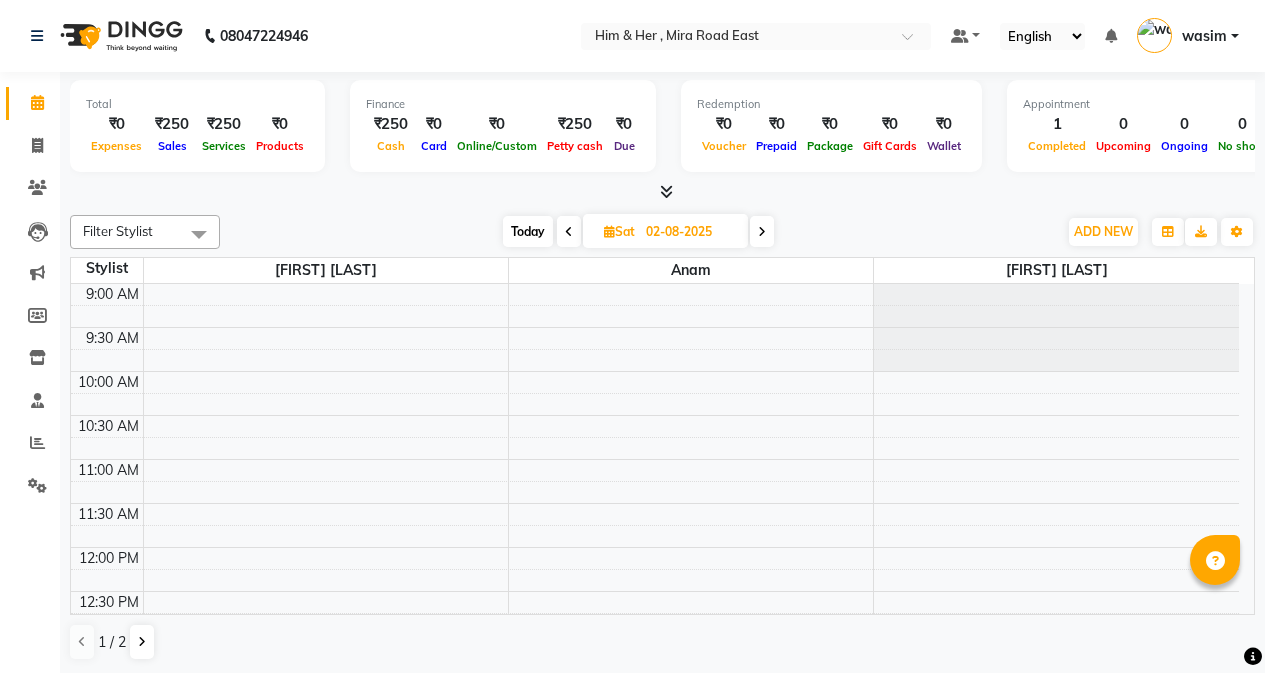 scroll, scrollTop: 1, scrollLeft: 0, axis: vertical 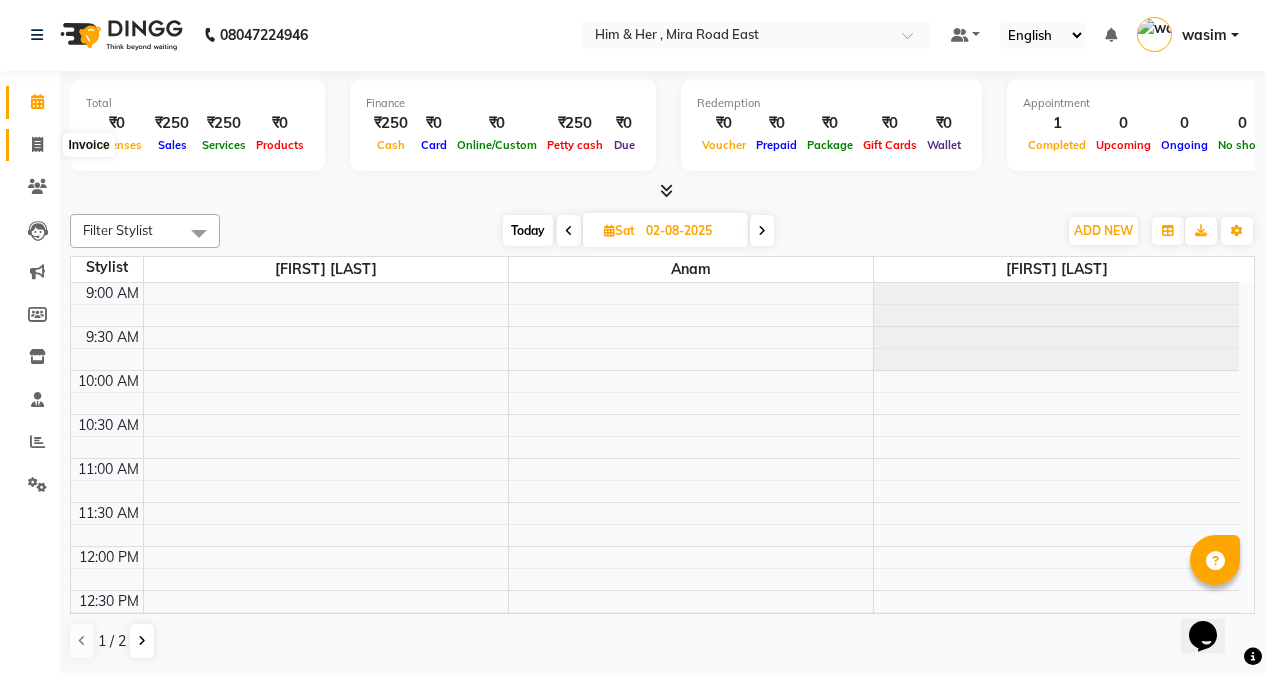 click 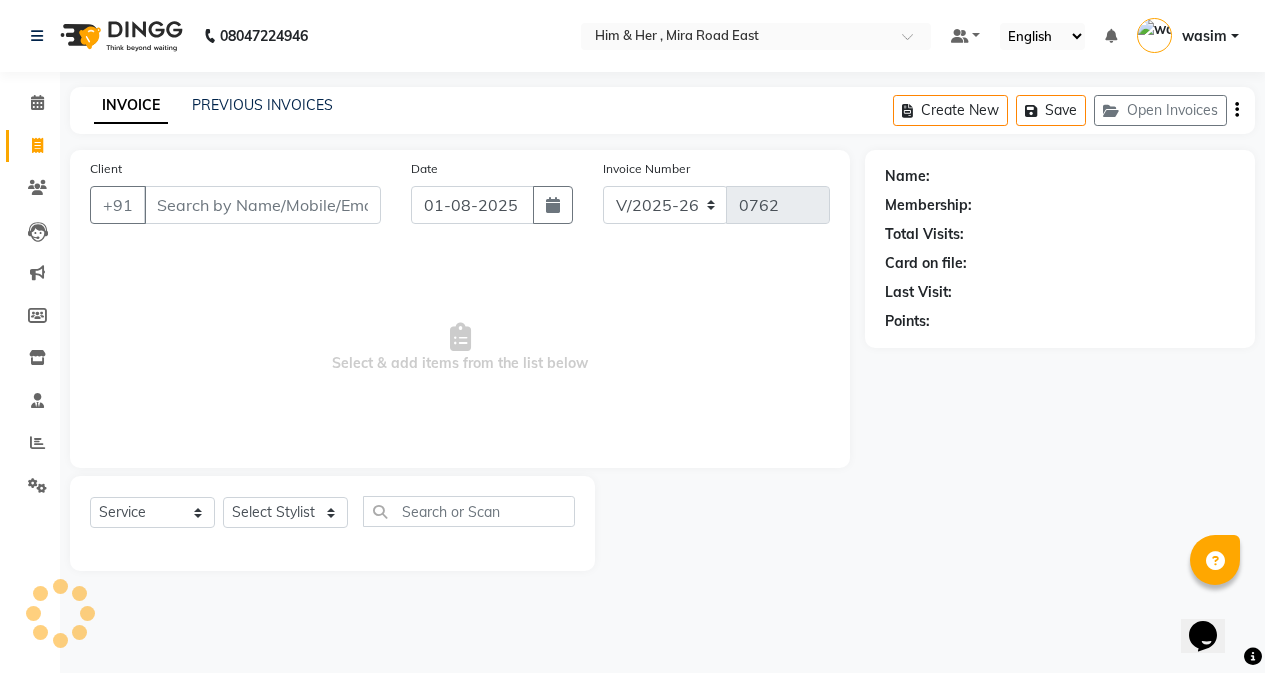 scroll, scrollTop: 0, scrollLeft: 0, axis: both 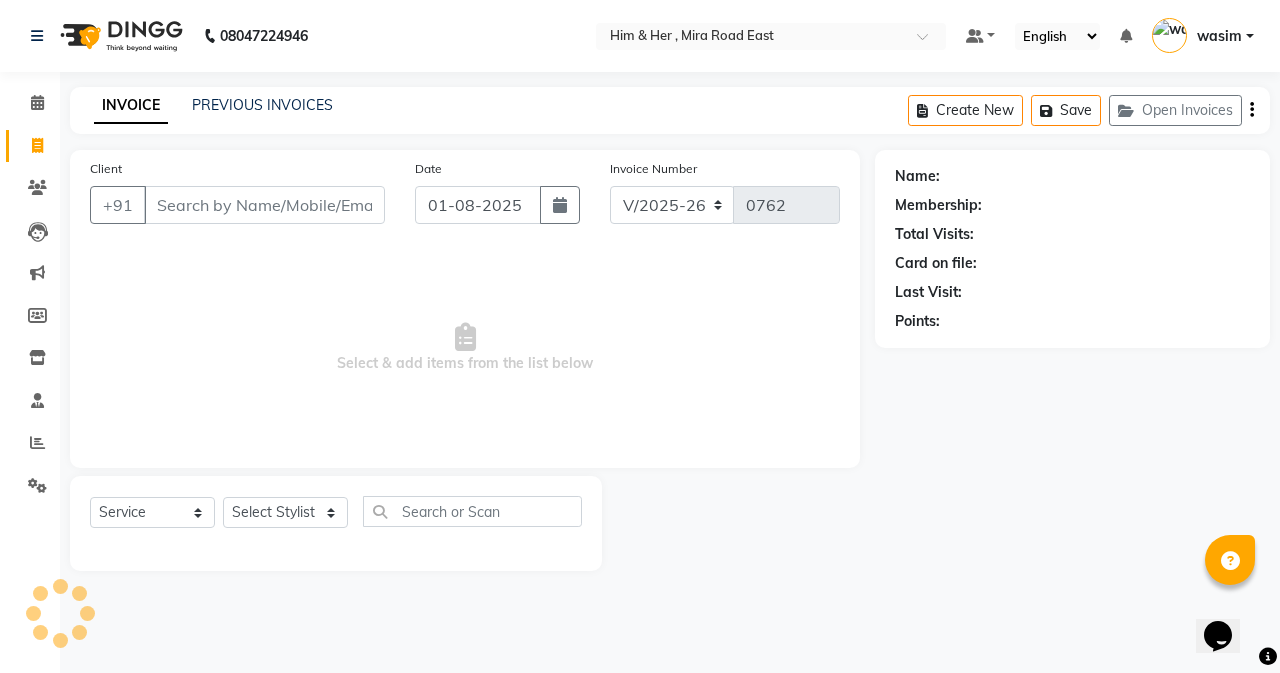 click on "Client" at bounding box center [264, 205] 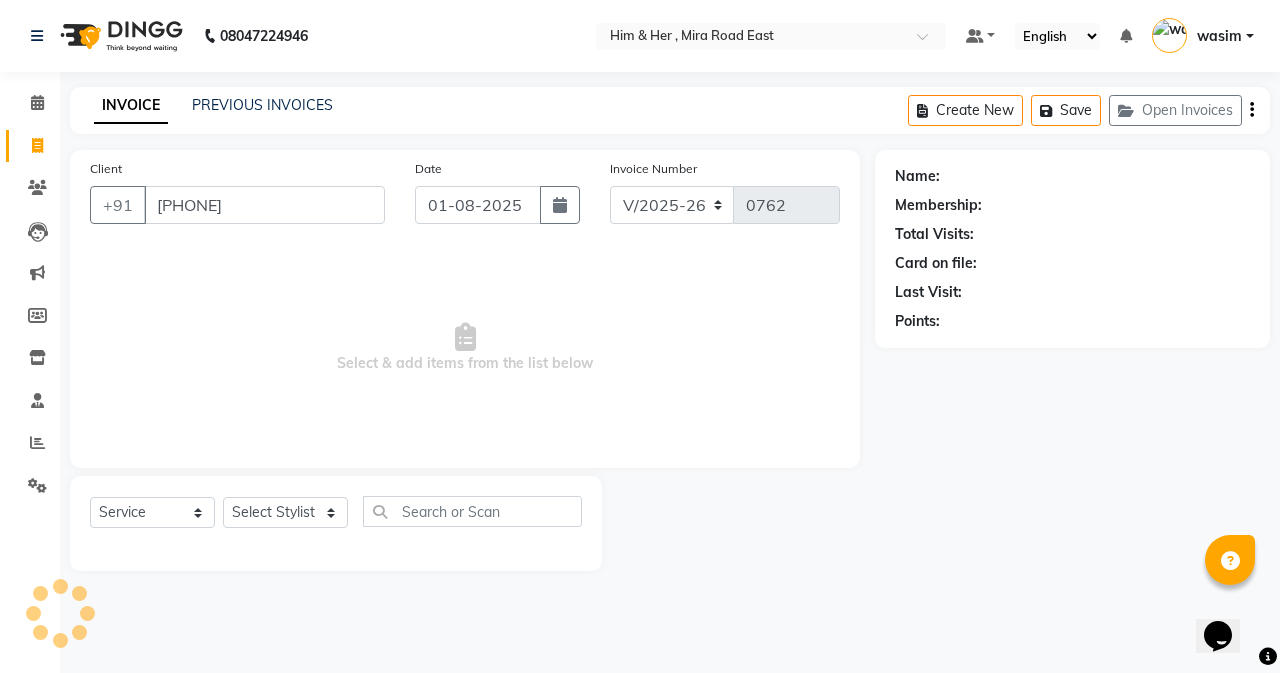 type on "9819823181" 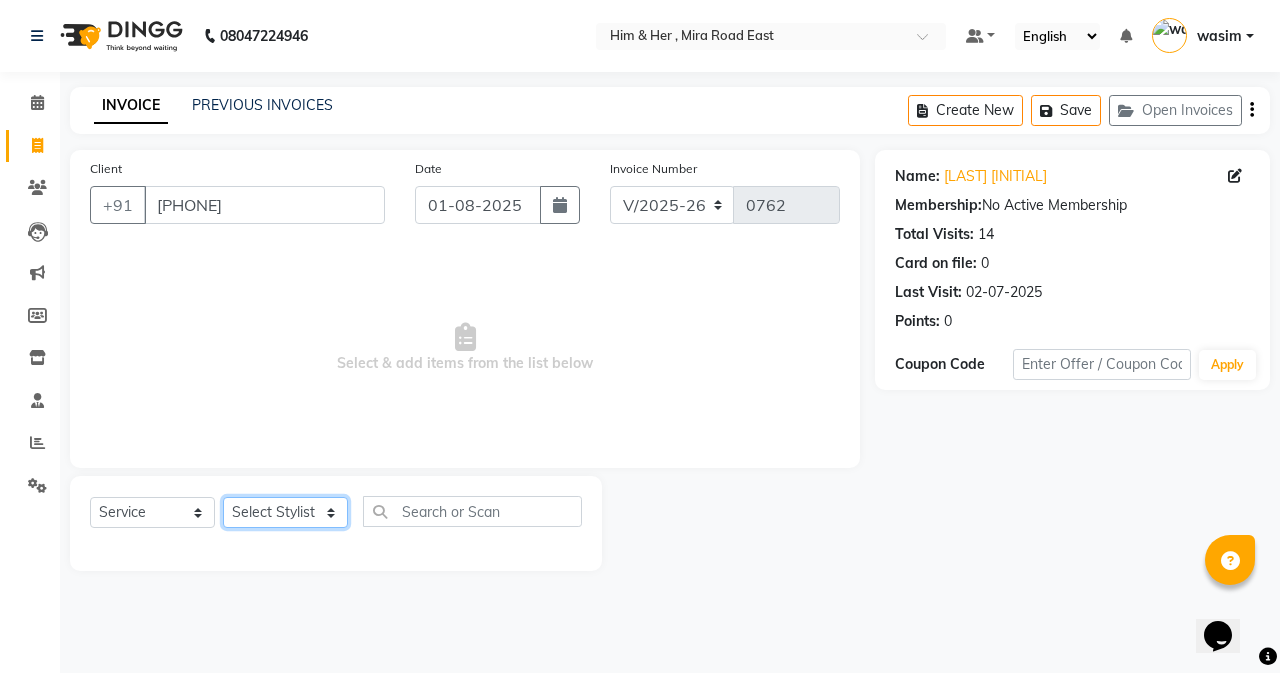 click on "Select Stylist [FIRST] [FIRST] [FIRST] [FIRST] [FIRST]" 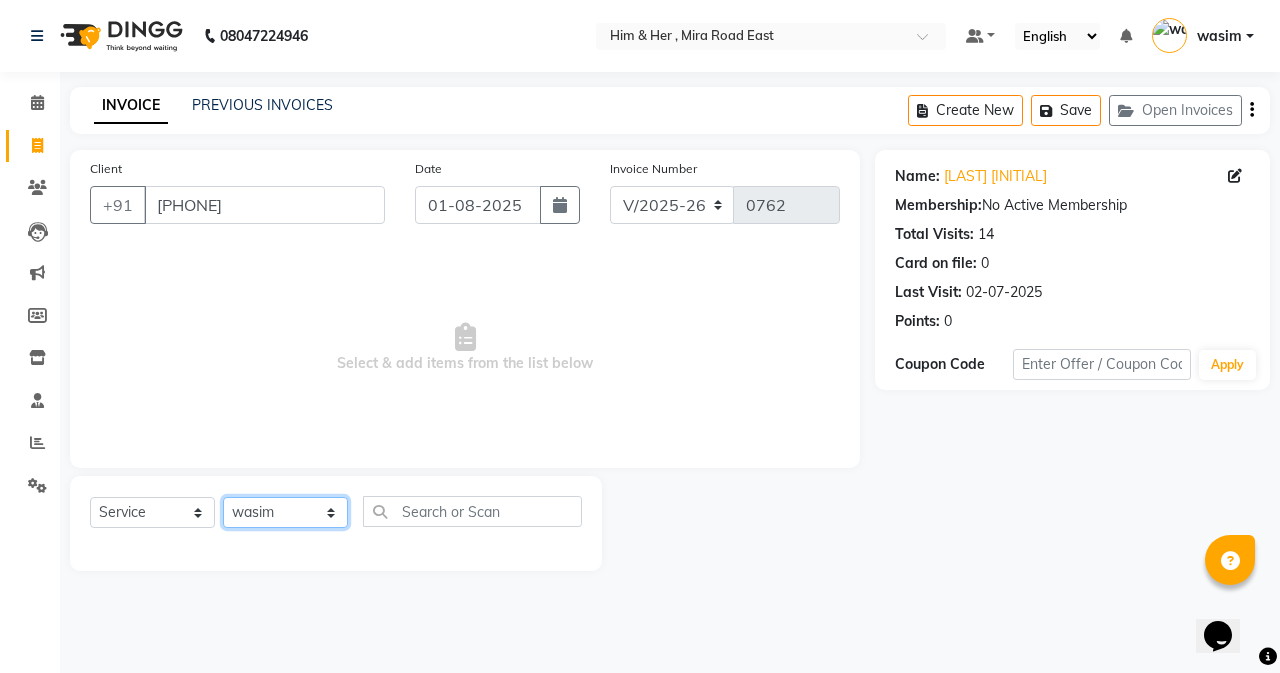 click on "Select Stylist [FIRST] [FIRST] [FIRST] [FIRST] [FIRST]" 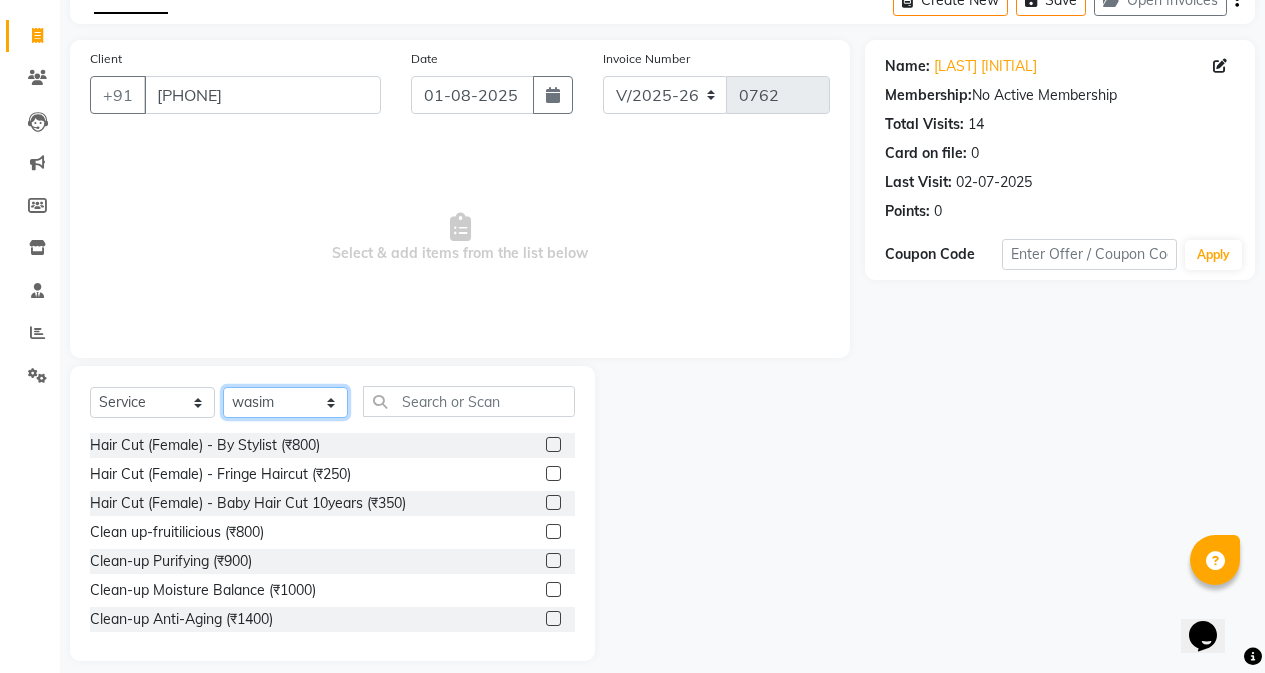 scroll, scrollTop: 128, scrollLeft: 0, axis: vertical 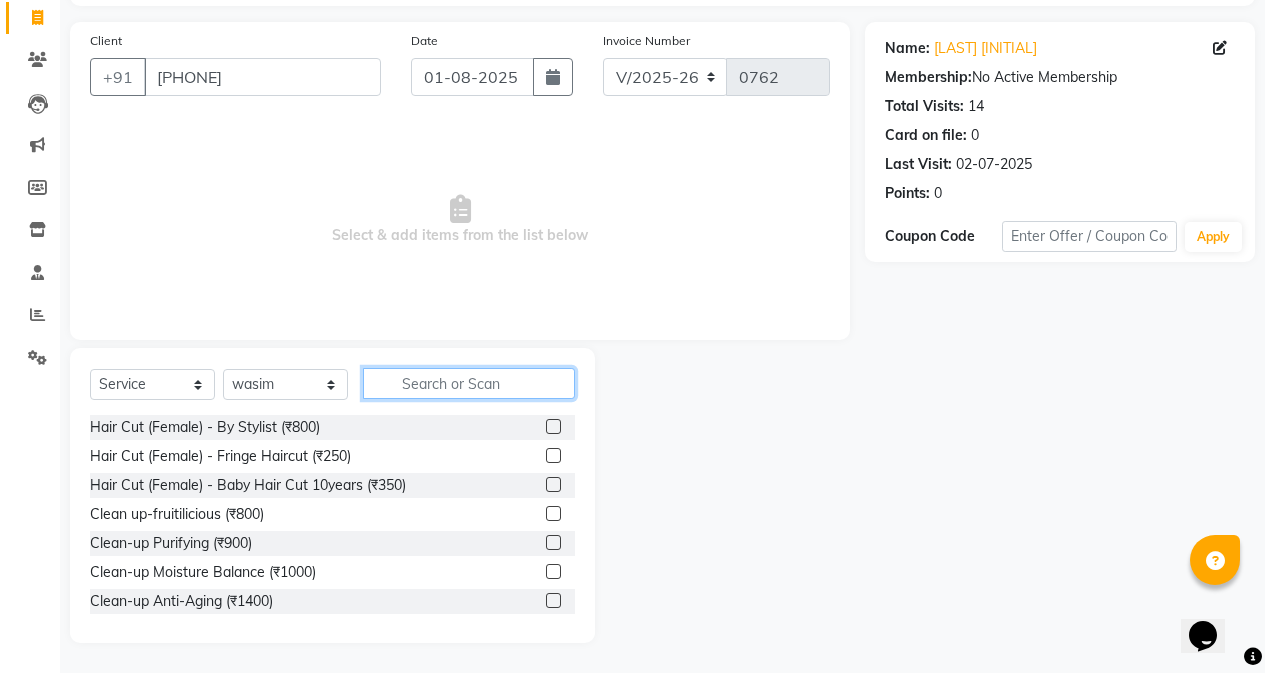 click 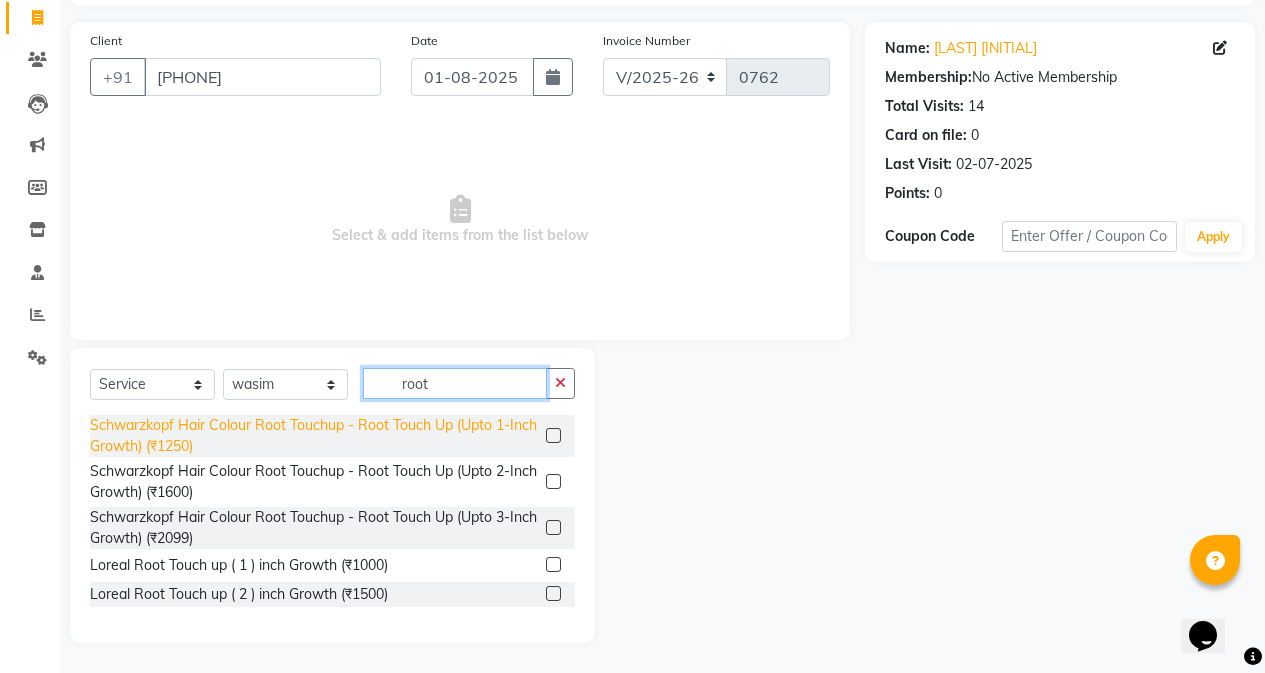 type on "root" 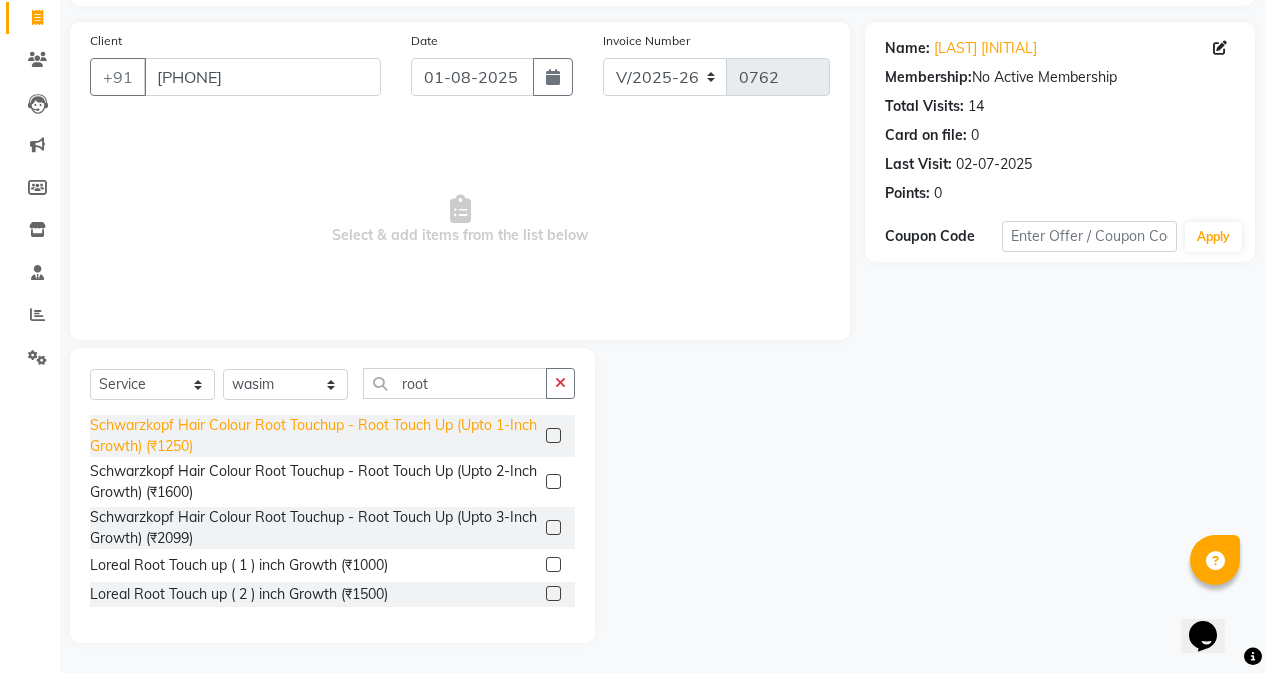 click on "Schwarzkopf Hair Colour Root Touchup - Root Touch Up (Upto 1-Inch Growth) (₹1250)" 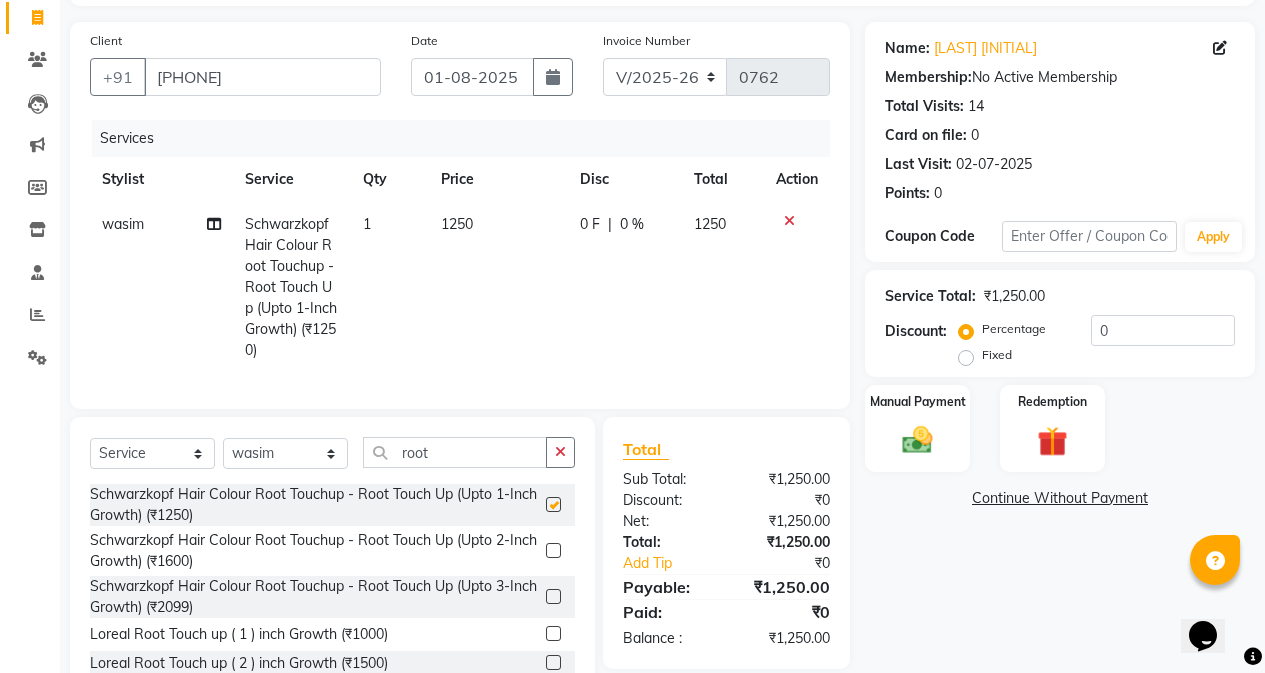 checkbox on "false" 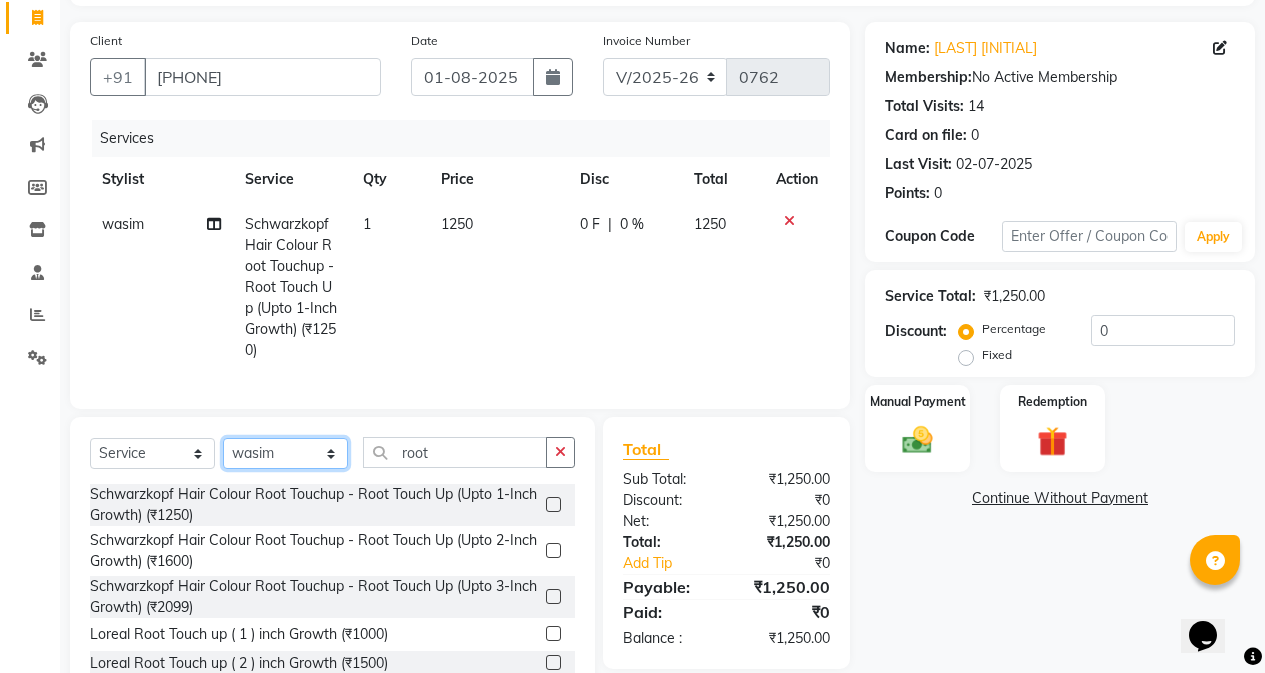click on "Select Stylist [FIRST] [FIRST] [FIRST] [FIRST] [FIRST]" 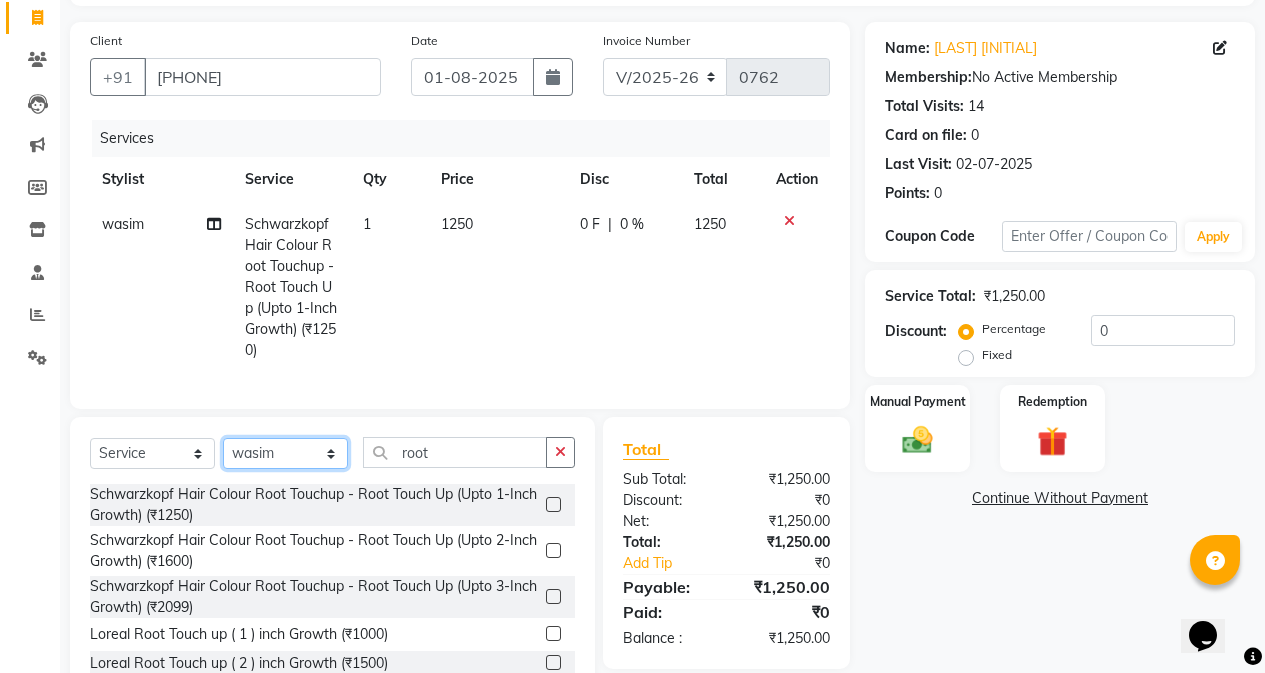 select on "42532" 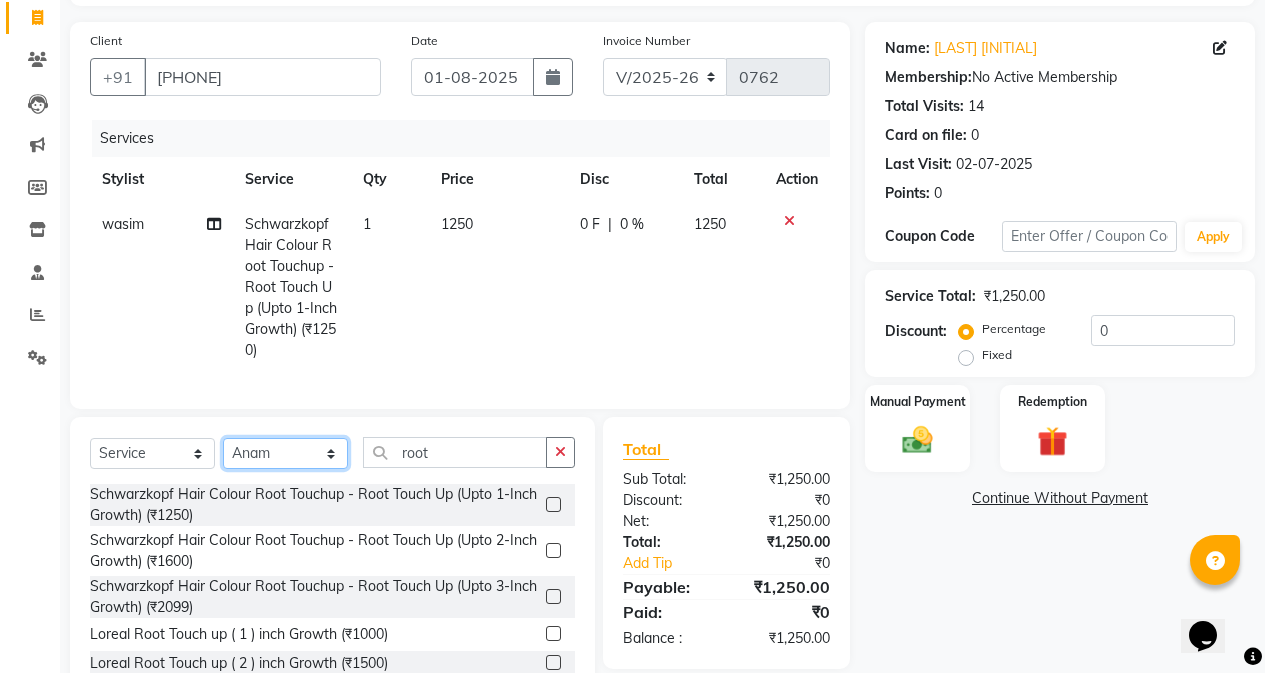 click on "Select Stylist [FIRST] [FIRST] [FIRST] [FIRST] [FIRST]" 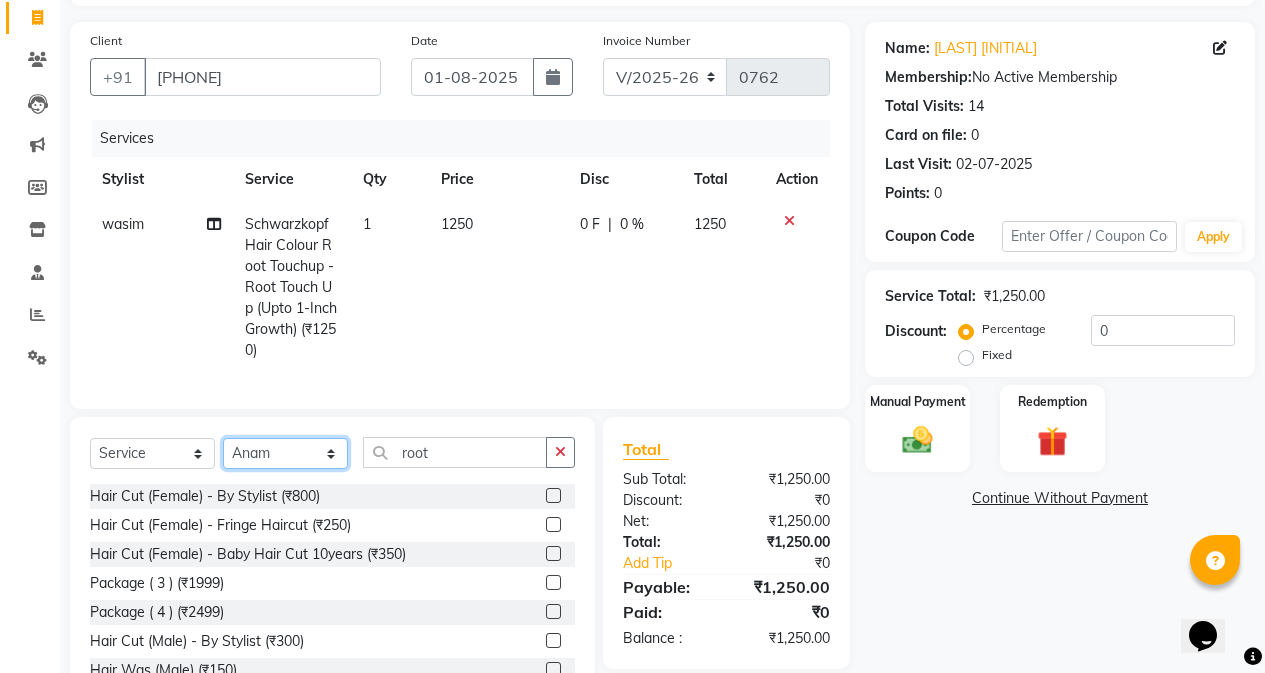 scroll, scrollTop: 212, scrollLeft: 0, axis: vertical 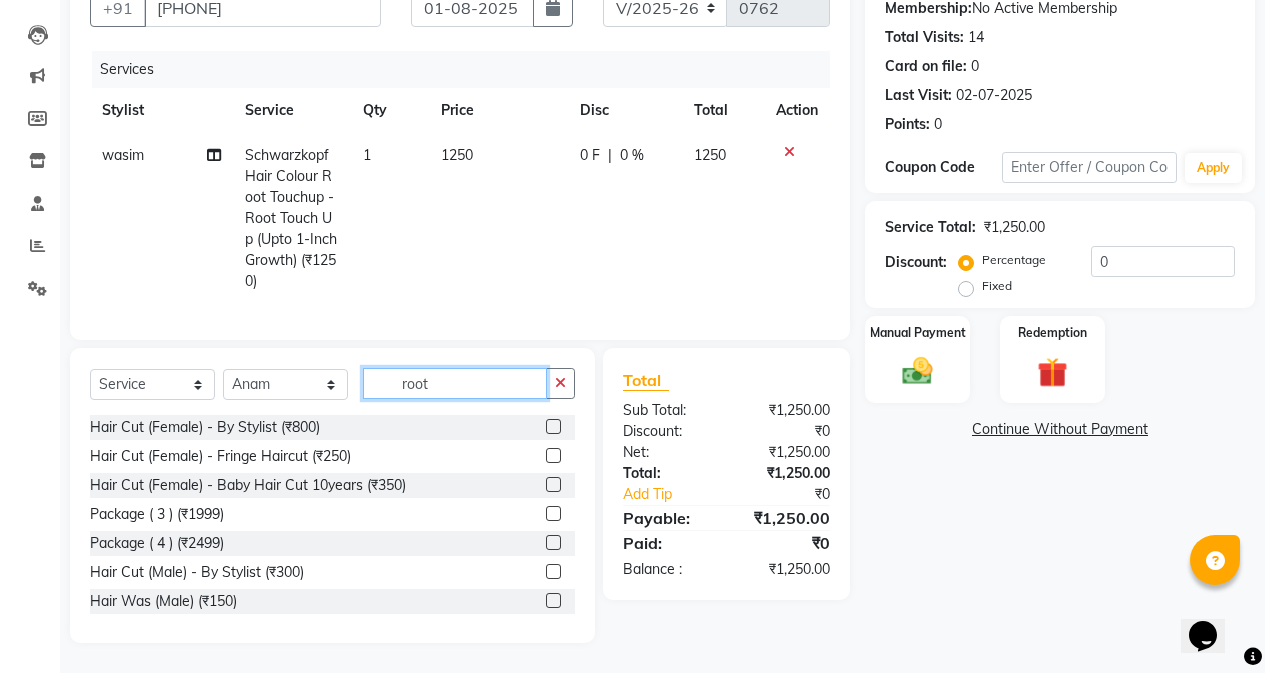 click on "root" 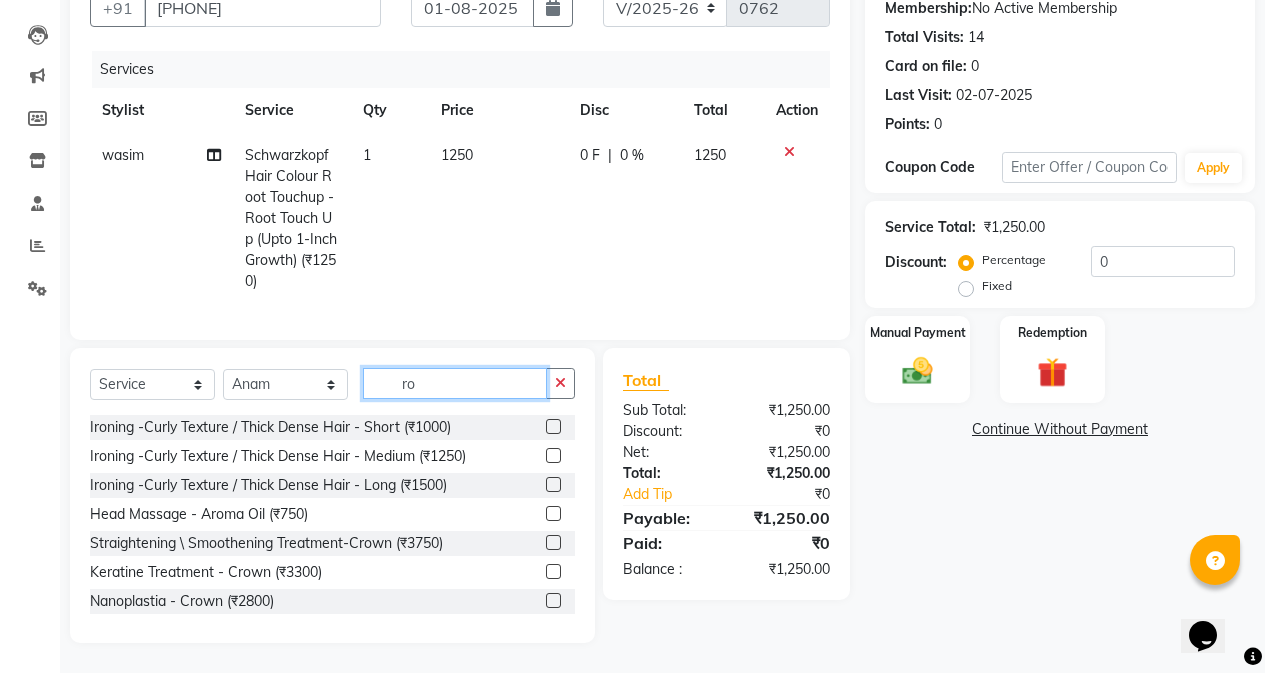 type on "r" 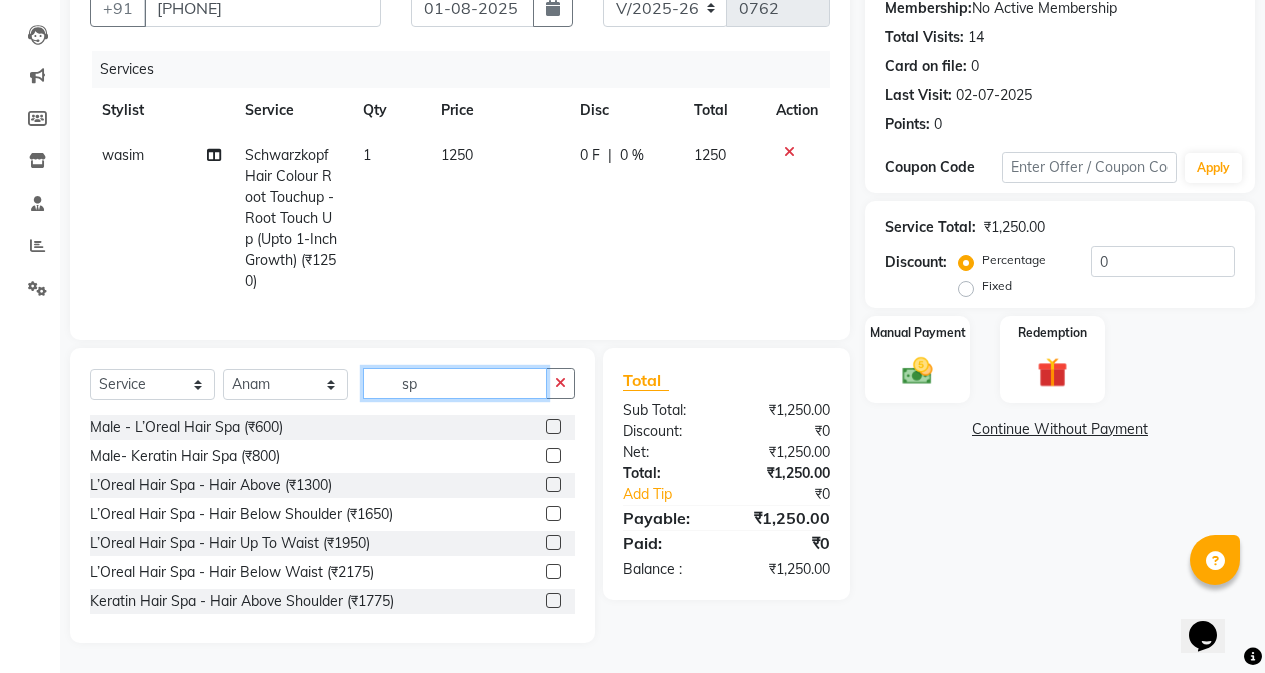 type on "s" 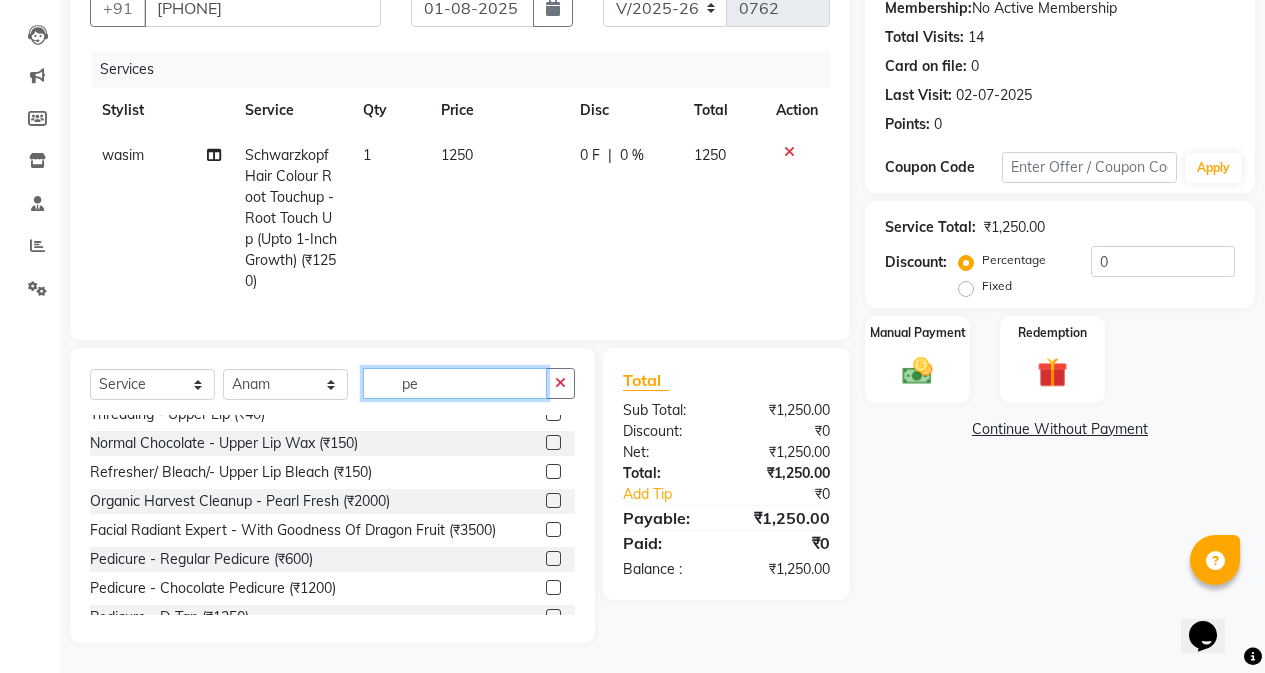 scroll, scrollTop: 200, scrollLeft: 0, axis: vertical 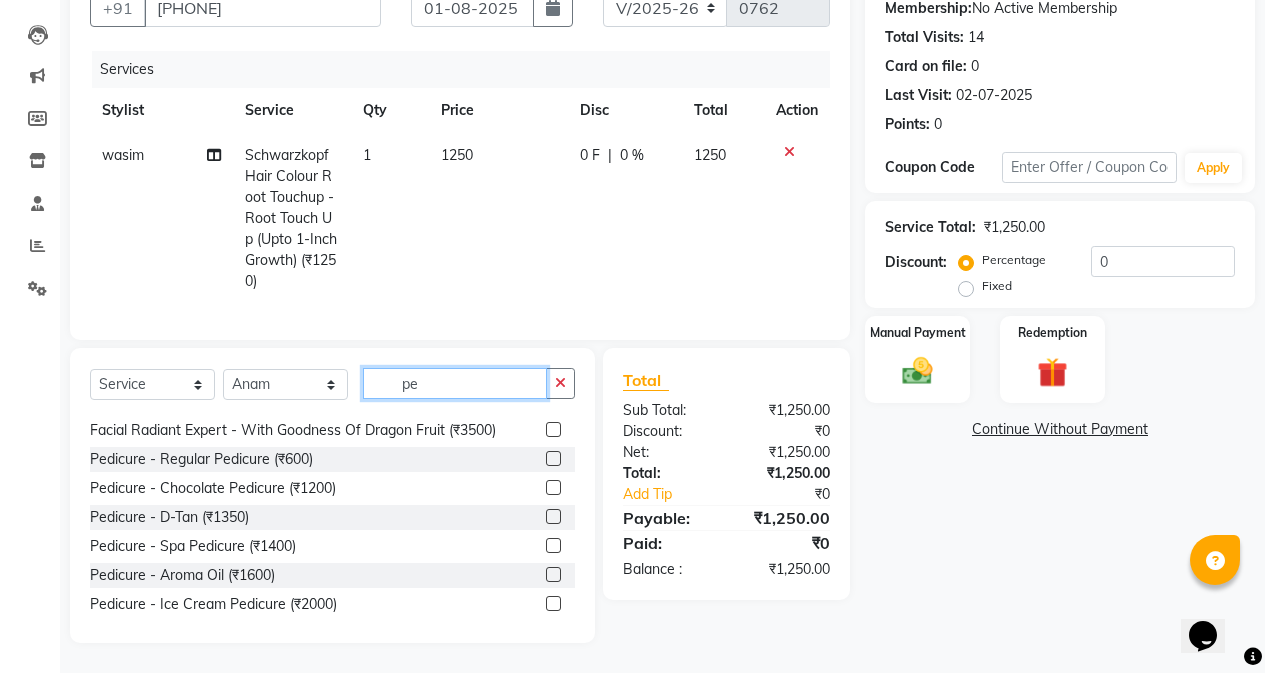 type on "pe" 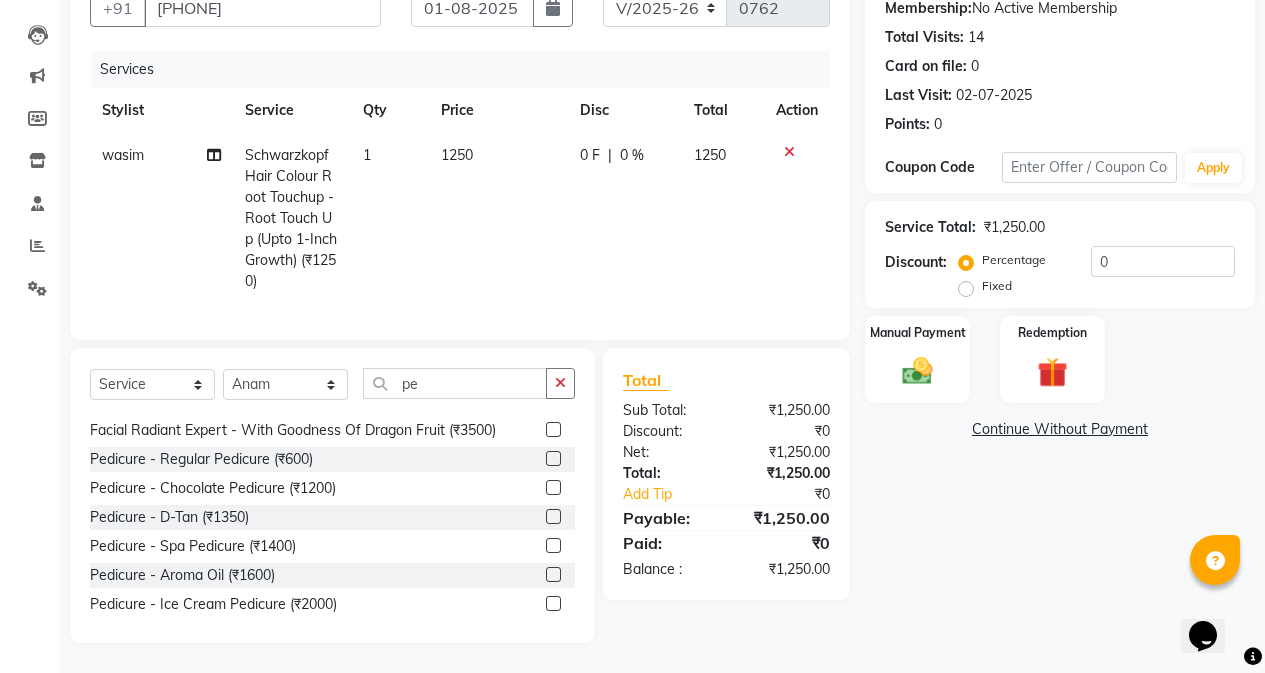 click on "Pedicure - Regular Pedicure (₹600)" 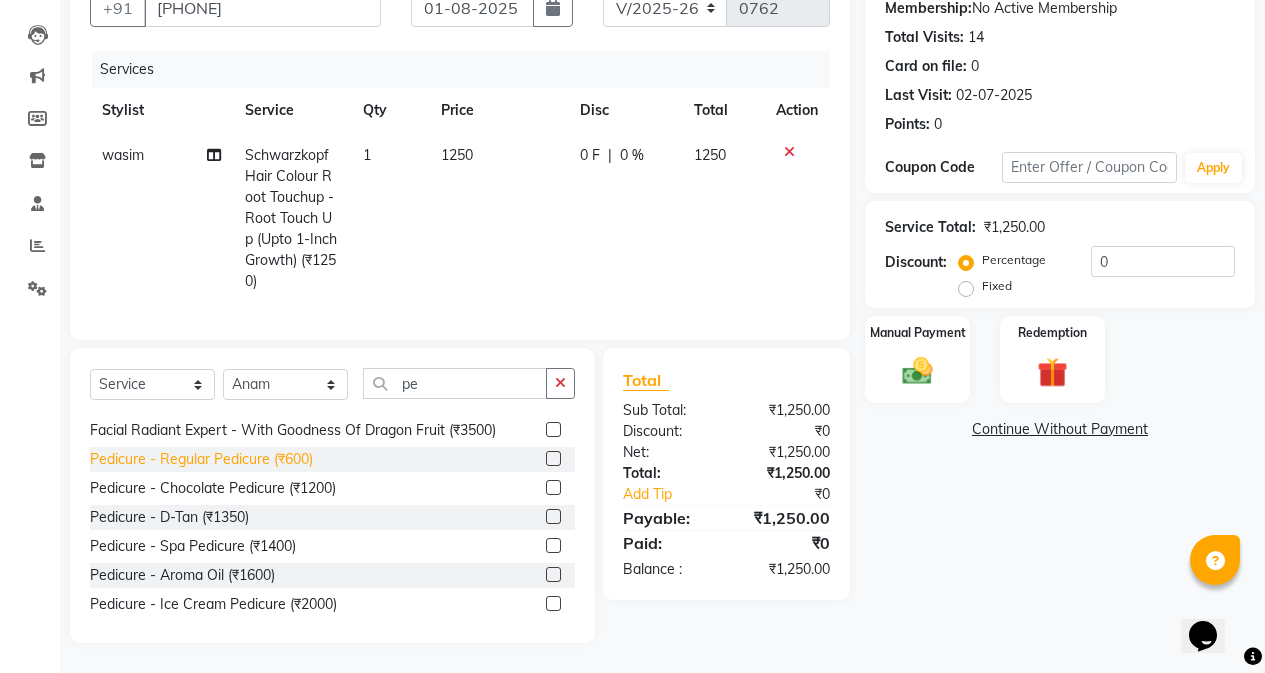 click on "Pedicure - Regular Pedicure (₹600)" 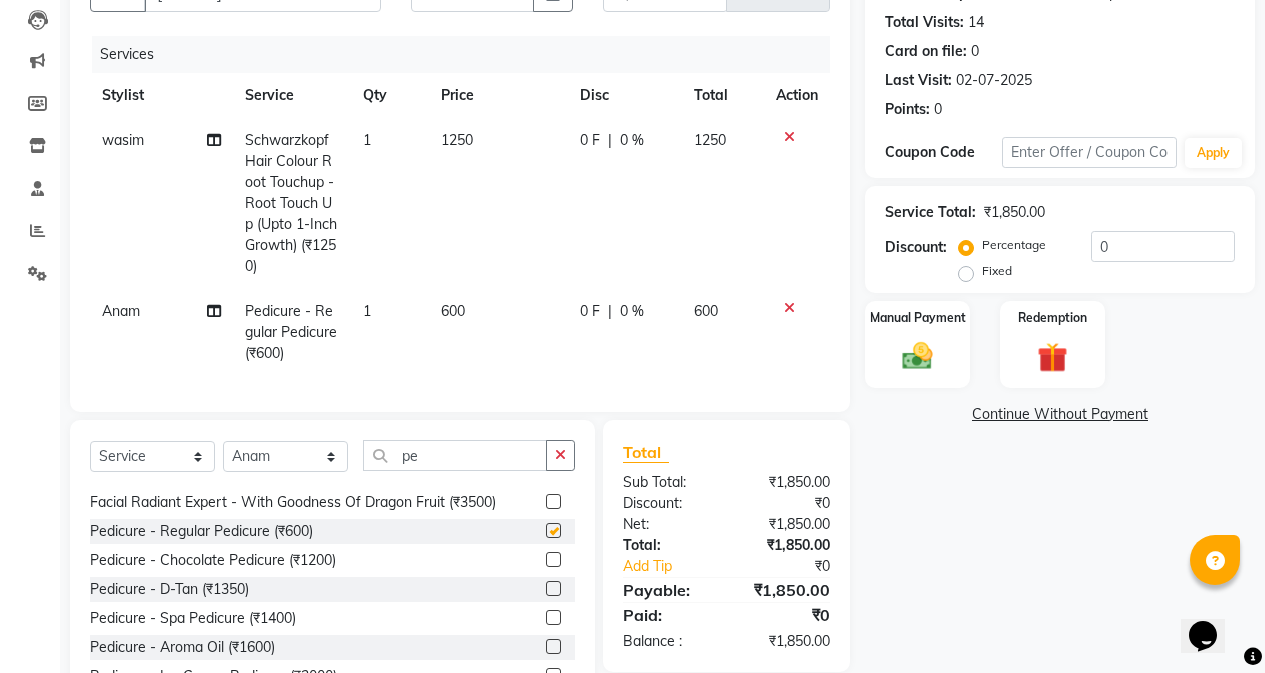 checkbox on "false" 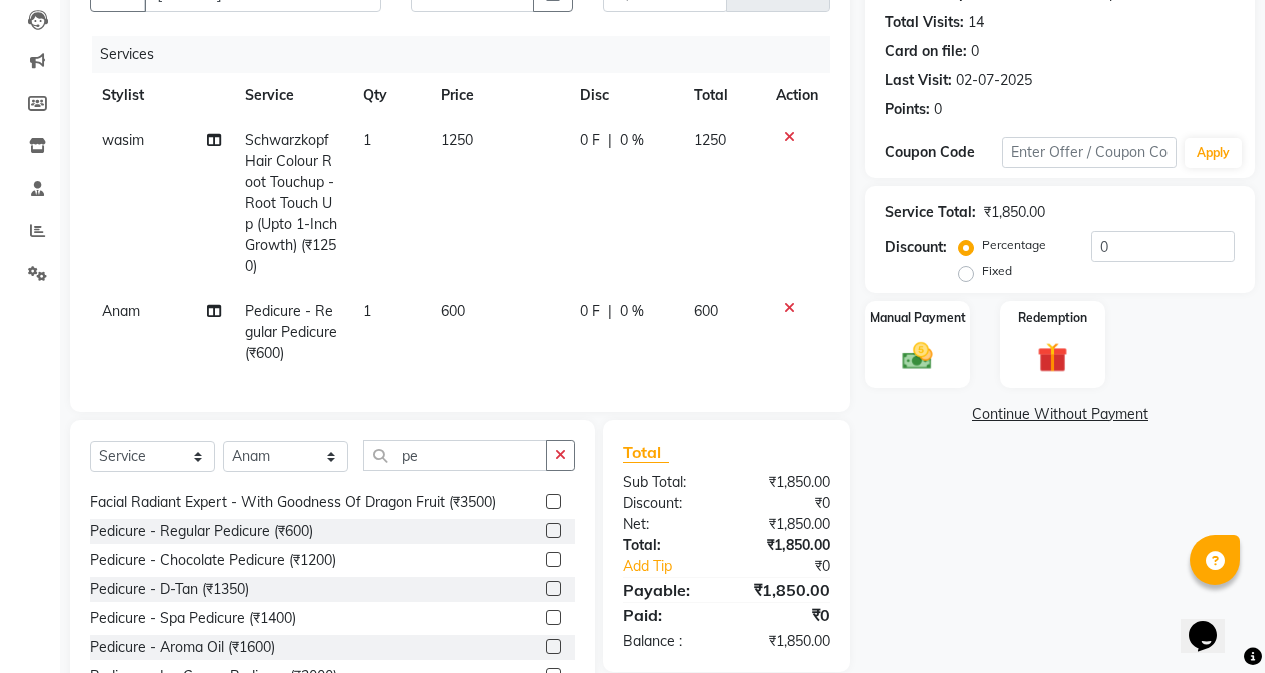 click on "1250" 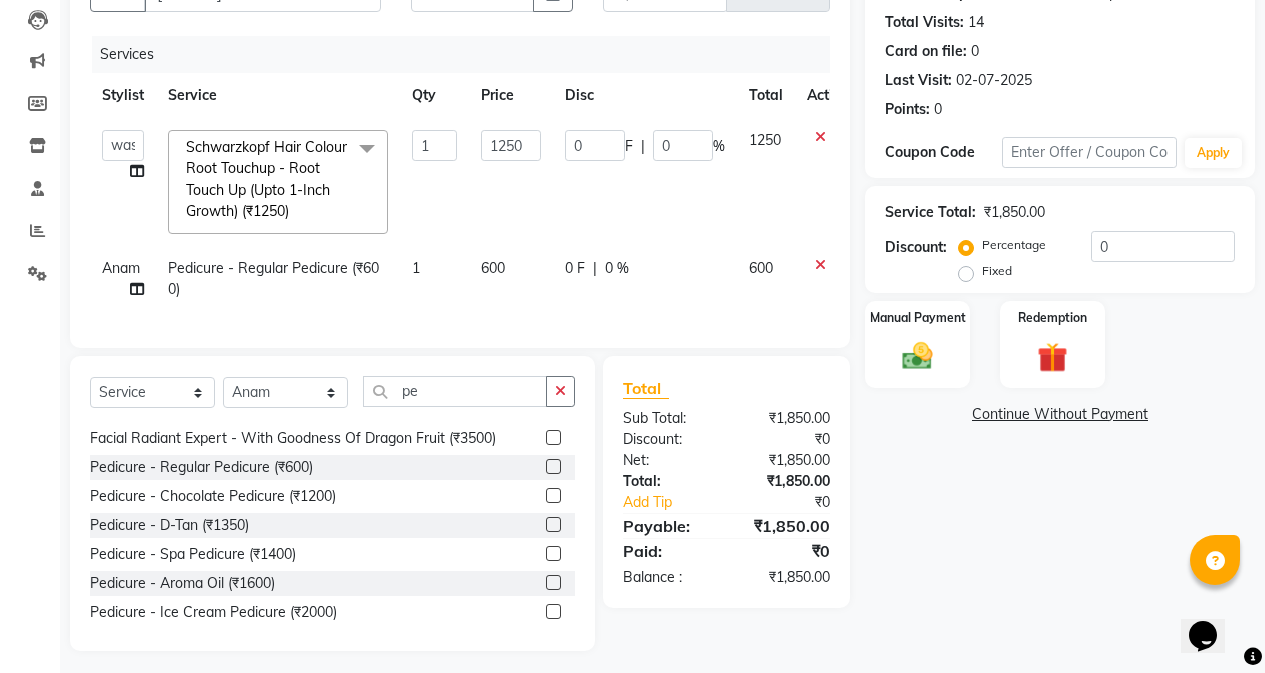 click on "600" 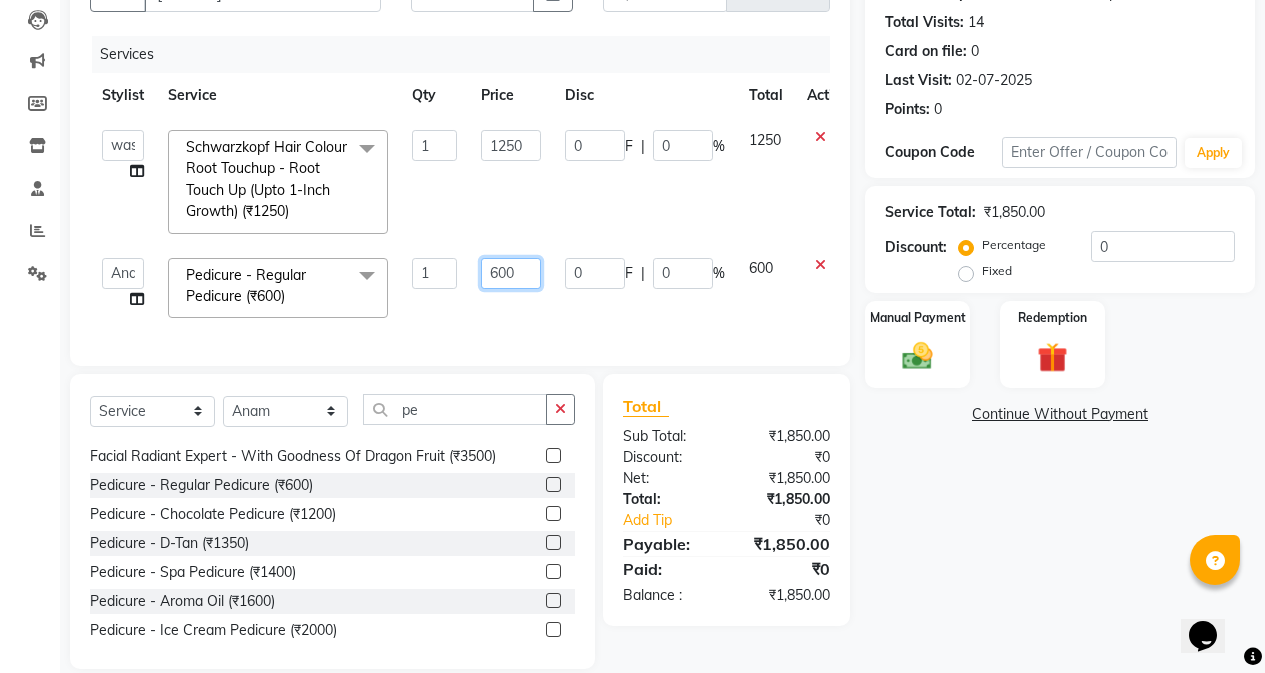 click on "600" 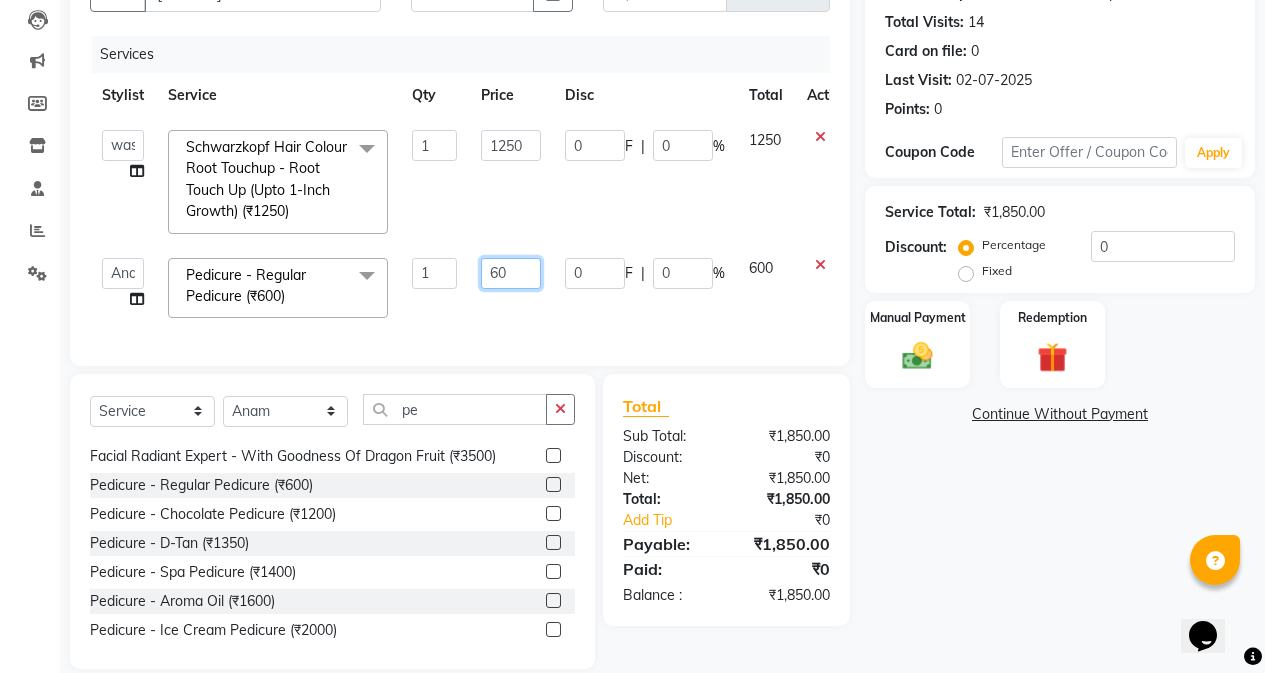 type on "650" 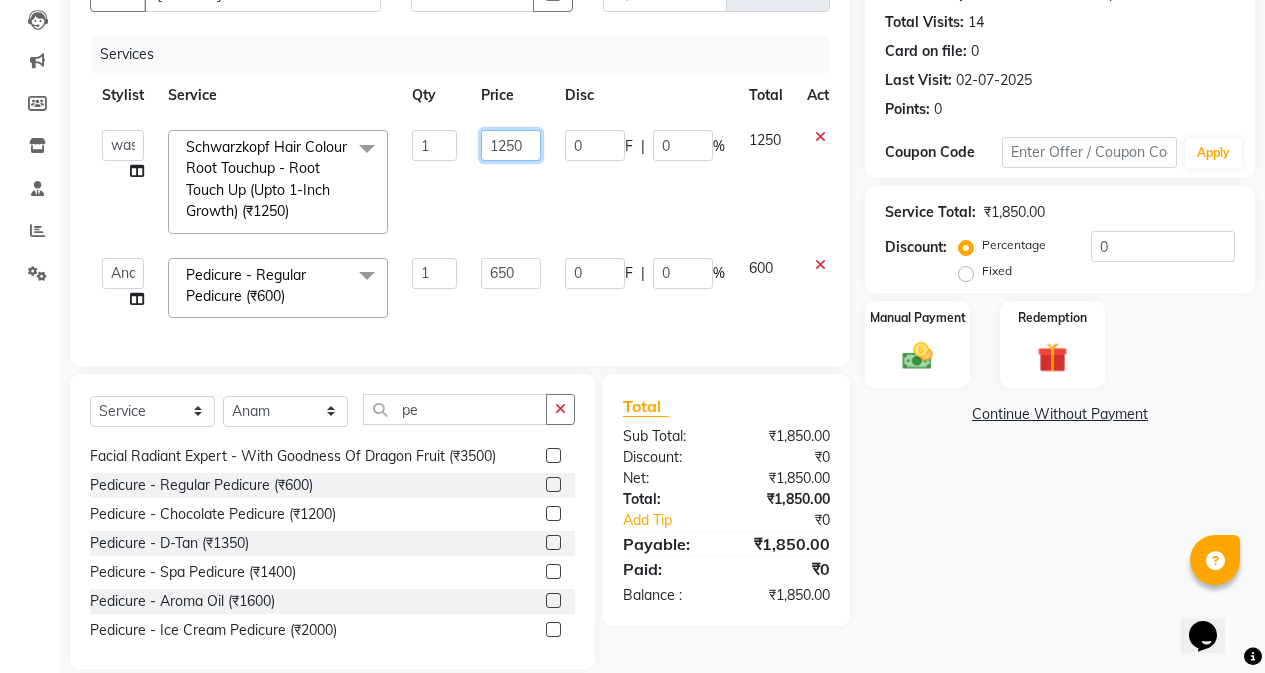click on "1250" 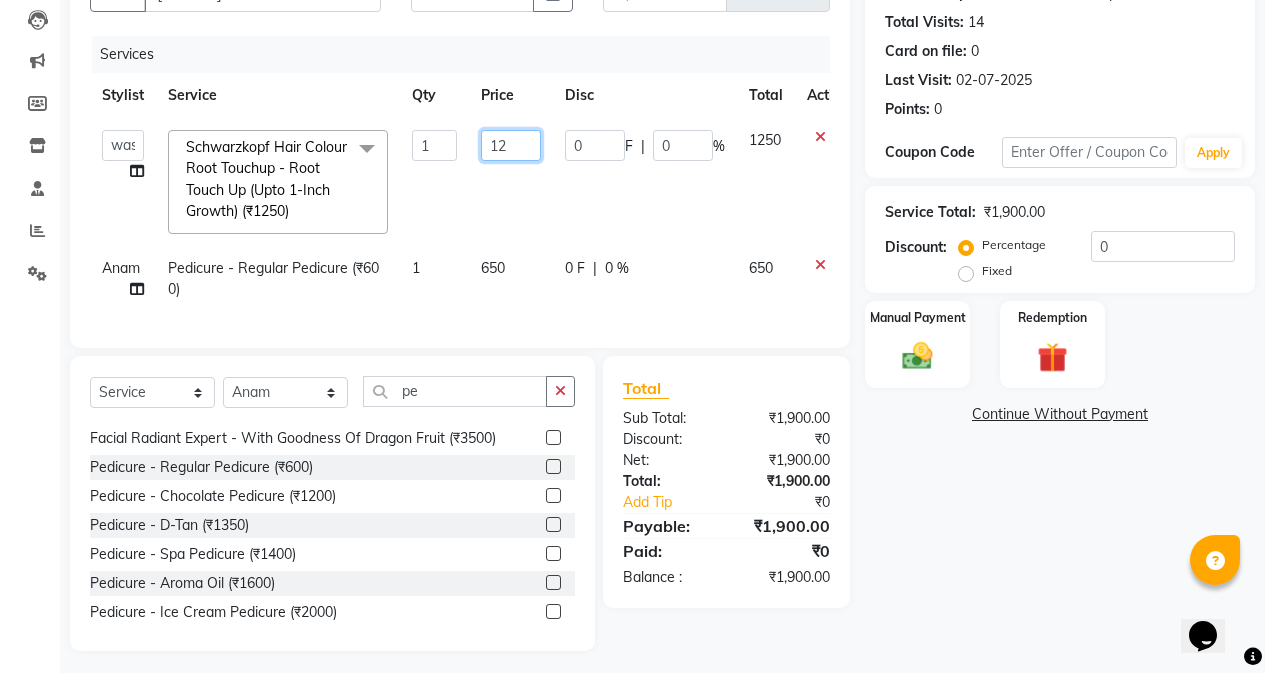 type on "1" 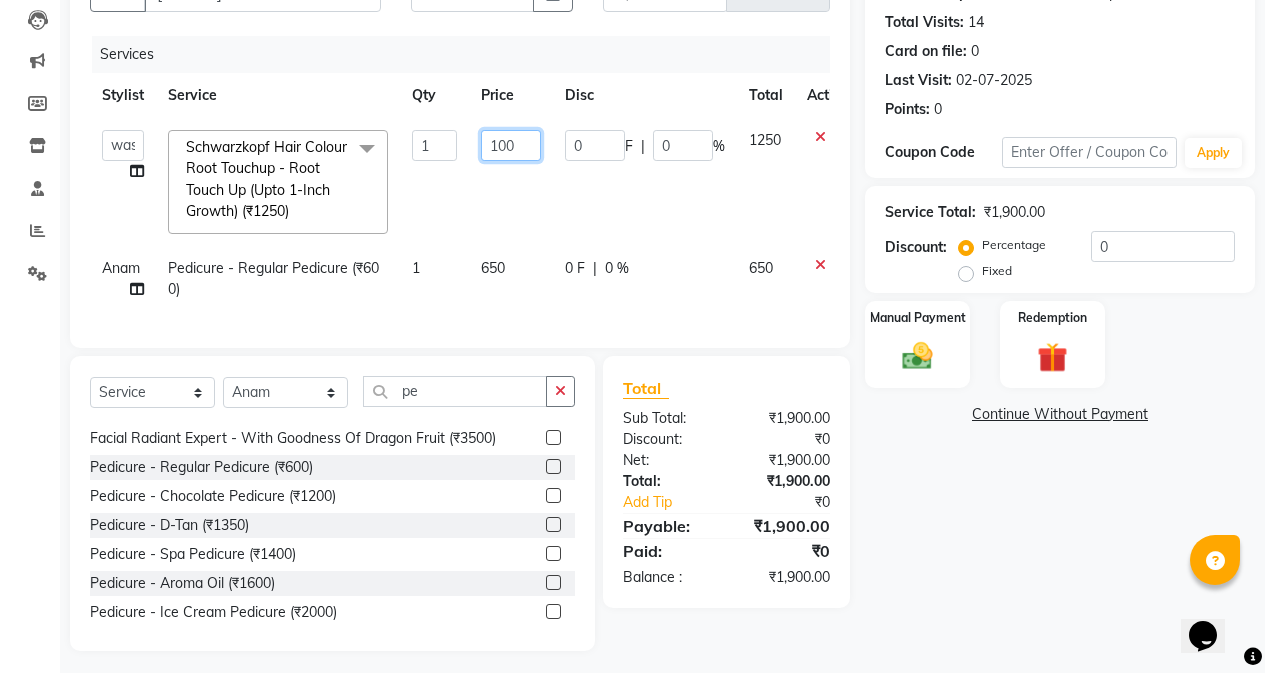 type on "1000" 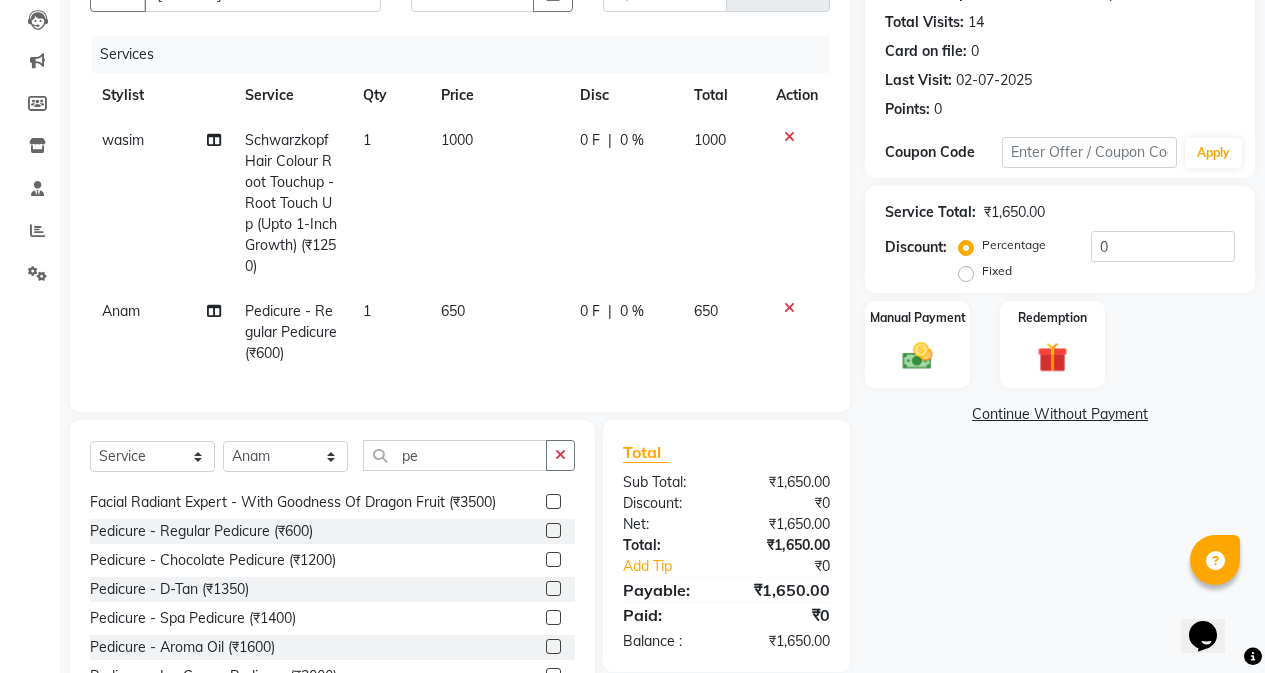 click on "650" 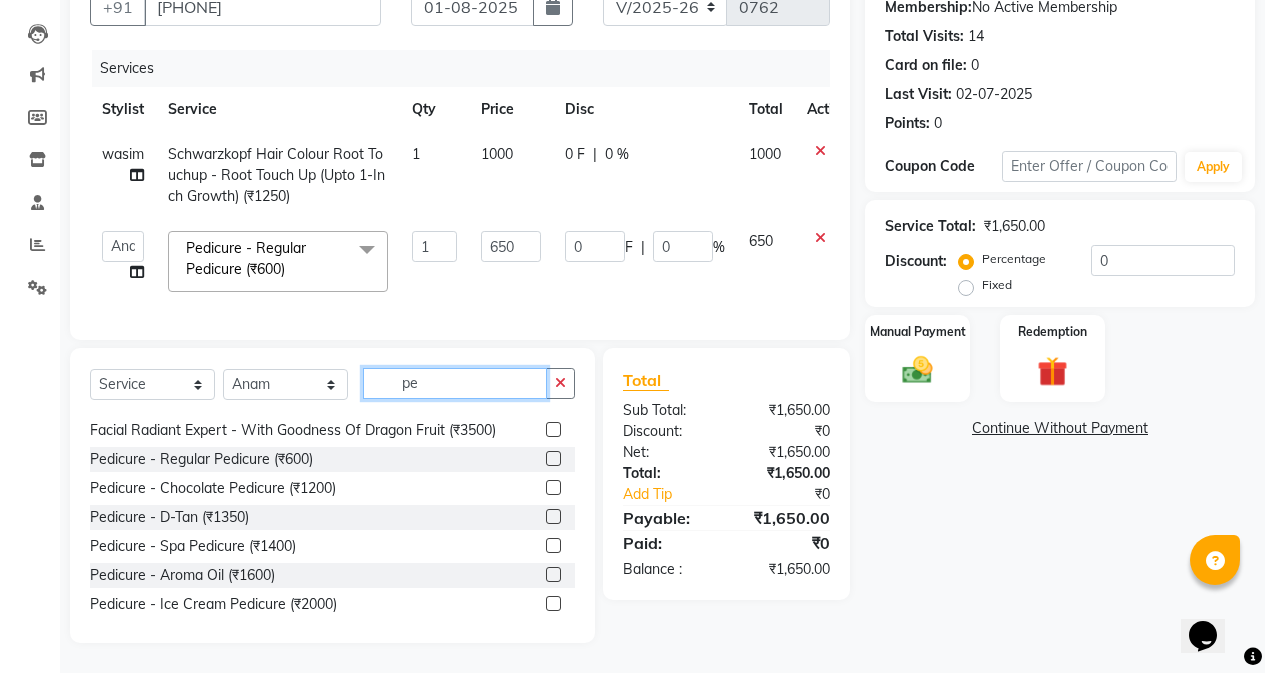 click on "pe" 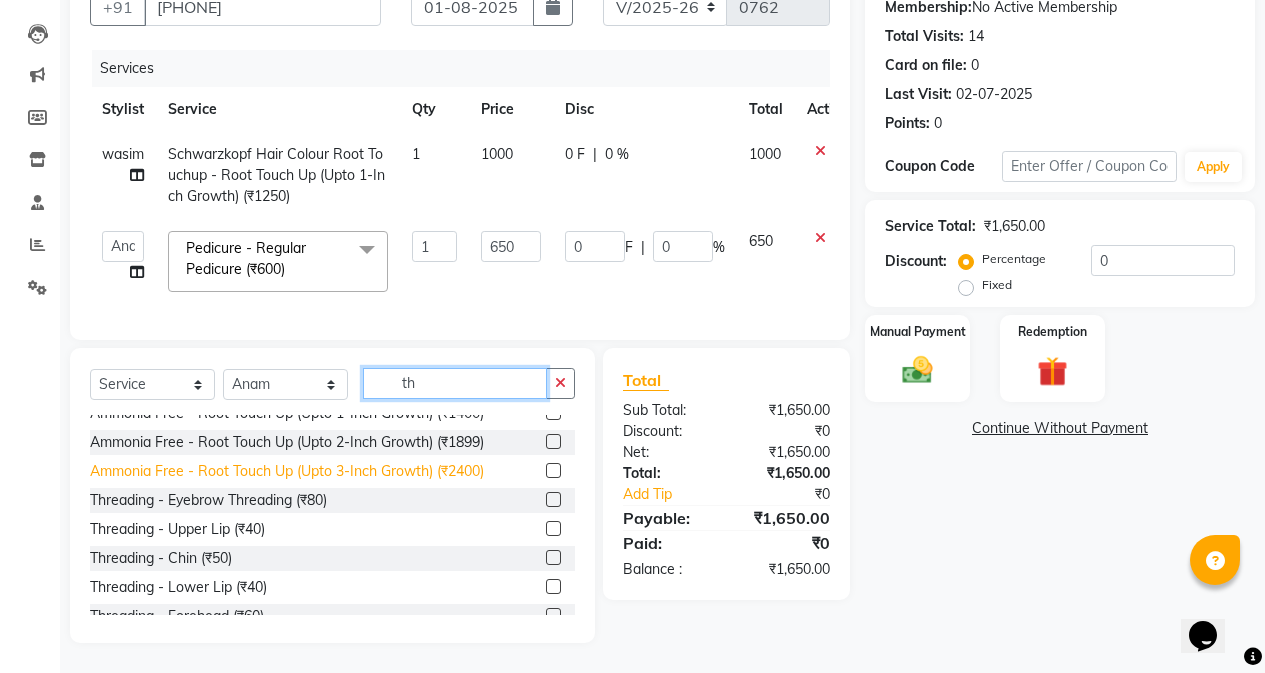 scroll, scrollTop: 600, scrollLeft: 0, axis: vertical 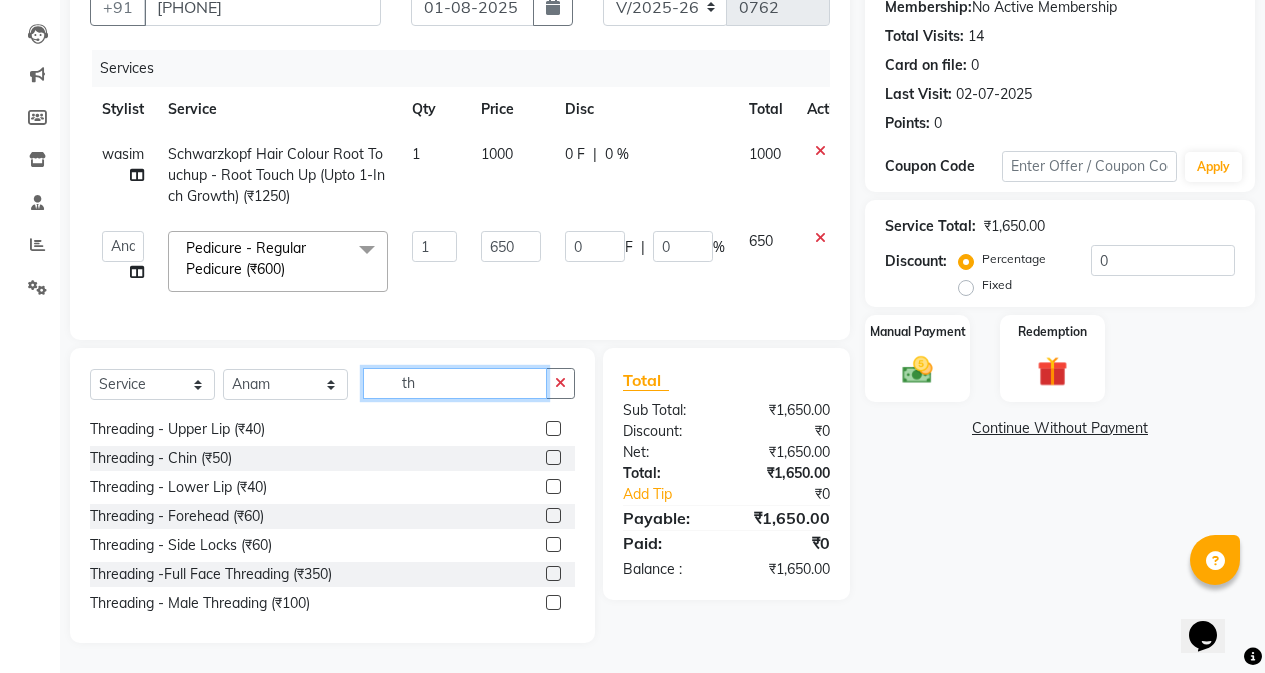 type on "th" 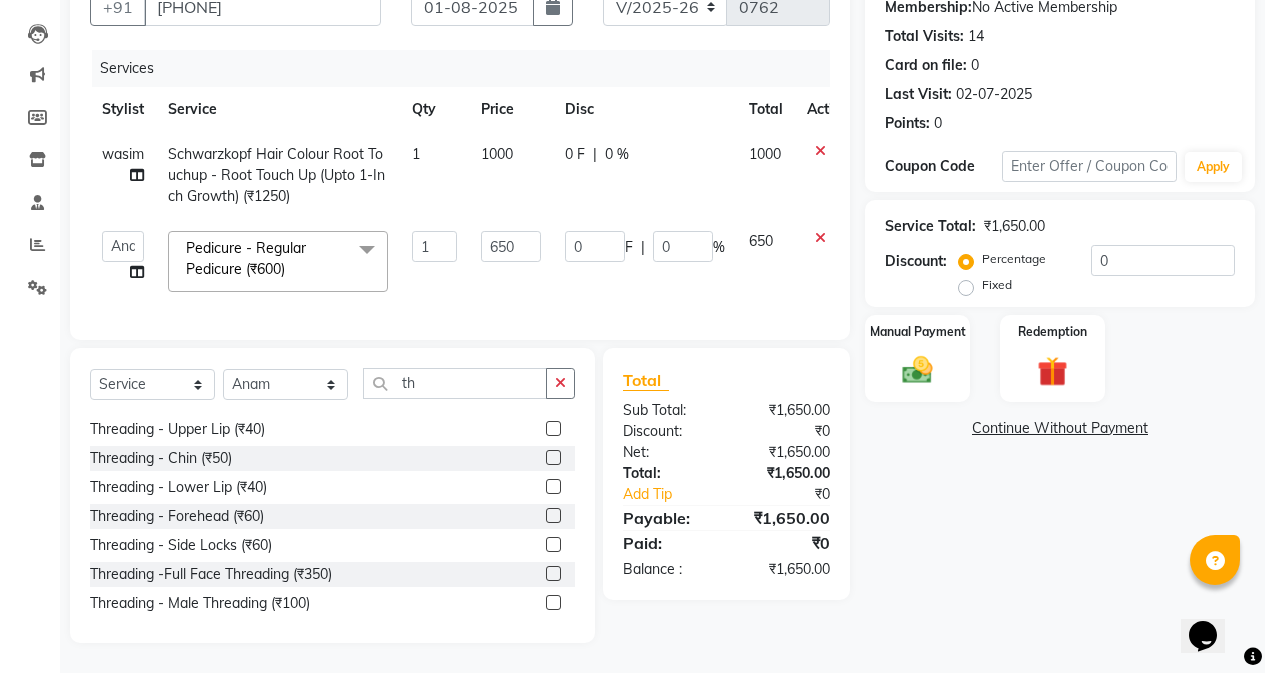 click on "Threading - Eyebrow Threading (₹80)" 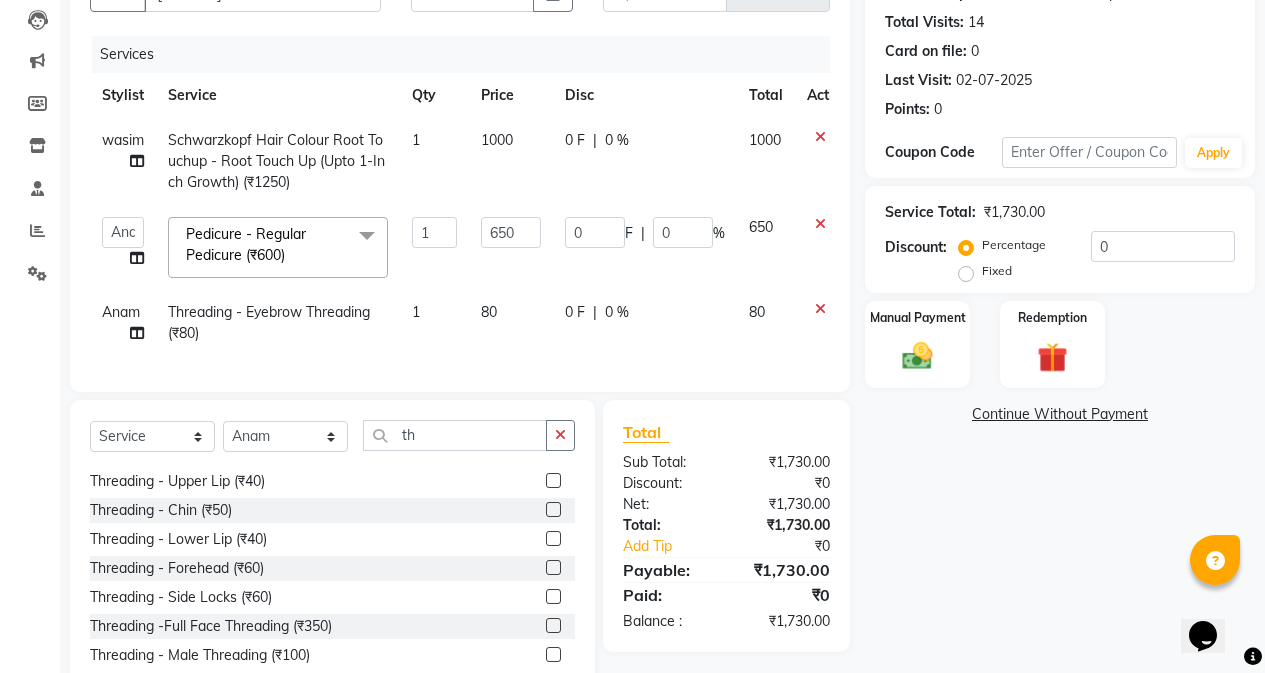 checkbox on "false" 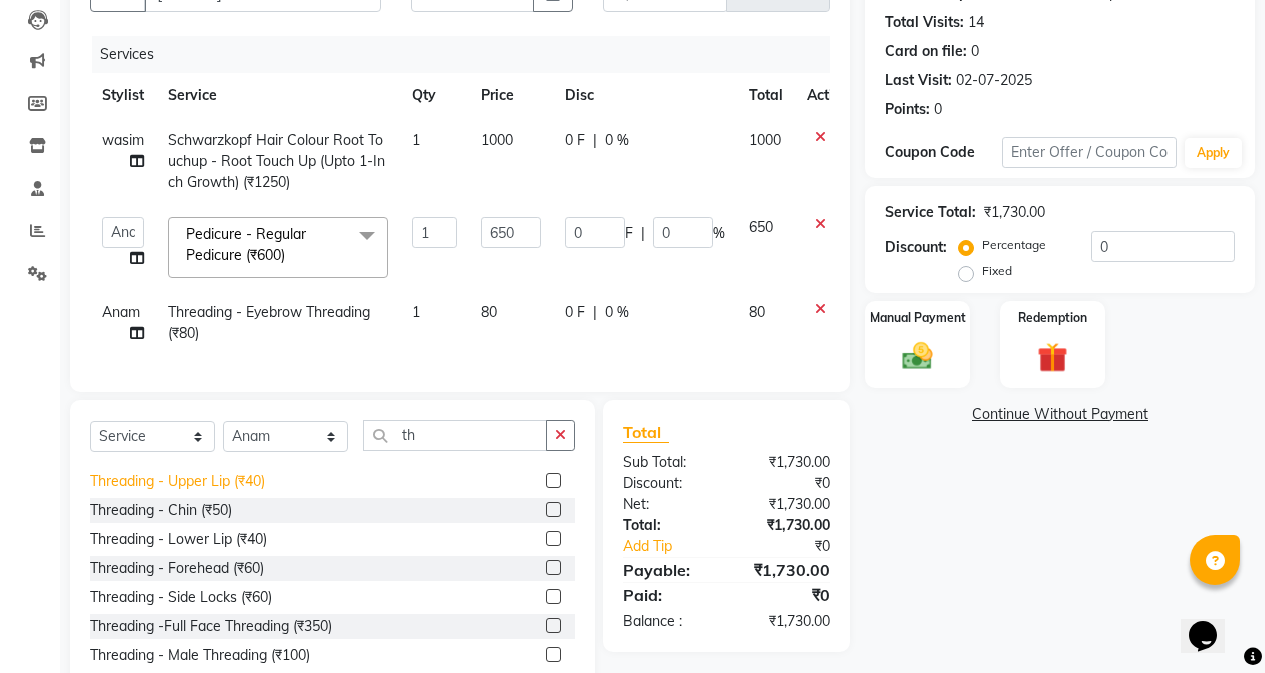 click on "Threading - Upper Lip (₹40)" 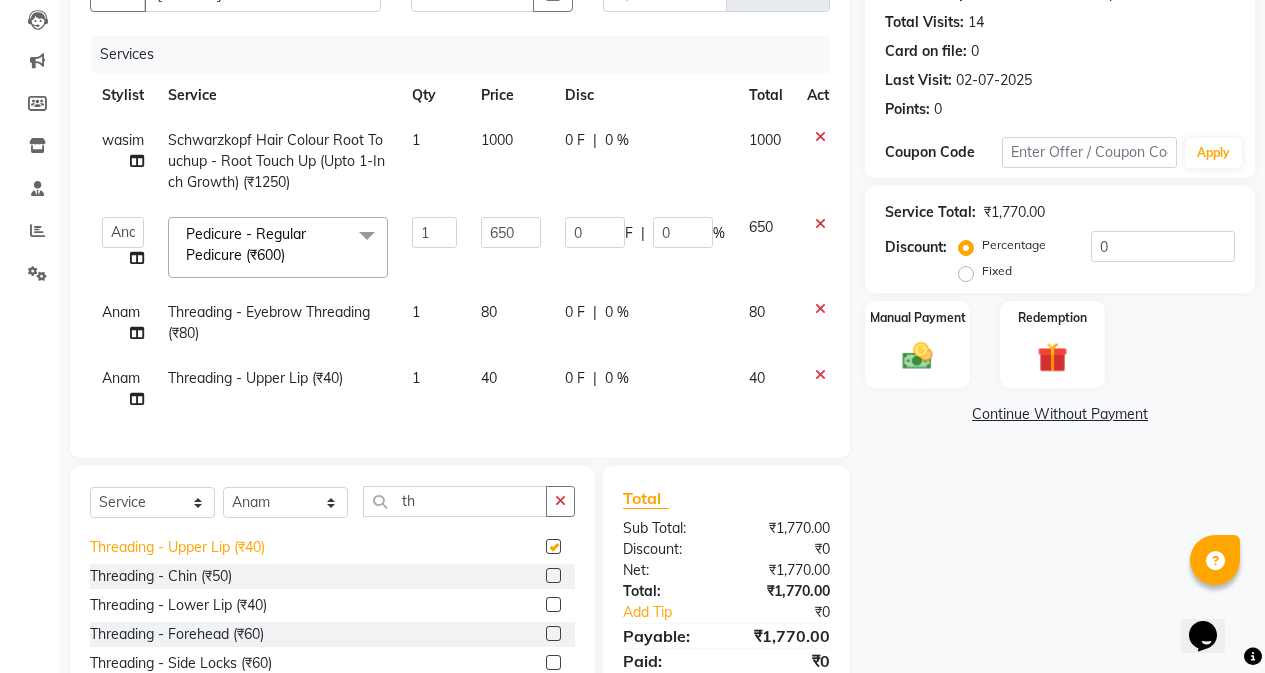 checkbox on "false" 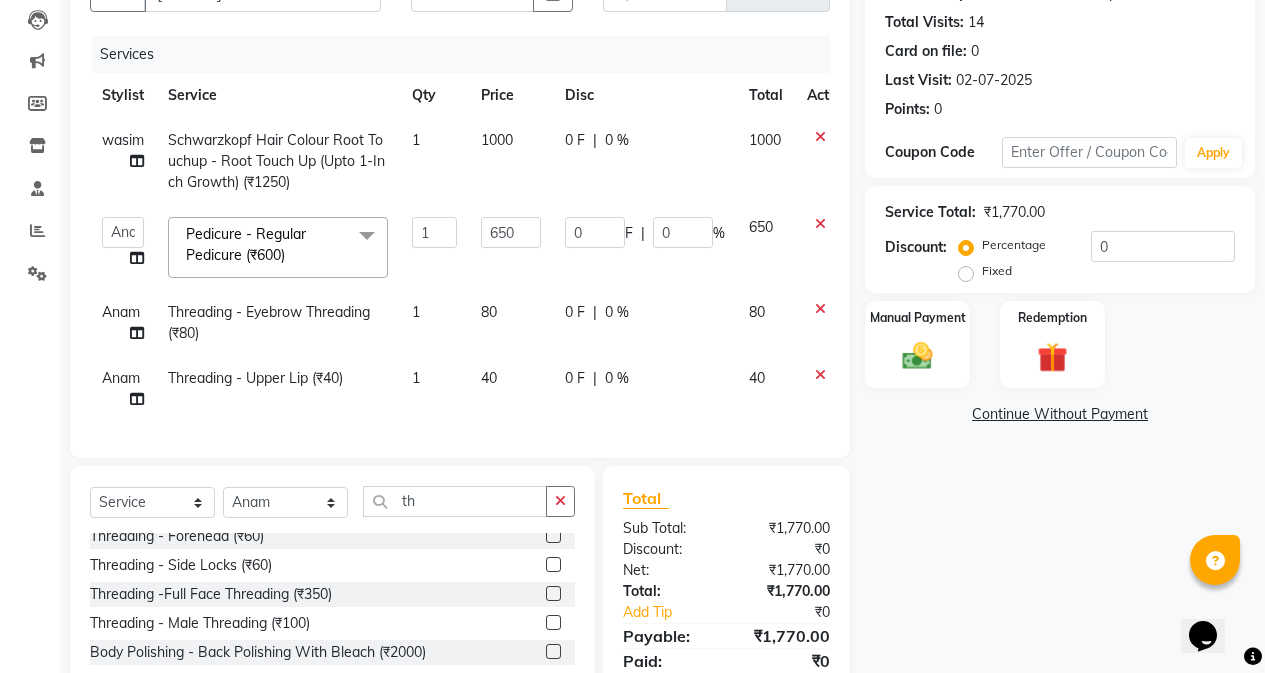 click on "Male Hair - Smothering  (₹2000)  Ironing -Curly Texture / Thick Dense Hair - Short (₹1000)  Ironing -Curly Texture / Thick Dense Hair - Medium (₹1250)  Ironing -Curly Texture / Thick Dense Hair - Long (₹1500)  Plex Bond Multiple - Add On With Color / Treatment (₹1000)  Straightening \ Smoothening Treatment-Hair Above Shoulder (₹4850)  Straightening \ Smoothening Treatment-Hair Below Shoulder (₹5575)  Straightening \ Smoothening Treatment-Hair Up To Waist (₹6875)  Straightening \ Smoothening Treatment-Hair Below Waist (₹8575)  Straightening \ Smoothening Treatment-Fringe (₹1900)  Straightening \ Smoothening Treatment-Crown (₹3750)  Straightening \ Smoothening Treatment-Density Charges (₹1500)   Schwarzkopf Hair Colour Root Touchup - Root Touch Up (Upto 1-Inch Growth) (₹1250)   Schwarzkopf Hair Colour Root Touchup - Root Touch Up (Upto 2-Inch Growth) (₹1600)   Schwarzkopf Hair Colour Root Touchup - Root Touch Up (Upto 3-Inch Growth) (₹2099)  Threading - Eyebrow Threading (₹80)" 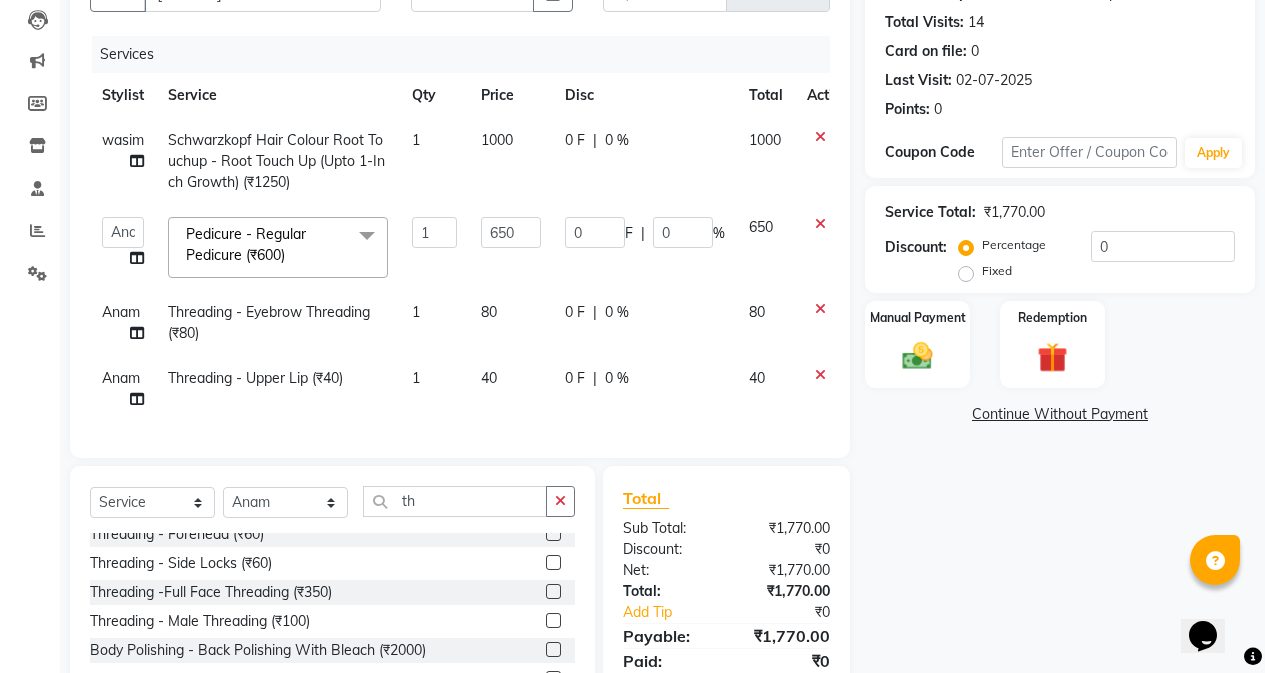 click on "Threading - Lower Lip (₹40)" 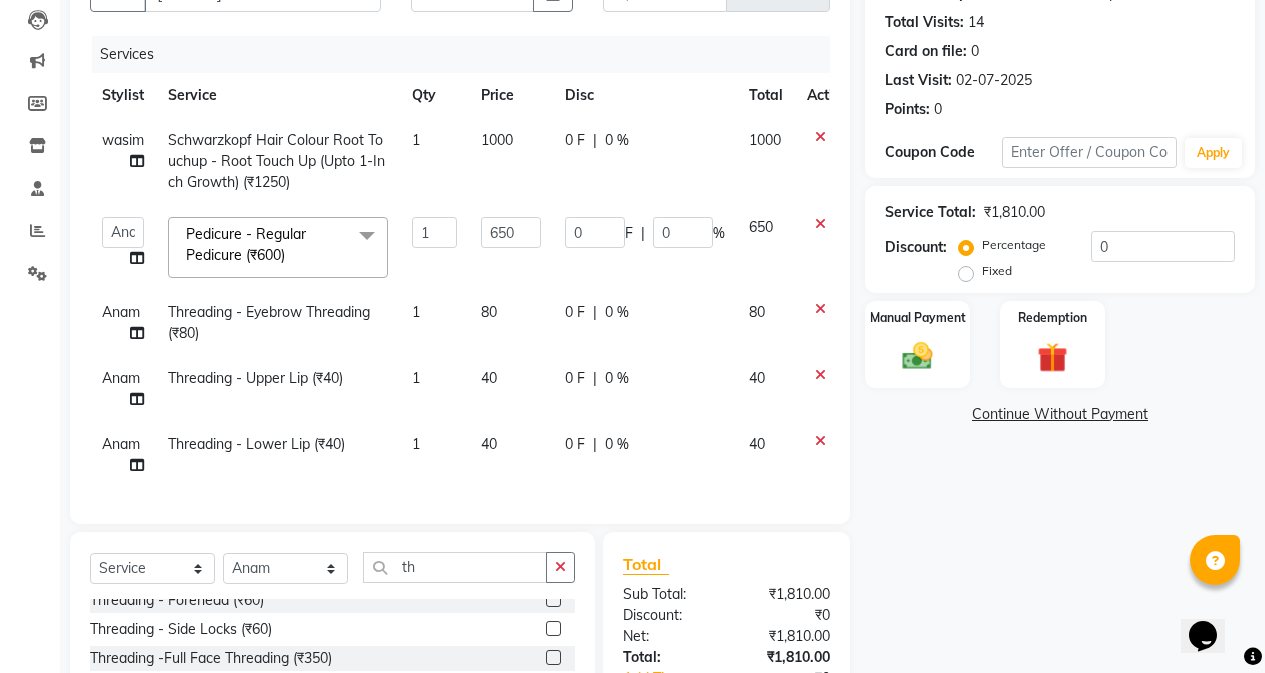 checkbox on "false" 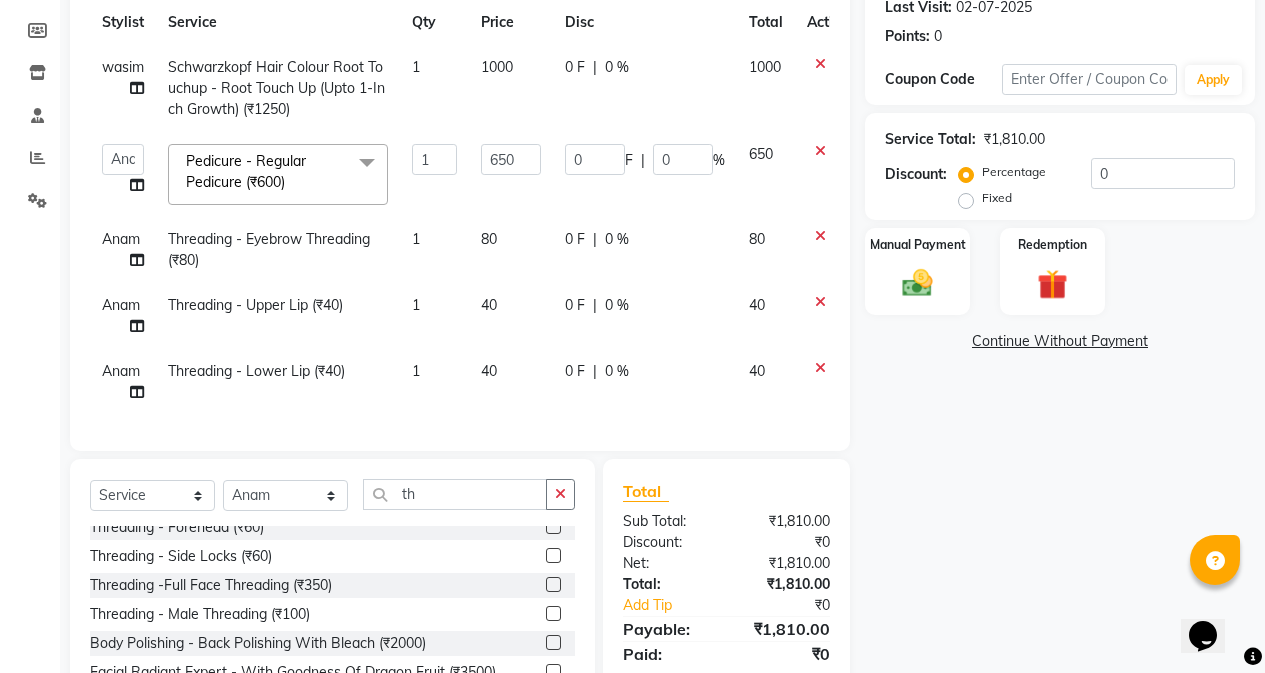 scroll, scrollTop: 311, scrollLeft: 0, axis: vertical 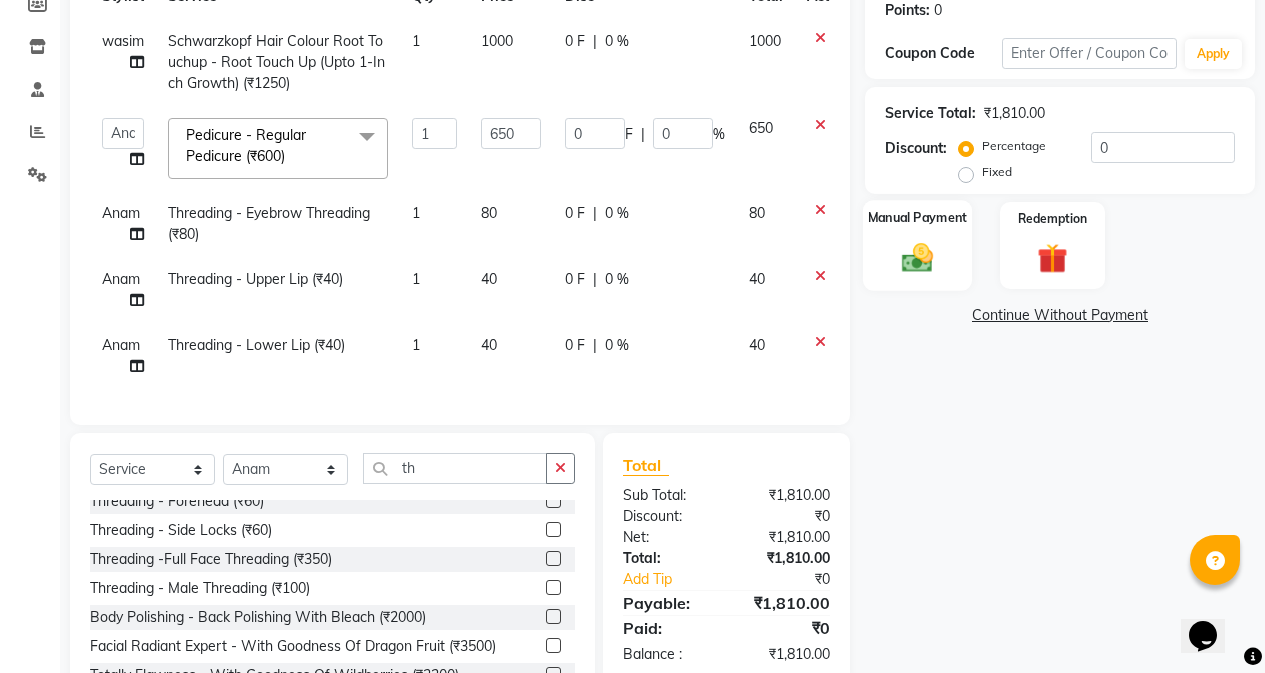 click 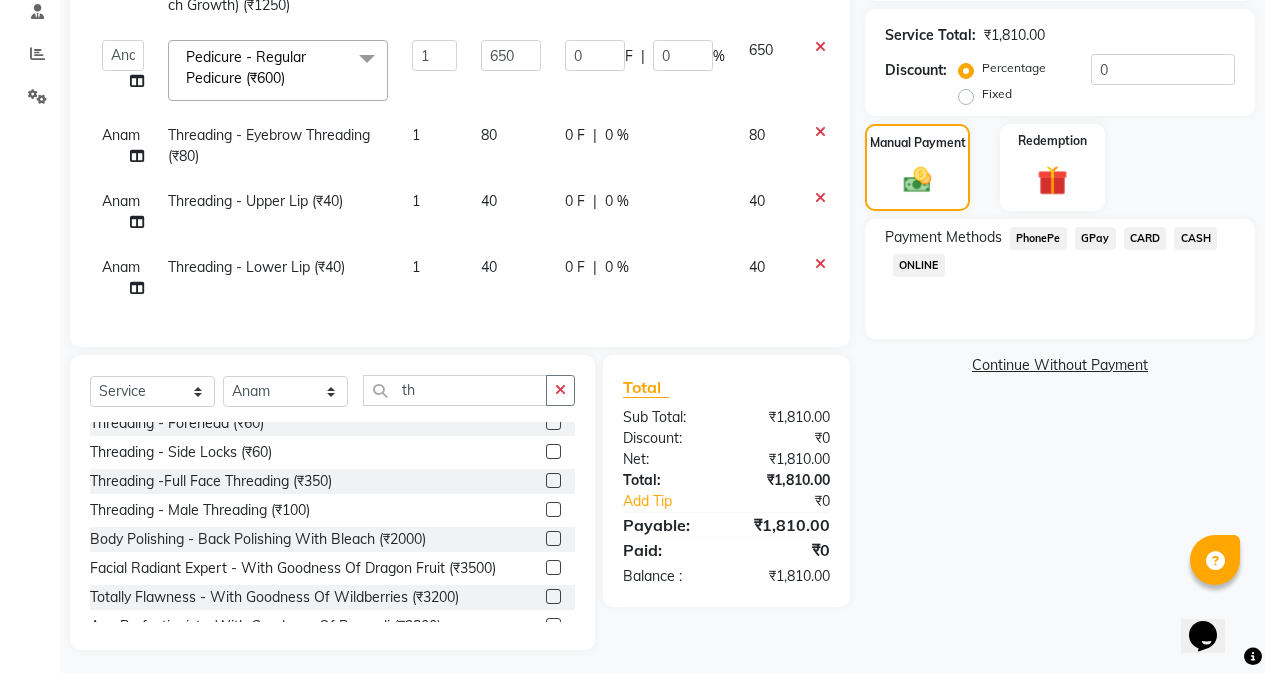 scroll, scrollTop: 411, scrollLeft: 0, axis: vertical 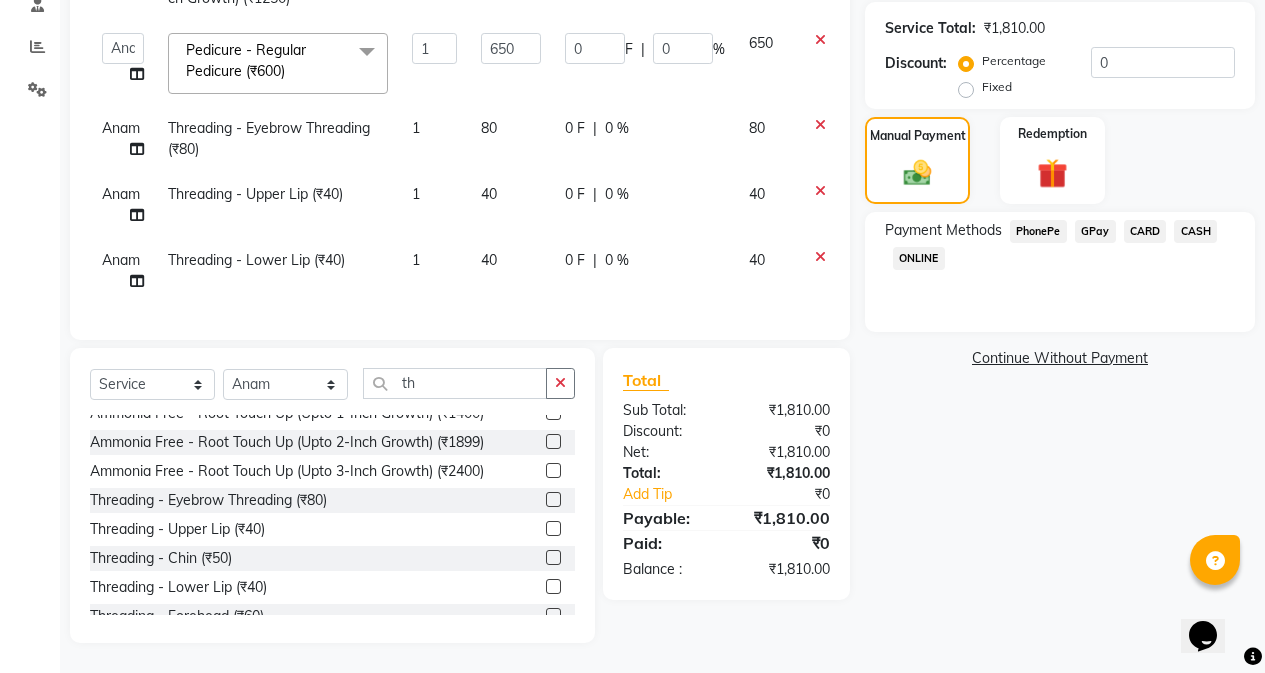 click on "CARD" 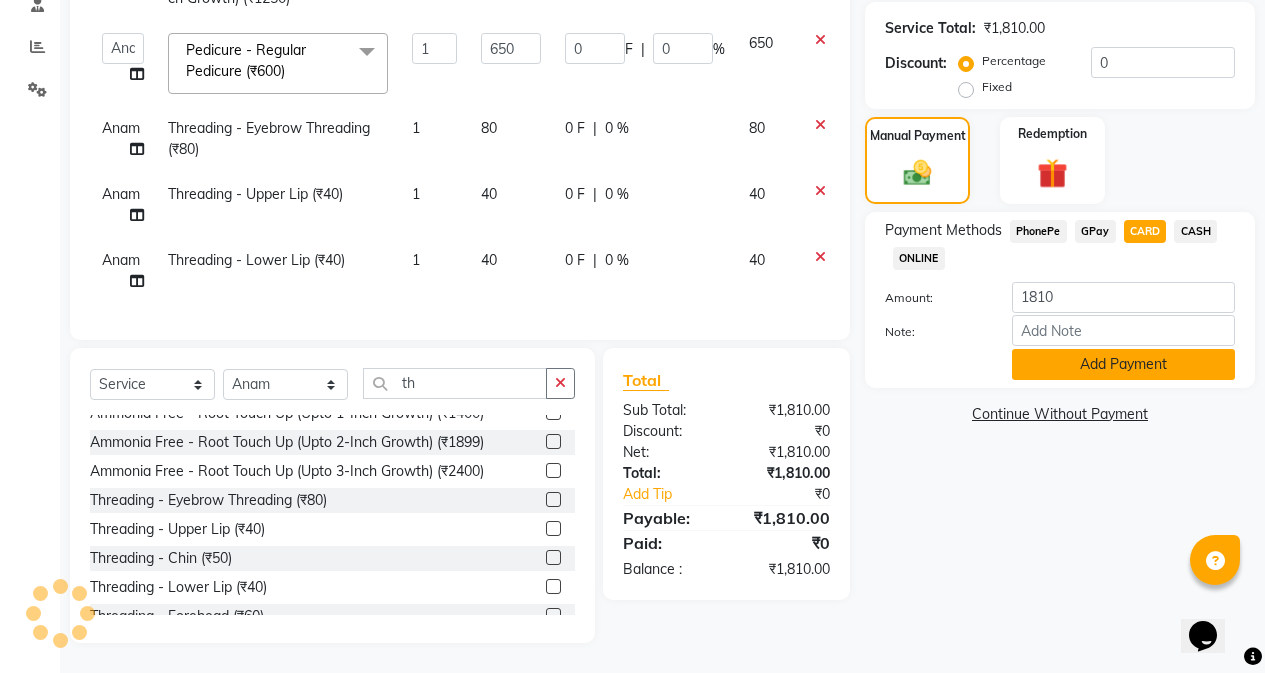 click on "Add Payment" 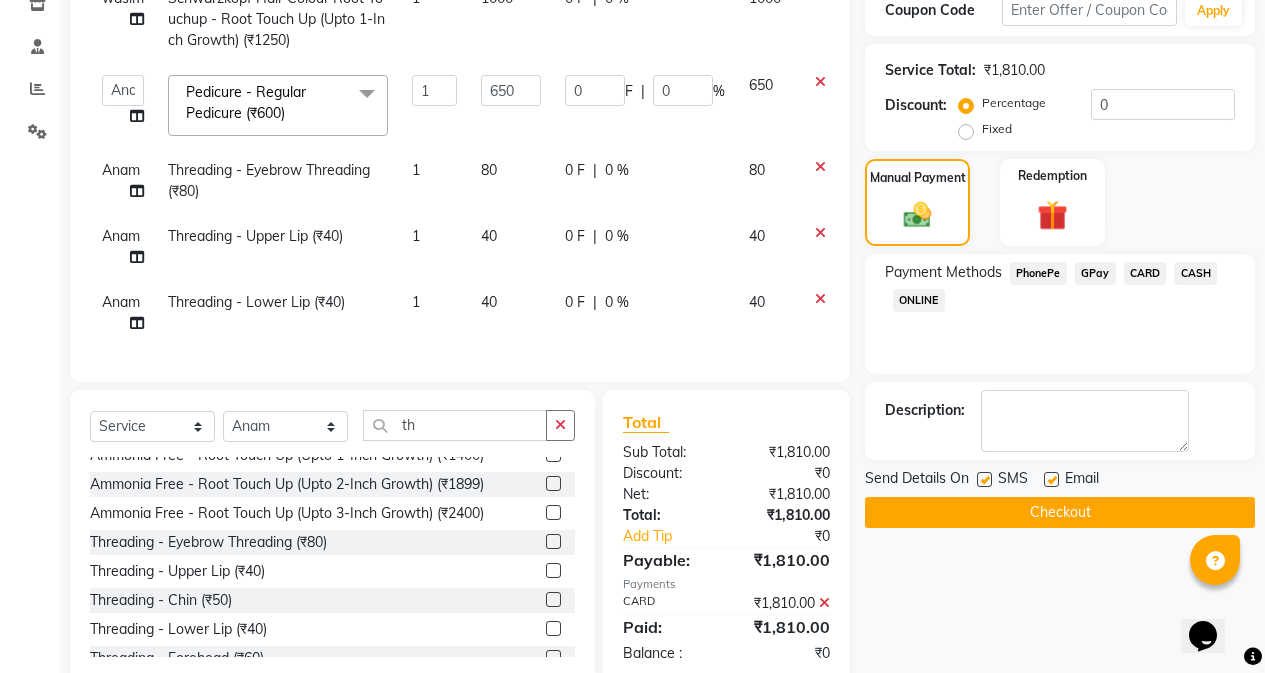 scroll, scrollTop: 311, scrollLeft: 0, axis: vertical 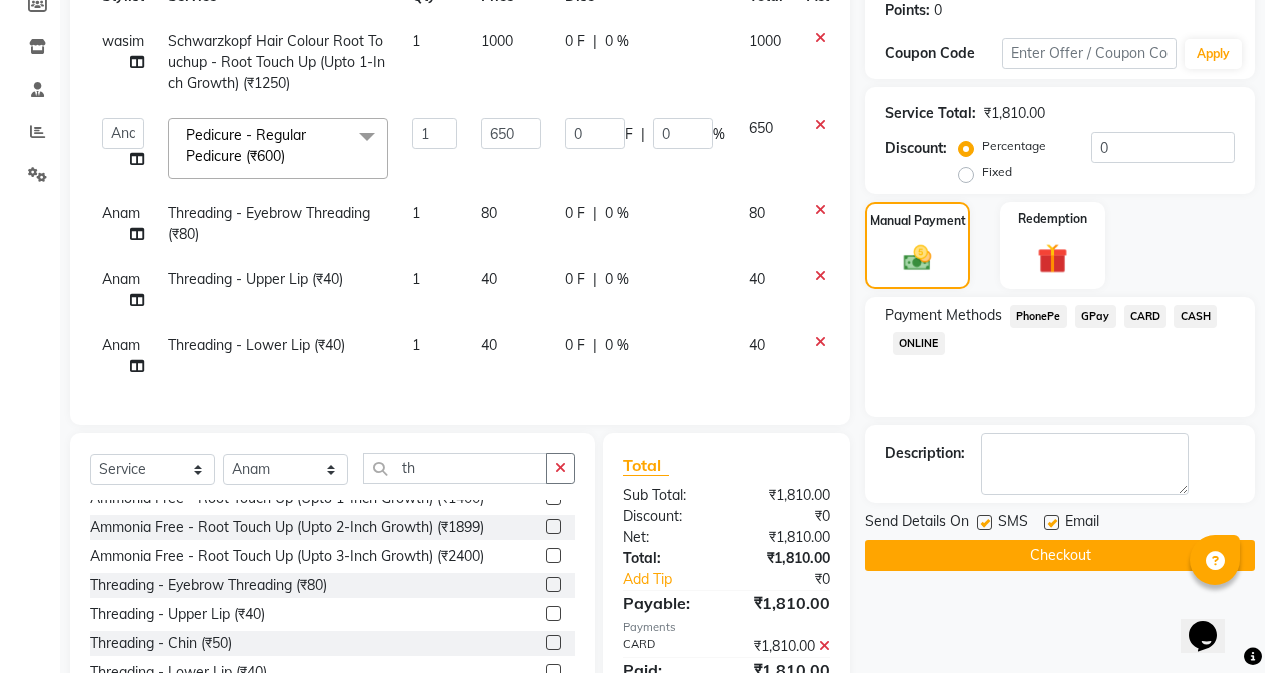 click on "40" 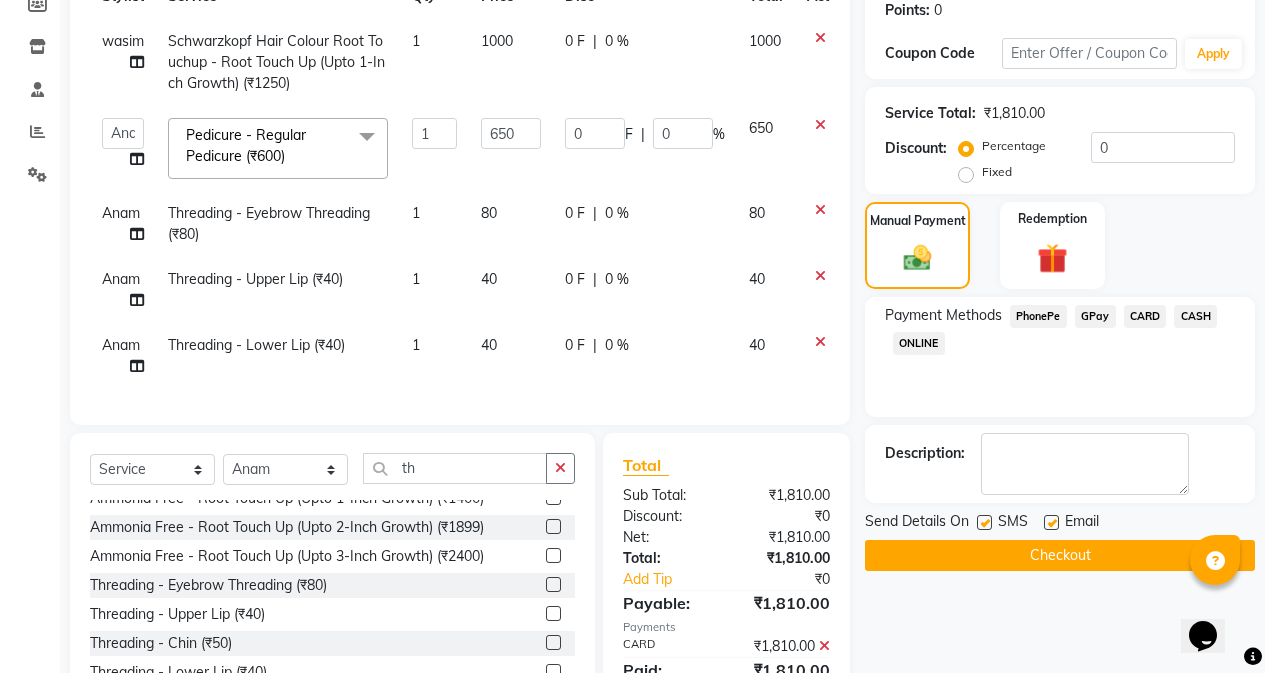 select on "42532" 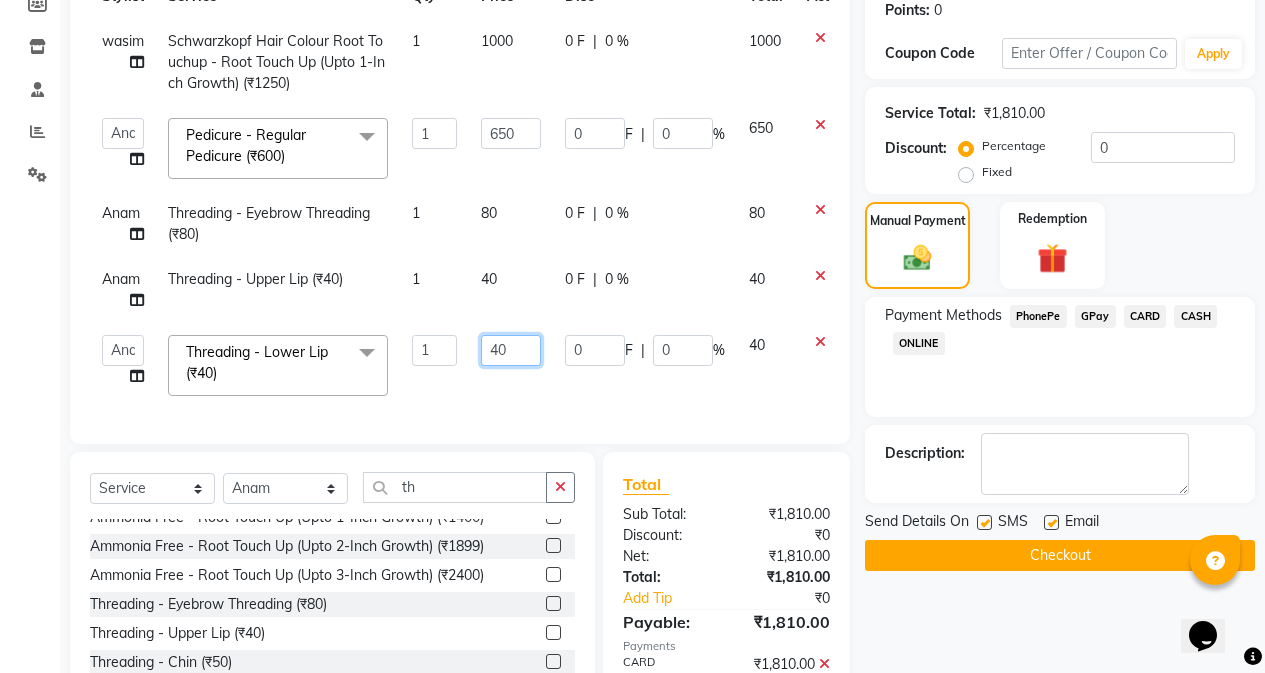 click on "40" 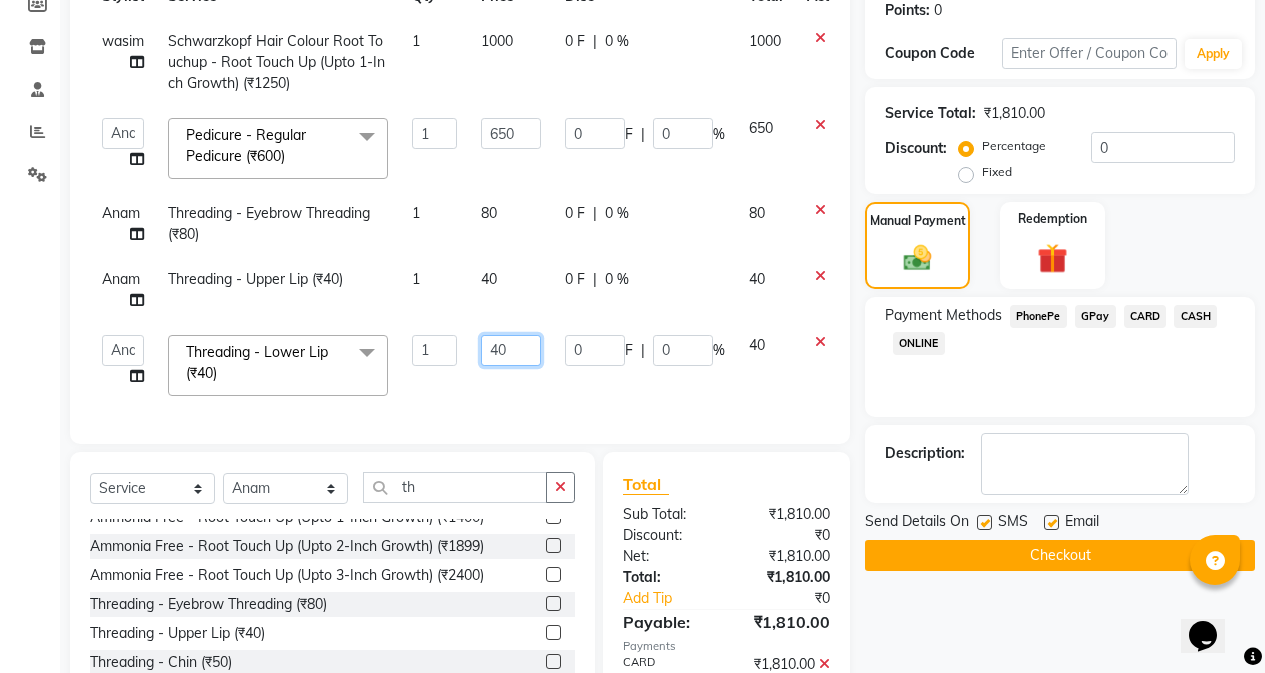 type on "4" 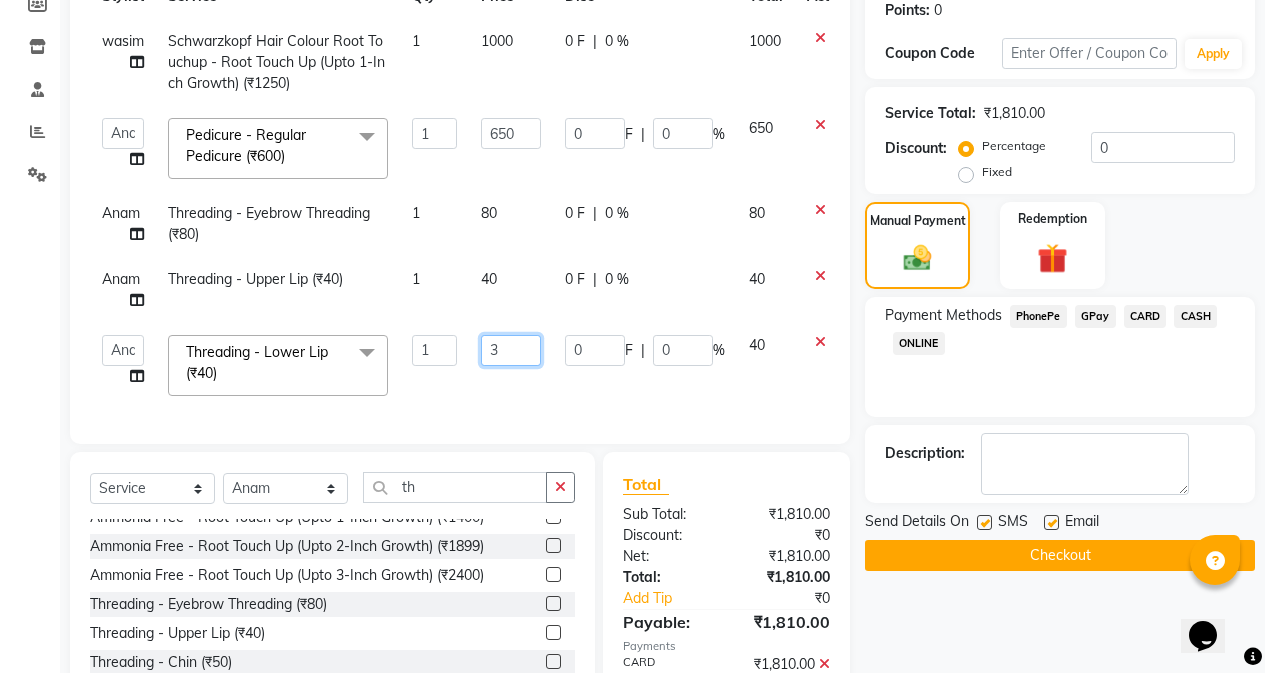 type on "30" 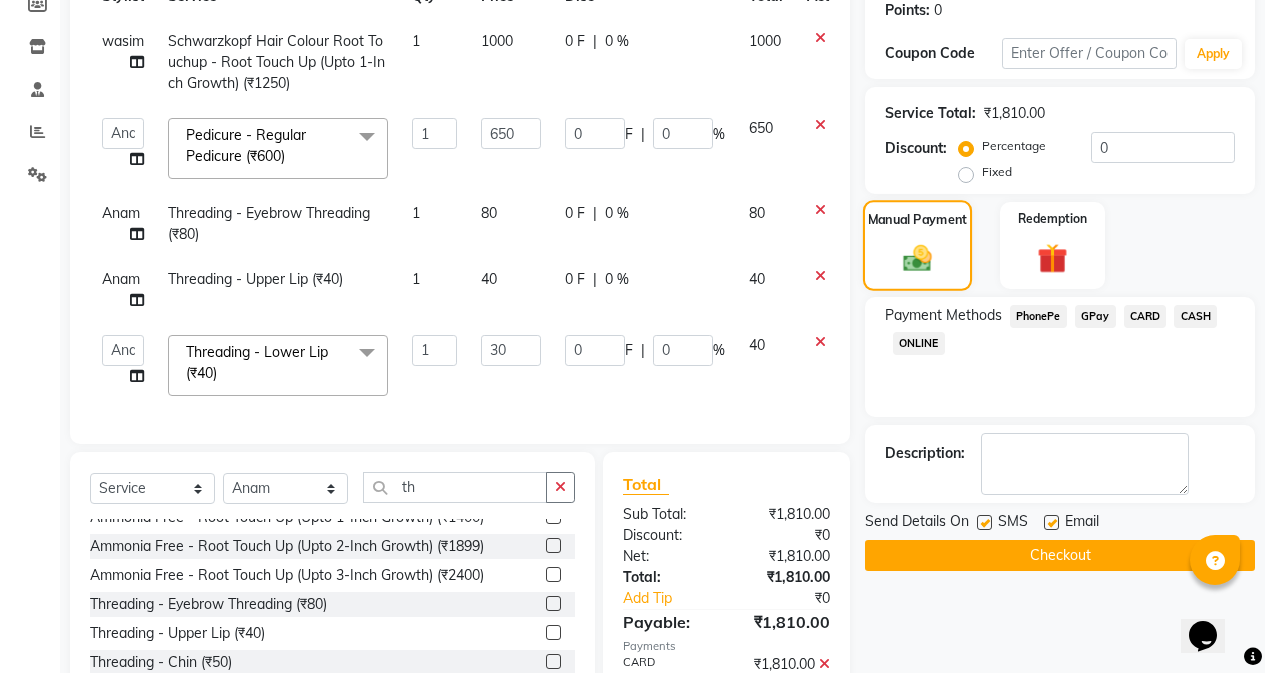 click 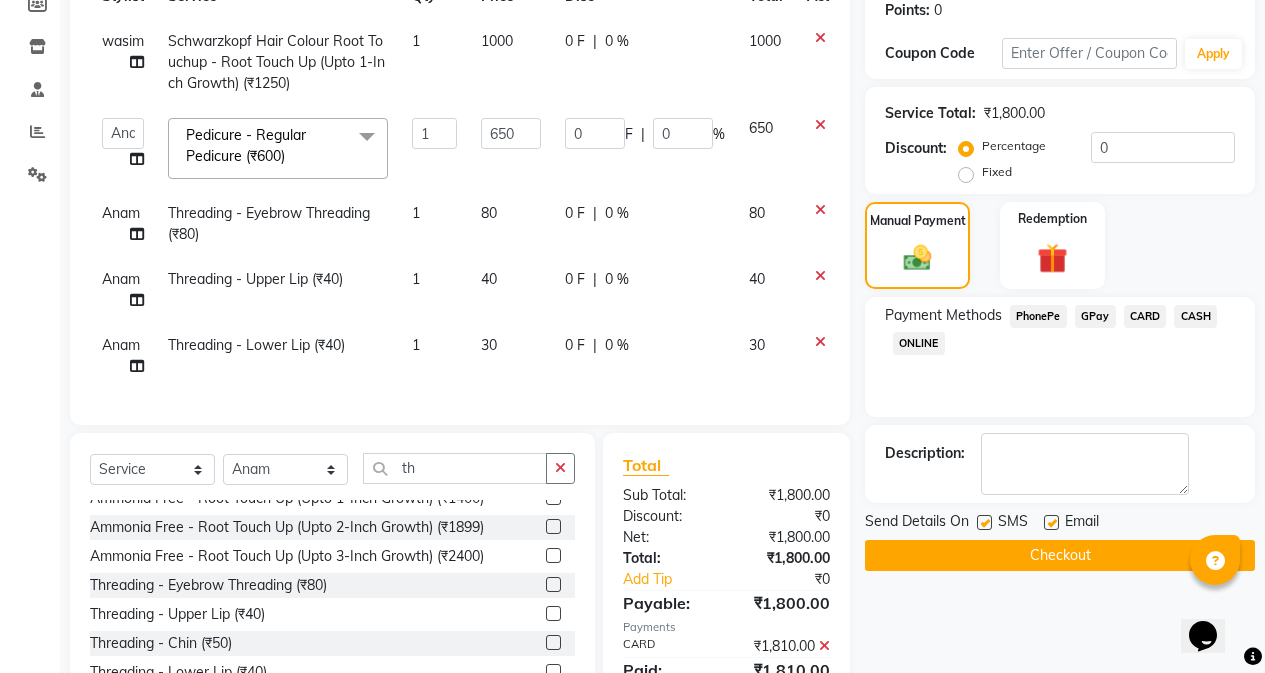 click on "GPay" 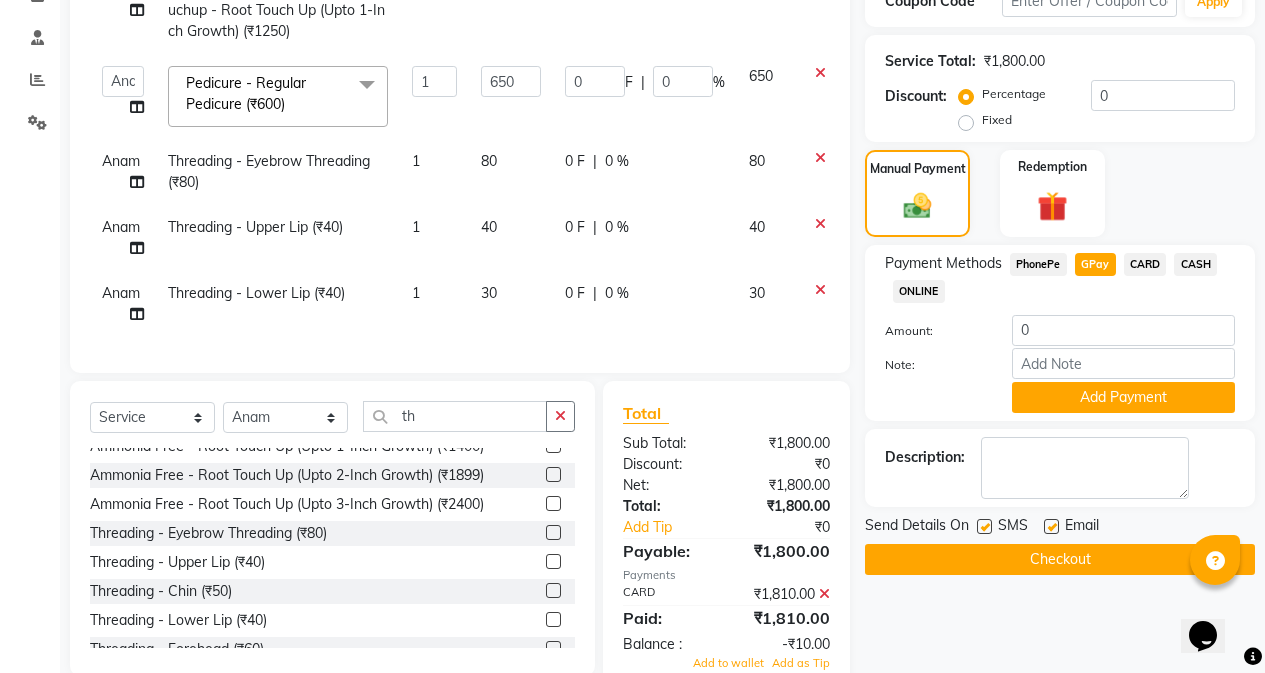 scroll, scrollTop: 411, scrollLeft: 0, axis: vertical 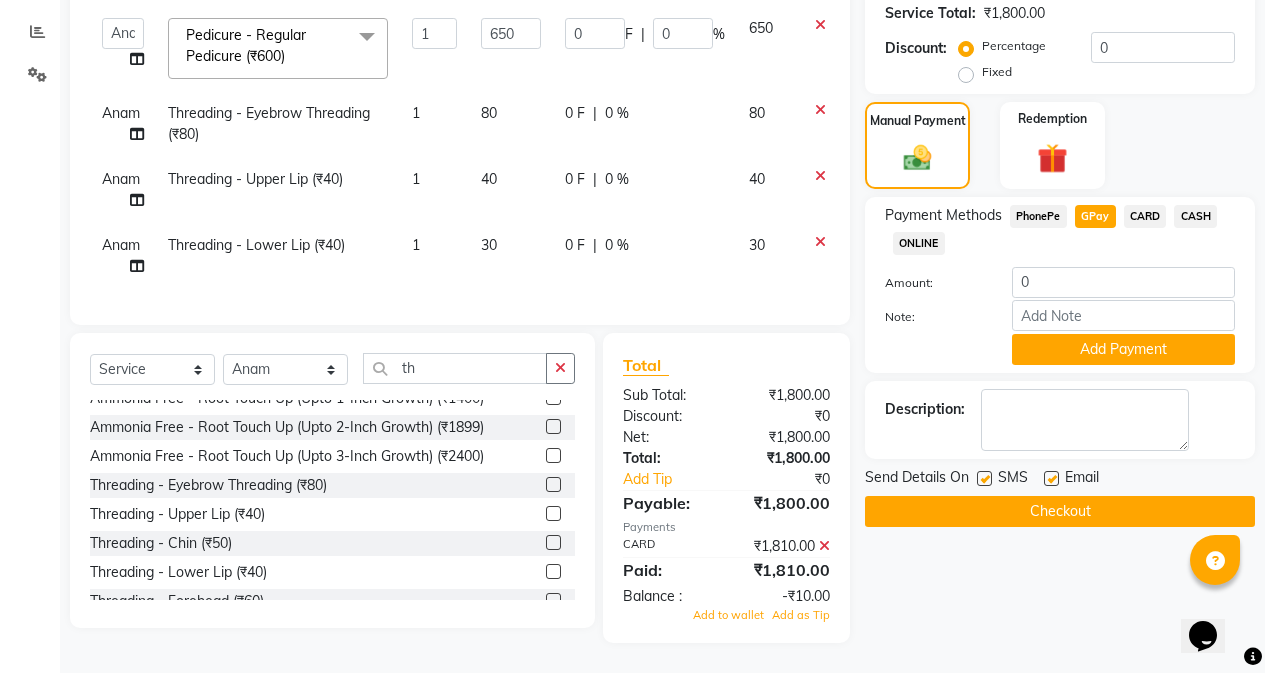click 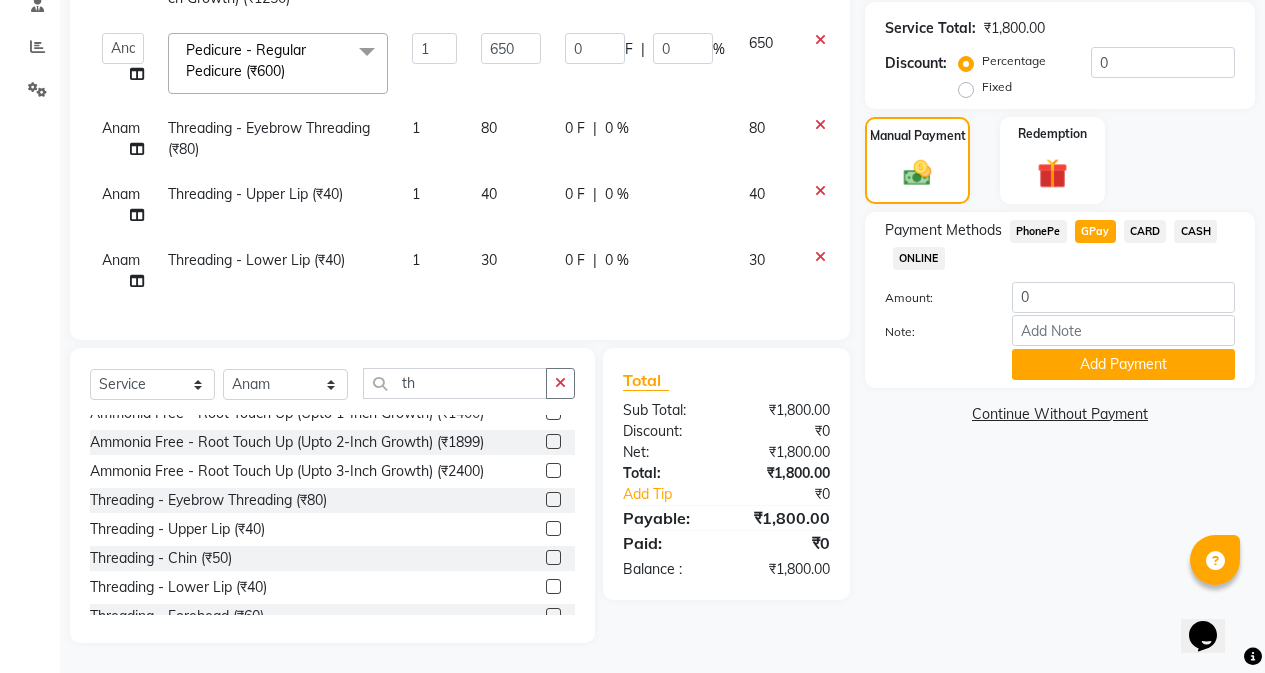 click on "CARD" 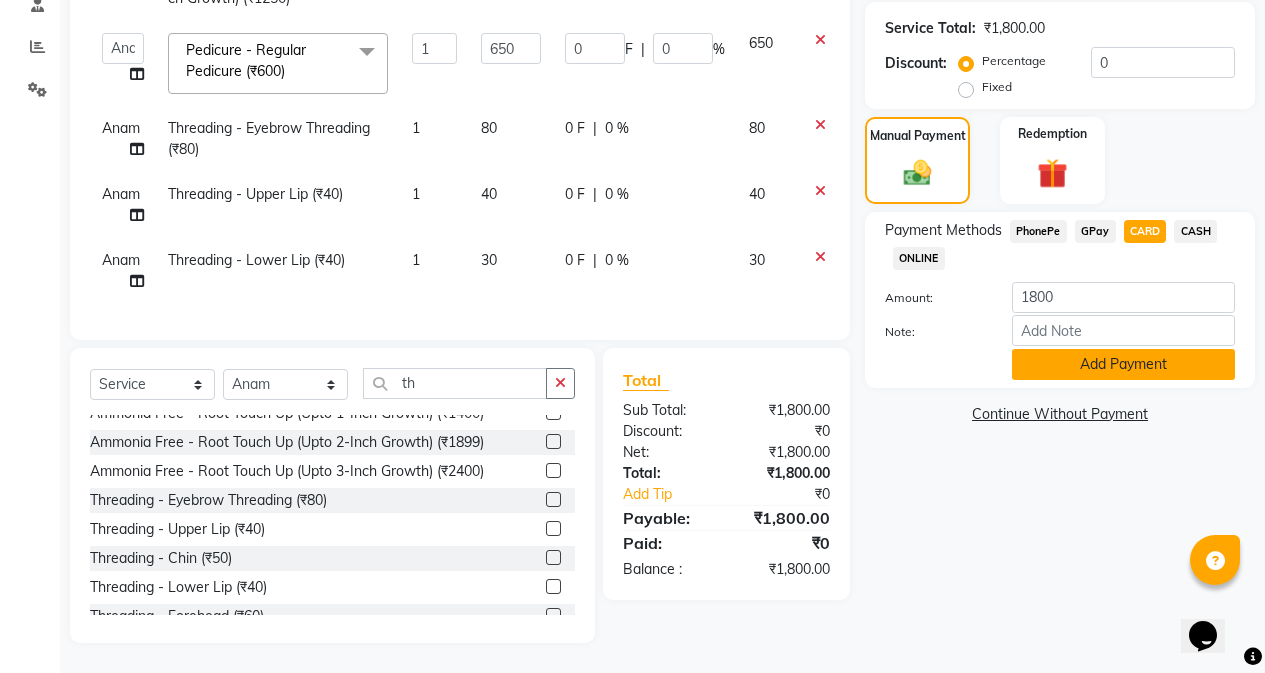 click on "Add Payment" 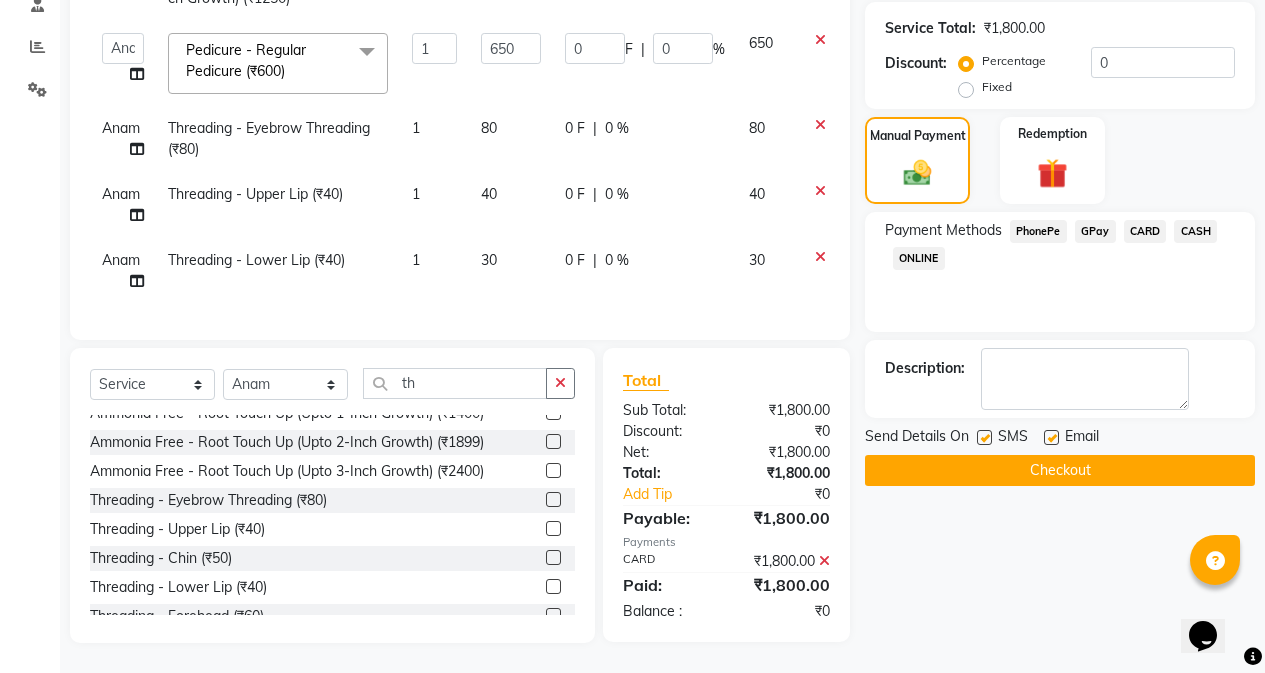 click 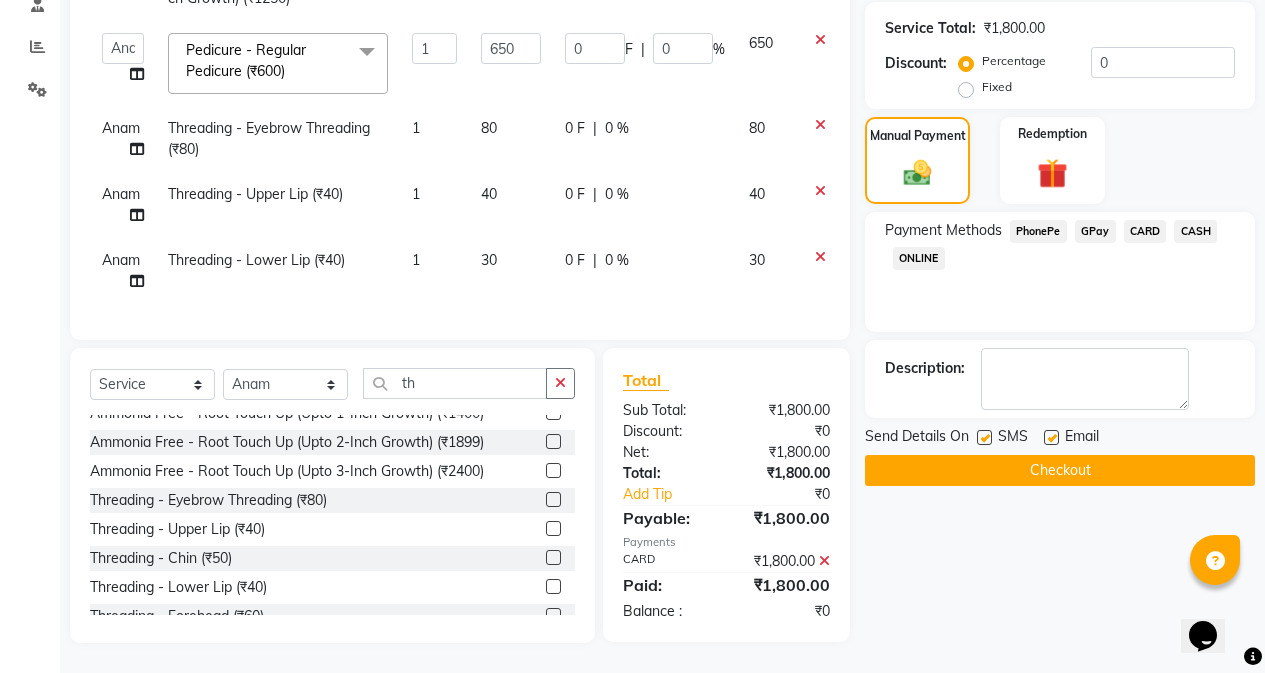 click at bounding box center (983, 438) 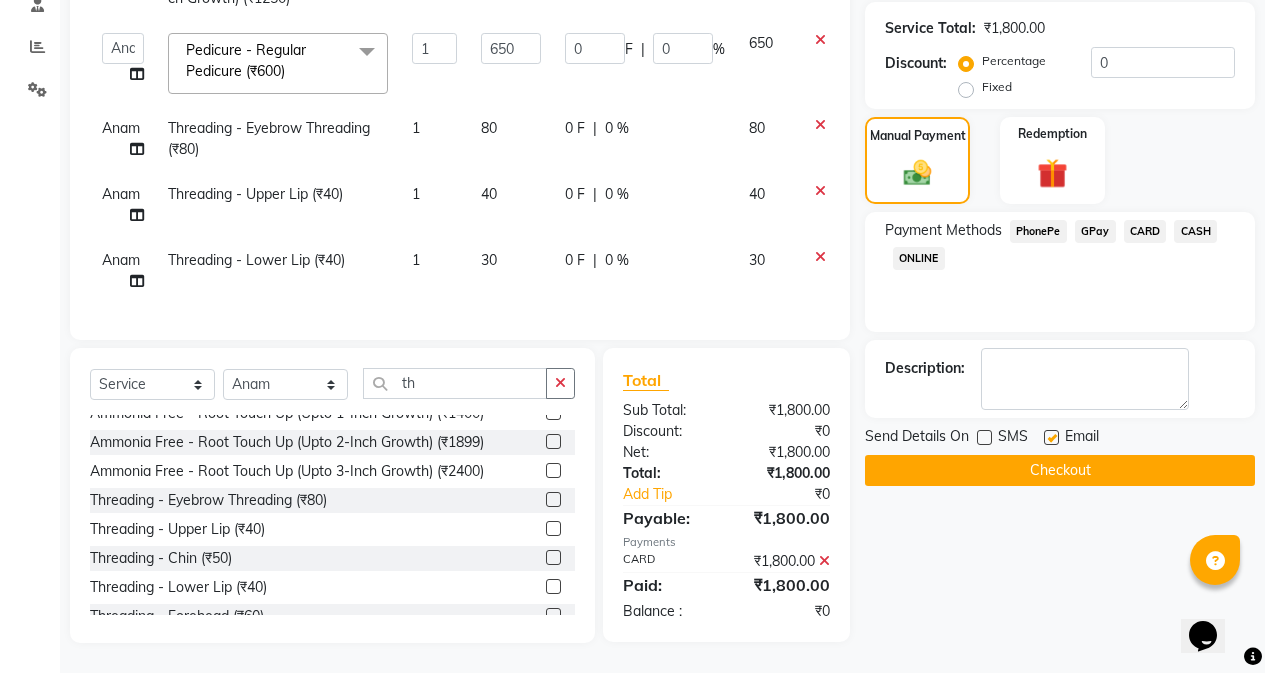 click on "Checkout" 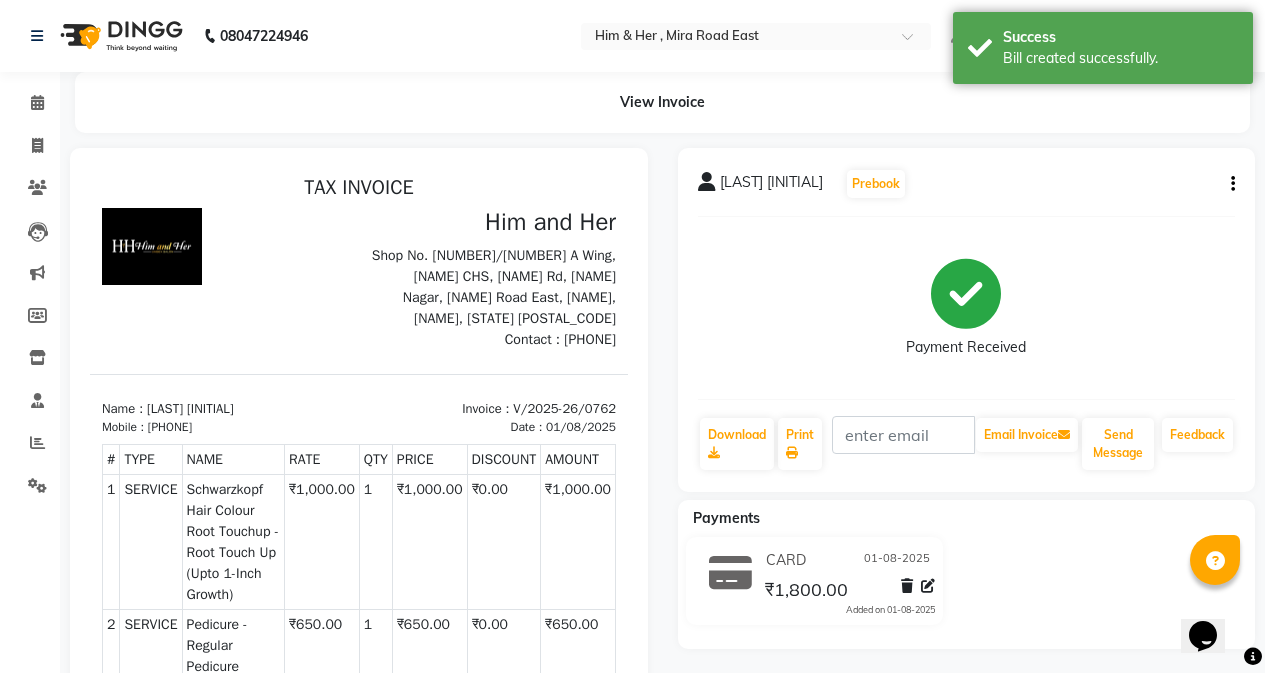 scroll, scrollTop: 0, scrollLeft: 0, axis: both 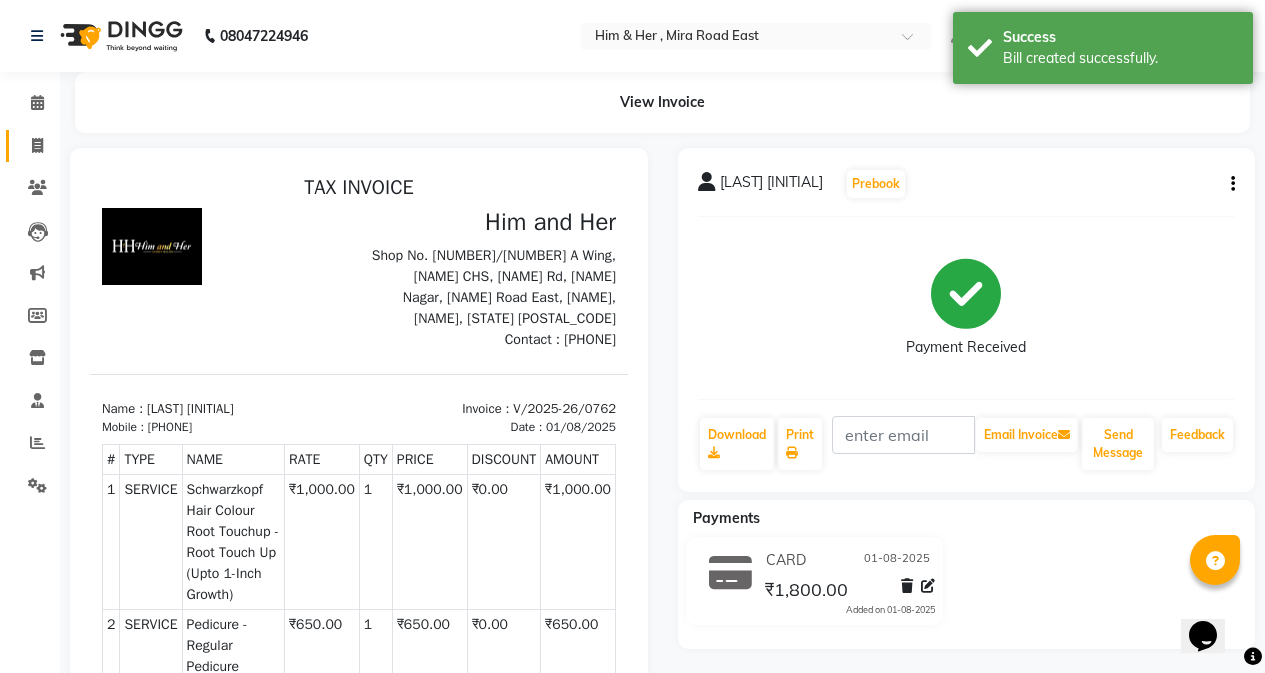 drag, startPoint x: 14, startPoint y: 139, endPoint x: 37, endPoint y: 150, distance: 25.495098 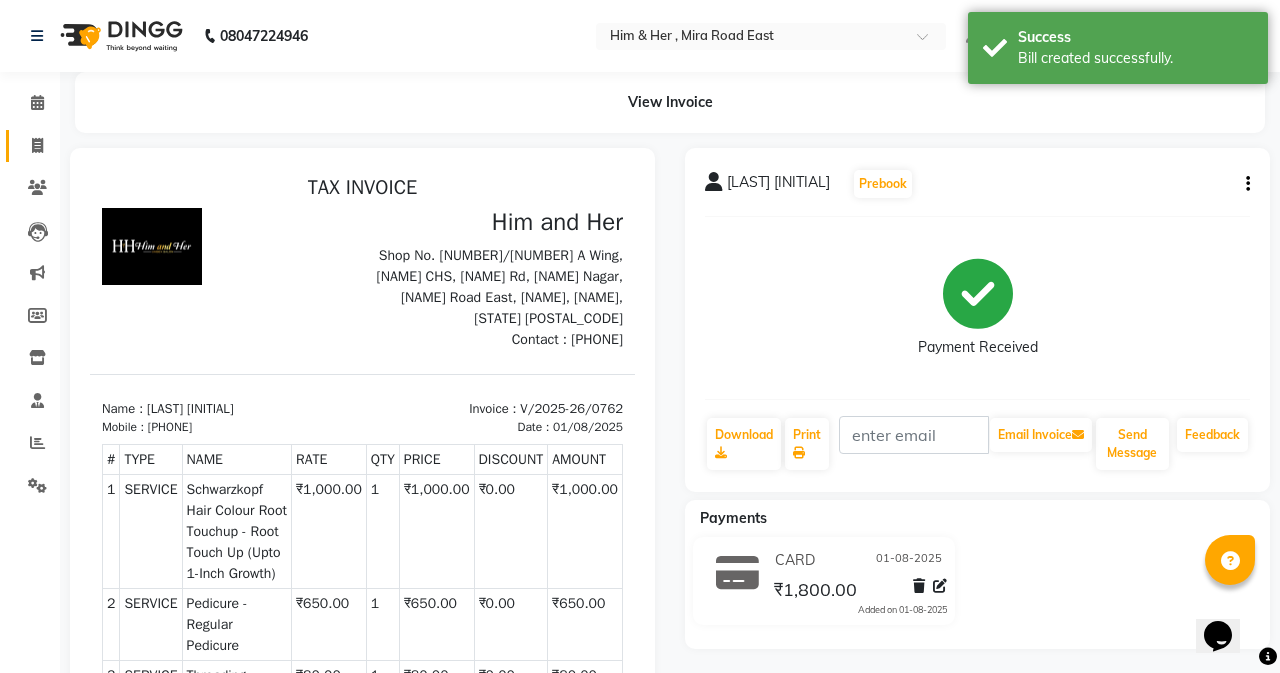 select on "5934" 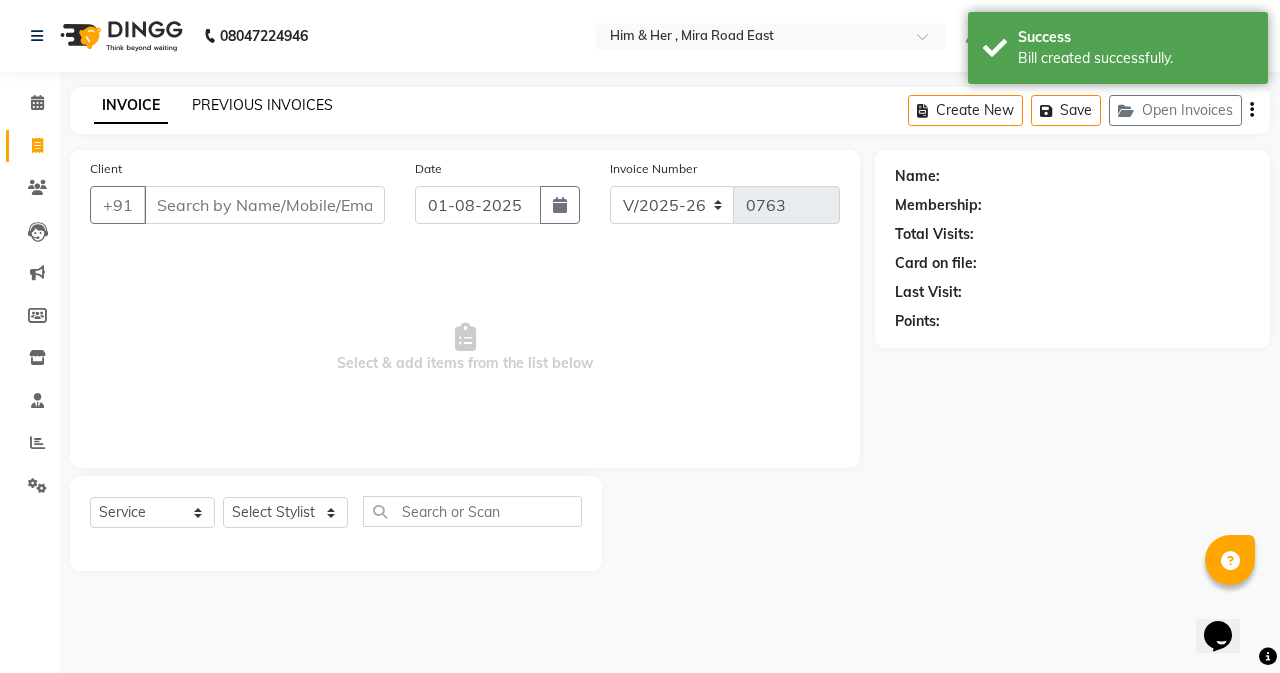 click on "PREVIOUS INVOICES" 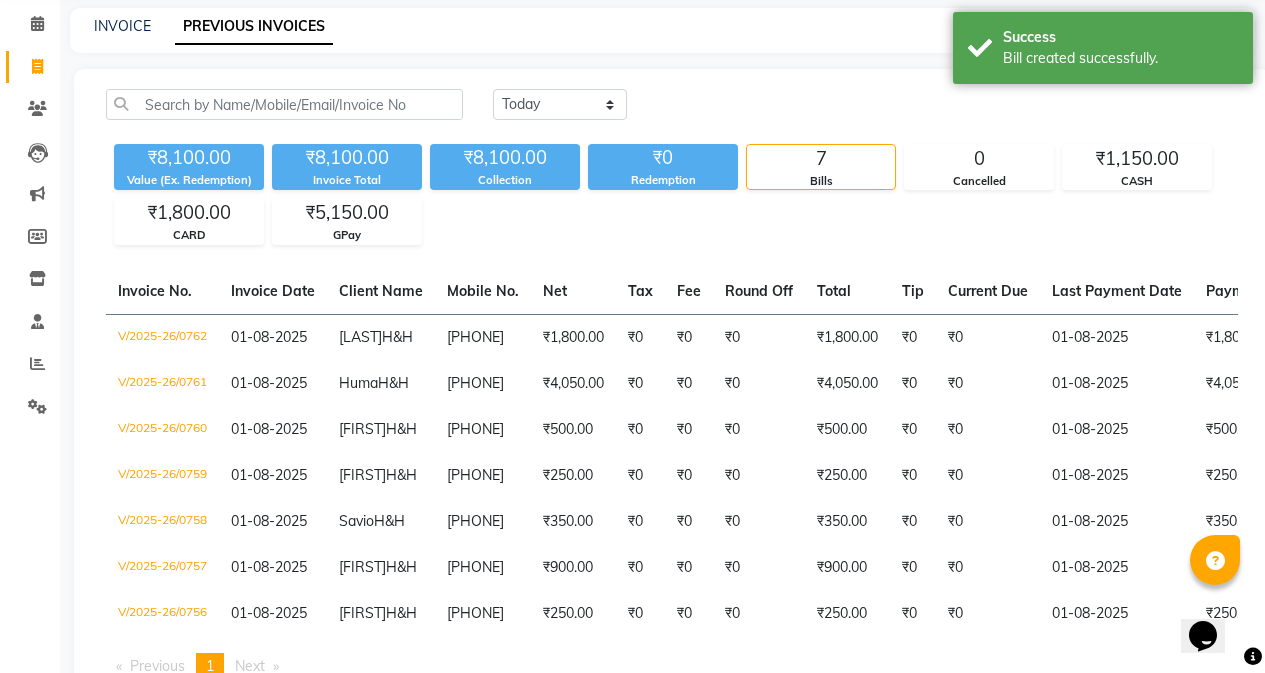 scroll, scrollTop: 187, scrollLeft: 0, axis: vertical 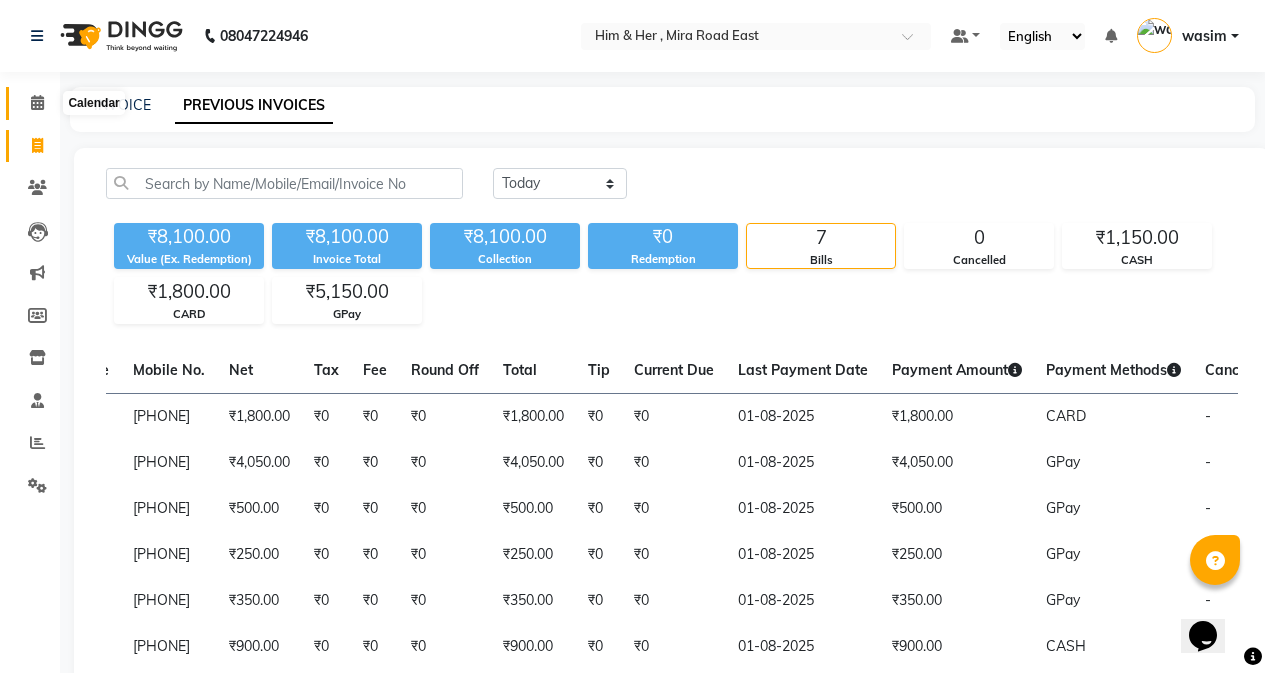 click 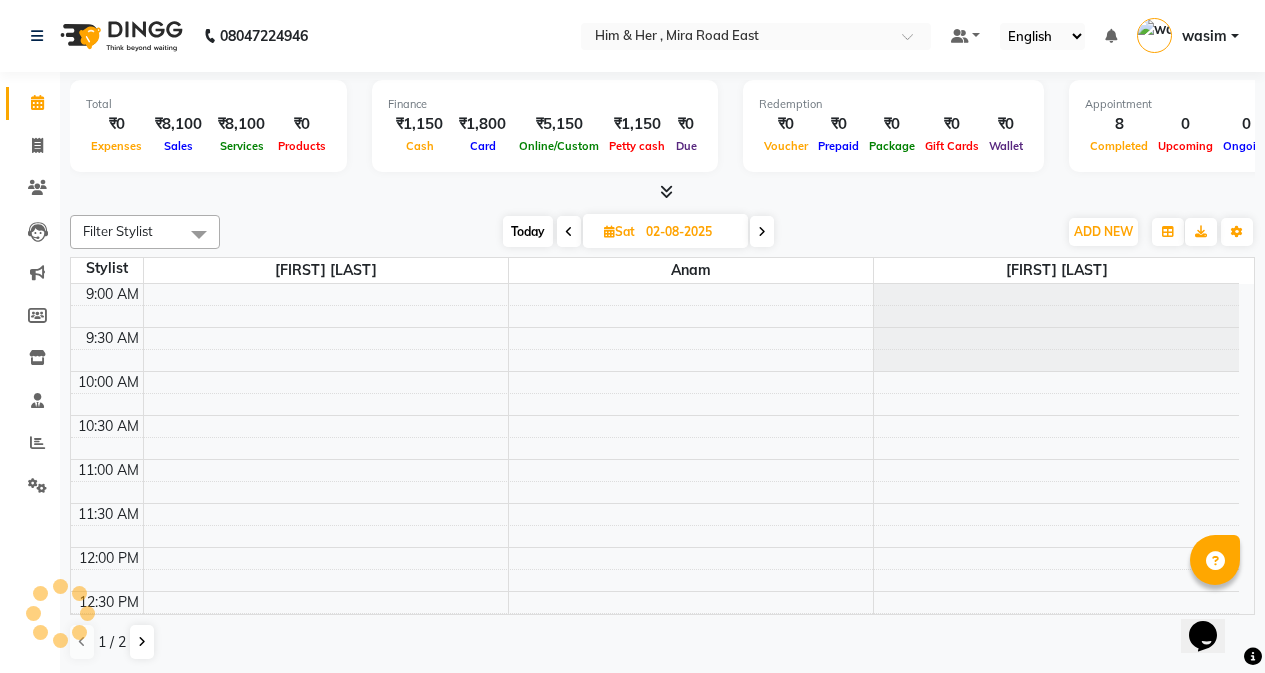 scroll, scrollTop: 0, scrollLeft: 0, axis: both 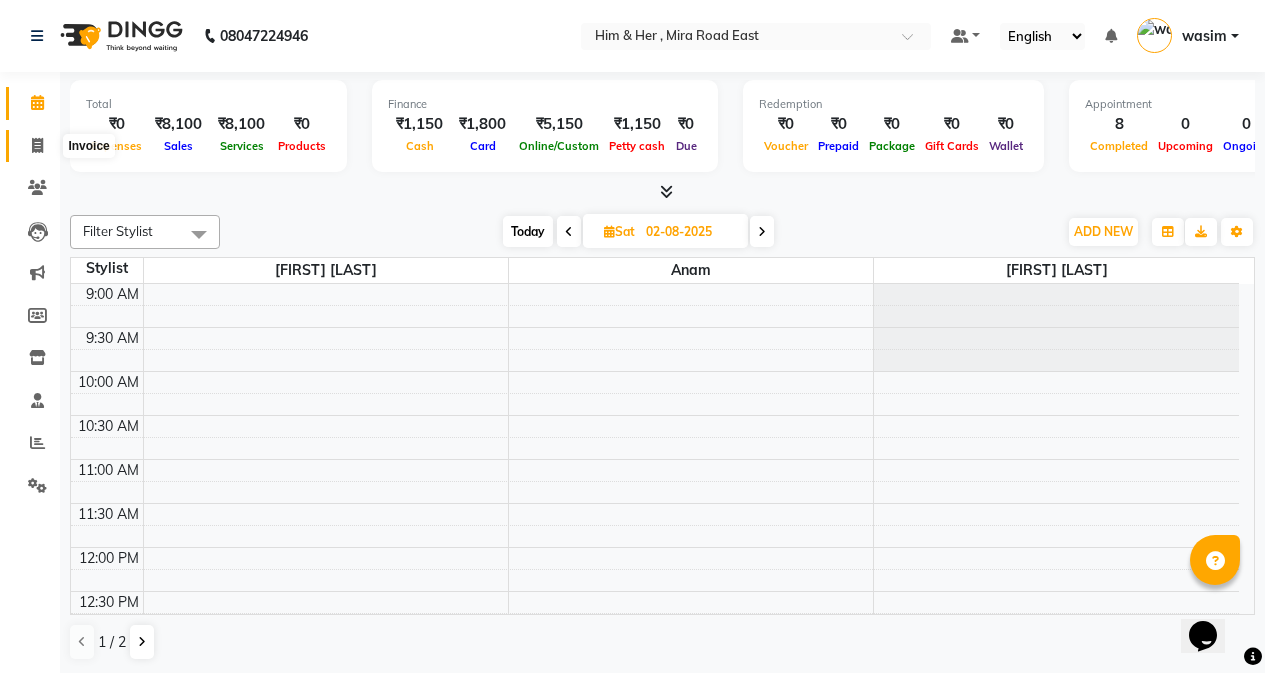 click 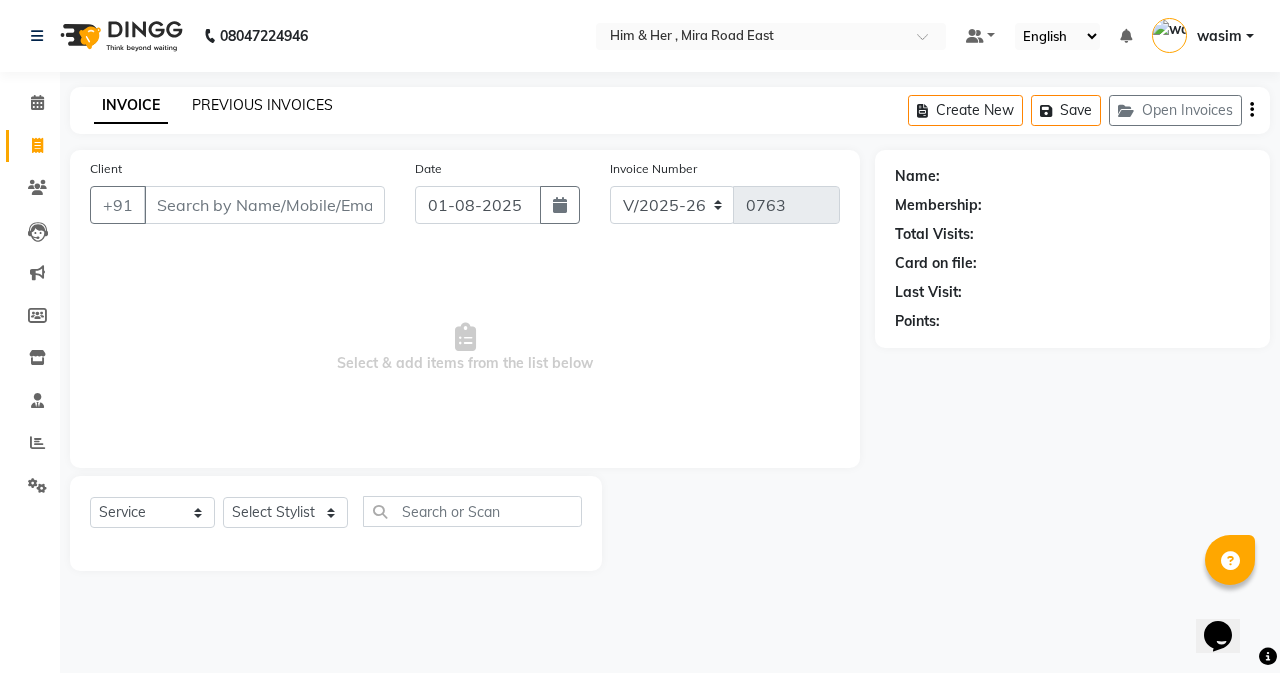 click on "PREVIOUS INVOICES" 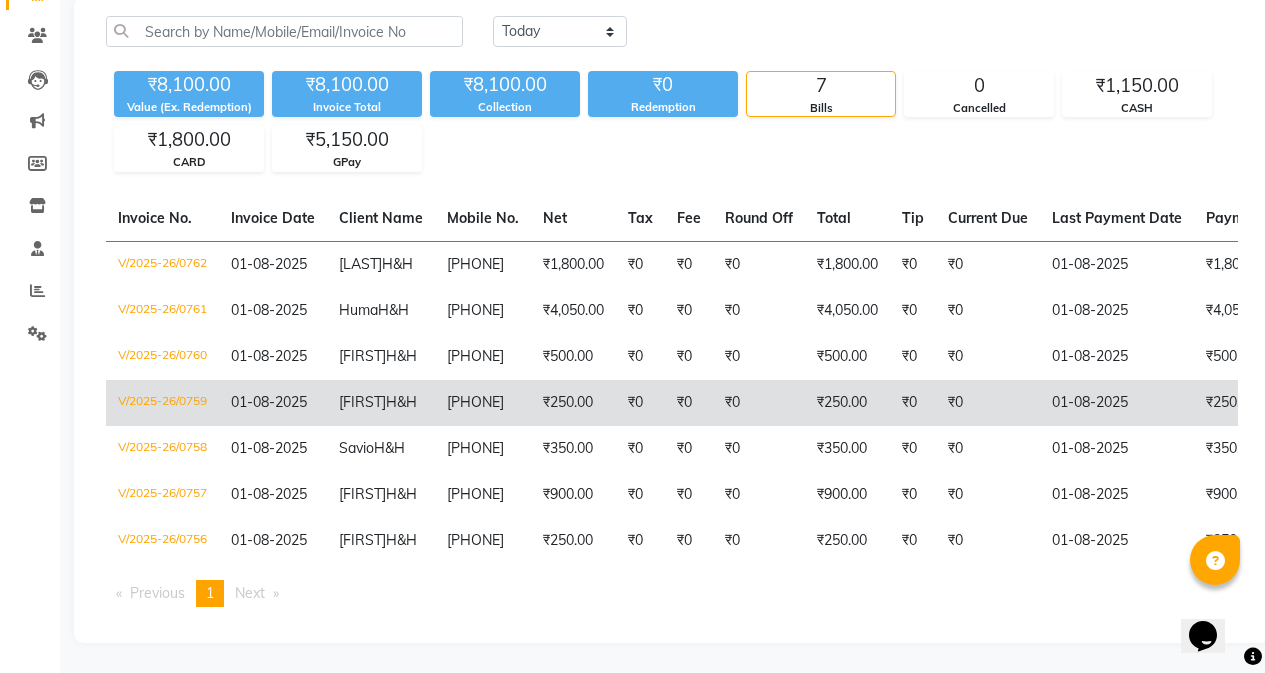 scroll, scrollTop: 187, scrollLeft: 0, axis: vertical 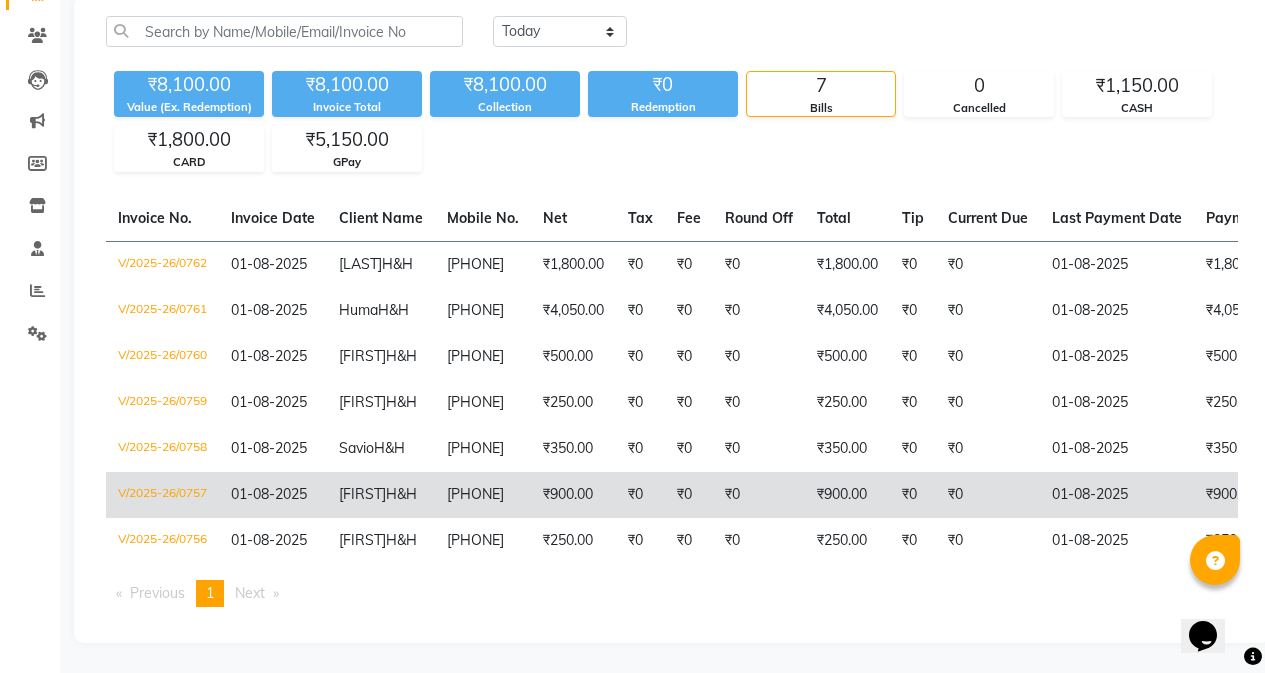 click on "₹900.00" 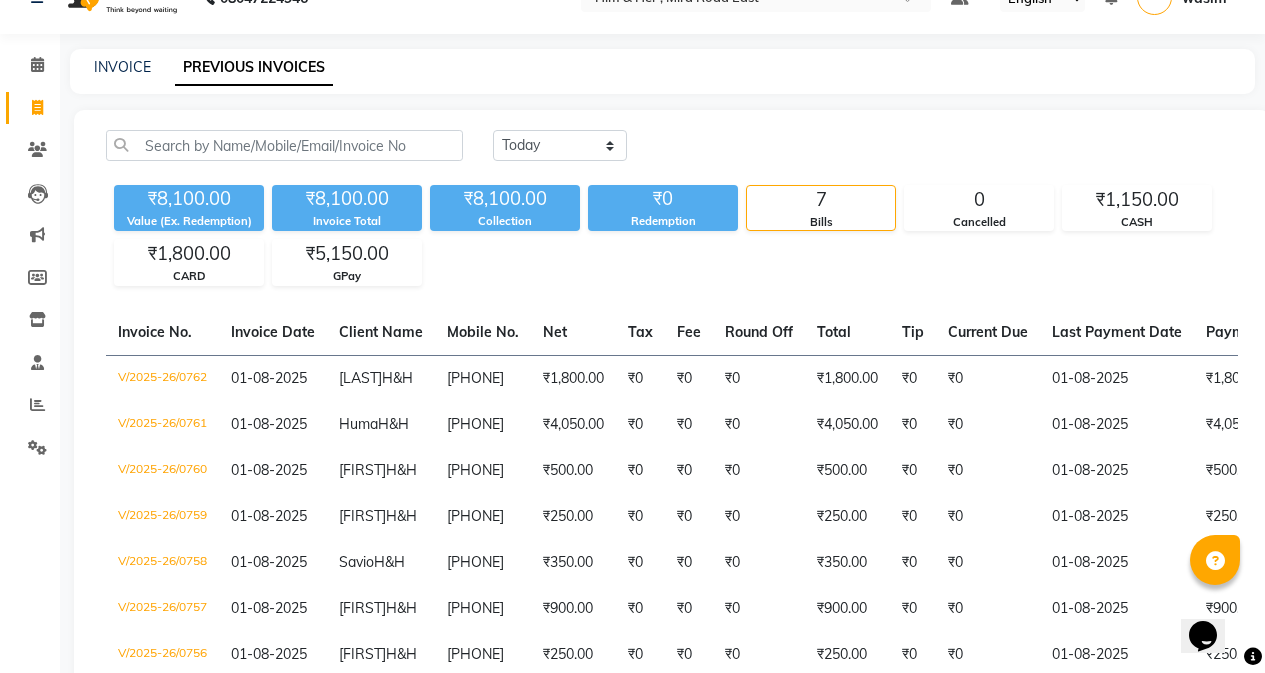 scroll, scrollTop: 0, scrollLeft: 0, axis: both 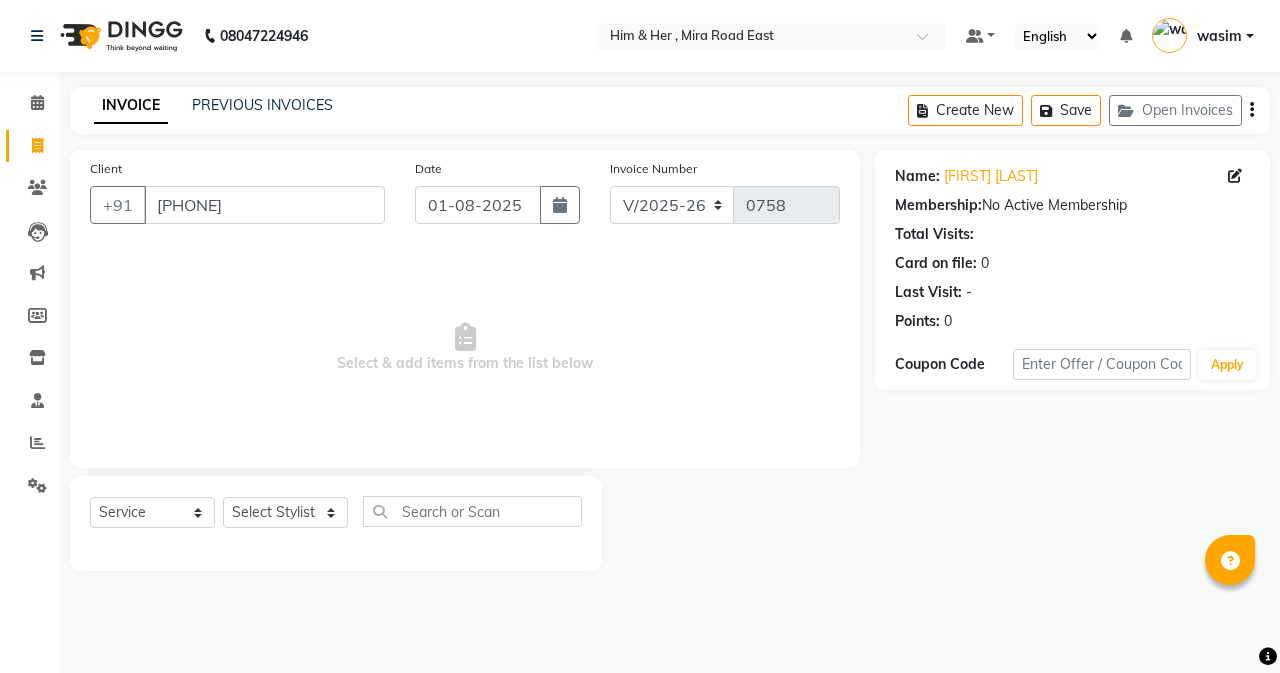 select on "5934" 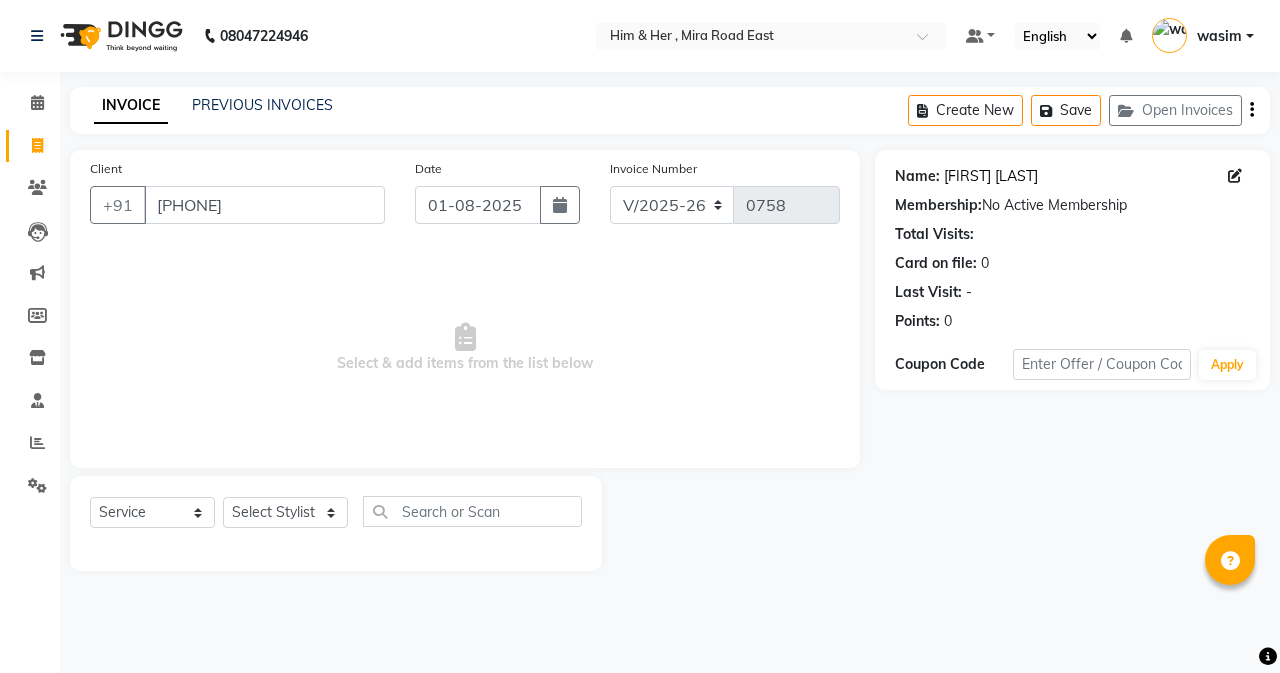 scroll, scrollTop: 0, scrollLeft: 0, axis: both 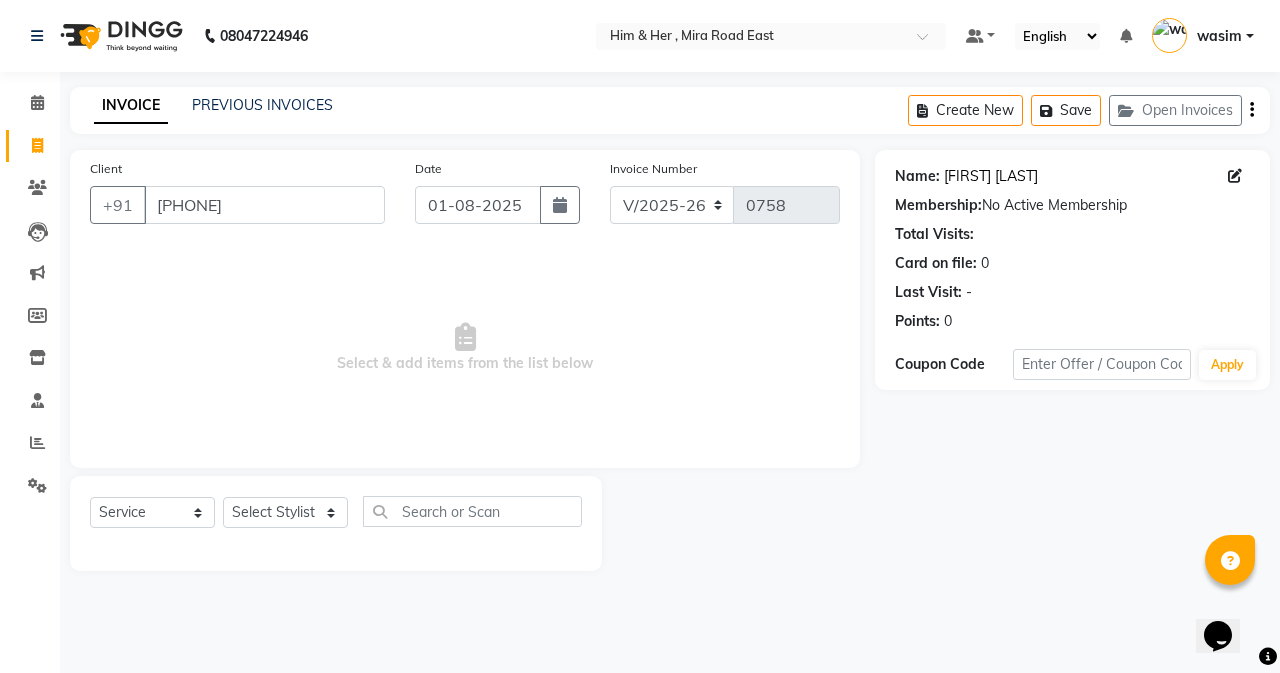 click on "Huma H&h" 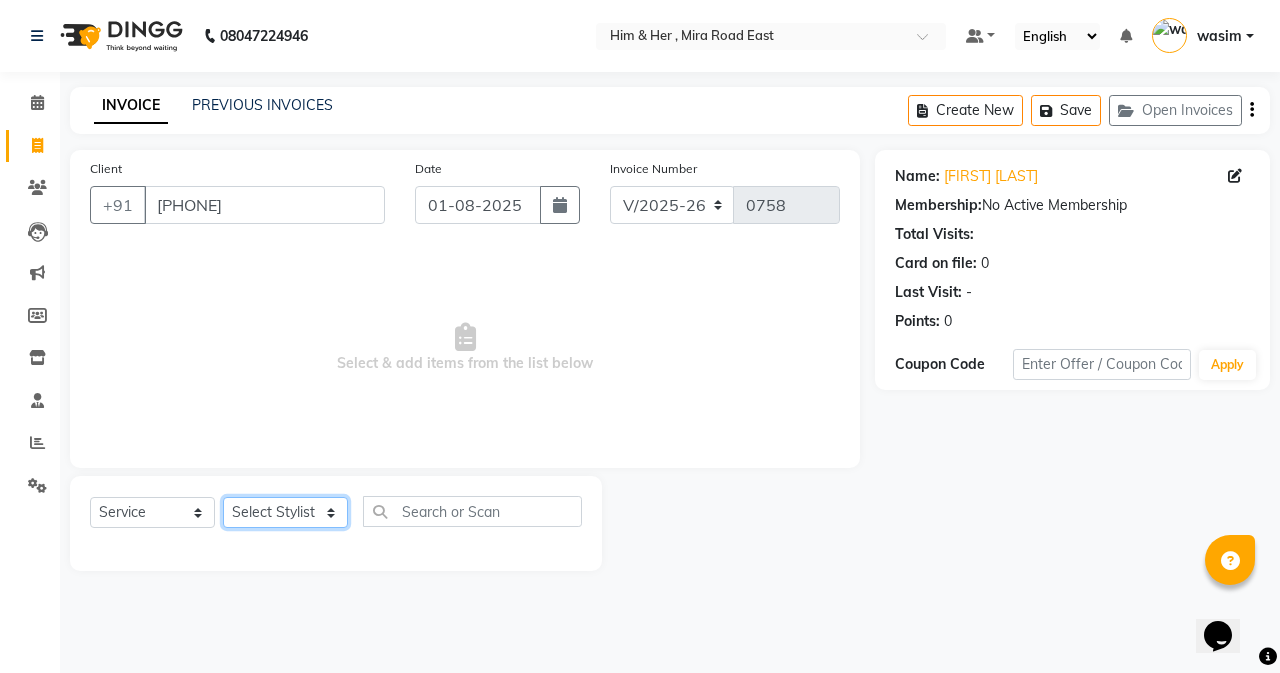 click on "Select Stylist [FIRST] [FIRST] [FIRST] [FIRST] [FIRST]" 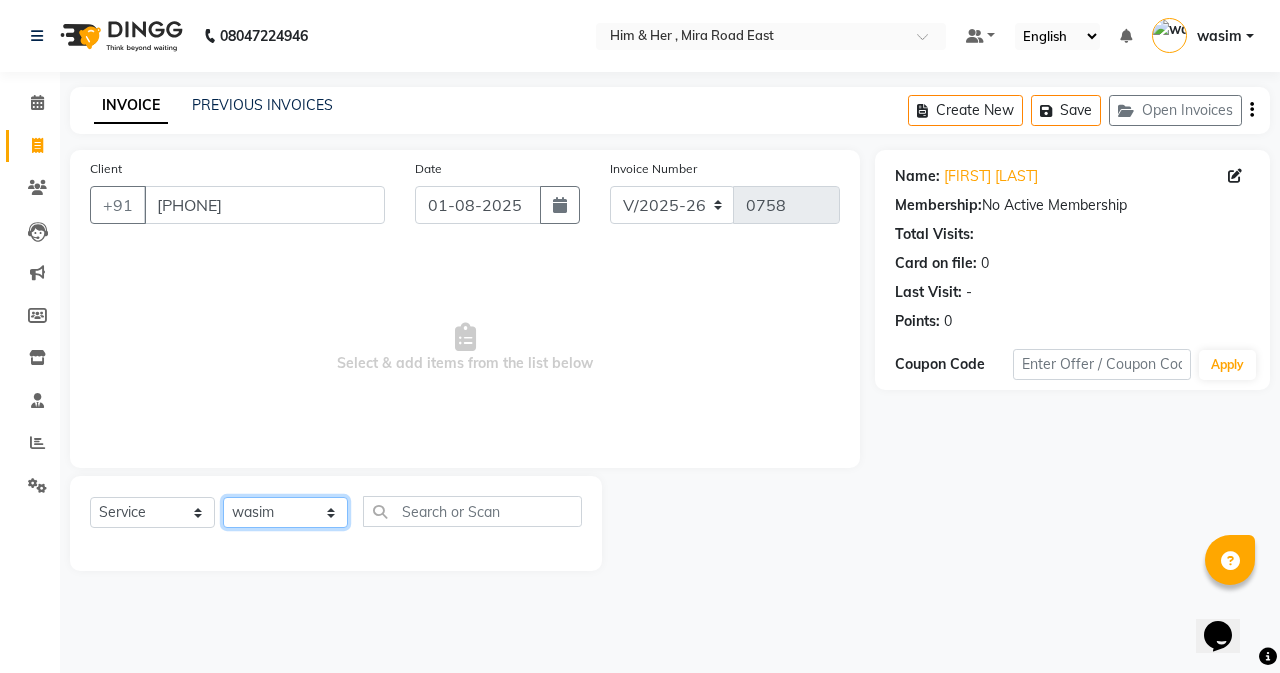 click on "Select Stylist [FIRST] [FIRST] [FIRST] [FIRST] [FIRST]" 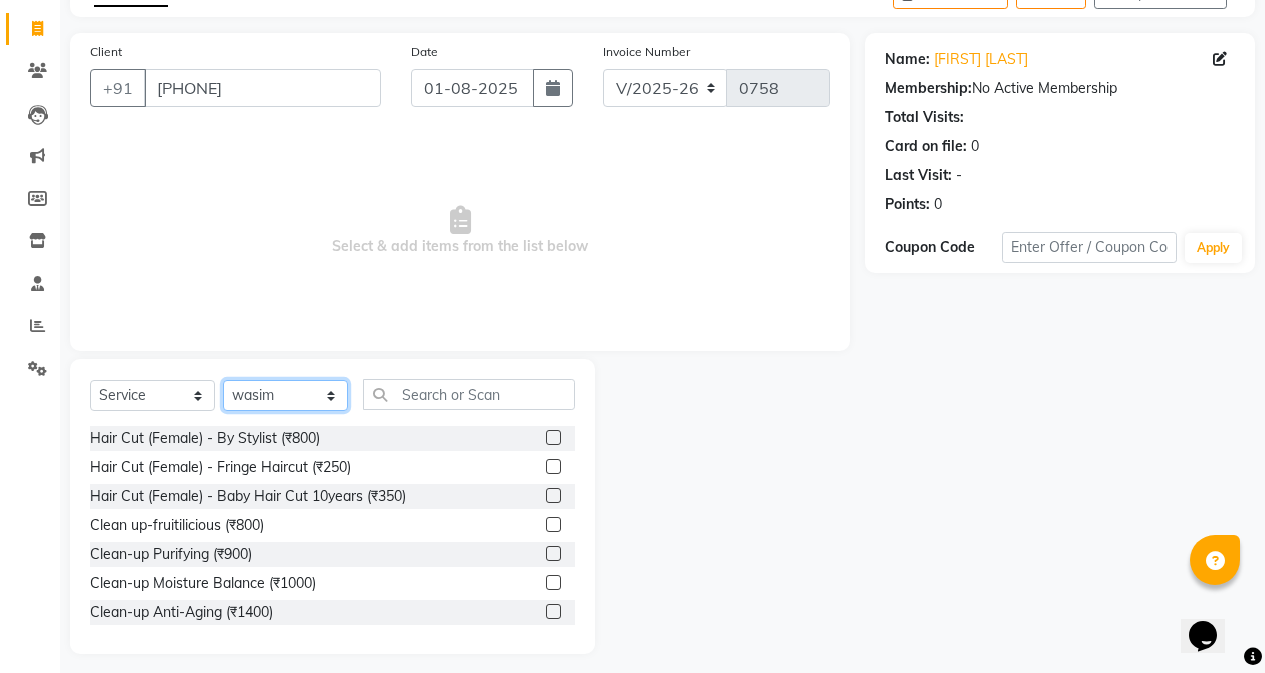 scroll, scrollTop: 128, scrollLeft: 0, axis: vertical 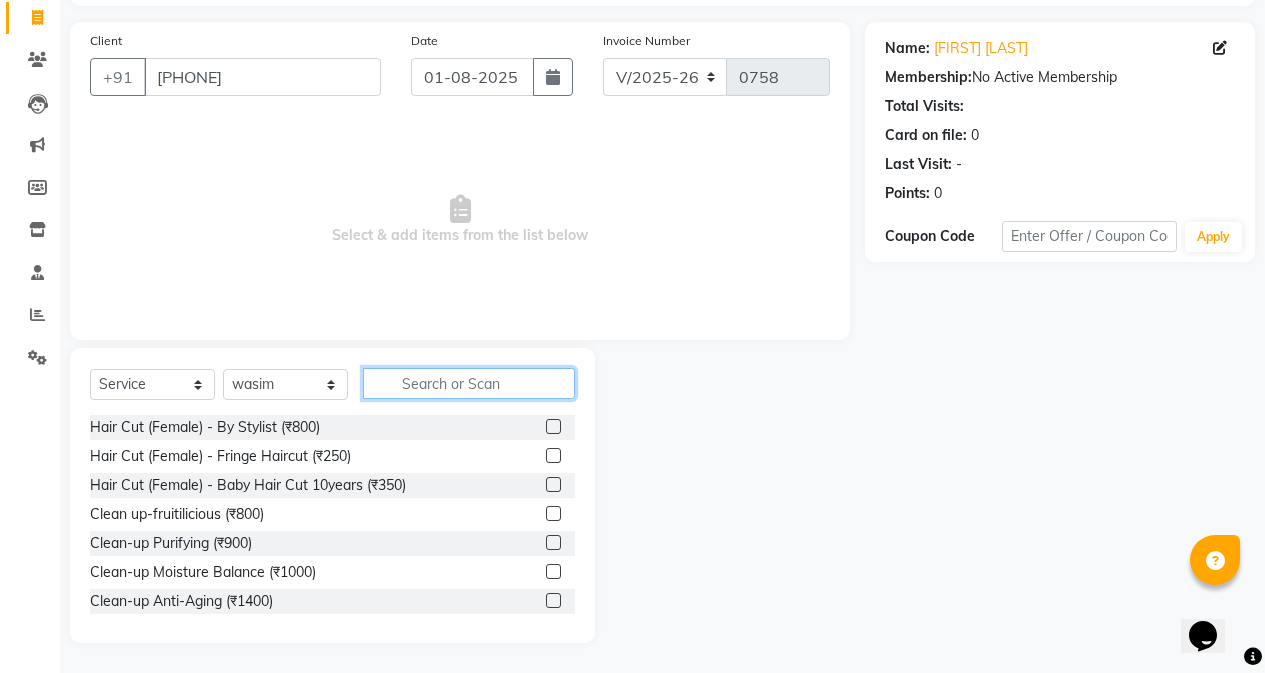 click 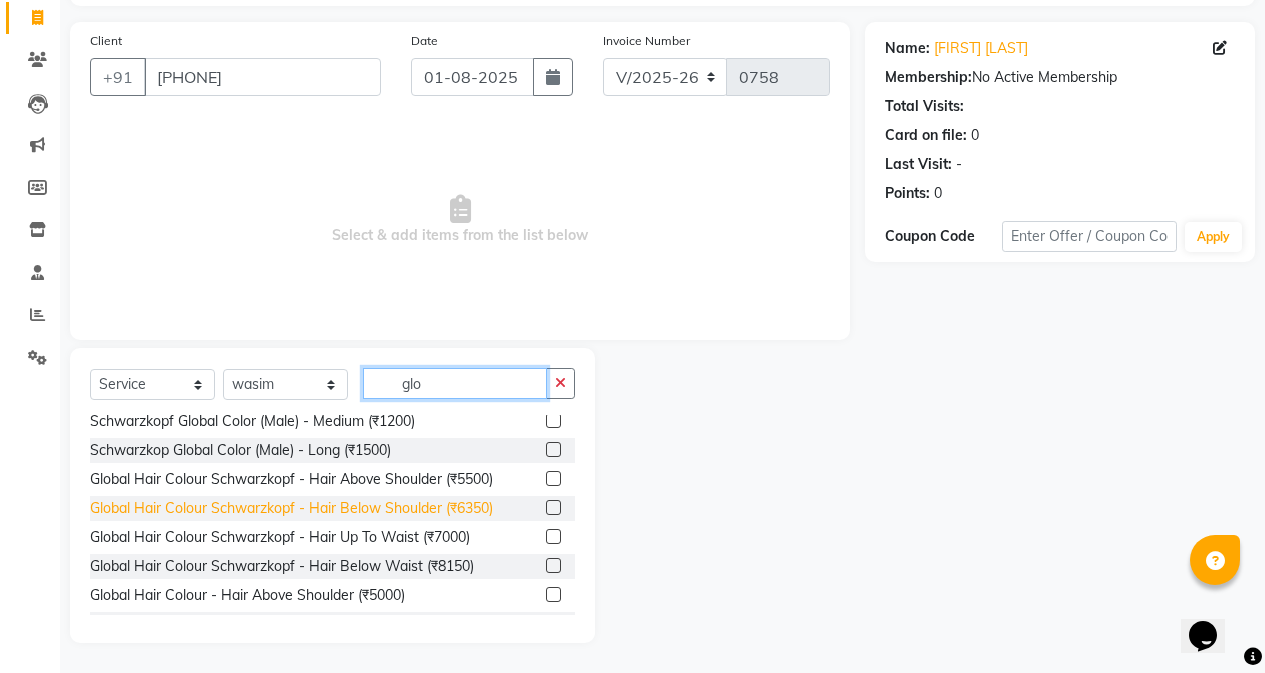 scroll, scrollTop: 200, scrollLeft: 0, axis: vertical 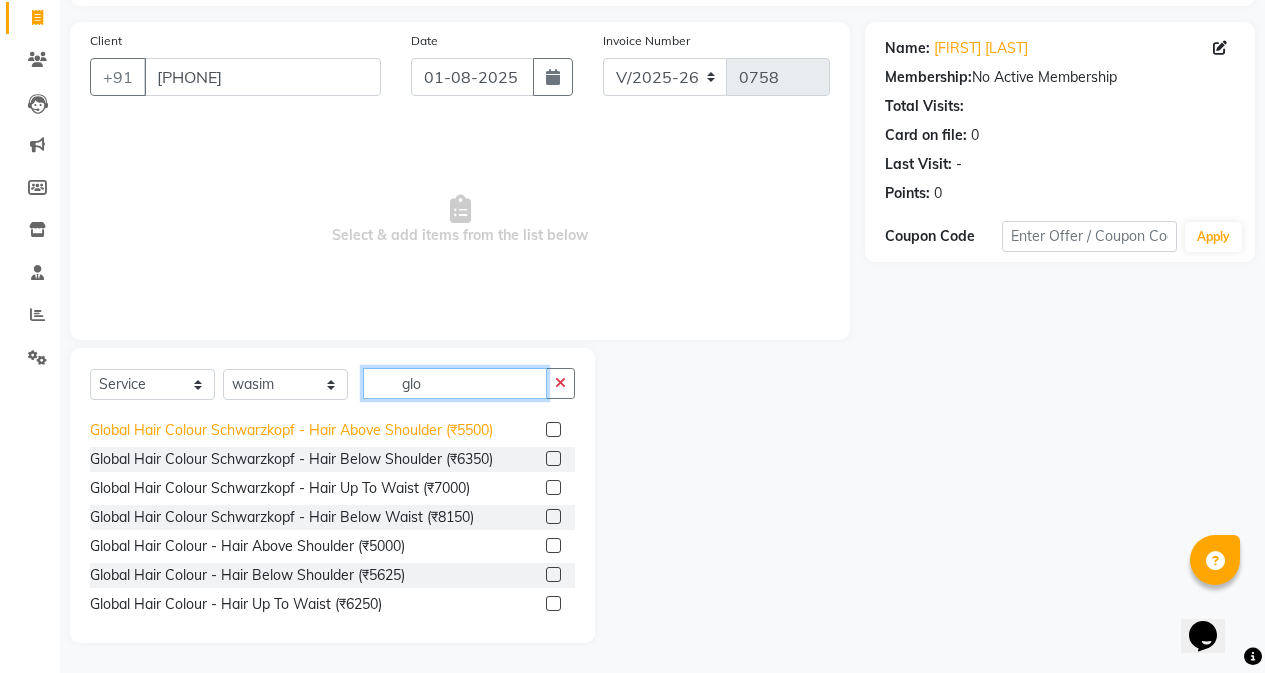 type on "glo" 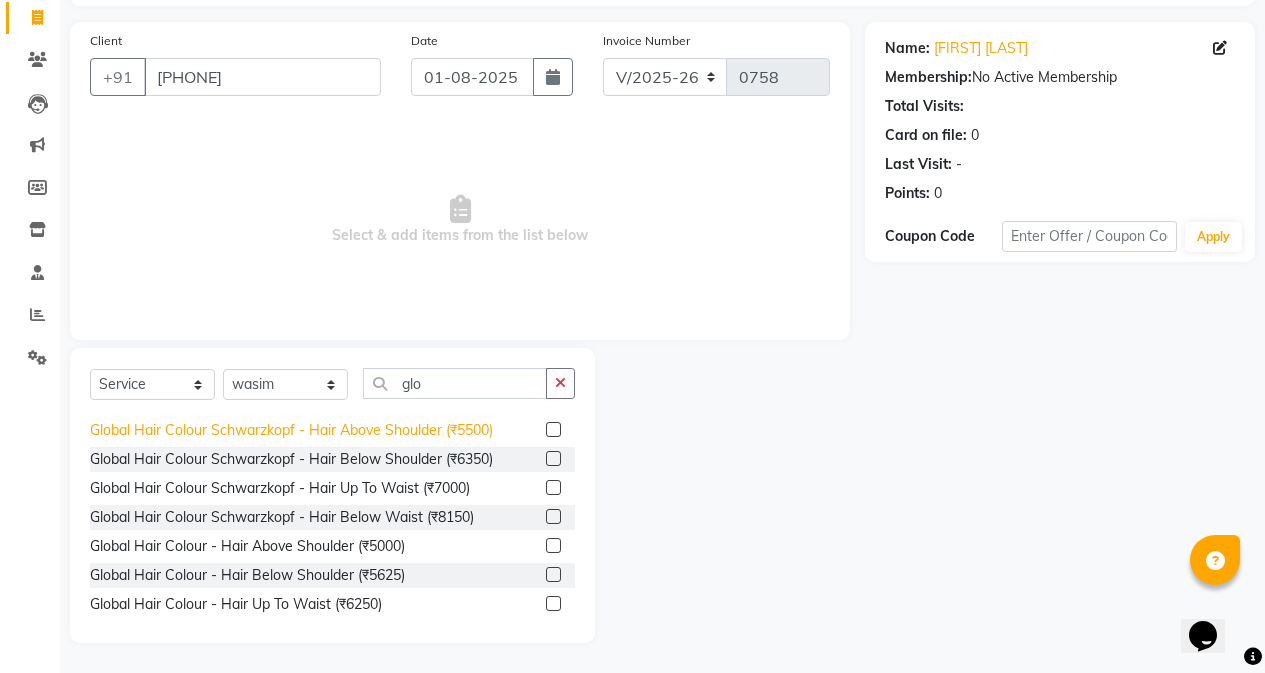 click on "Global Hair Colour Schwarzkopf - Hair Above Shoulder (₹5500)" 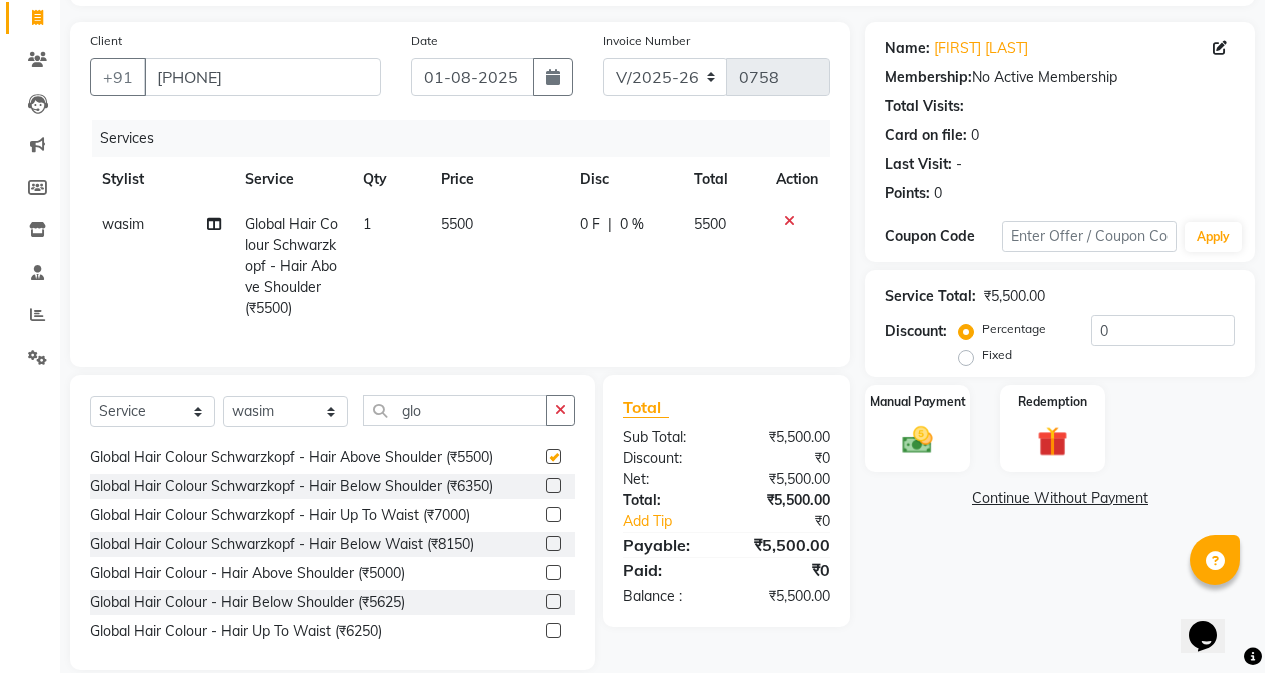 checkbox on "false" 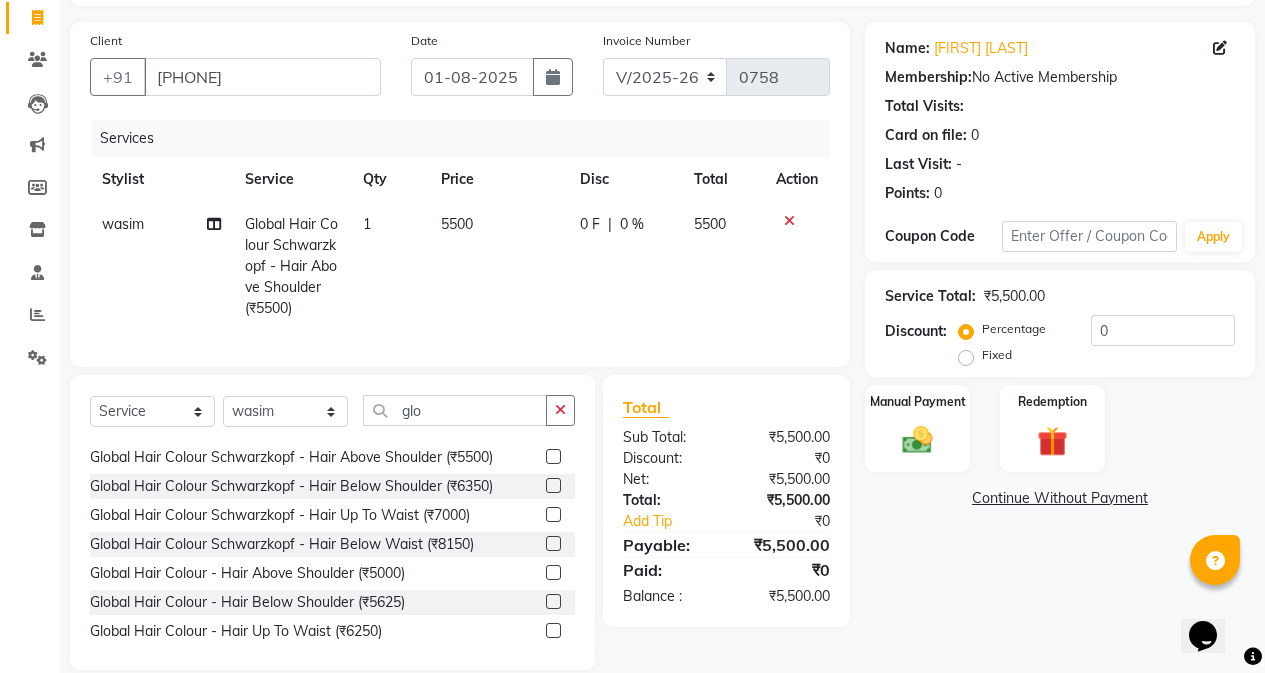 click on "0 F | 0 %" 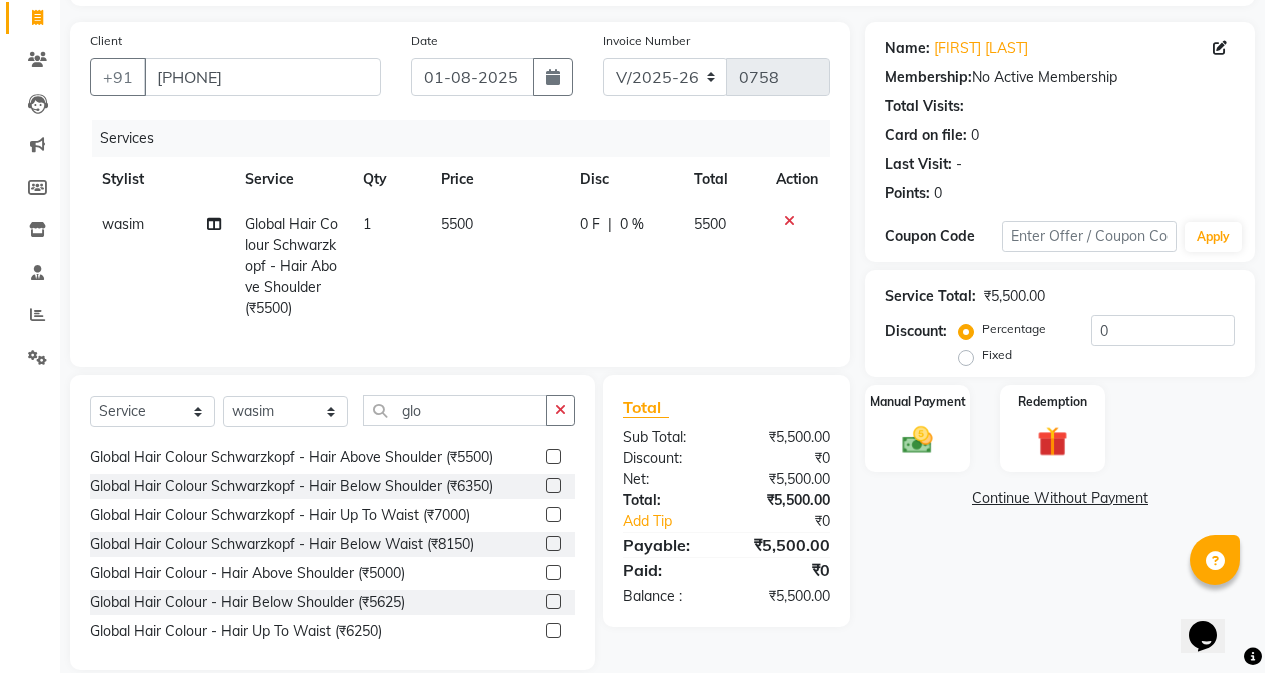 select on "42530" 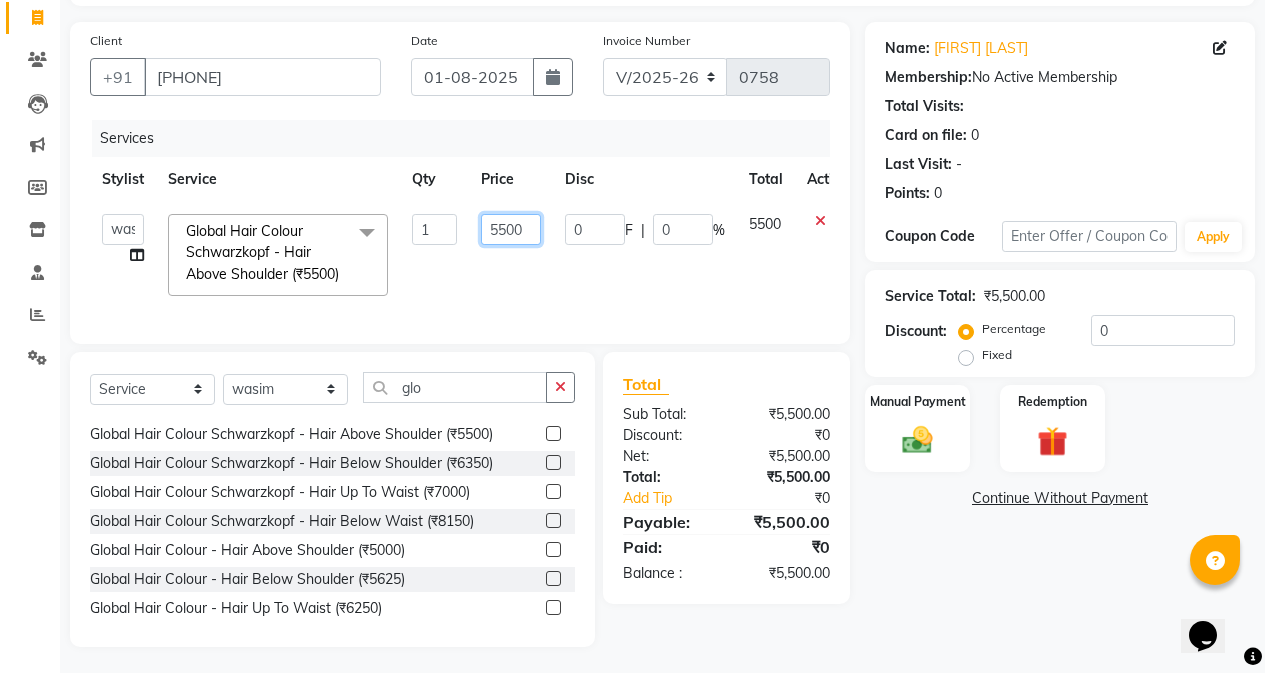 click on "5500" 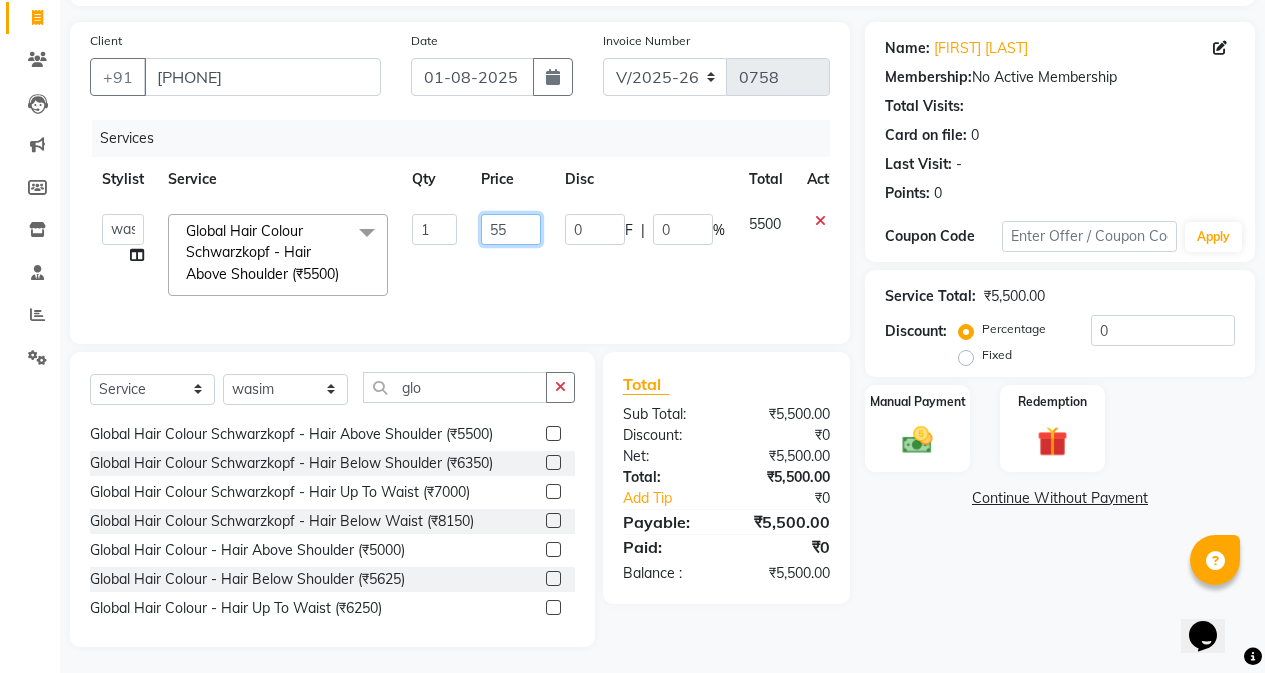 type on "5" 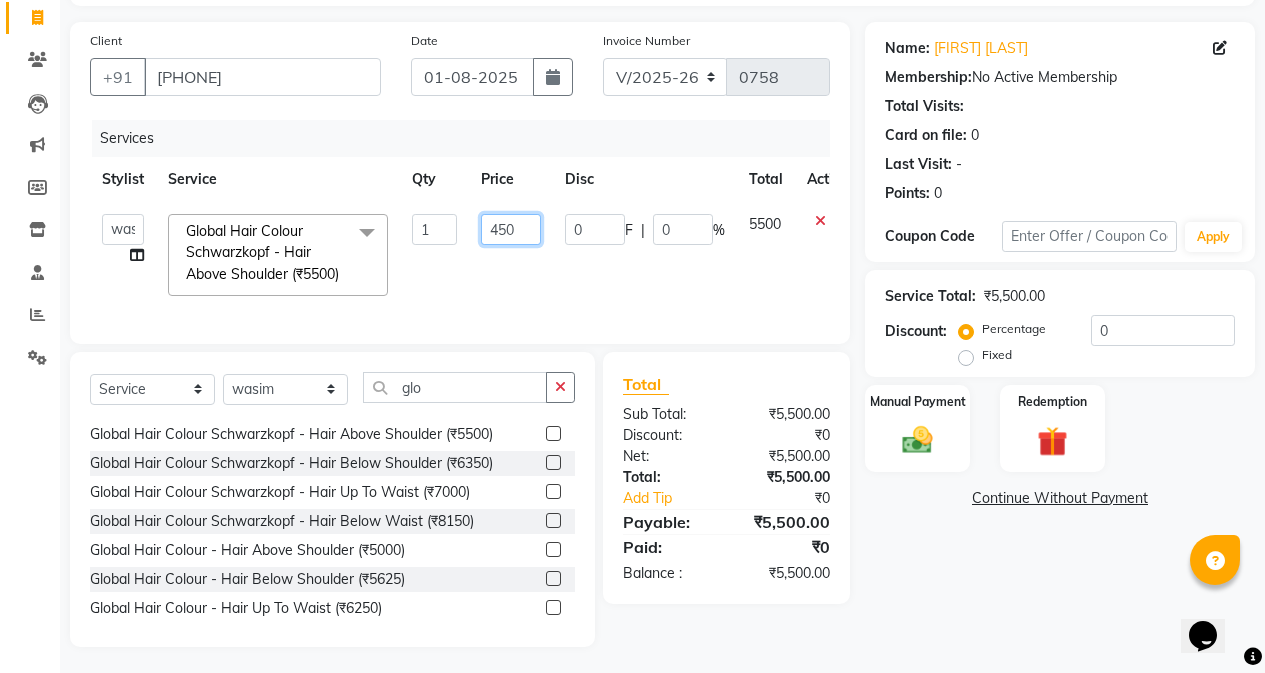 type on "4500" 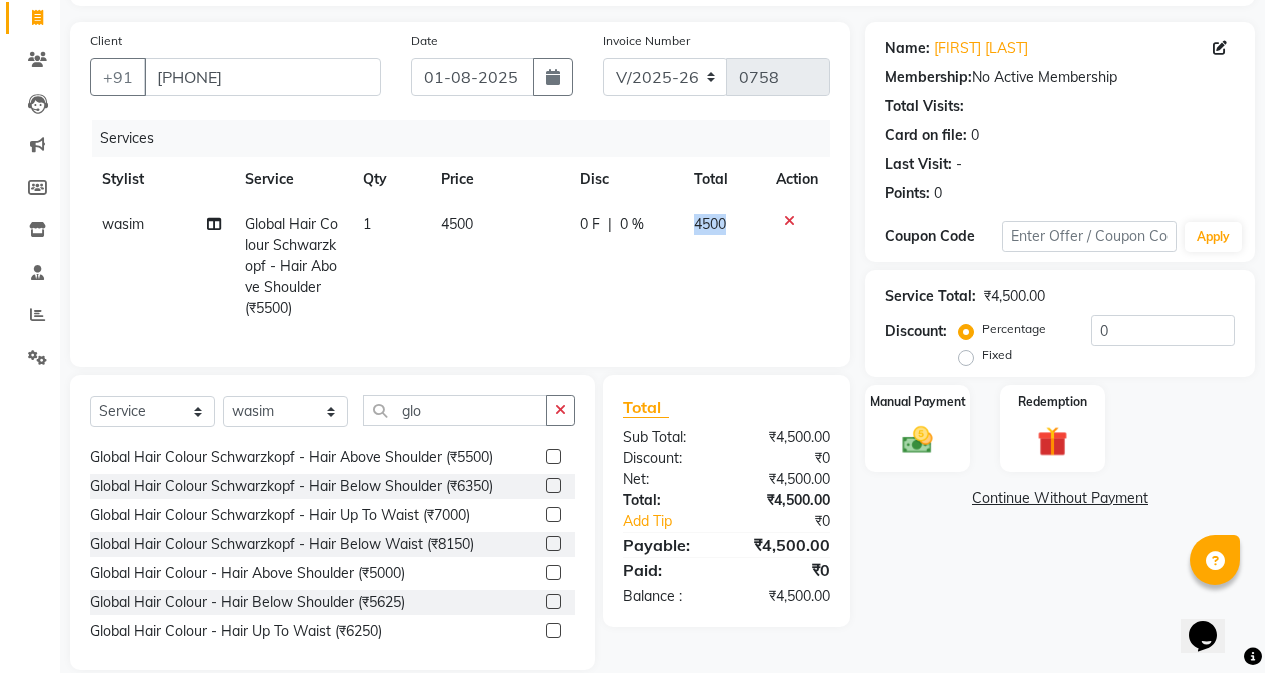 click on "4500" 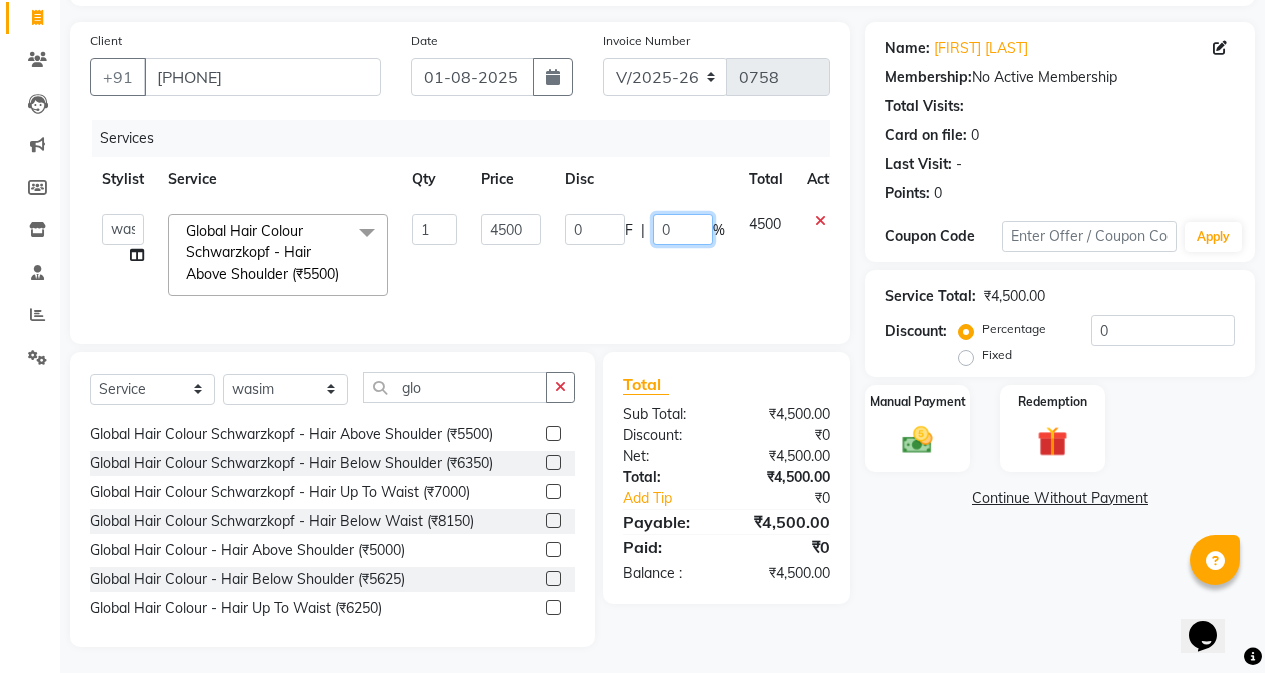 click on "0" 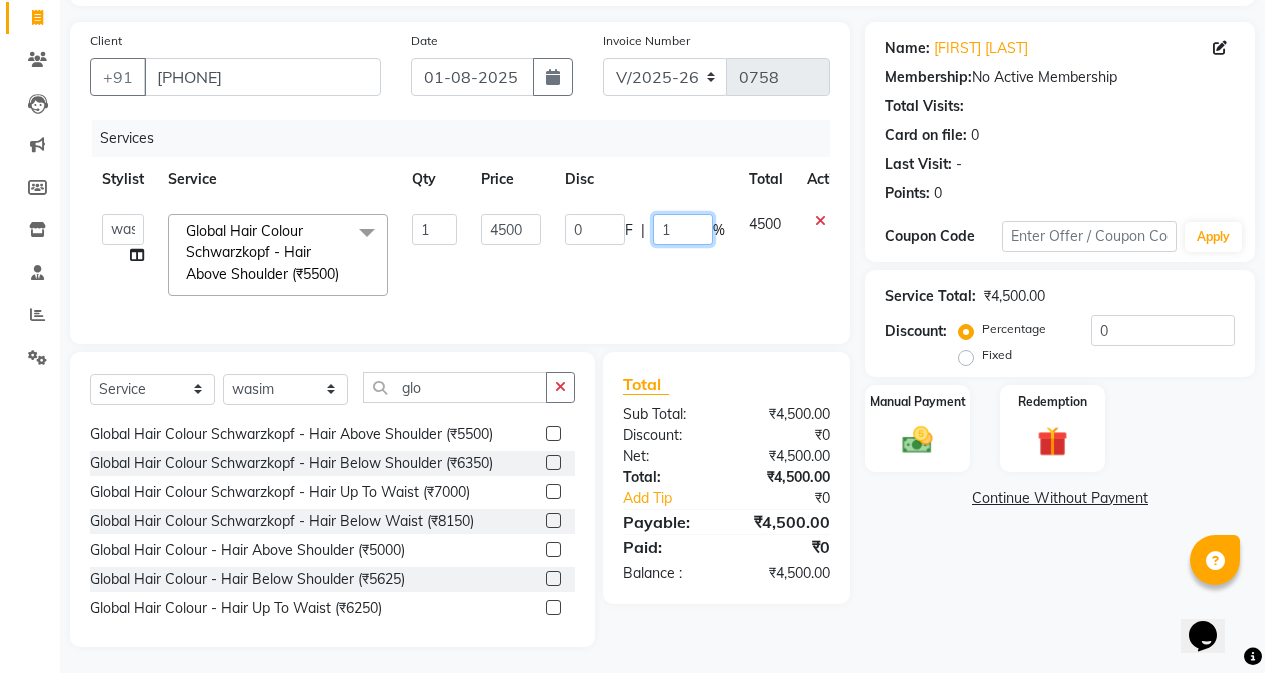 type on "10" 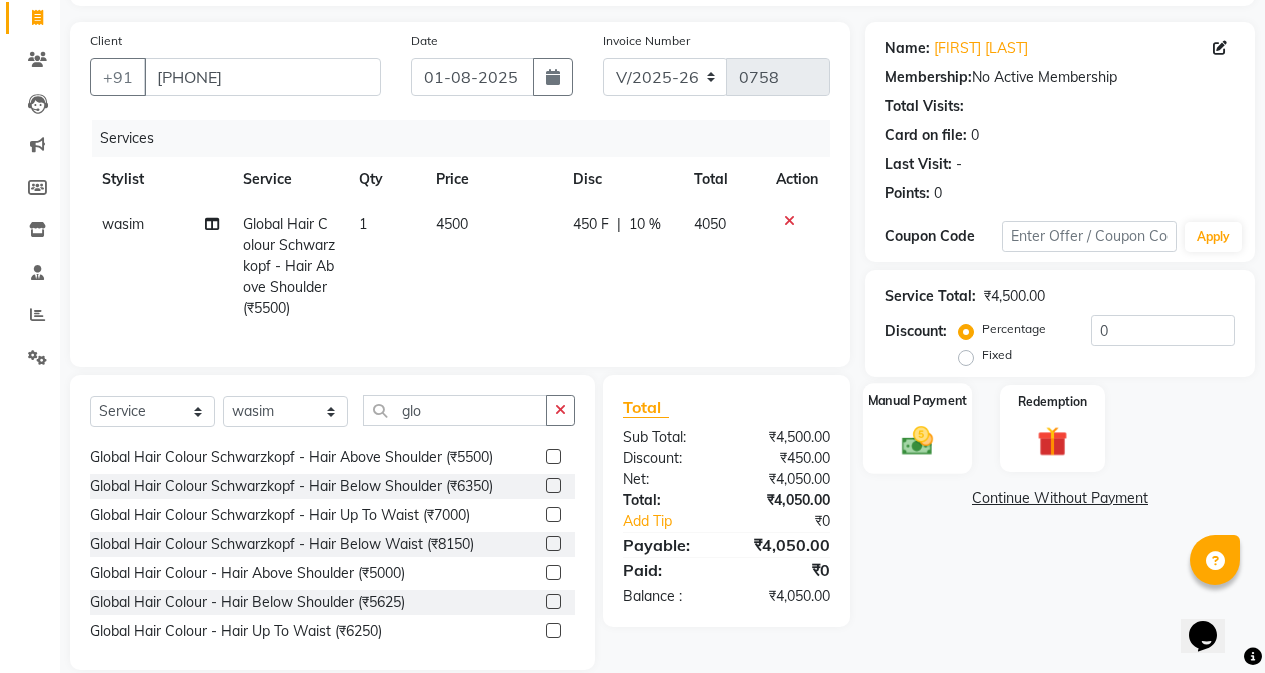 click 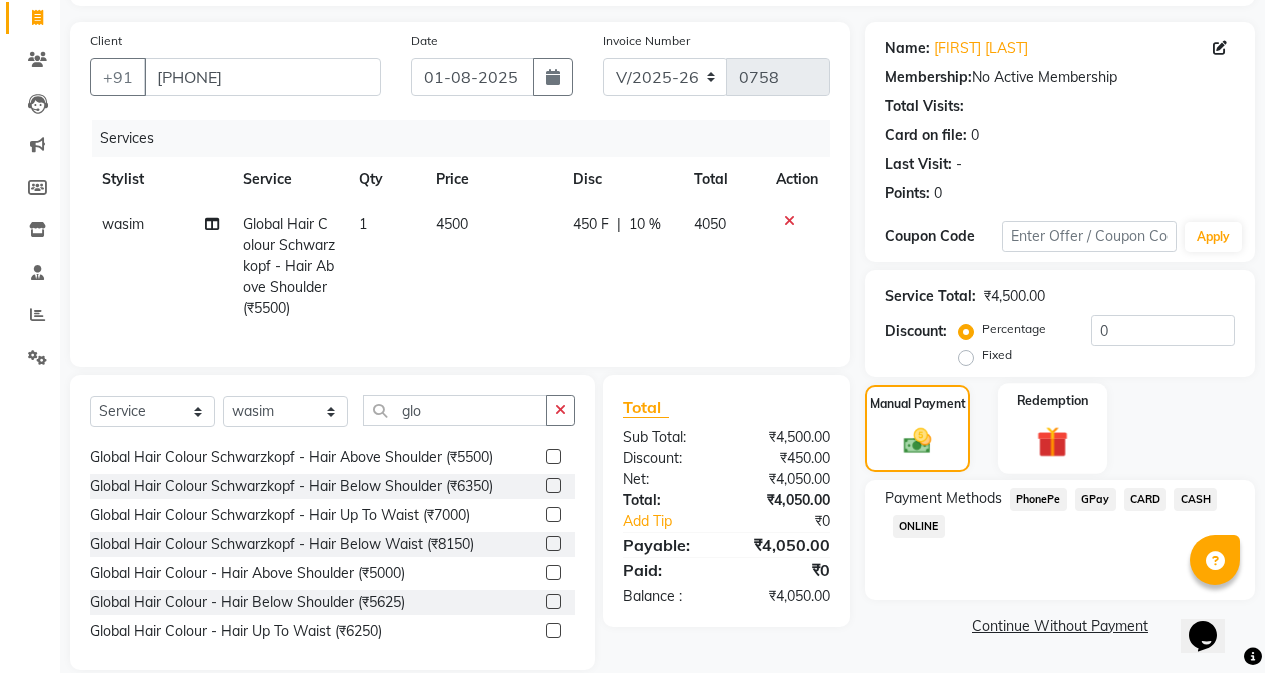scroll, scrollTop: 170, scrollLeft: 0, axis: vertical 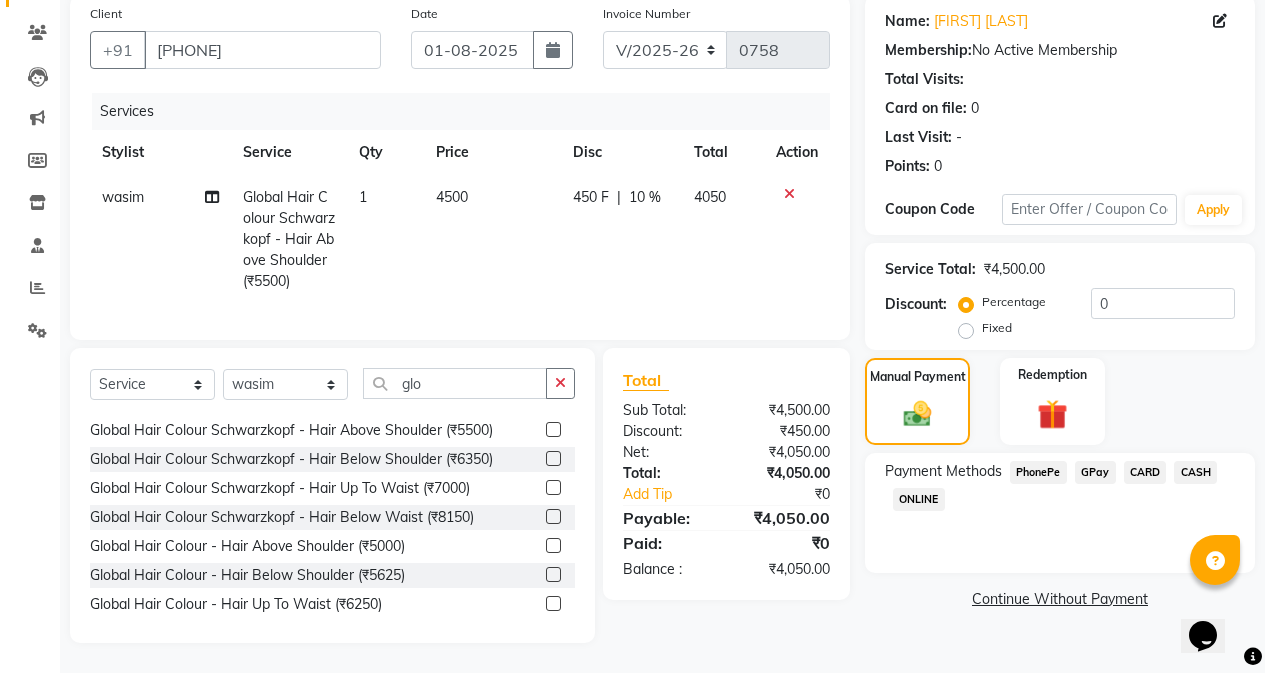 click on "GPay" 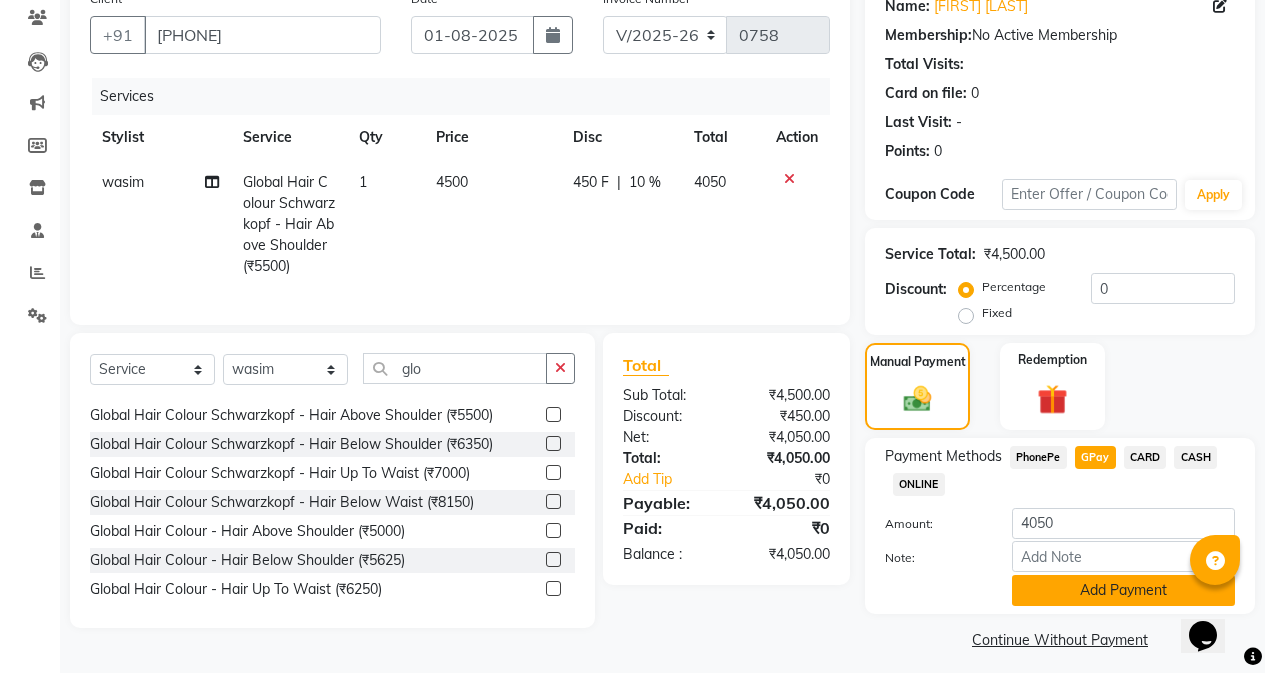 click on "Add Payment" 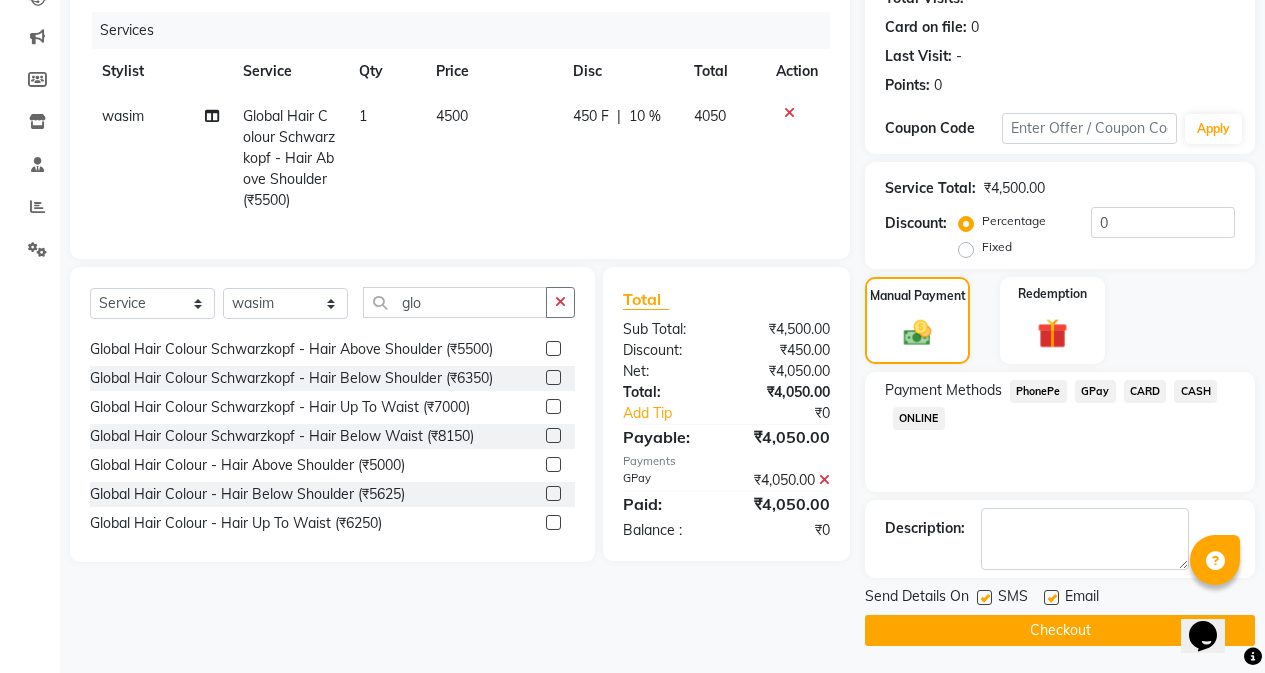 scroll, scrollTop: 239, scrollLeft: 0, axis: vertical 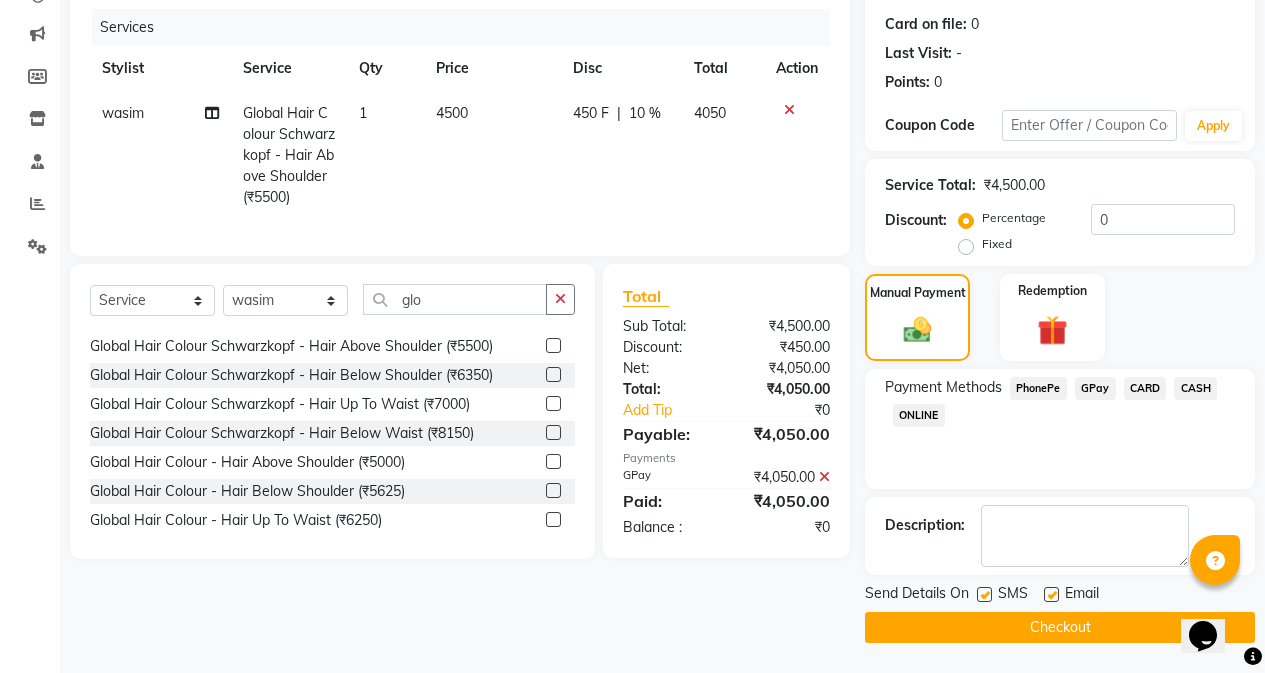 click 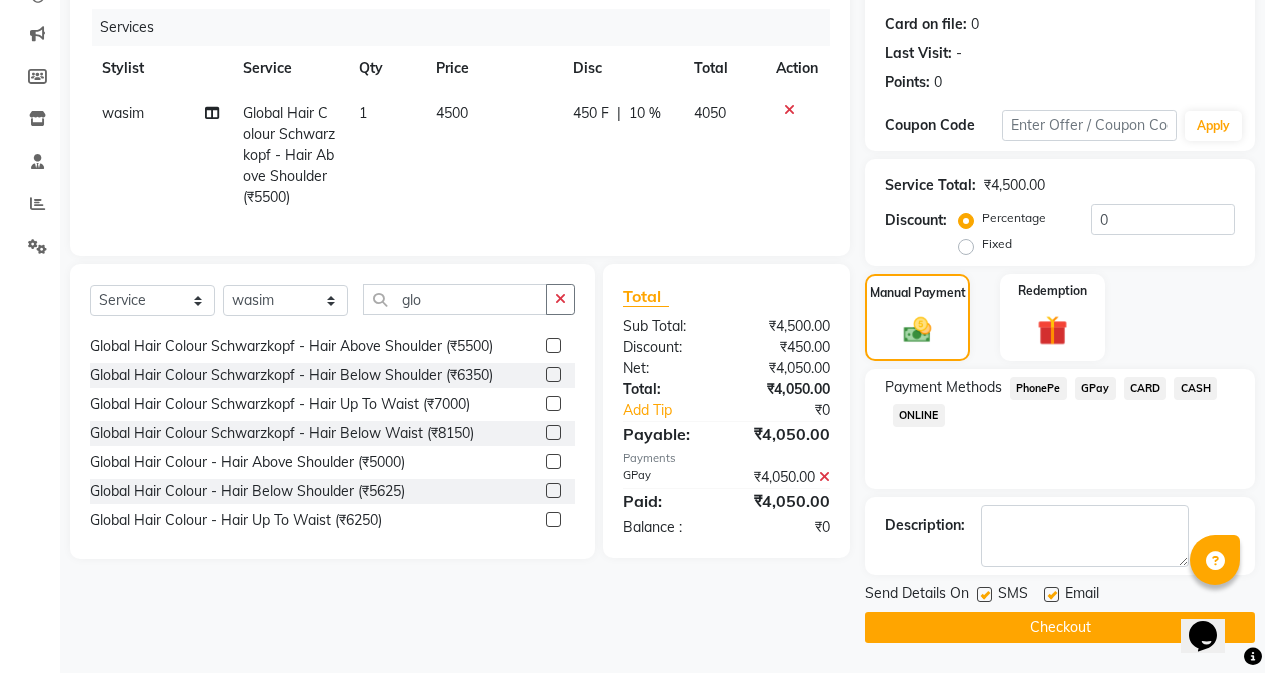 click at bounding box center (983, 595) 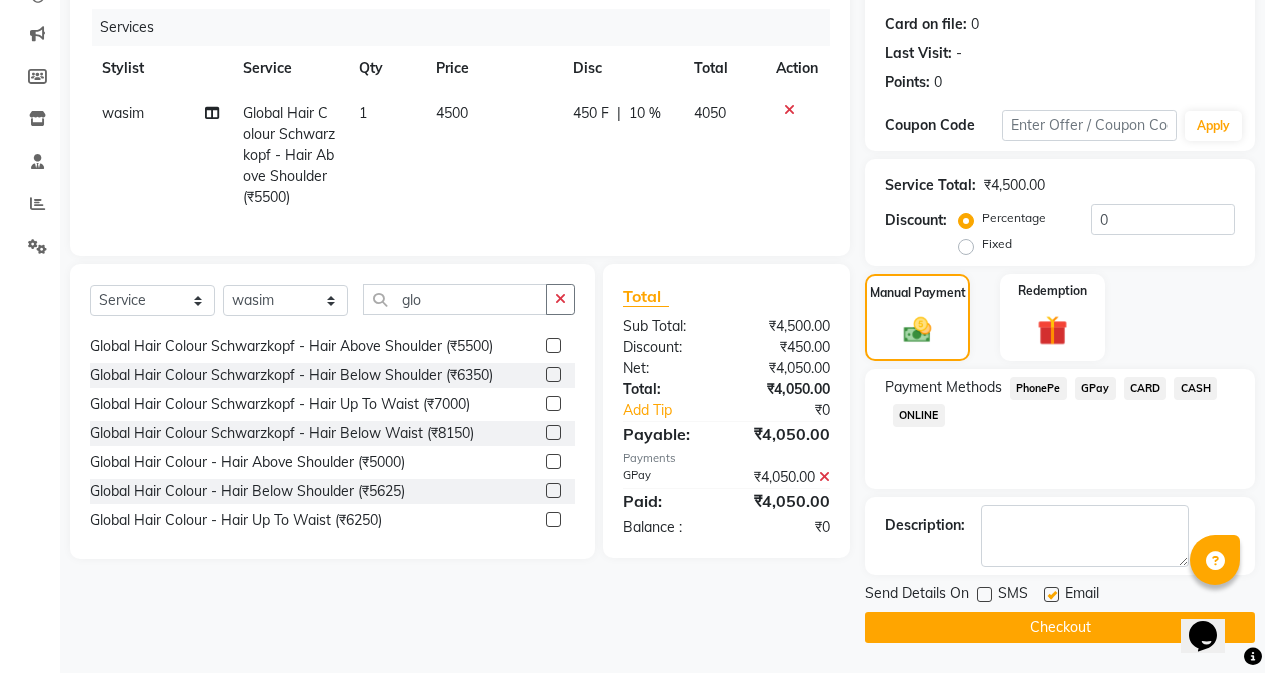 click on "Checkout" 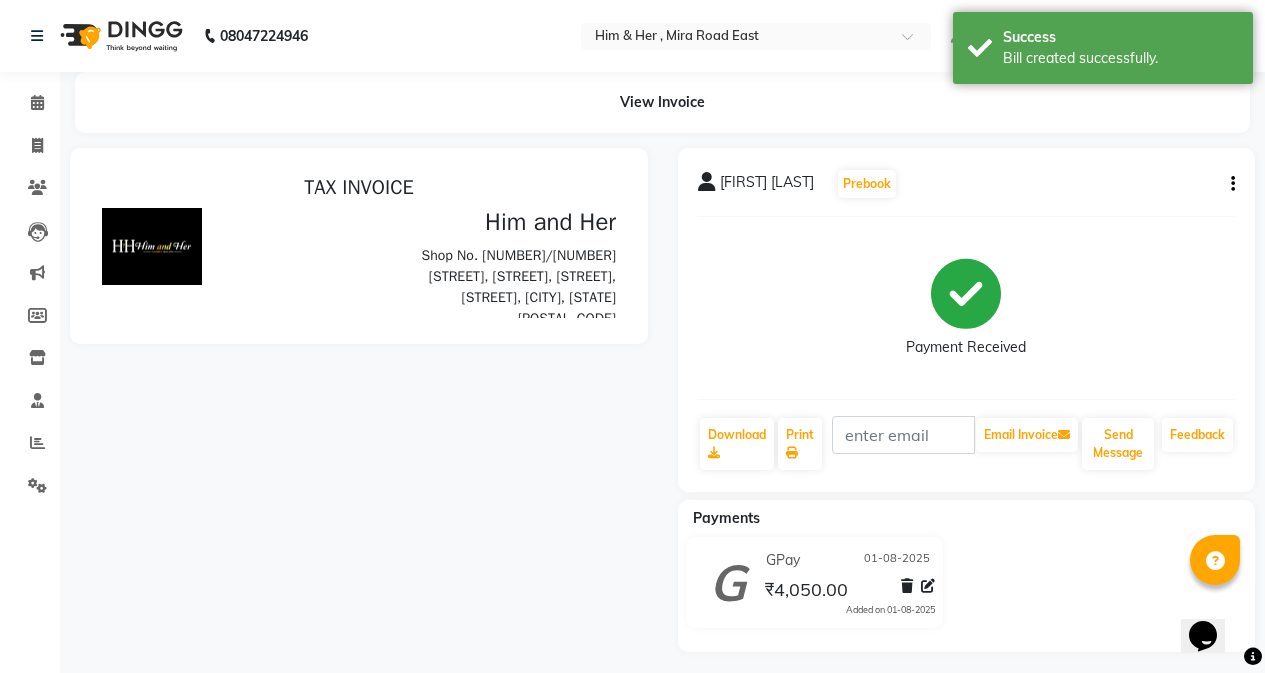 scroll, scrollTop: 0, scrollLeft: 0, axis: both 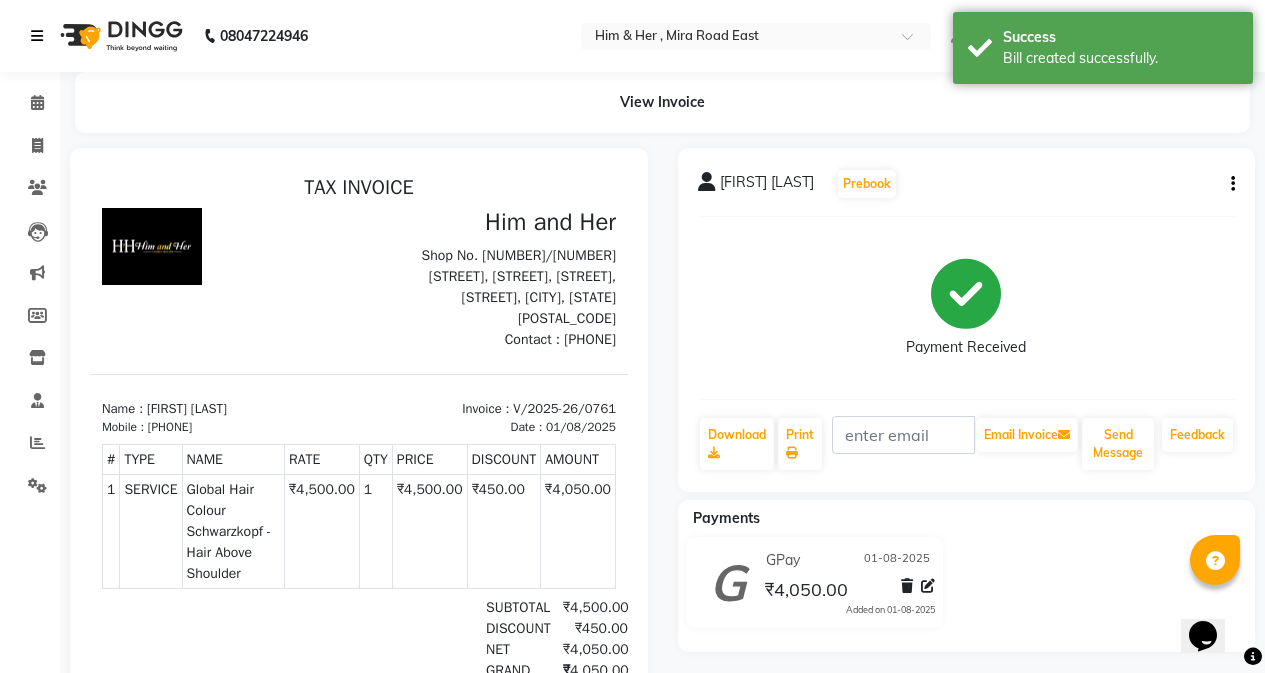 click at bounding box center (41, 36) 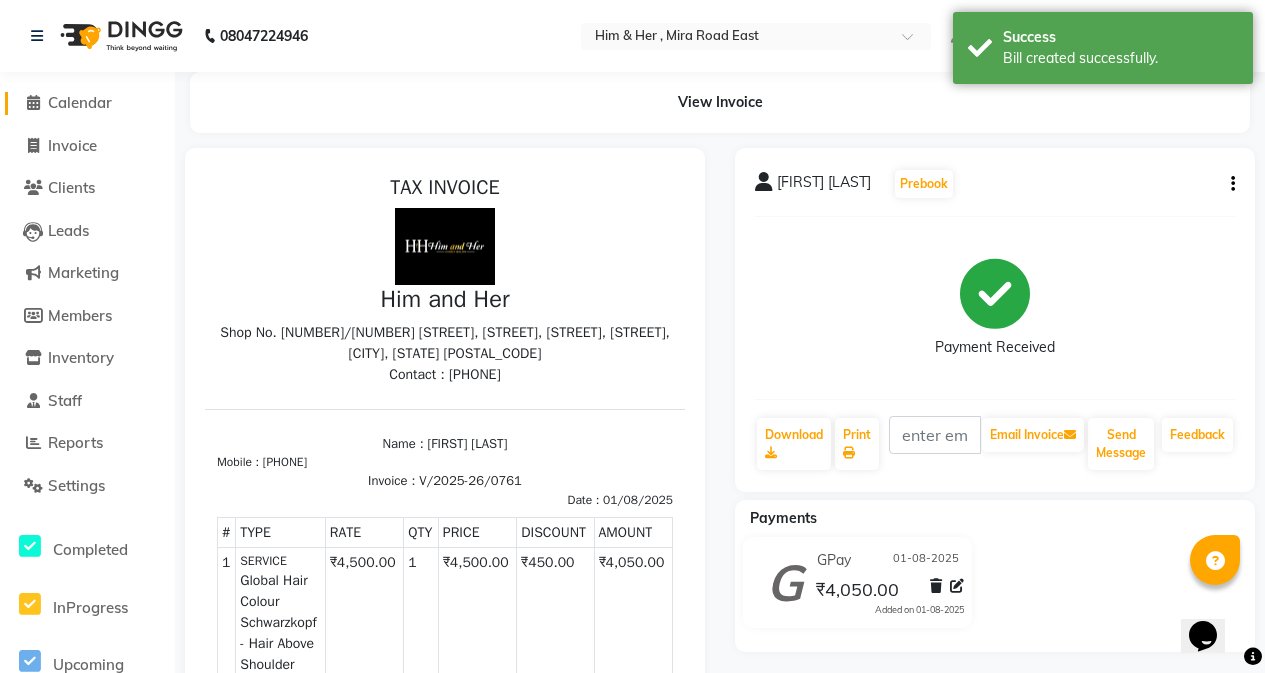 click 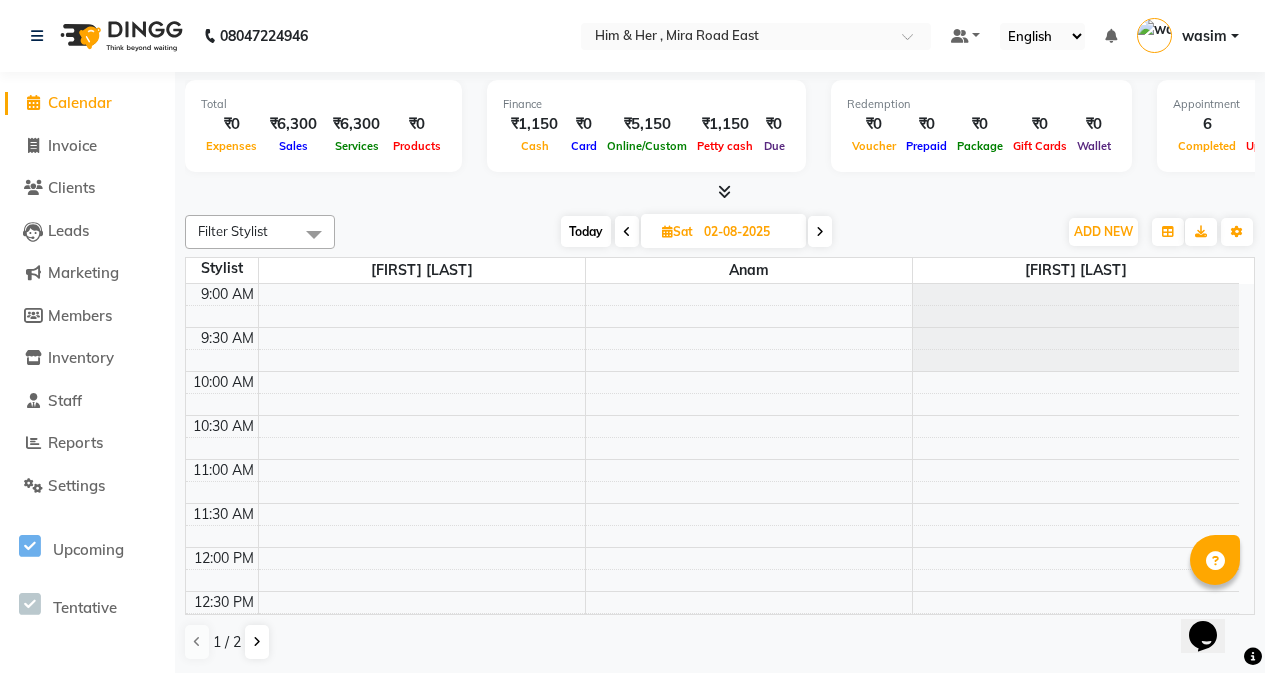 click on "₹1,150" at bounding box center (534, 124) 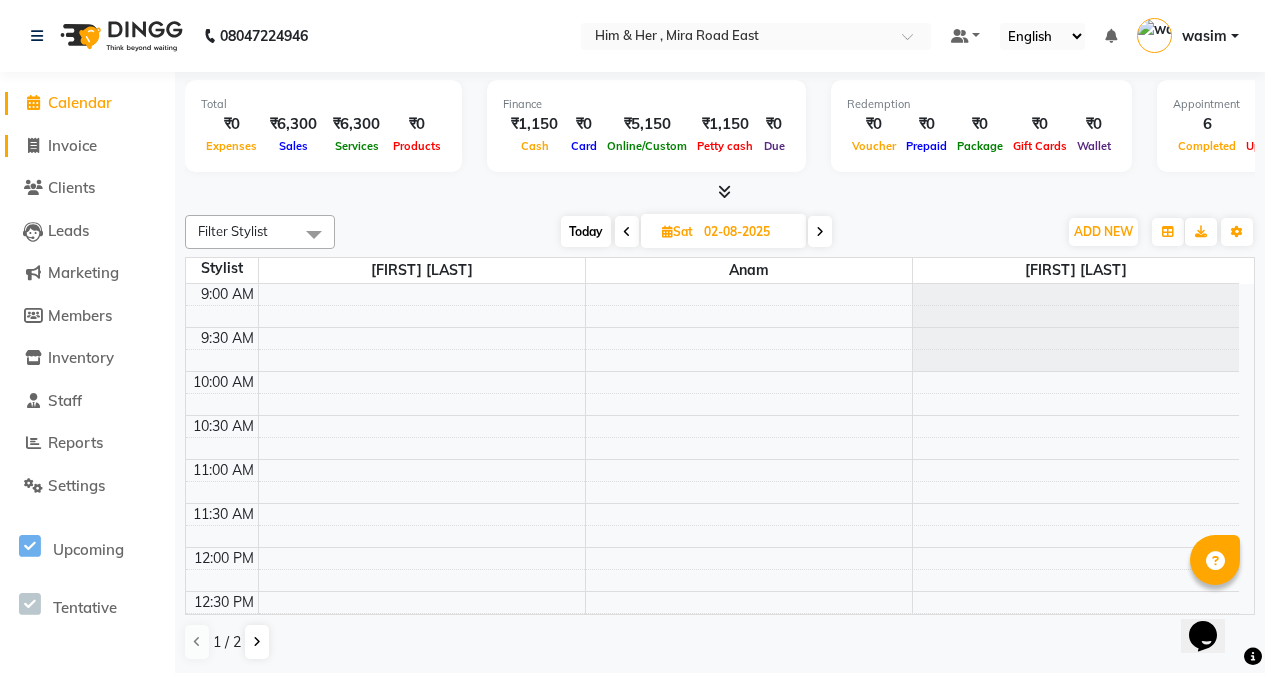 click on "Invoice" 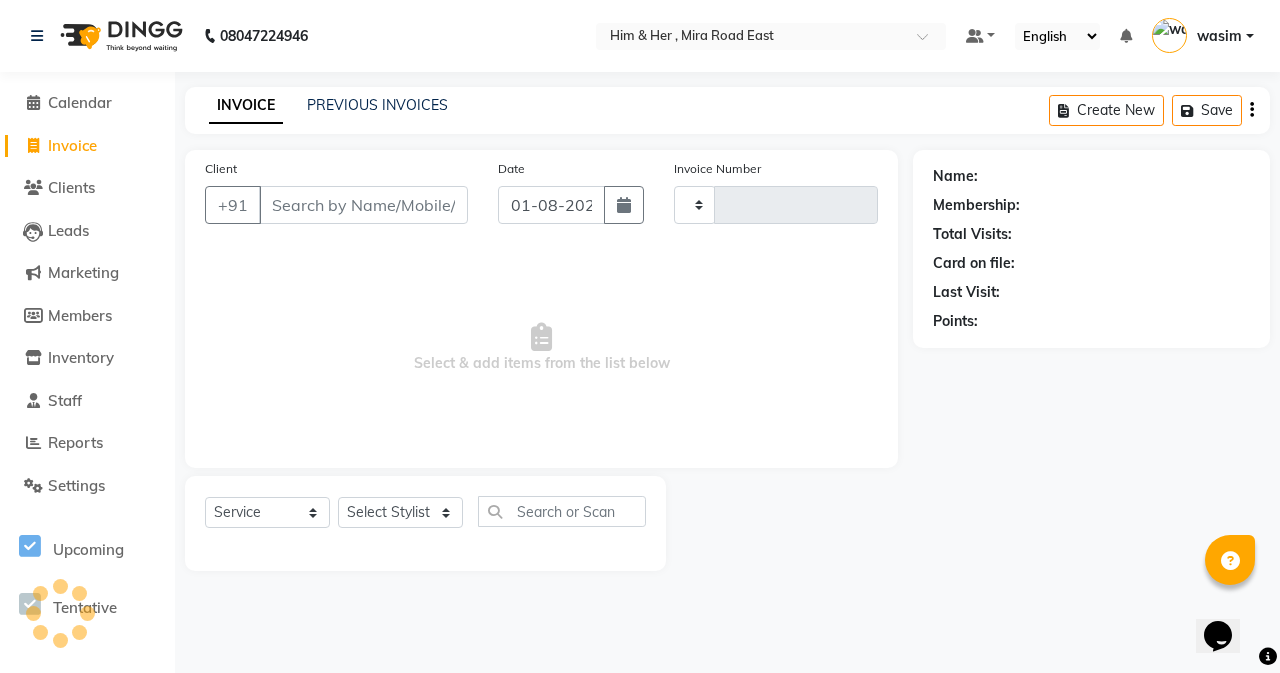 type on "0762" 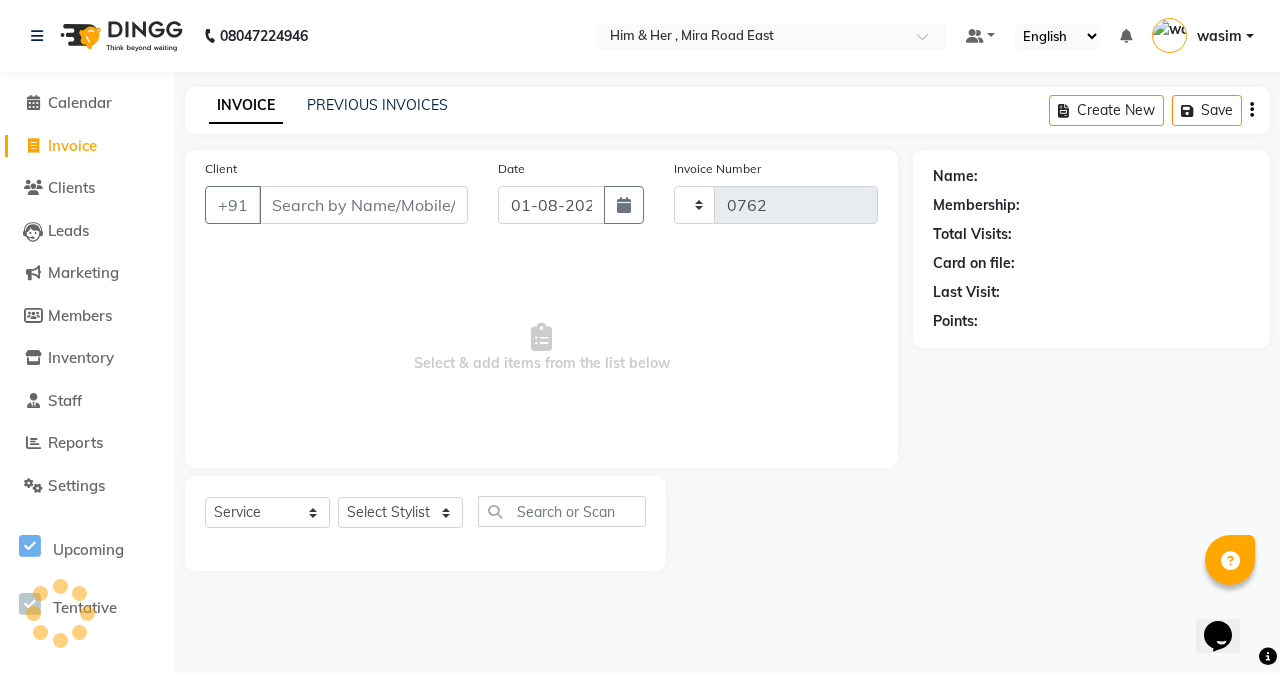 select on "5934" 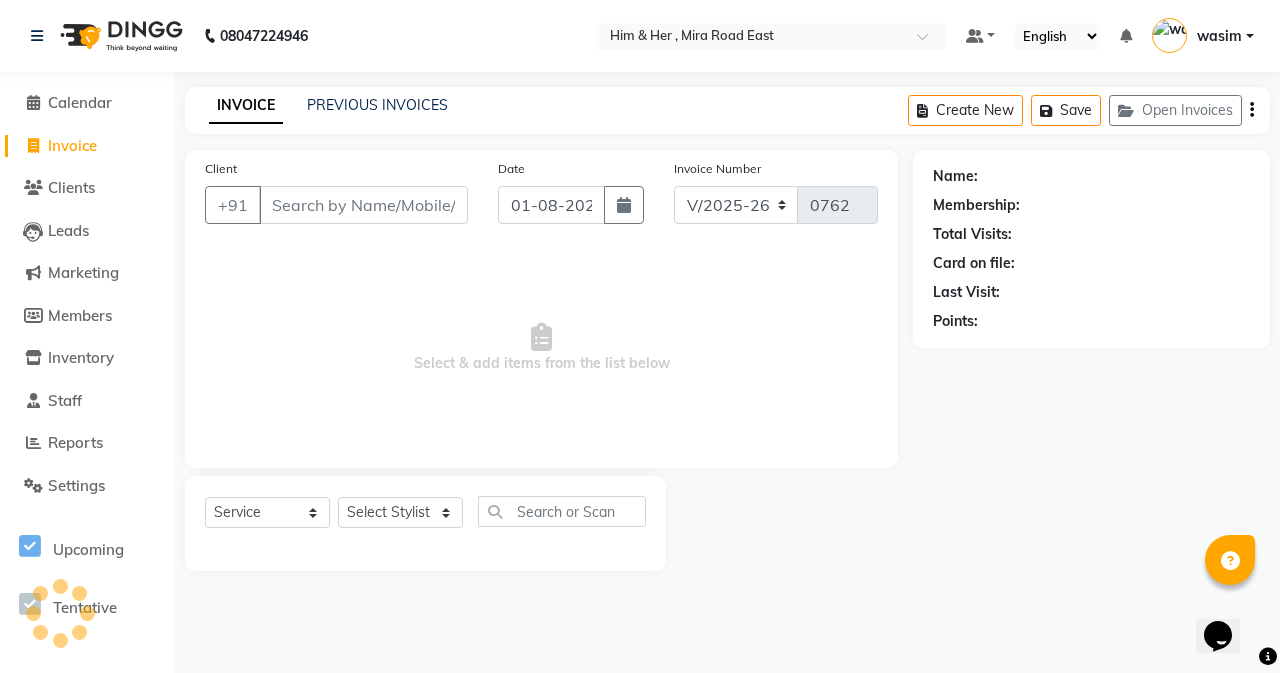 click on "INVOICE PREVIOUS INVOICES Create New   Save   Open Invoices" 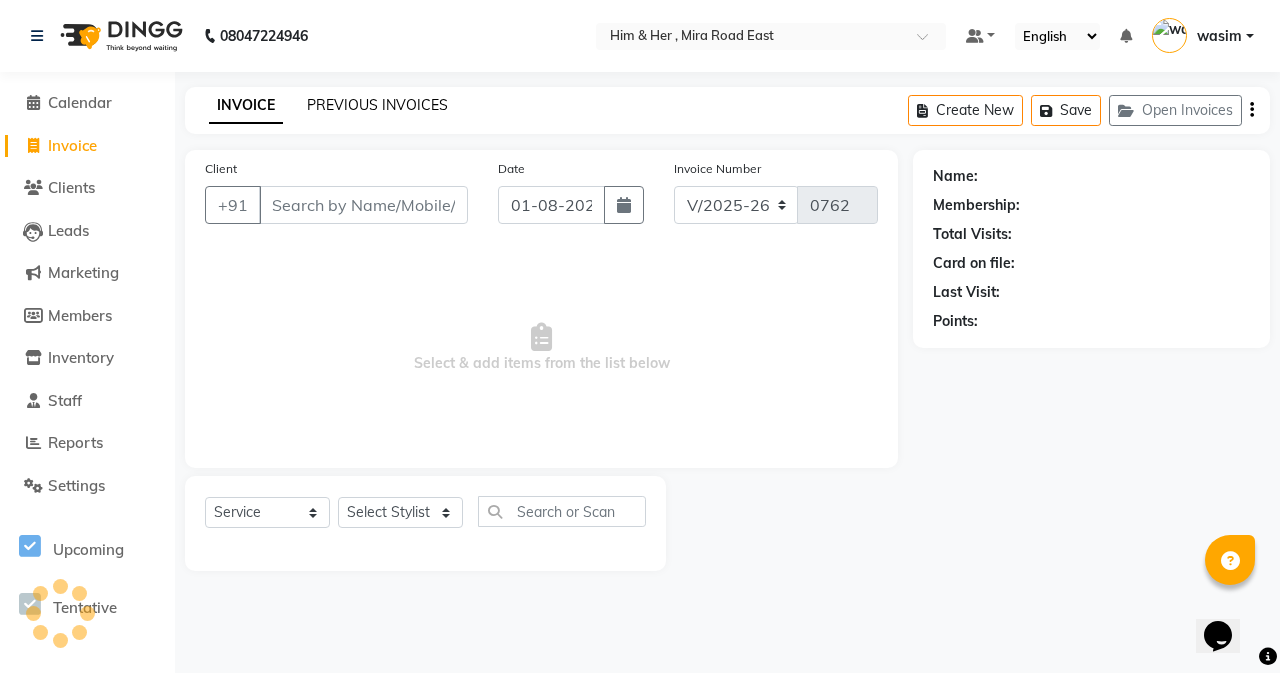 click on "PREVIOUS INVOICES" 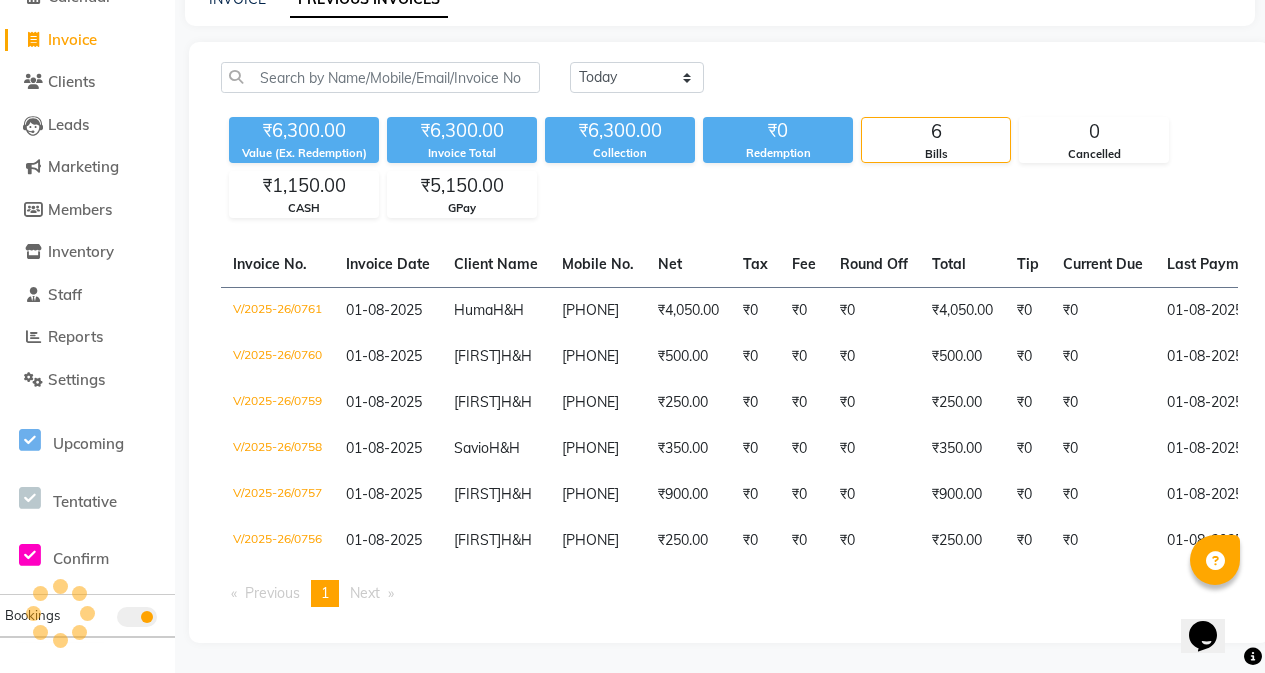 scroll, scrollTop: 141, scrollLeft: 0, axis: vertical 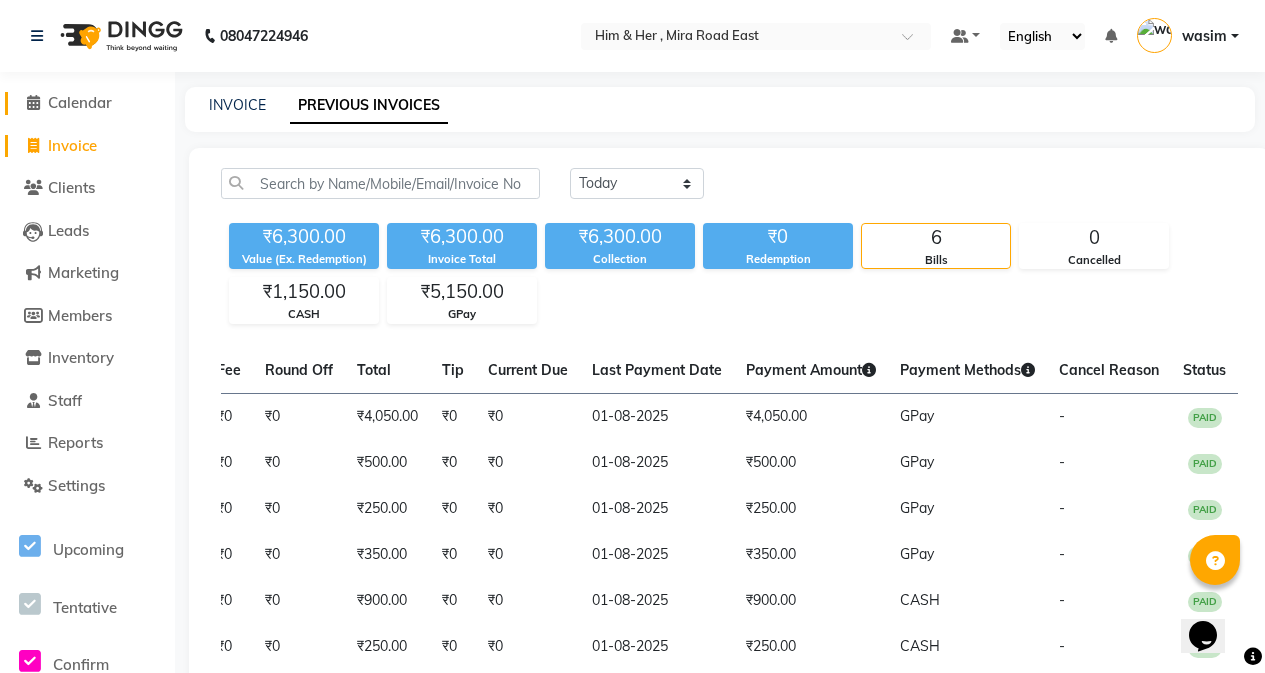 click on "Calendar" 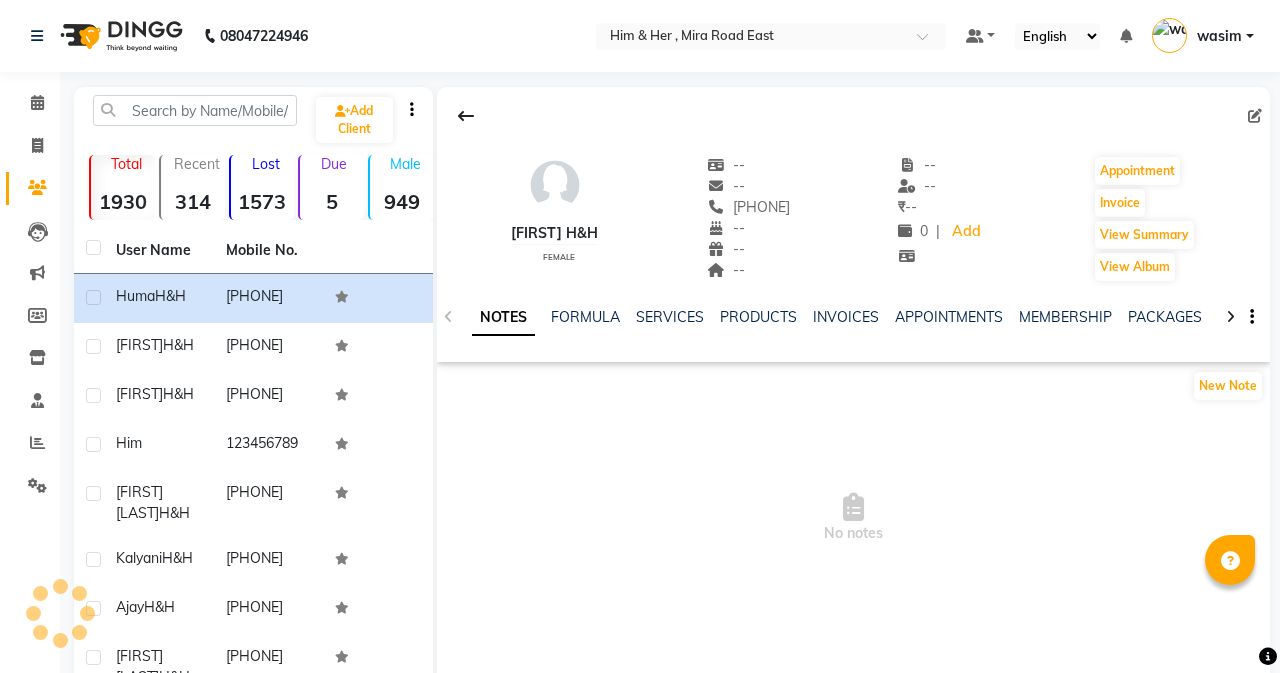 scroll, scrollTop: 0, scrollLeft: 0, axis: both 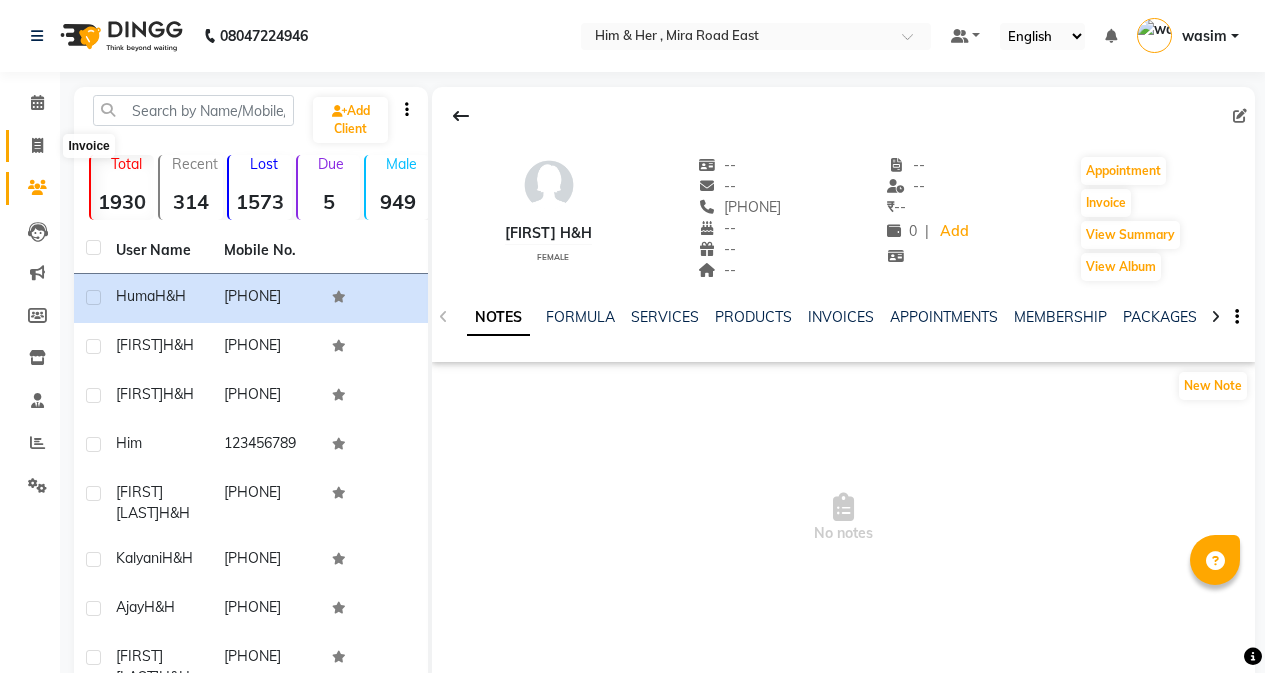 click 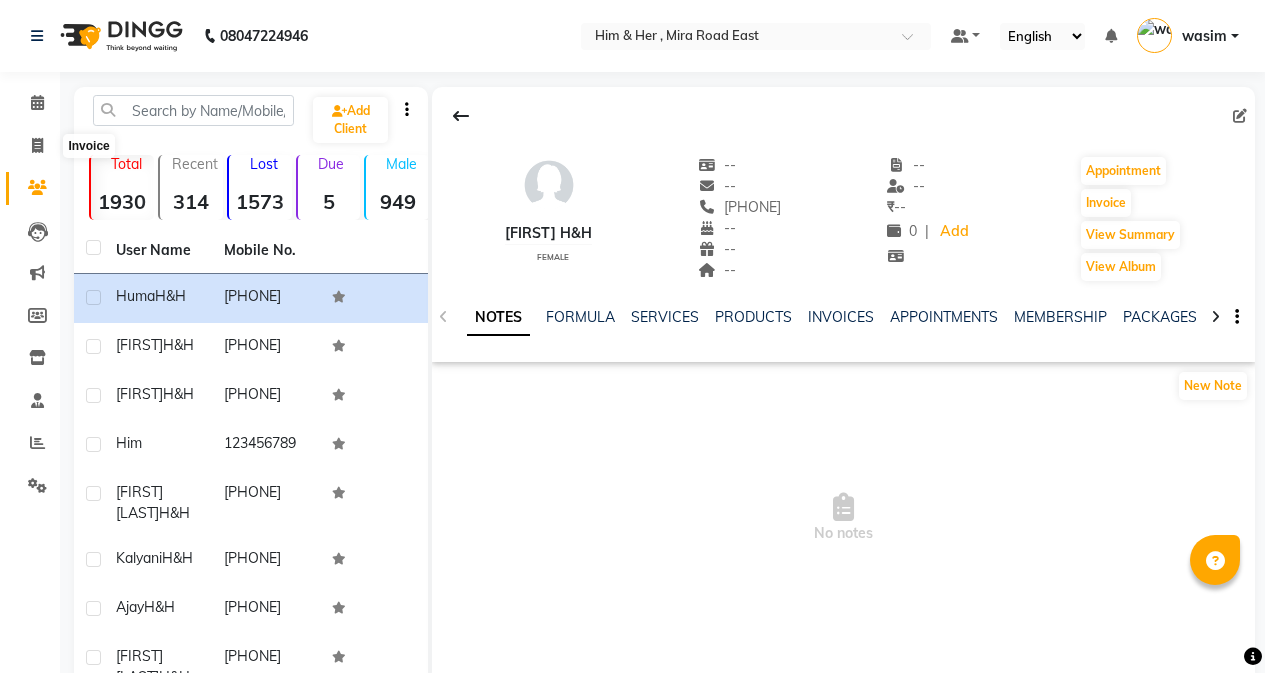 select on "service" 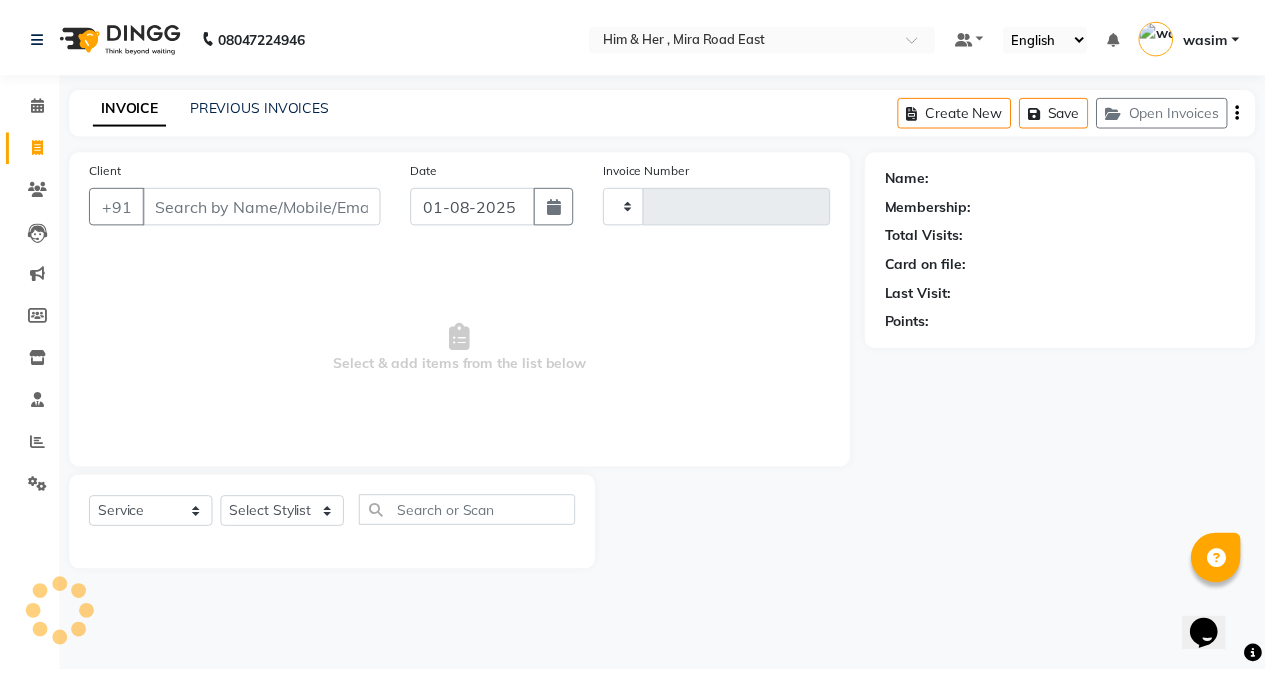 scroll, scrollTop: 0, scrollLeft: 0, axis: both 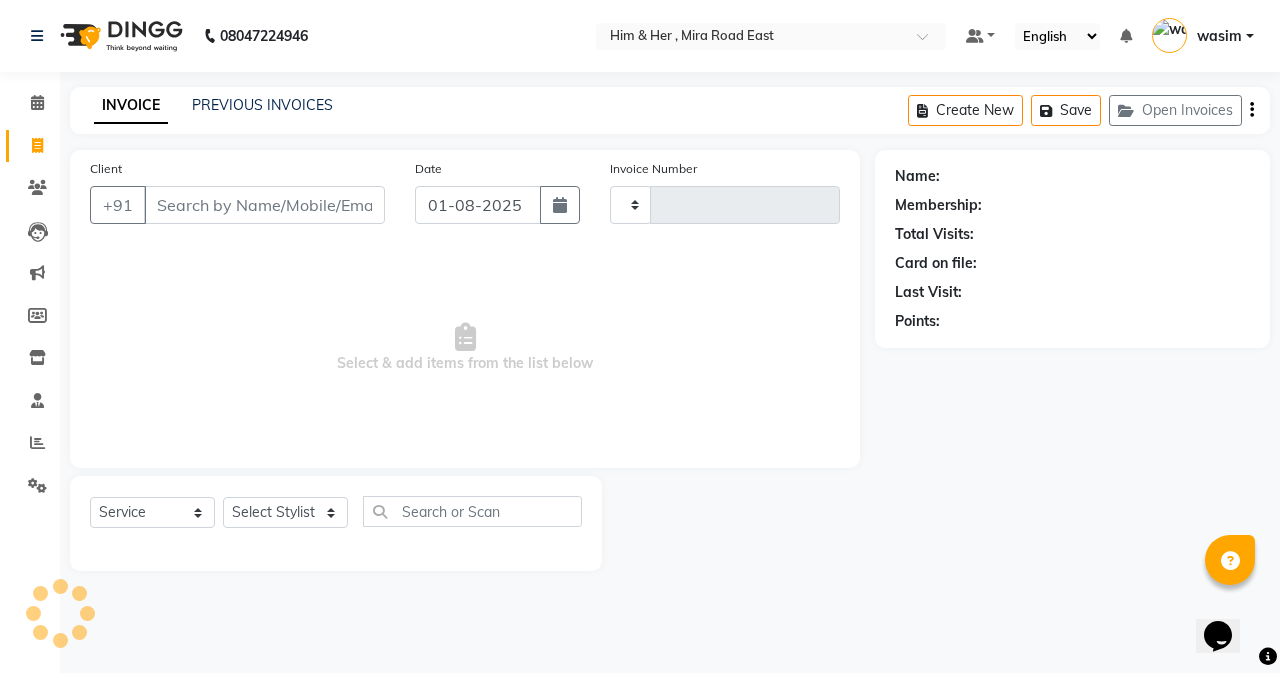 type on "0758" 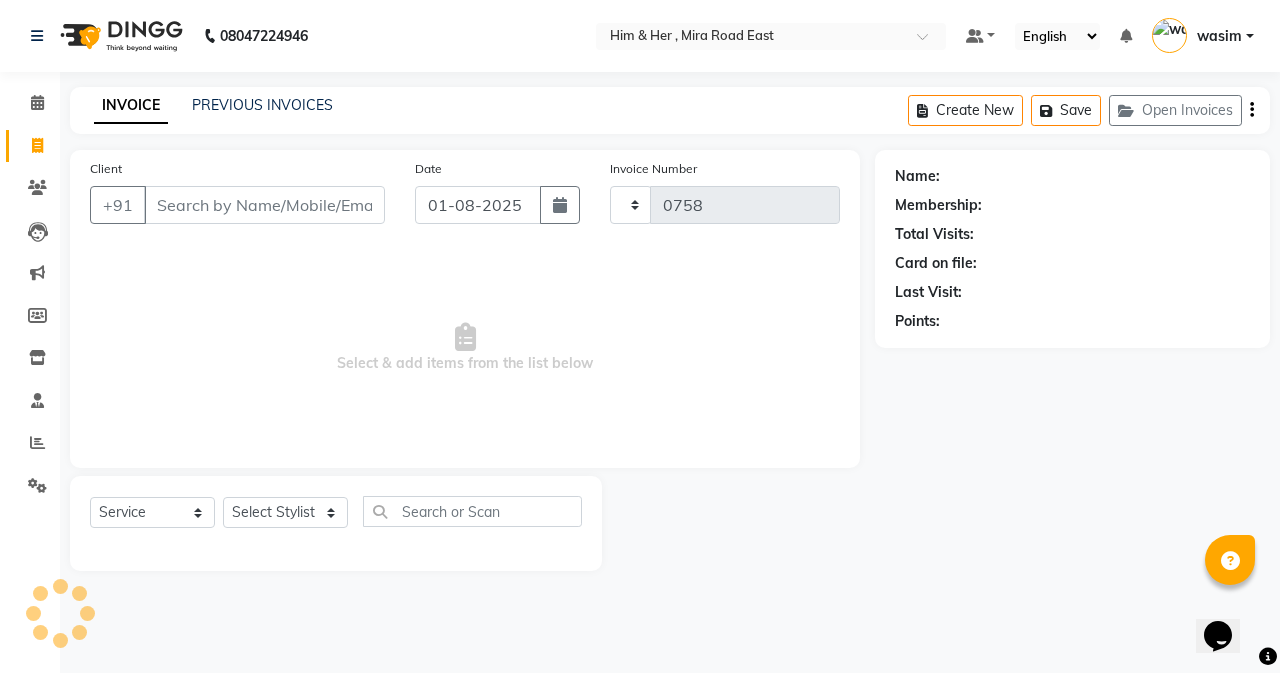 click on "Client" at bounding box center [264, 205] 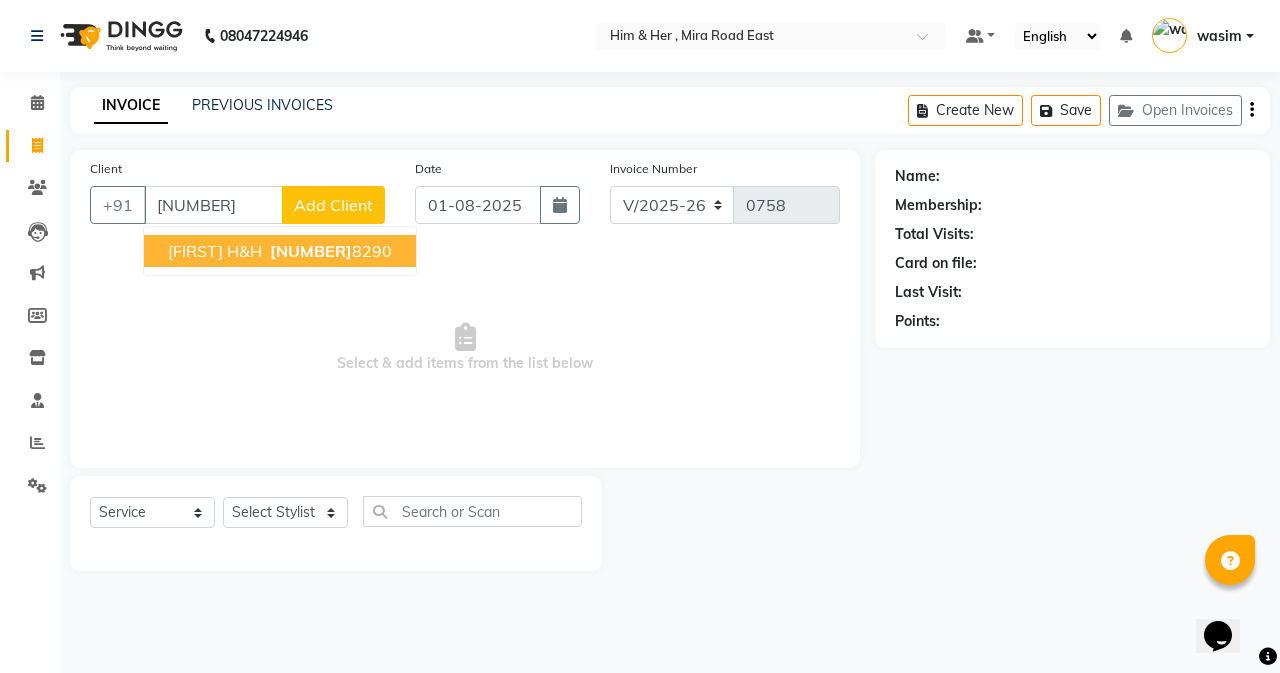 click on "Yogita H&H   865555 8290" at bounding box center [280, 251] 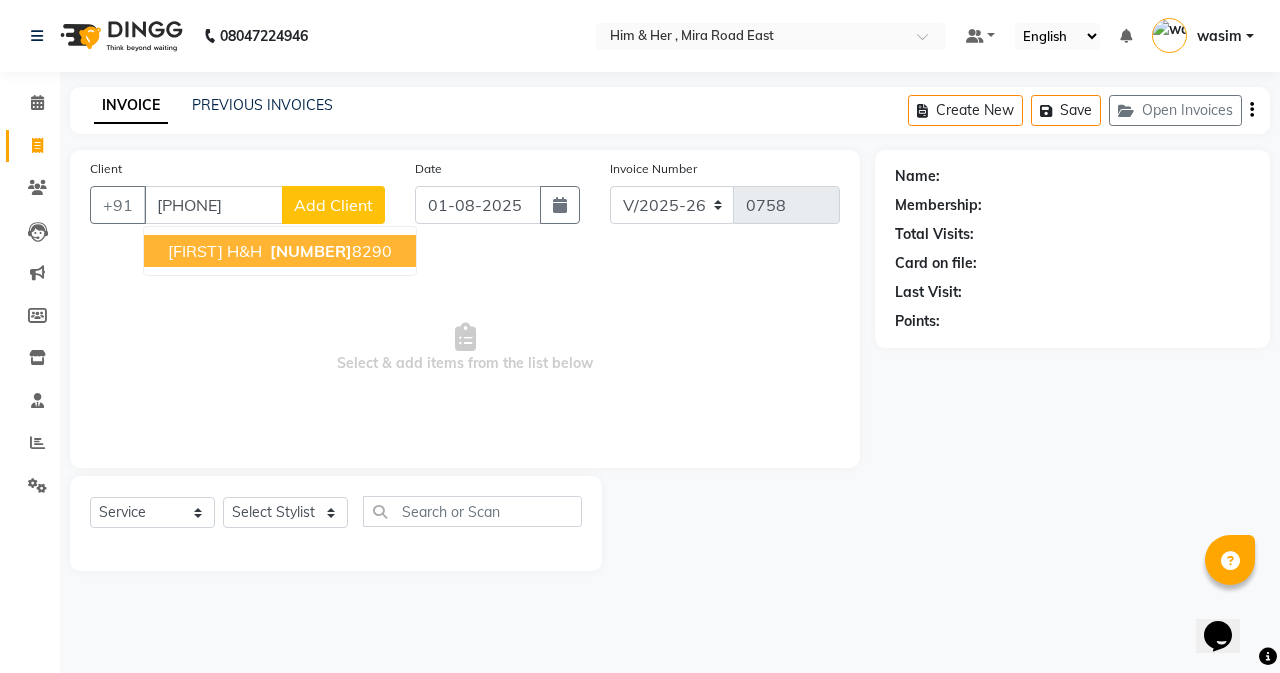 type on "8655558290" 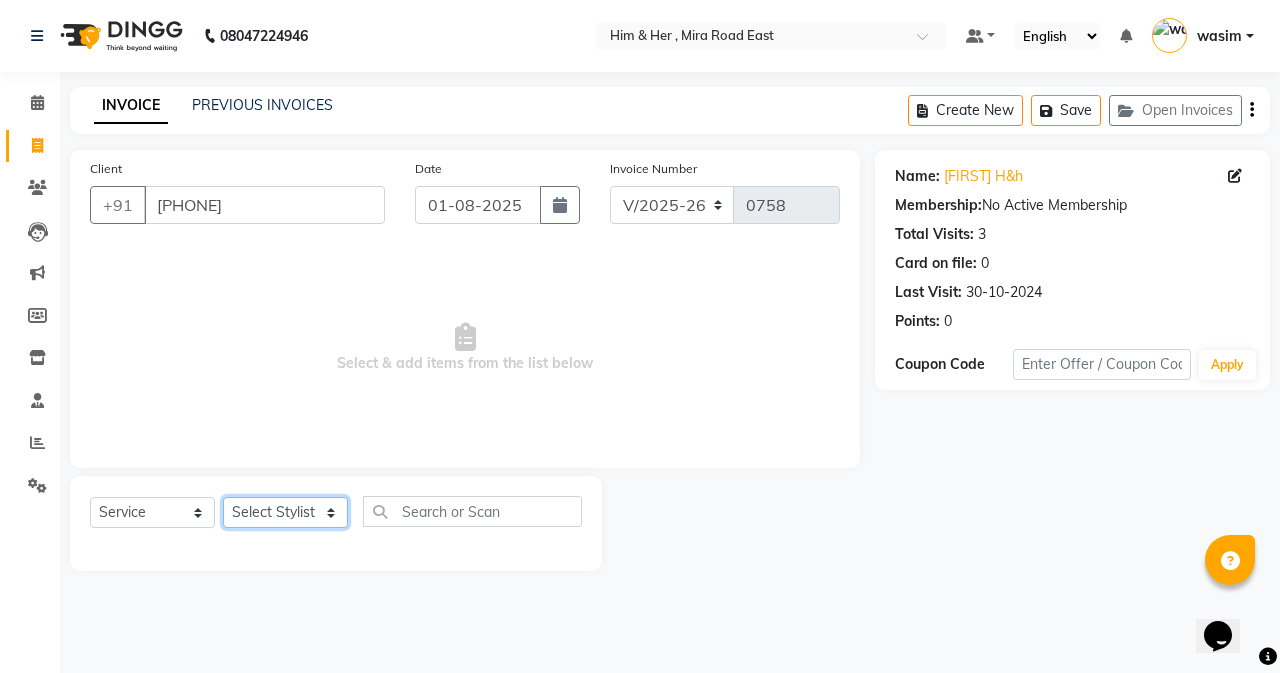 click on "Select Stylist Abdul Ahad Anam Banaz Shaikh Shivam Gaud wasim" 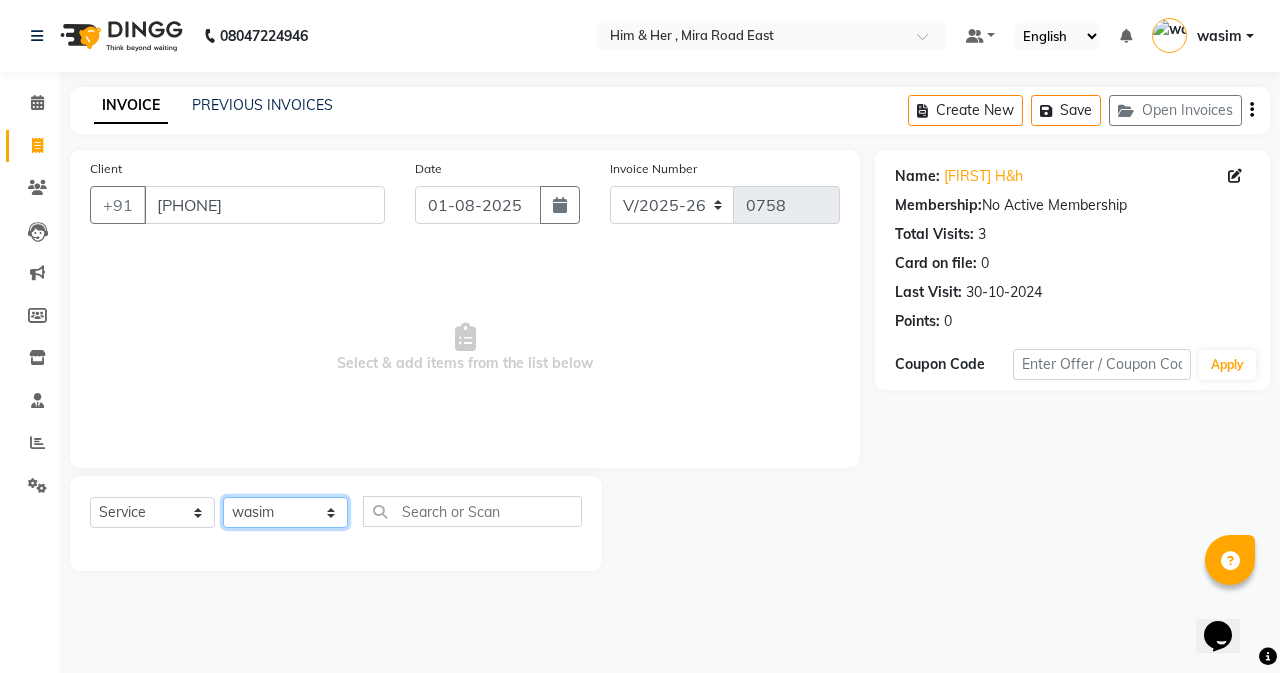 click on "Select Stylist Abdul Ahad Anam Banaz Shaikh Shivam Gaud wasim" 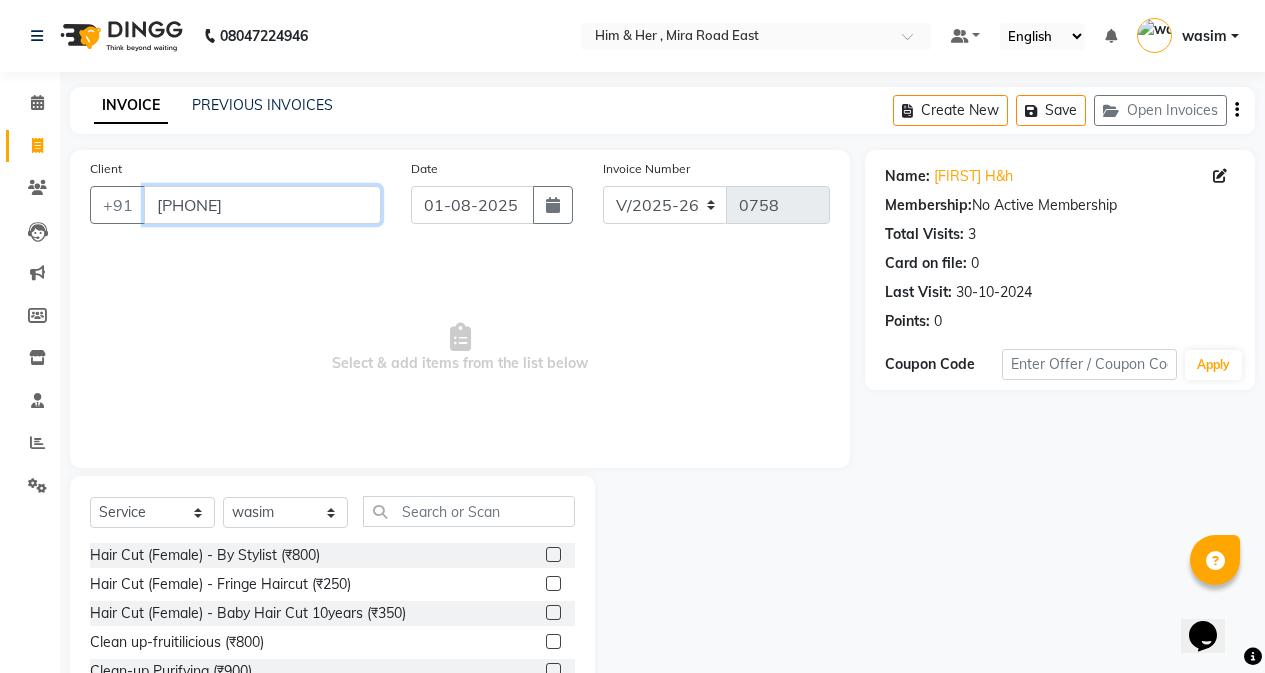 drag, startPoint x: 154, startPoint y: 201, endPoint x: 251, endPoint y: 213, distance: 97.73945 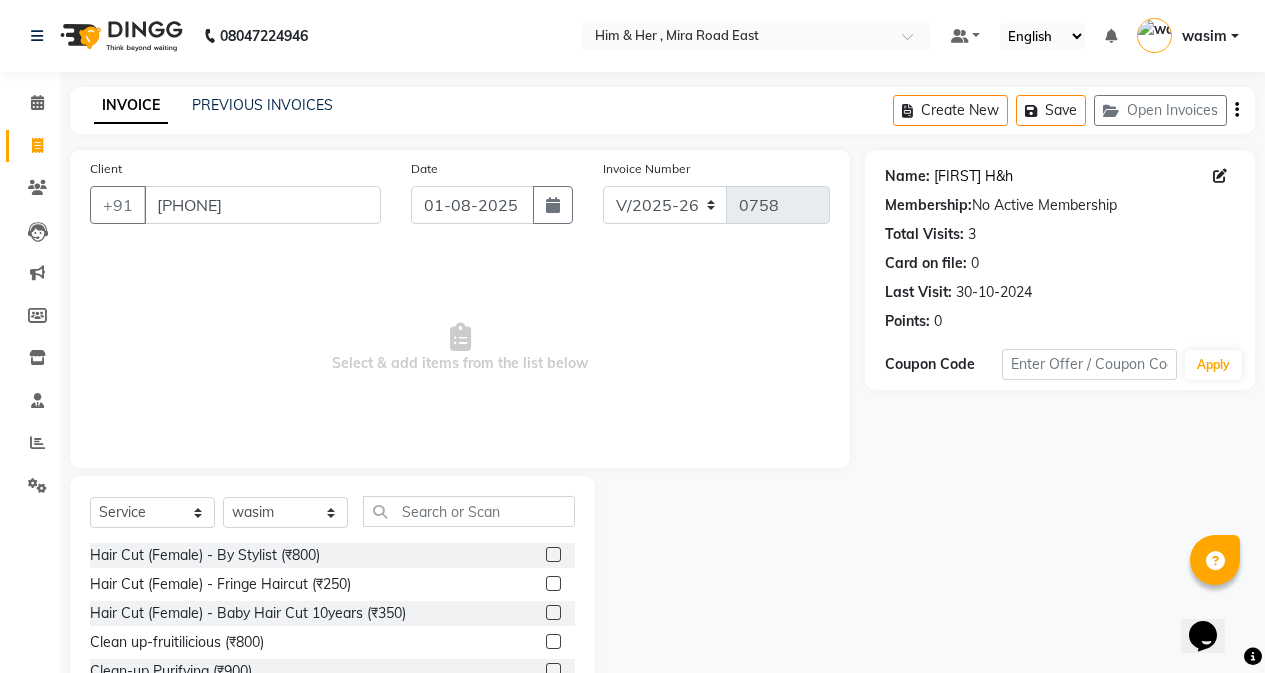 click on "Yogita H&h" 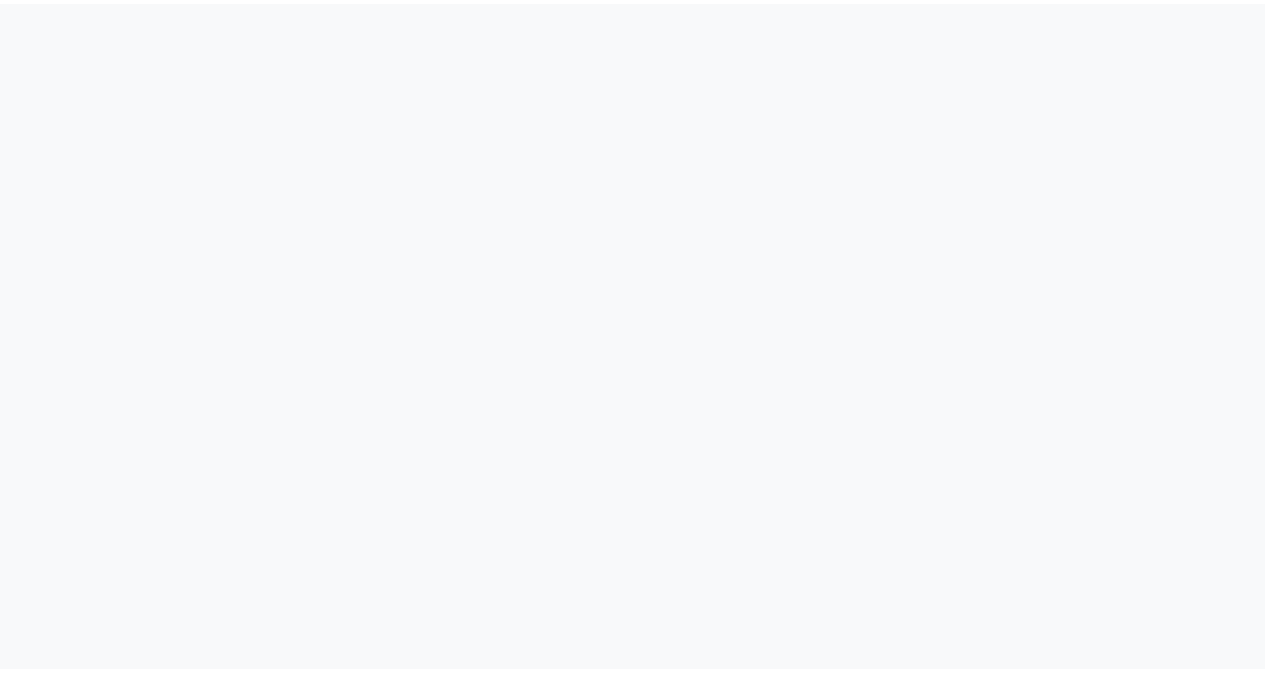 scroll, scrollTop: 0, scrollLeft: 0, axis: both 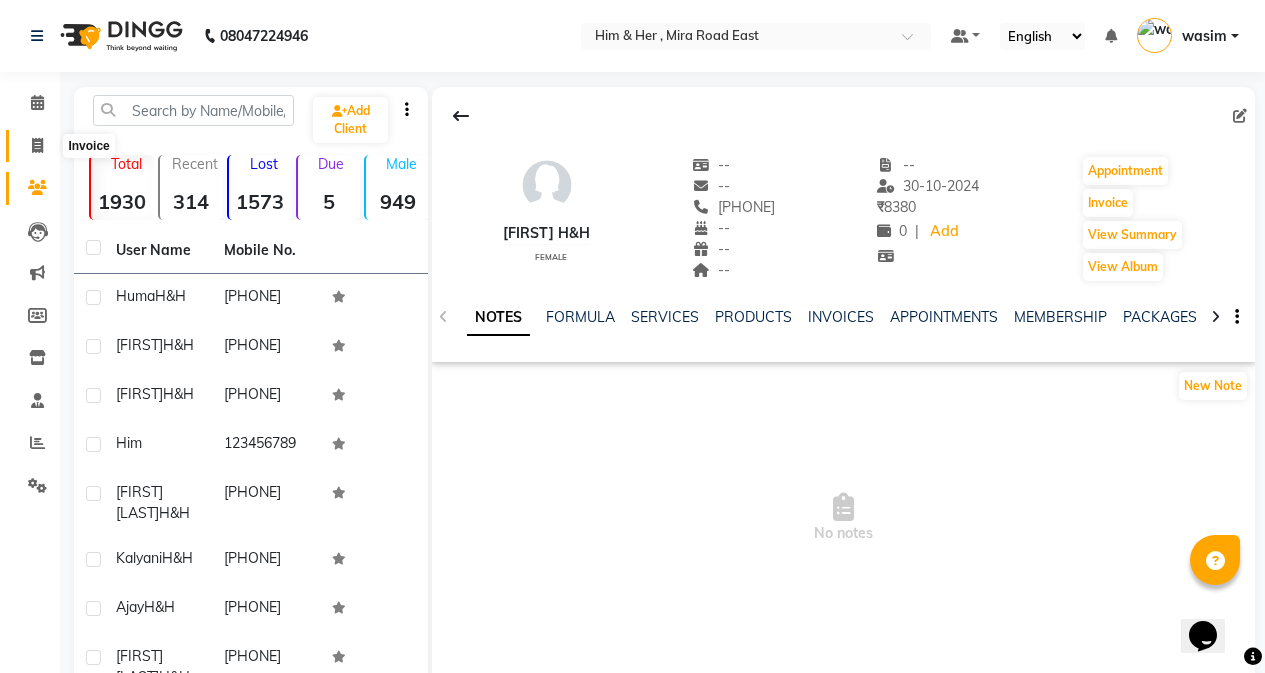 click 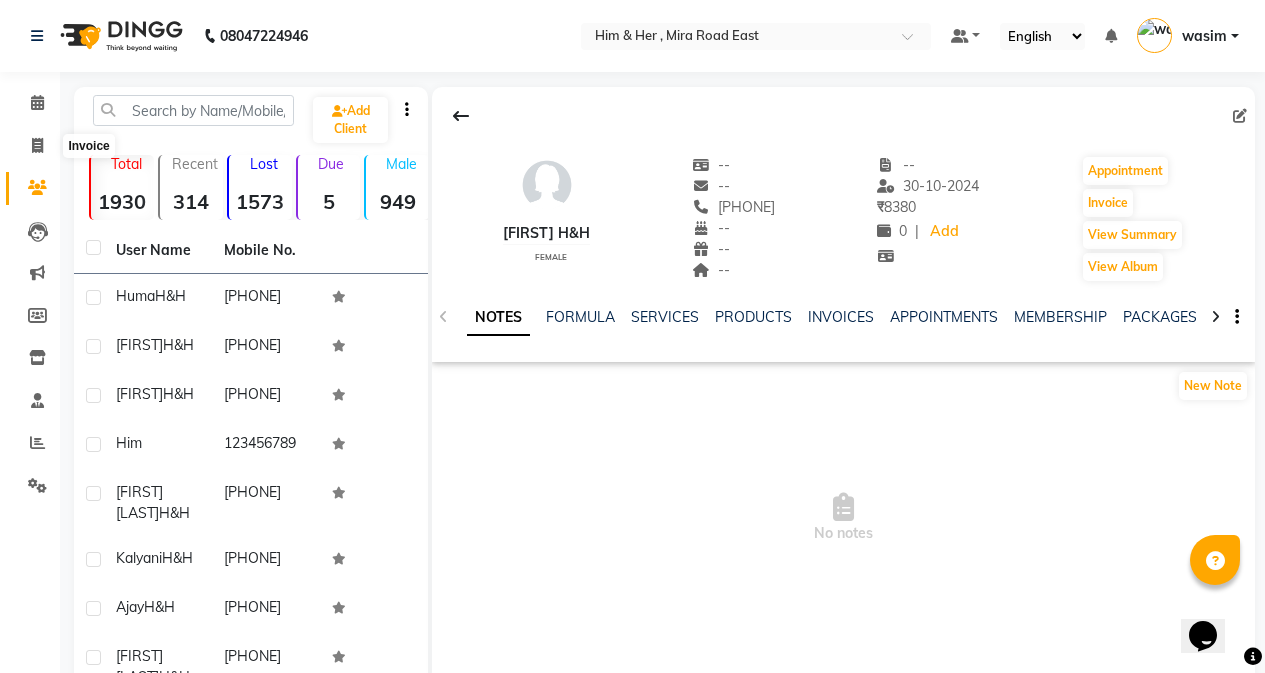 select on "5934" 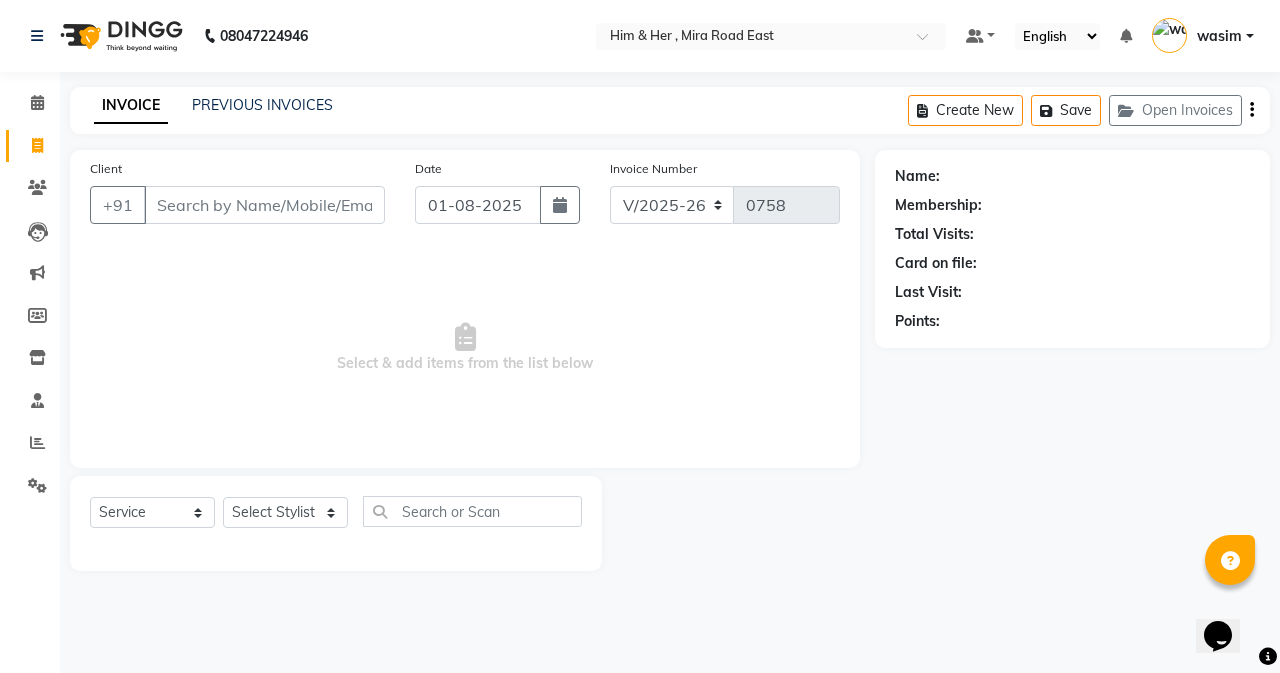 click on "Client" at bounding box center [264, 205] 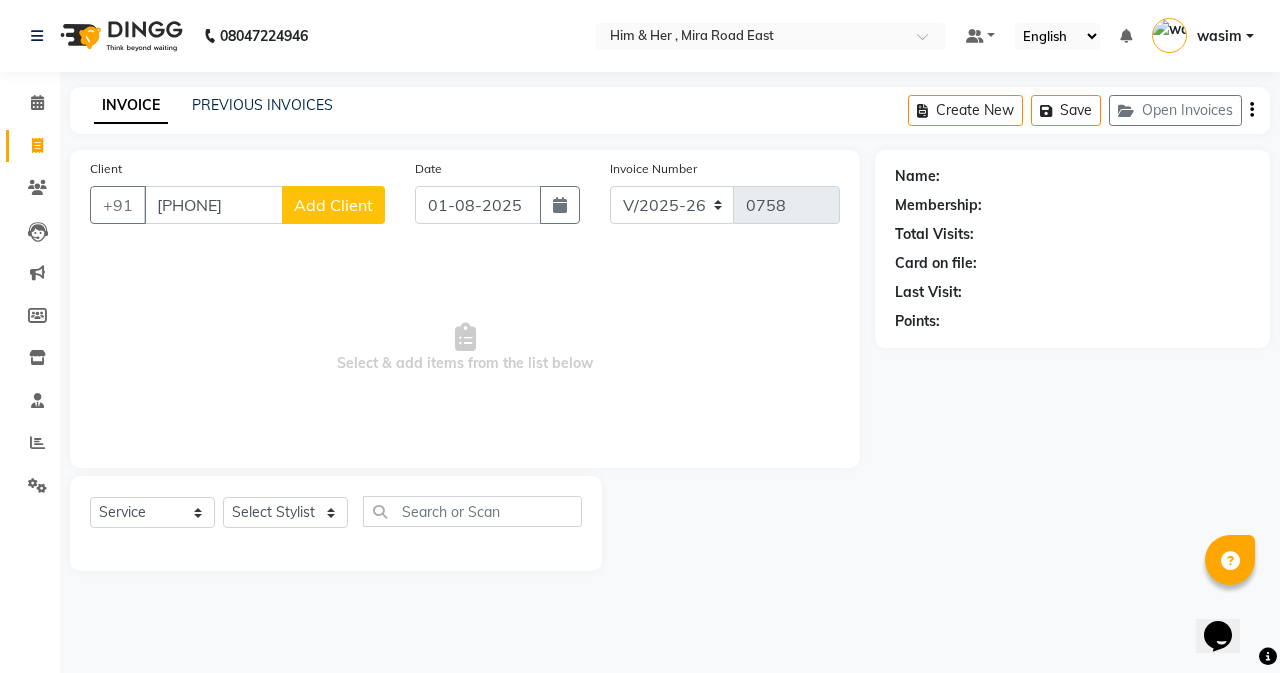 click on "[PHONE]" at bounding box center [213, 205] 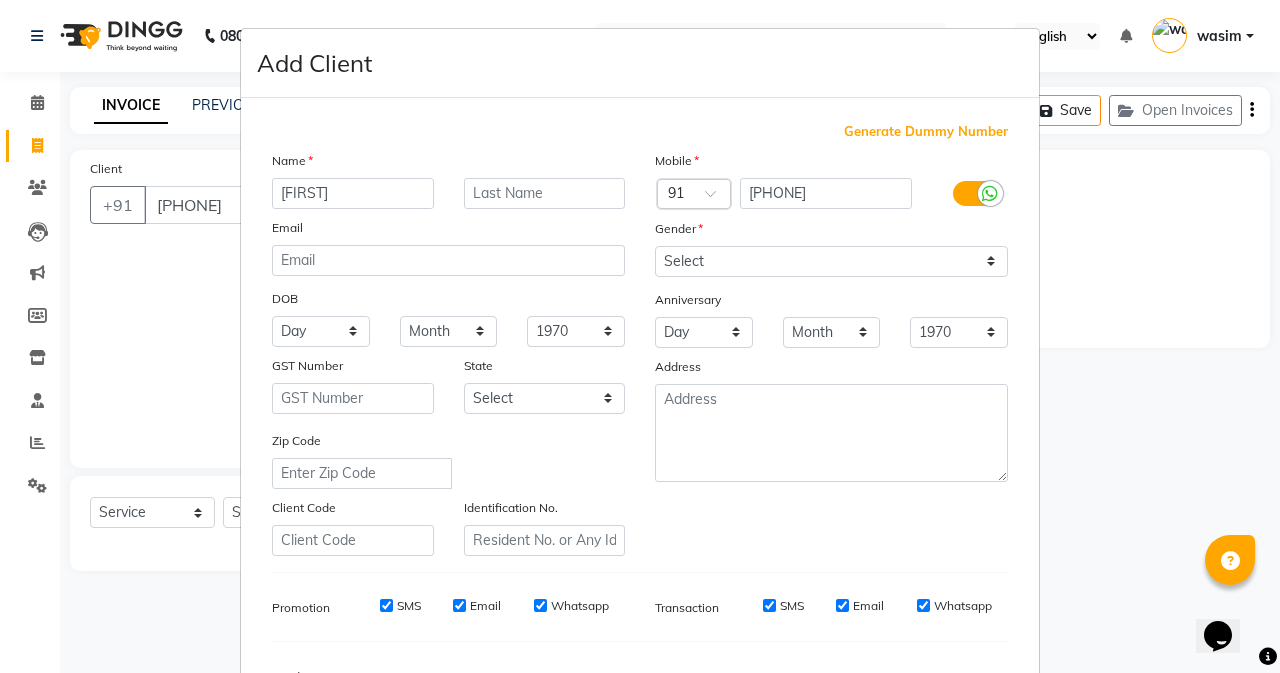type on "Ratu" 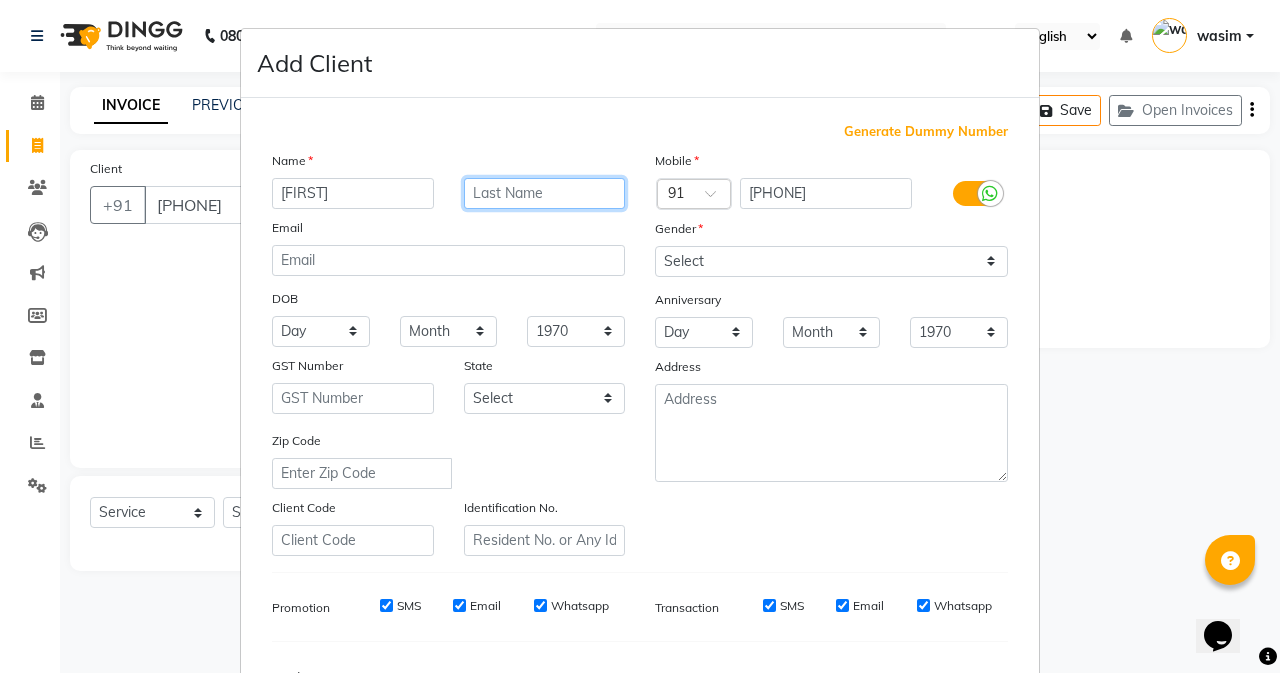 click at bounding box center (545, 193) 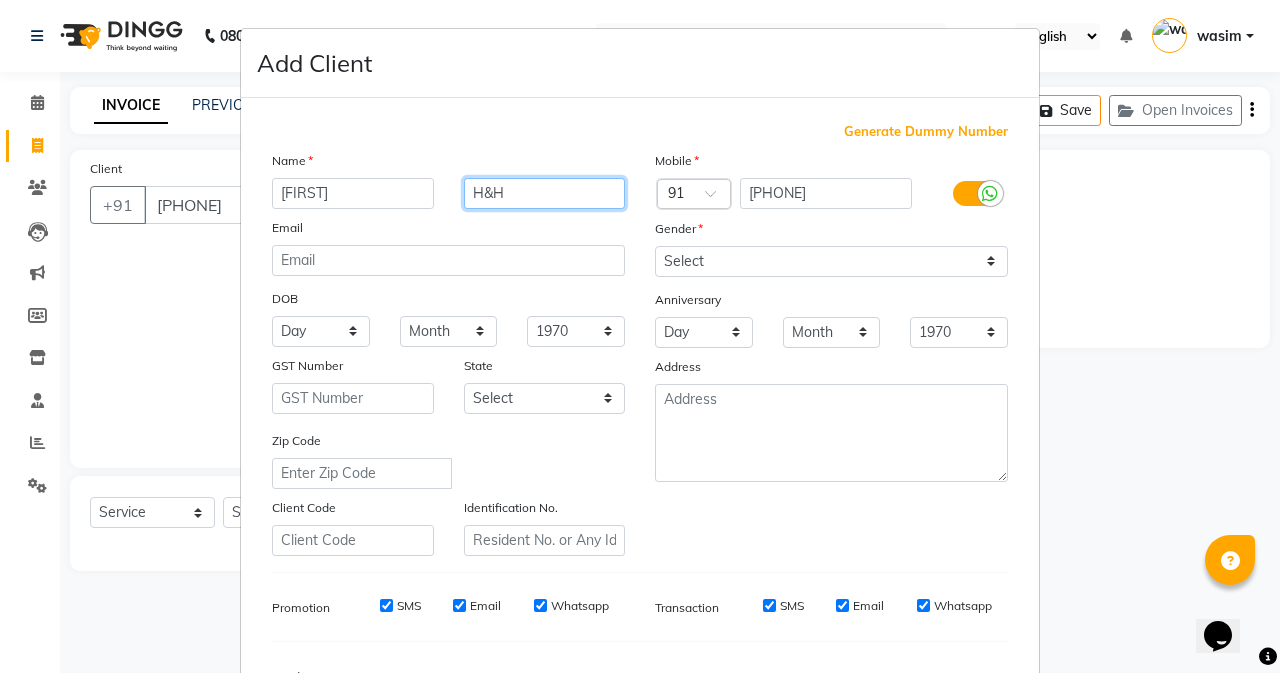 type on "H&H" 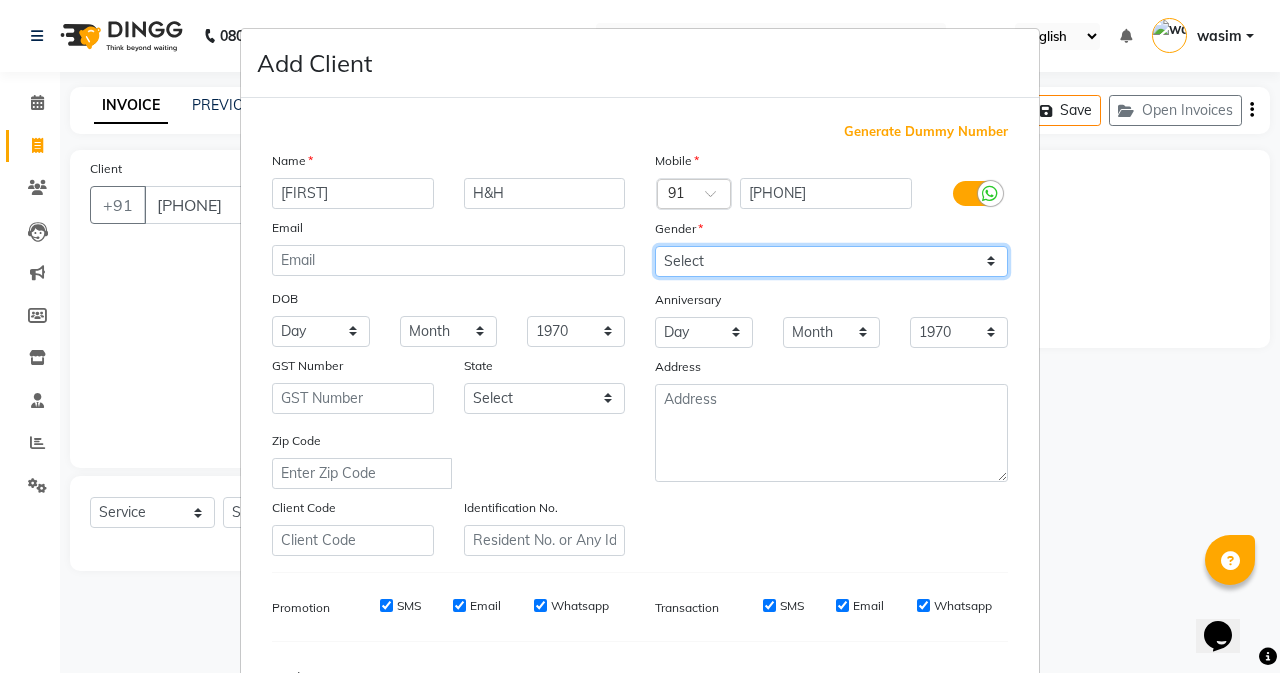 click on "Select Male Female Other Prefer Not To Say" at bounding box center [831, 261] 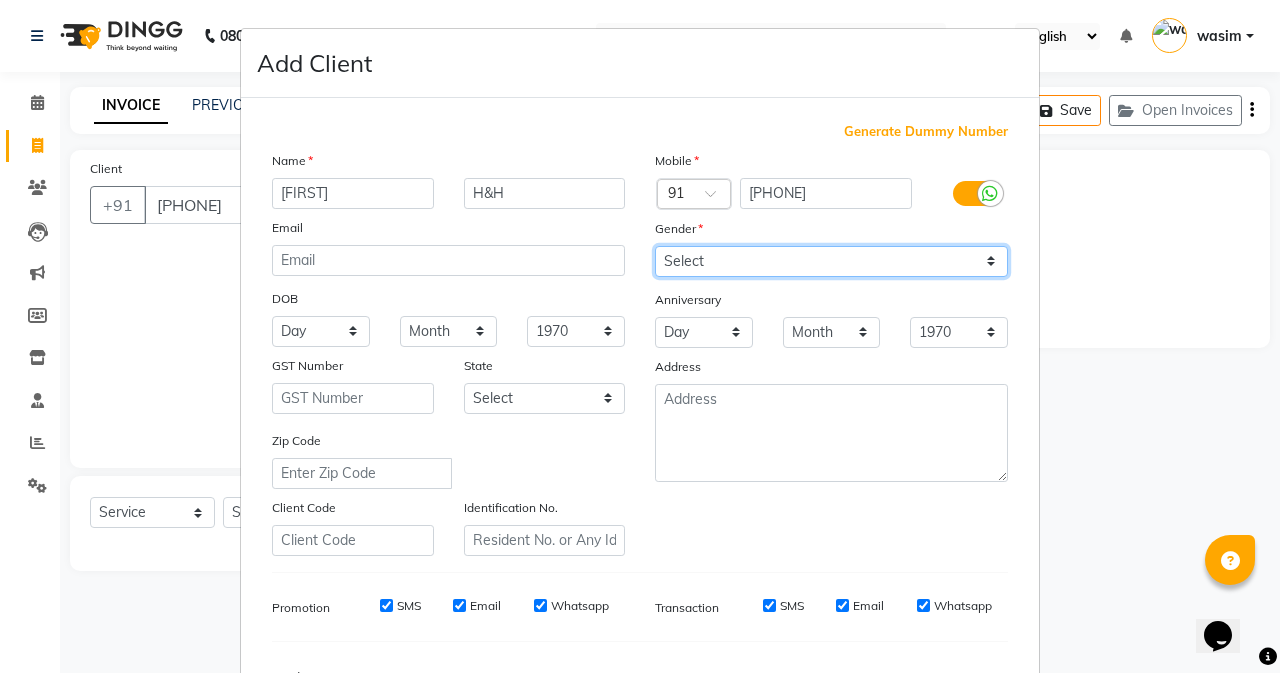 select on "female" 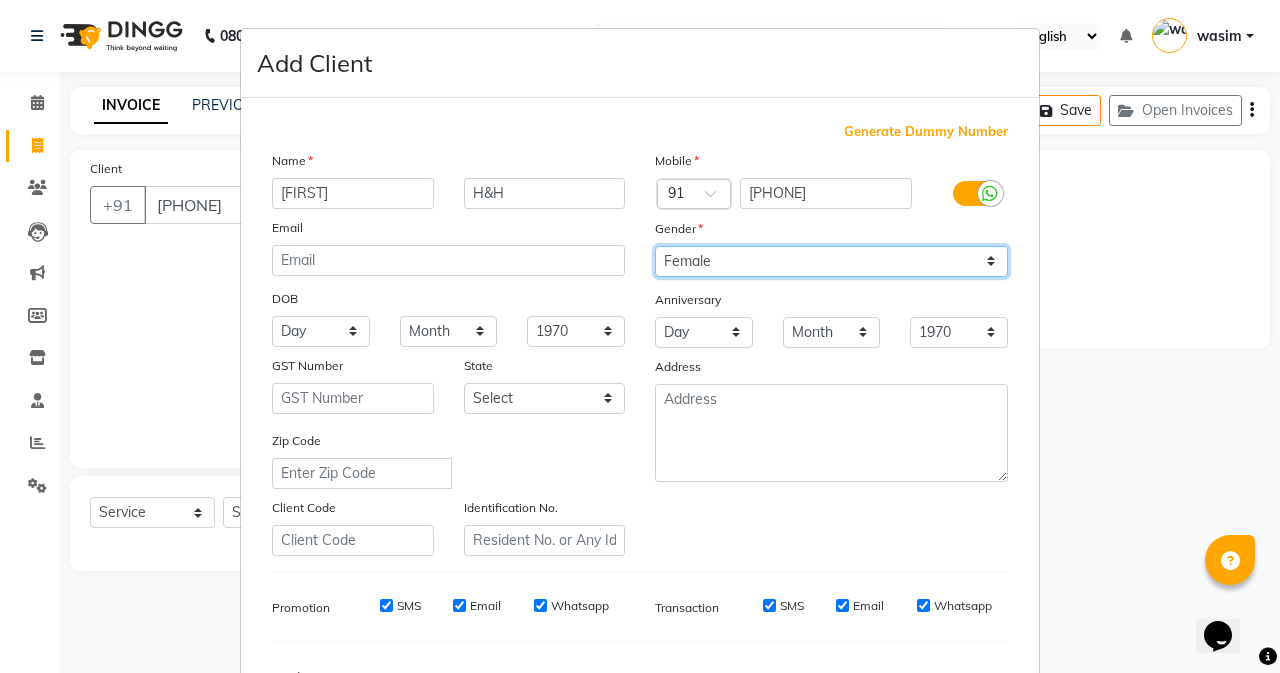 click on "Select Male Female Other Prefer Not To Say" at bounding box center (831, 261) 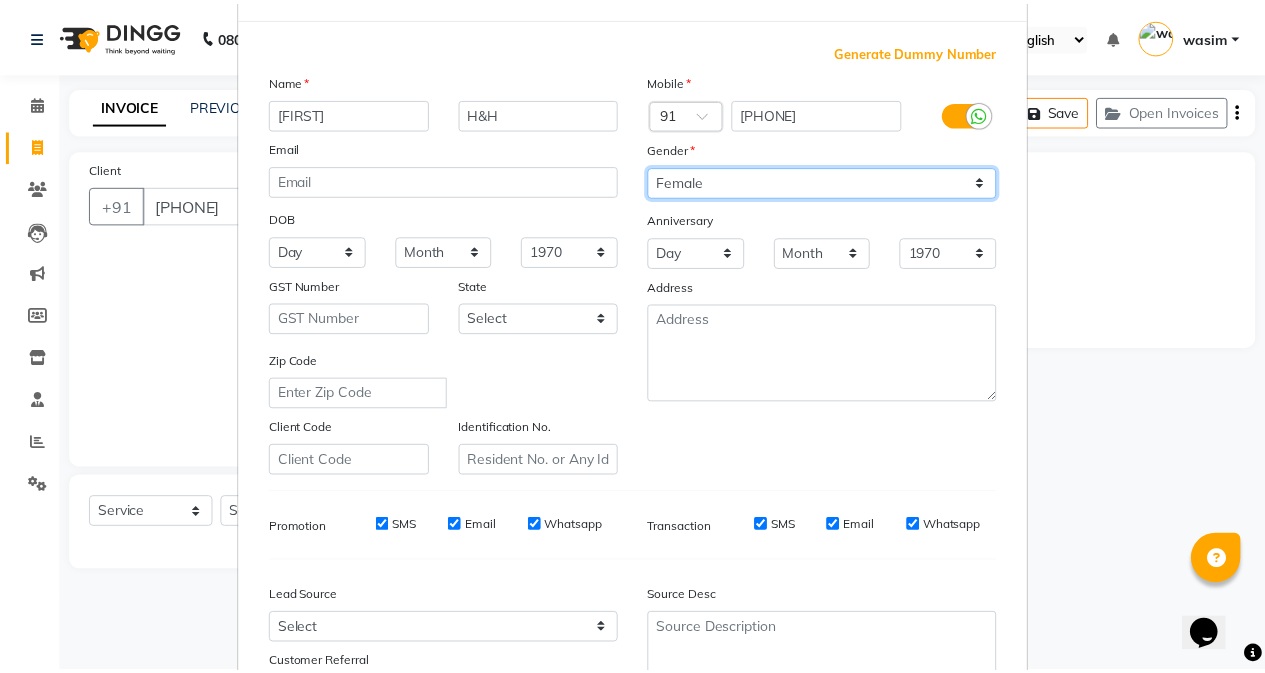 scroll, scrollTop: 250, scrollLeft: 0, axis: vertical 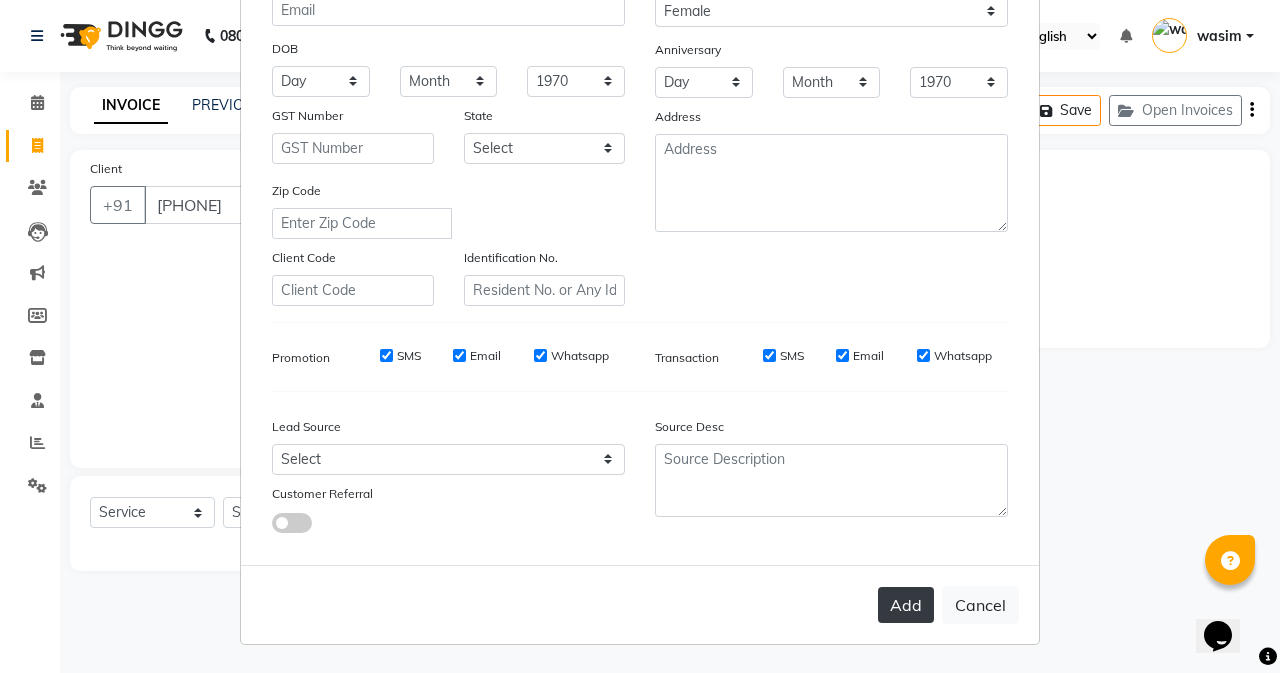 click on "Add" at bounding box center [906, 605] 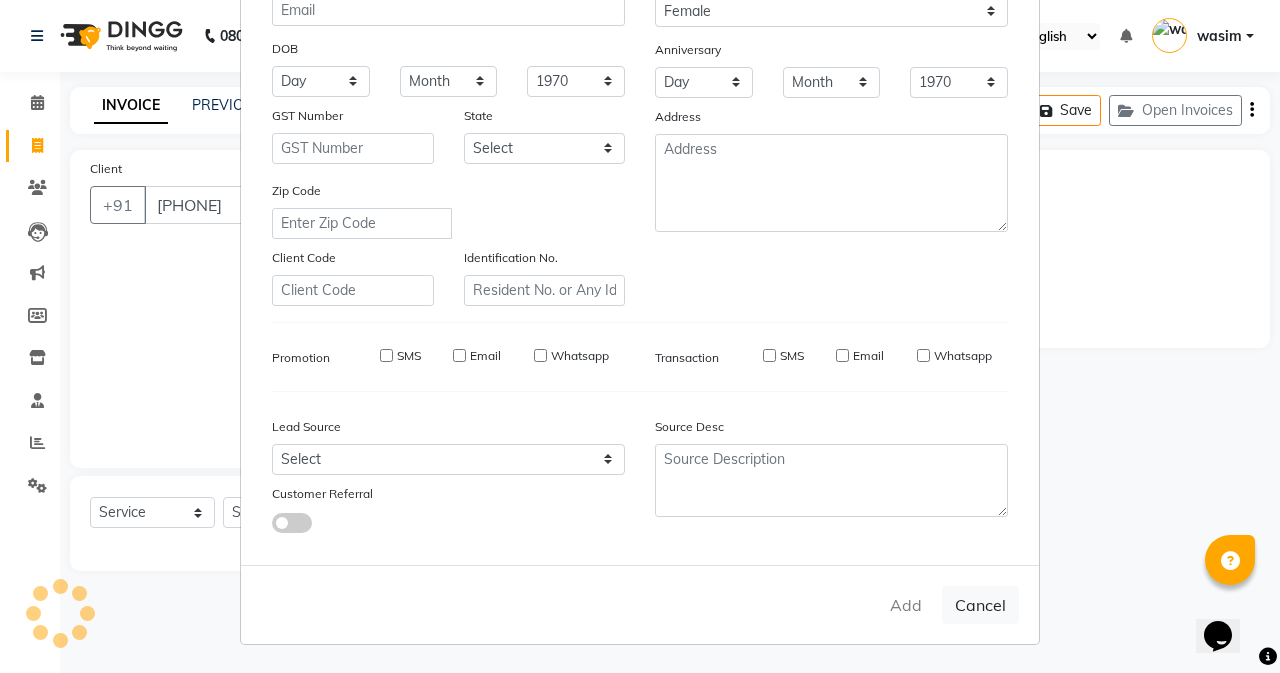 type 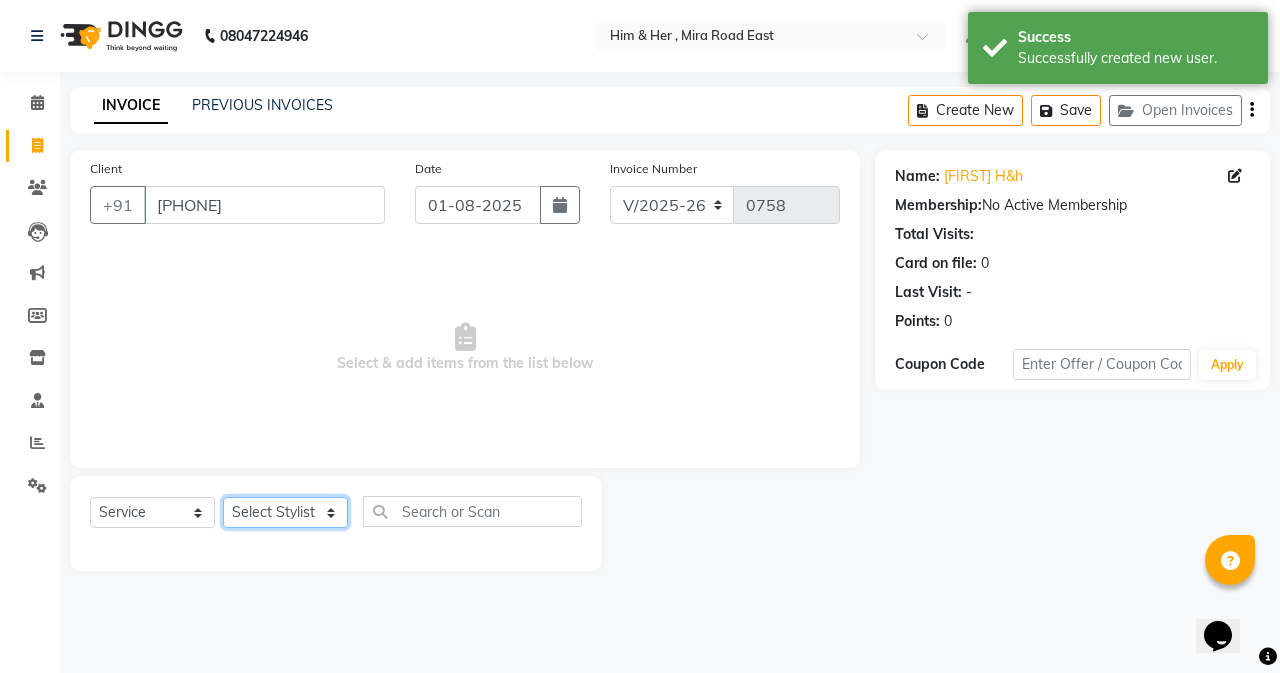 click on "Select Stylist [FIRST] [FIRST] [FIRST] [FIRST] [FIRST]" 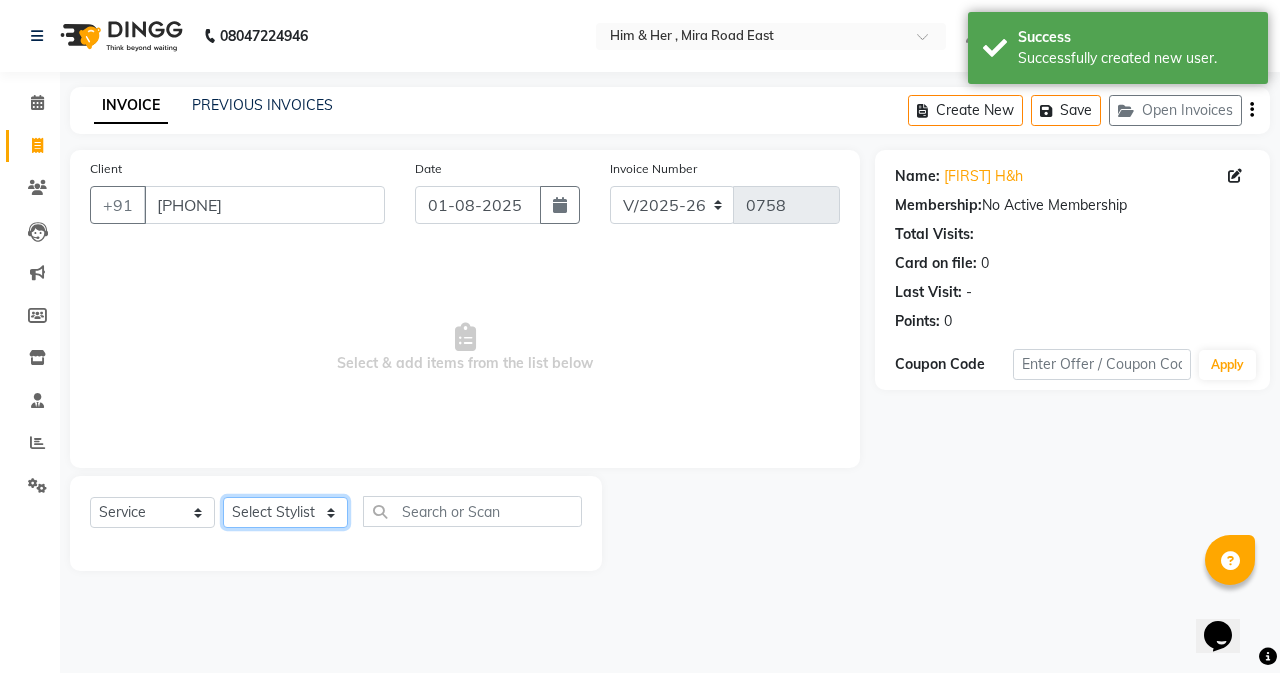 select on "42530" 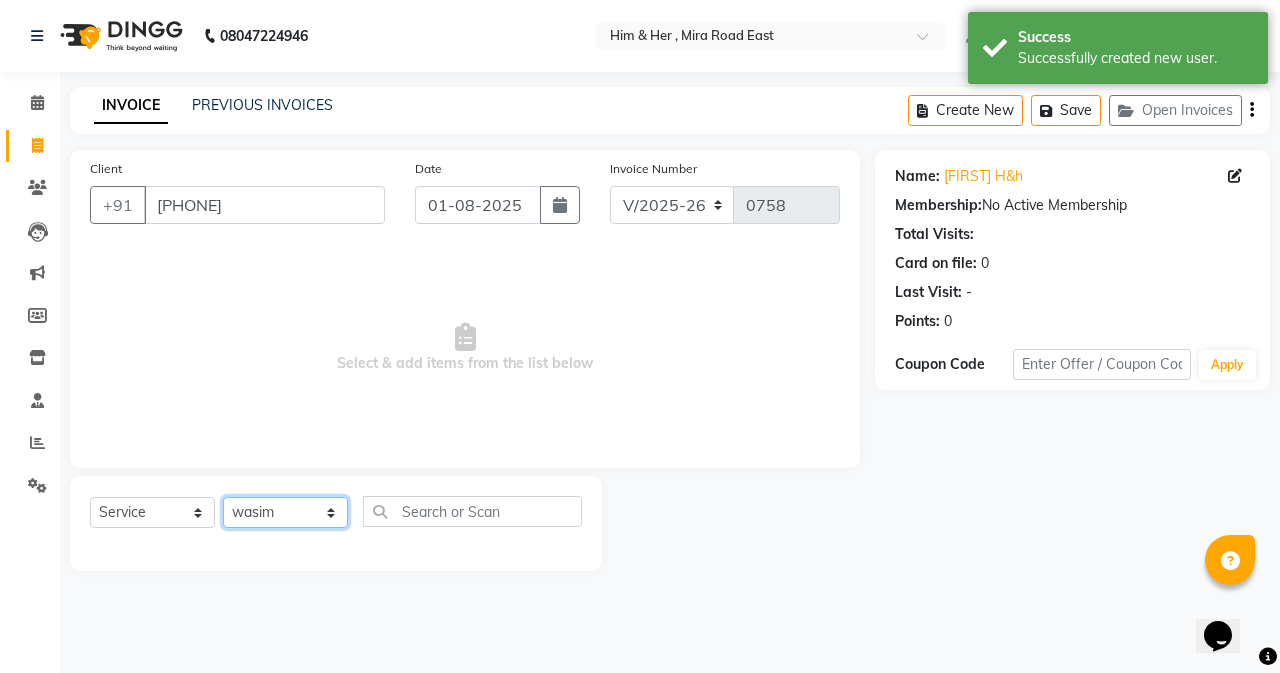 click on "Select Stylist [FIRST] [FIRST] [FIRST] [FIRST] [FIRST]" 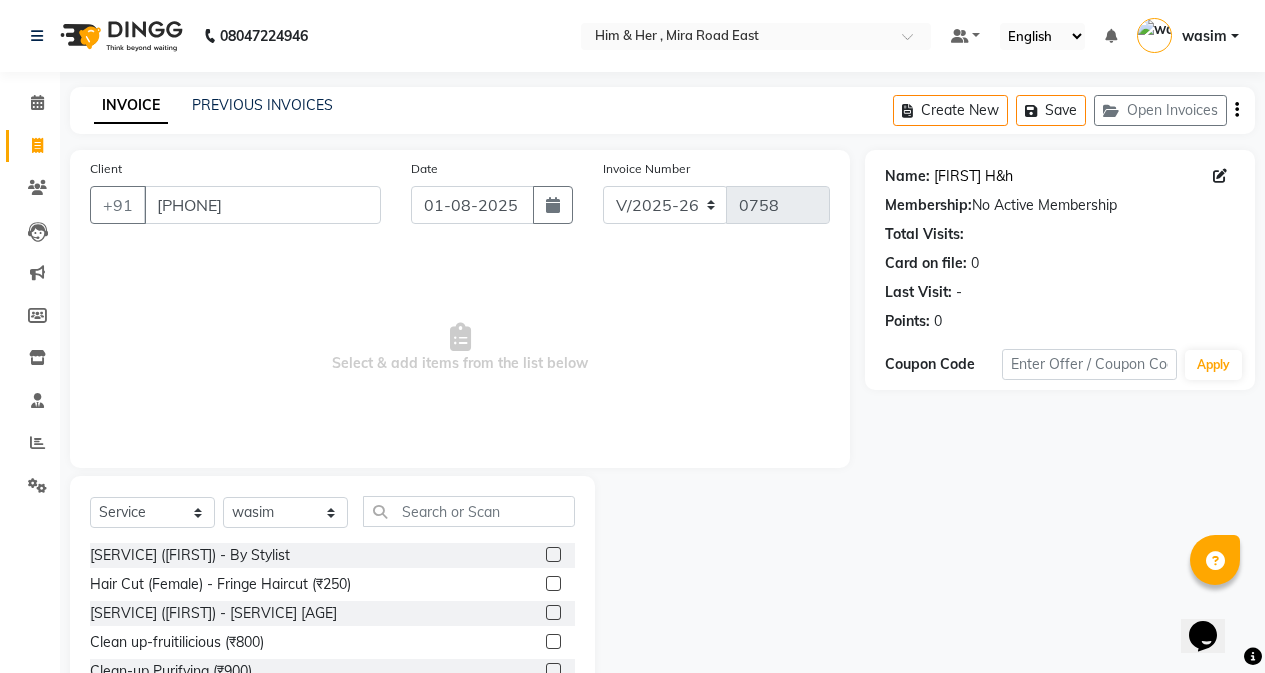 click on "Ratu H&h" 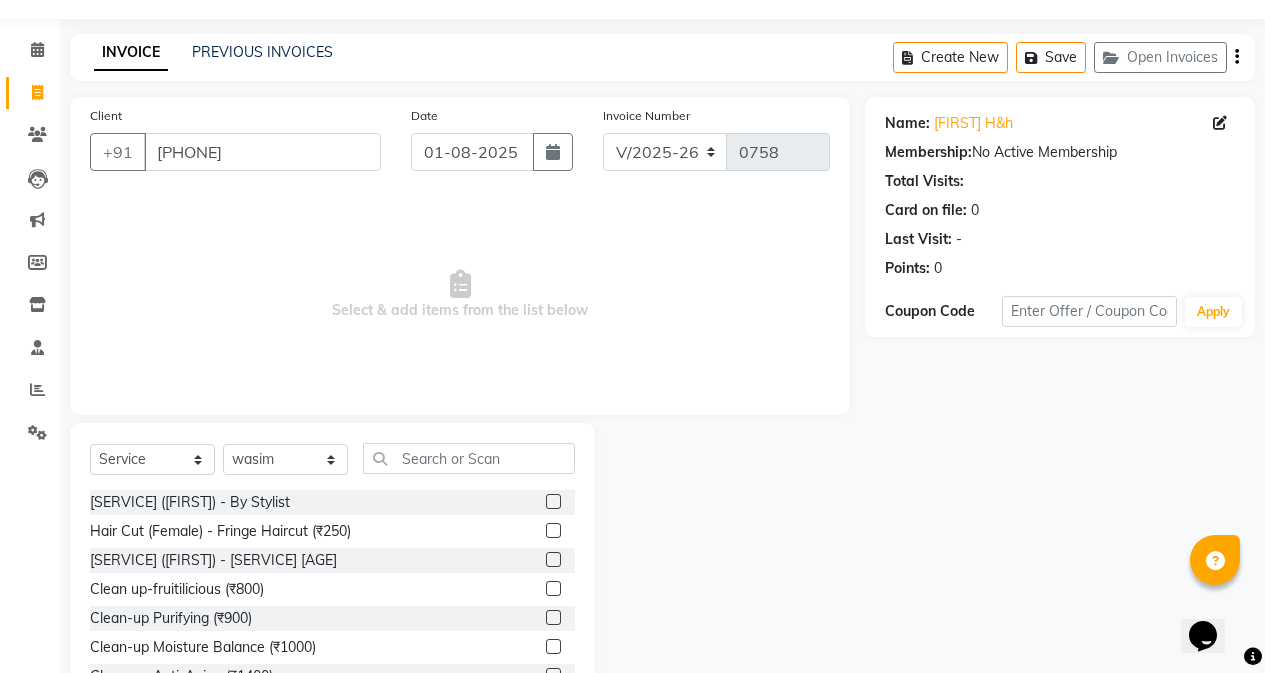 scroll, scrollTop: 128, scrollLeft: 0, axis: vertical 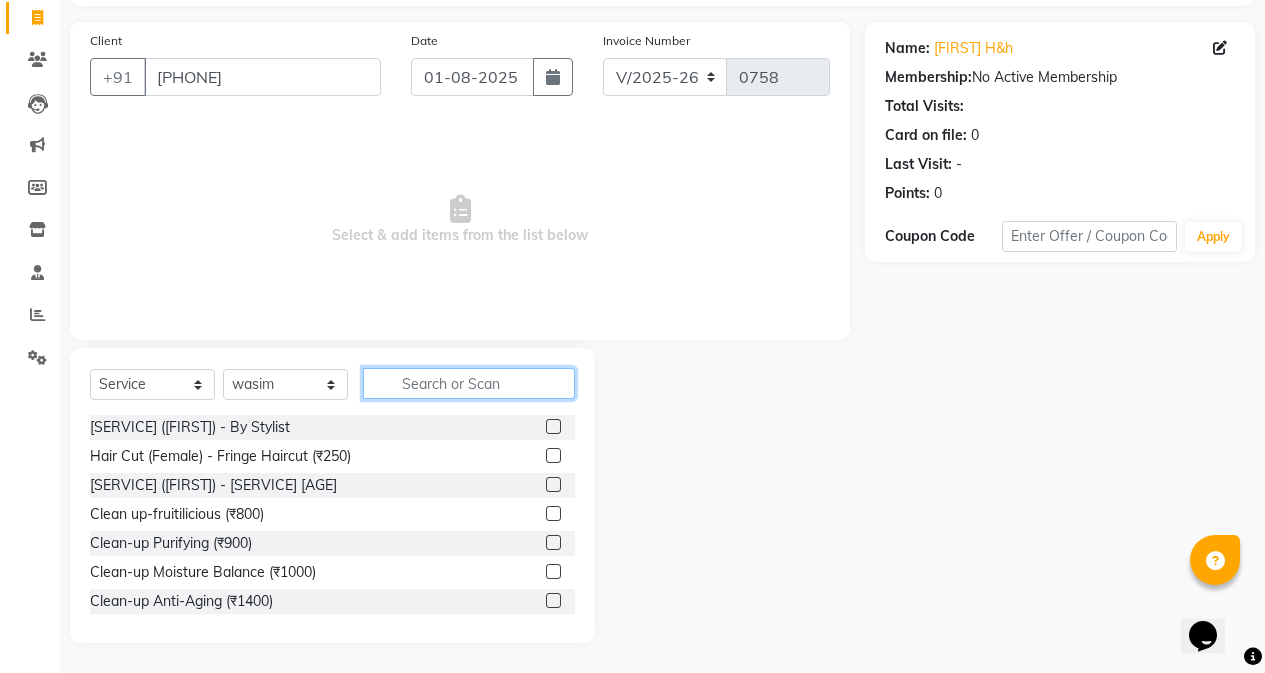 click 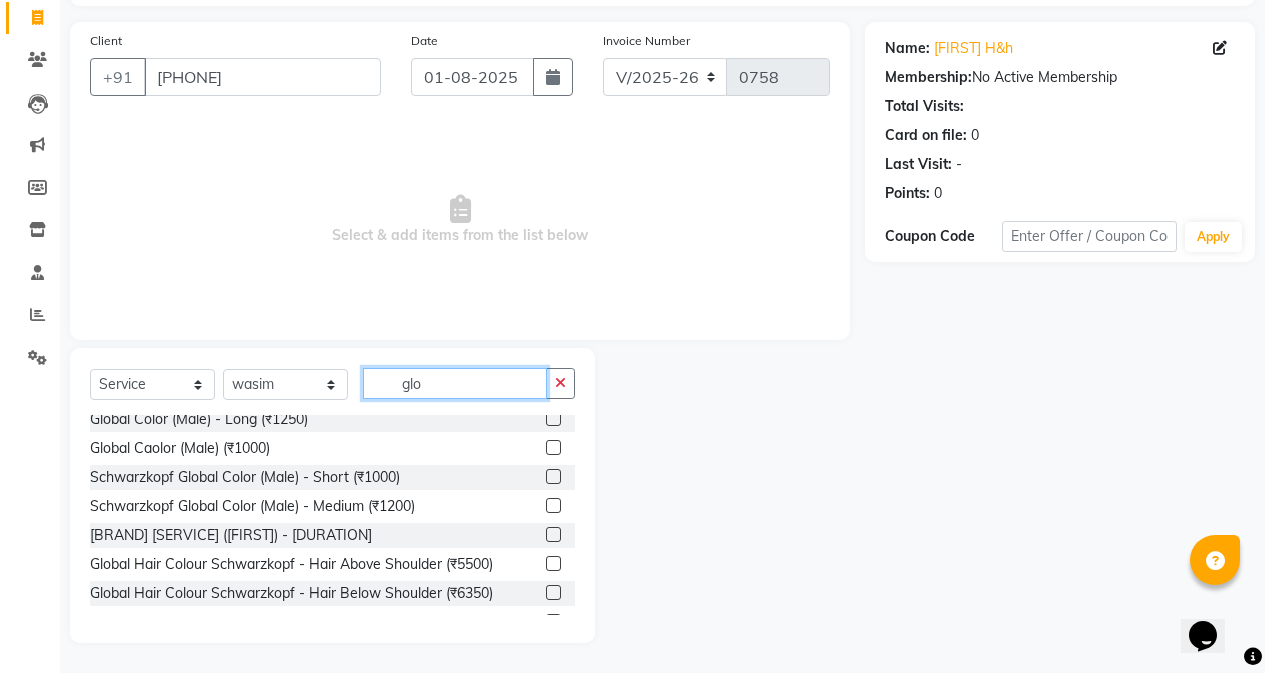 scroll, scrollTop: 100, scrollLeft: 0, axis: vertical 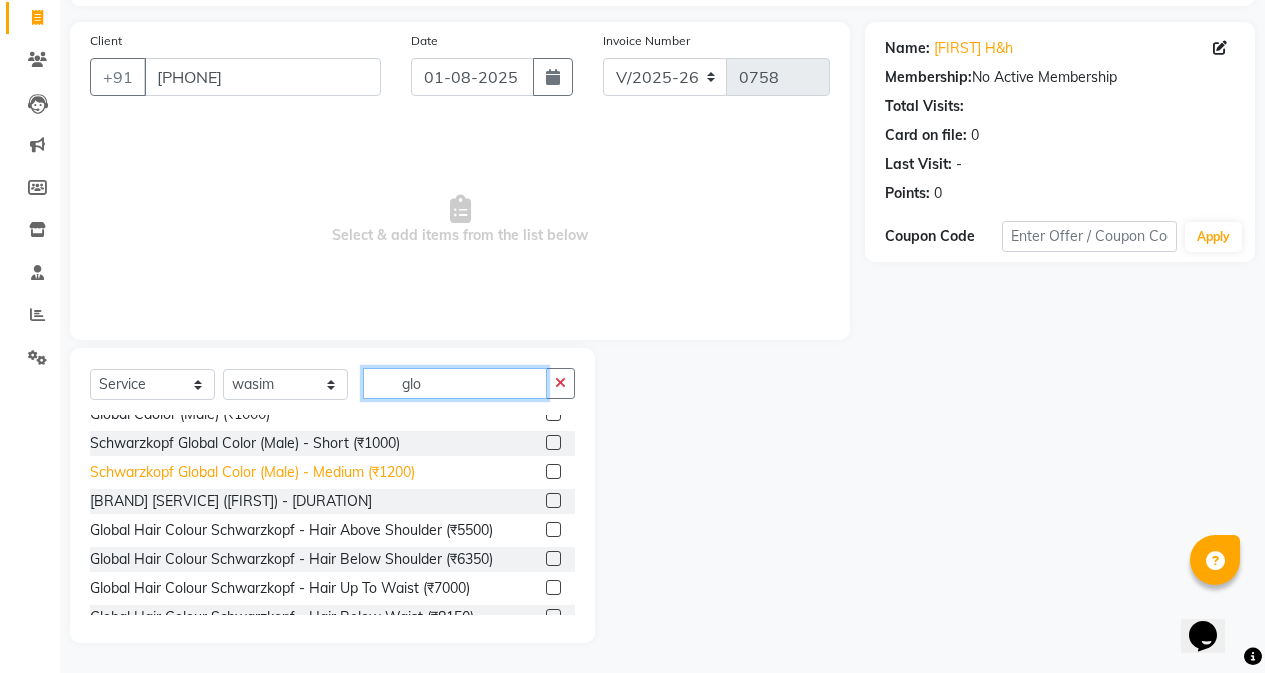 type on "glo" 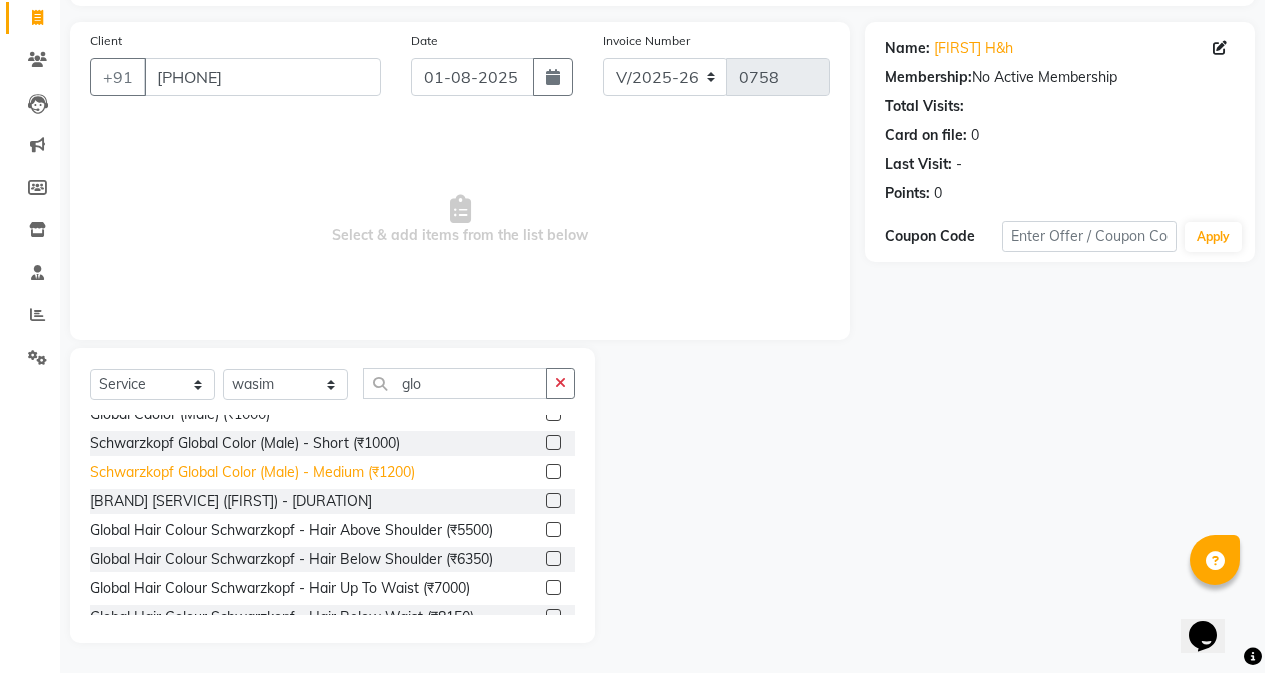 click on "Schwarzkopf Global Color (Male) - Medium (₹1200)" 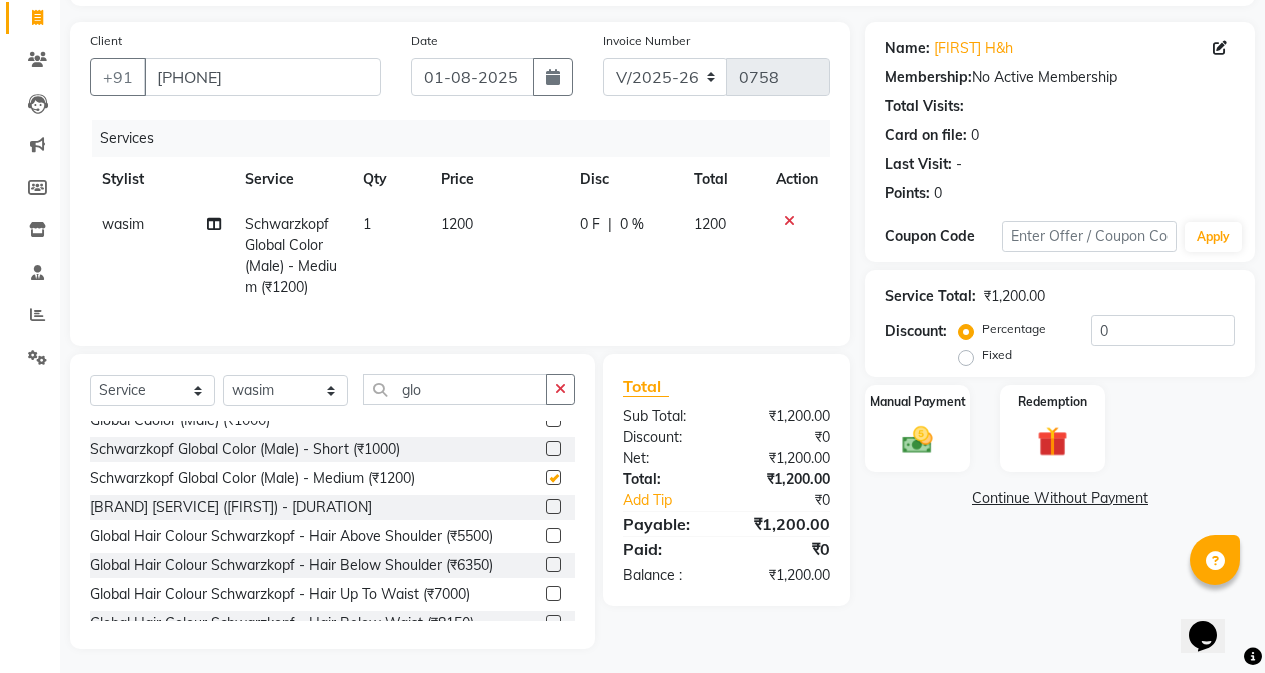 checkbox on "false" 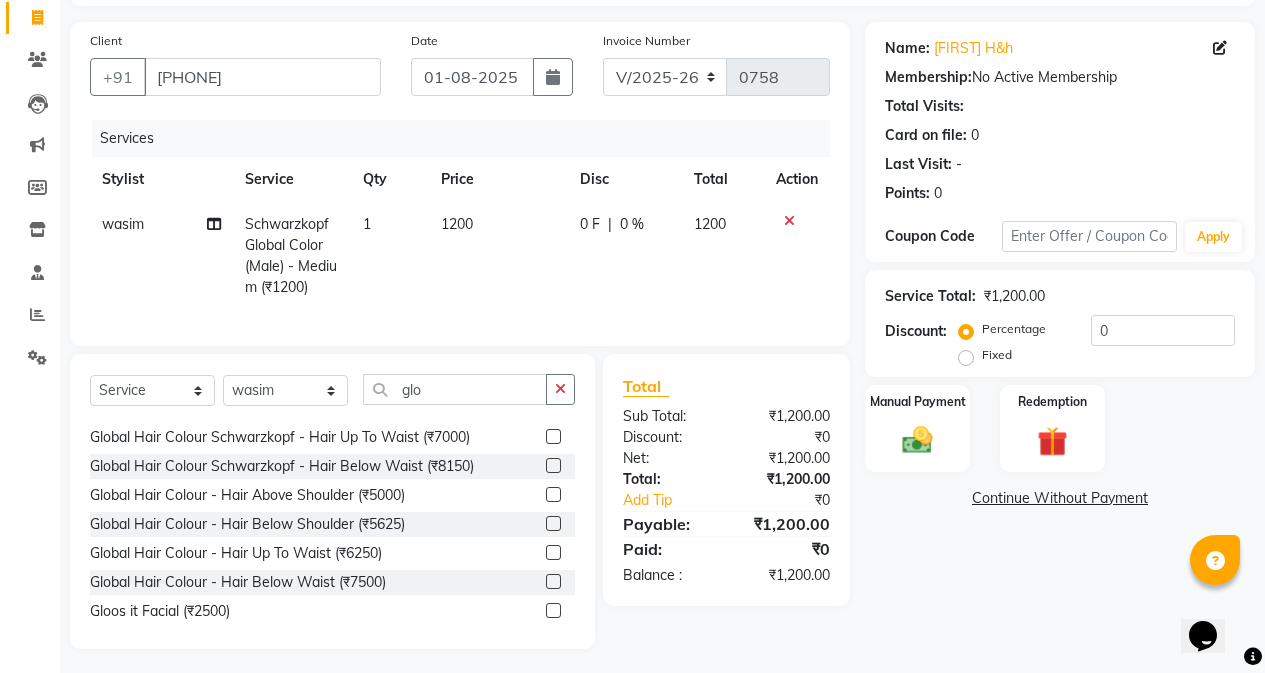 scroll, scrollTop: 222, scrollLeft: 0, axis: vertical 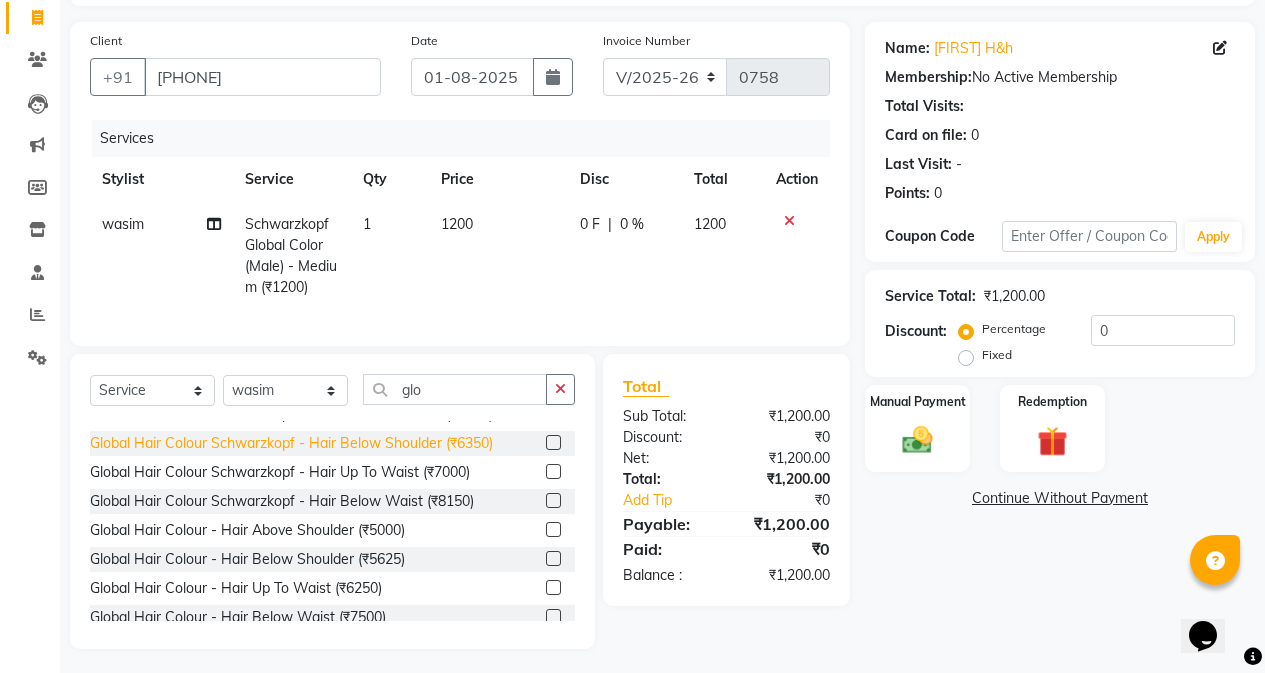 click on "Global Hair Colour Schwarzkopf - Hair Below Shoulder (₹6350)" 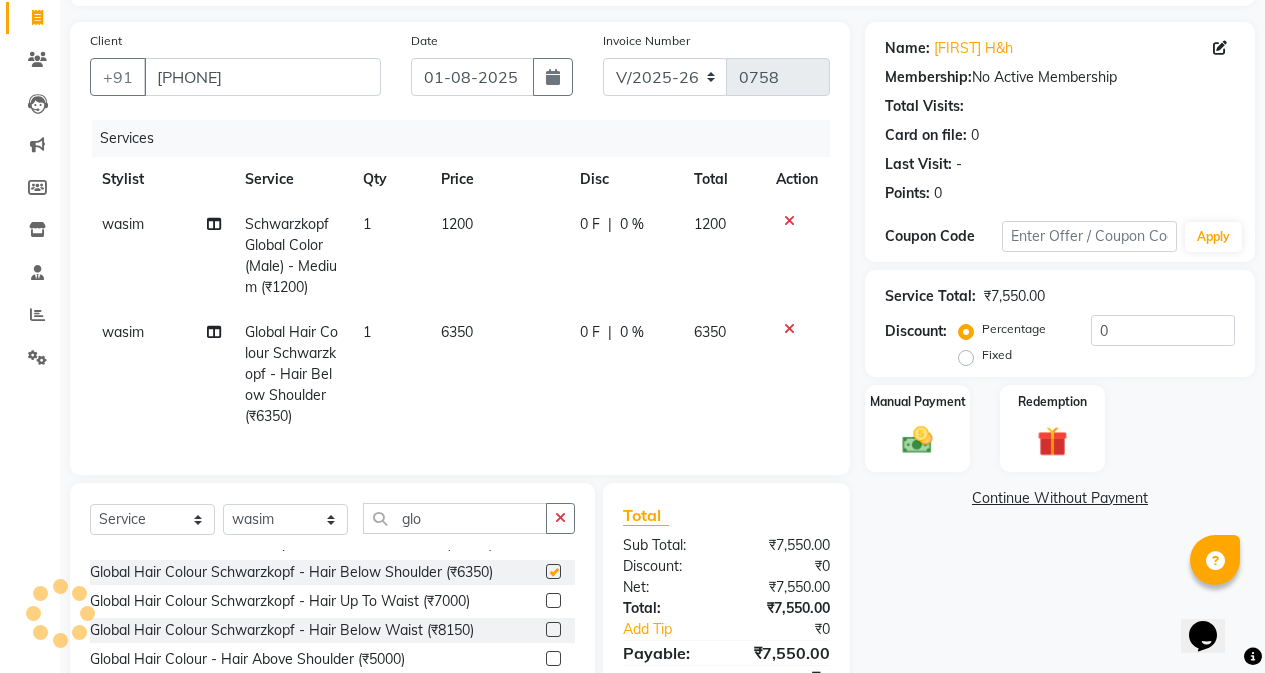 checkbox on "false" 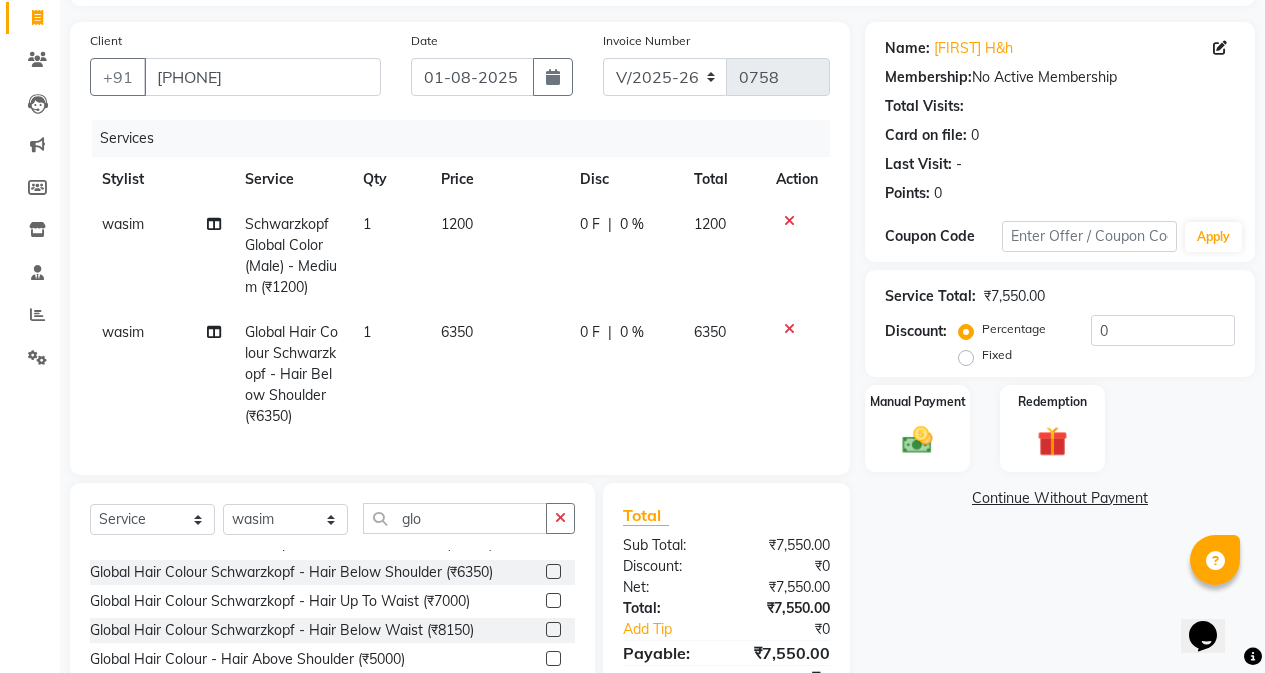 click 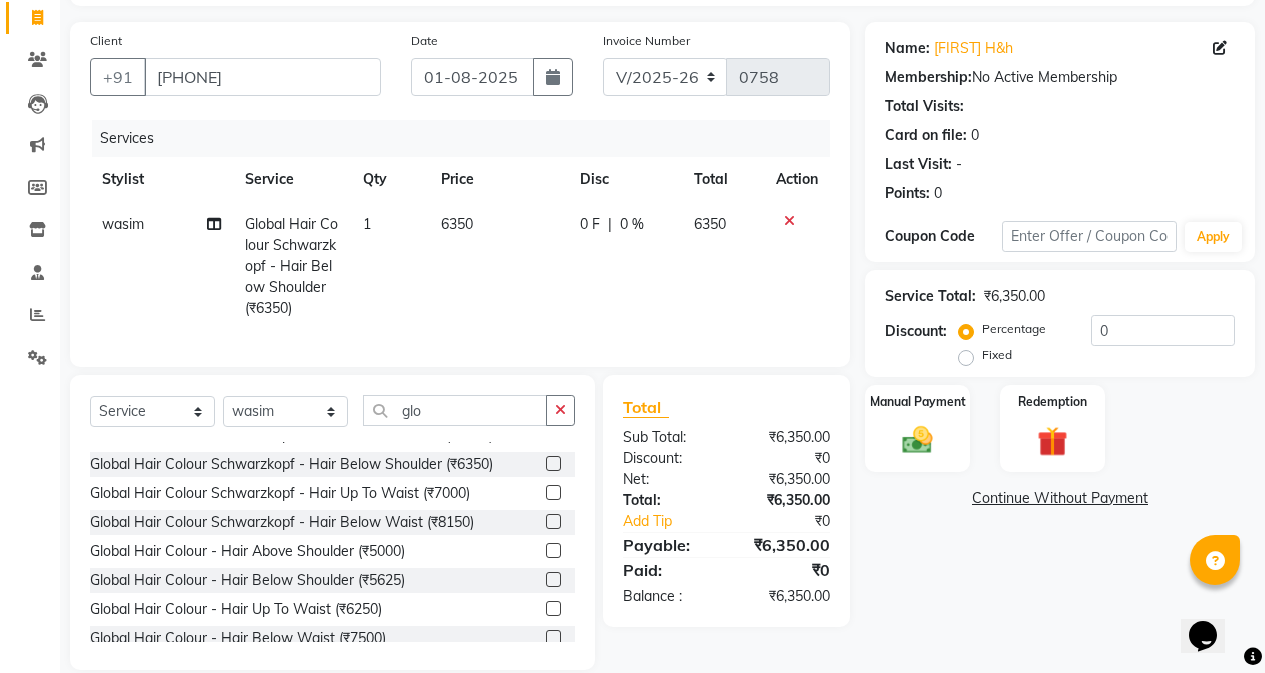 click on "6350" 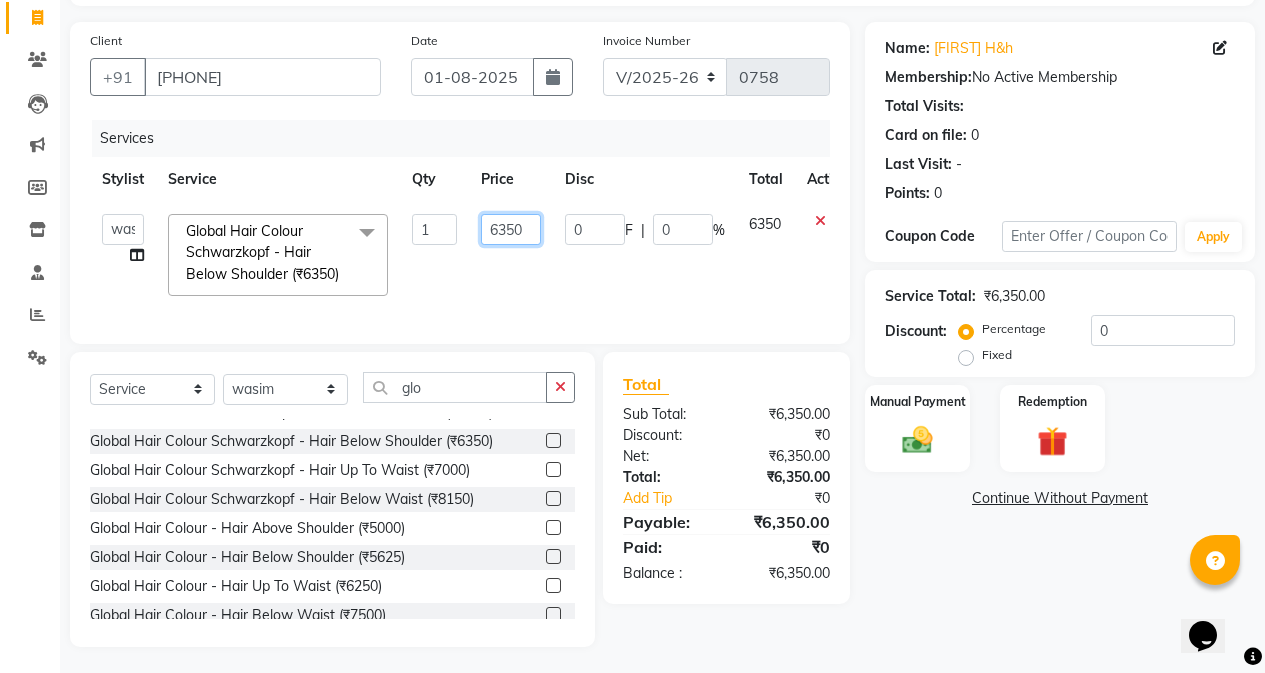 click on "6350" 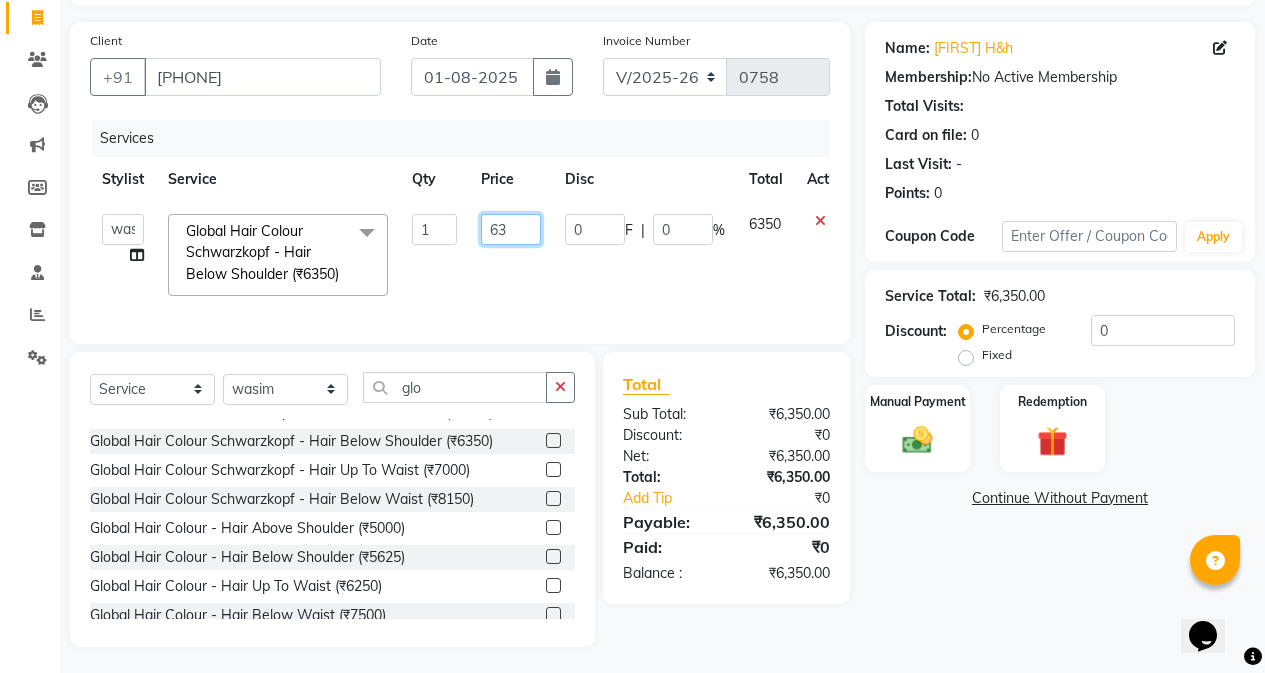 type on "6" 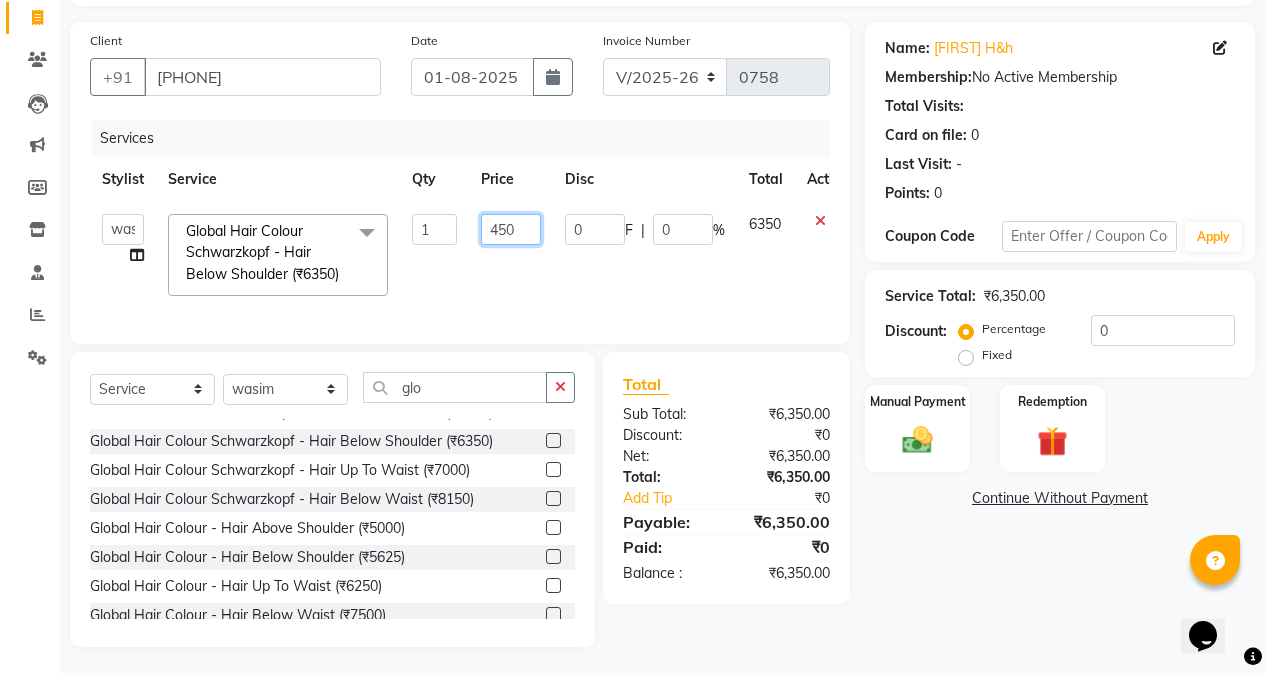 type on "4500" 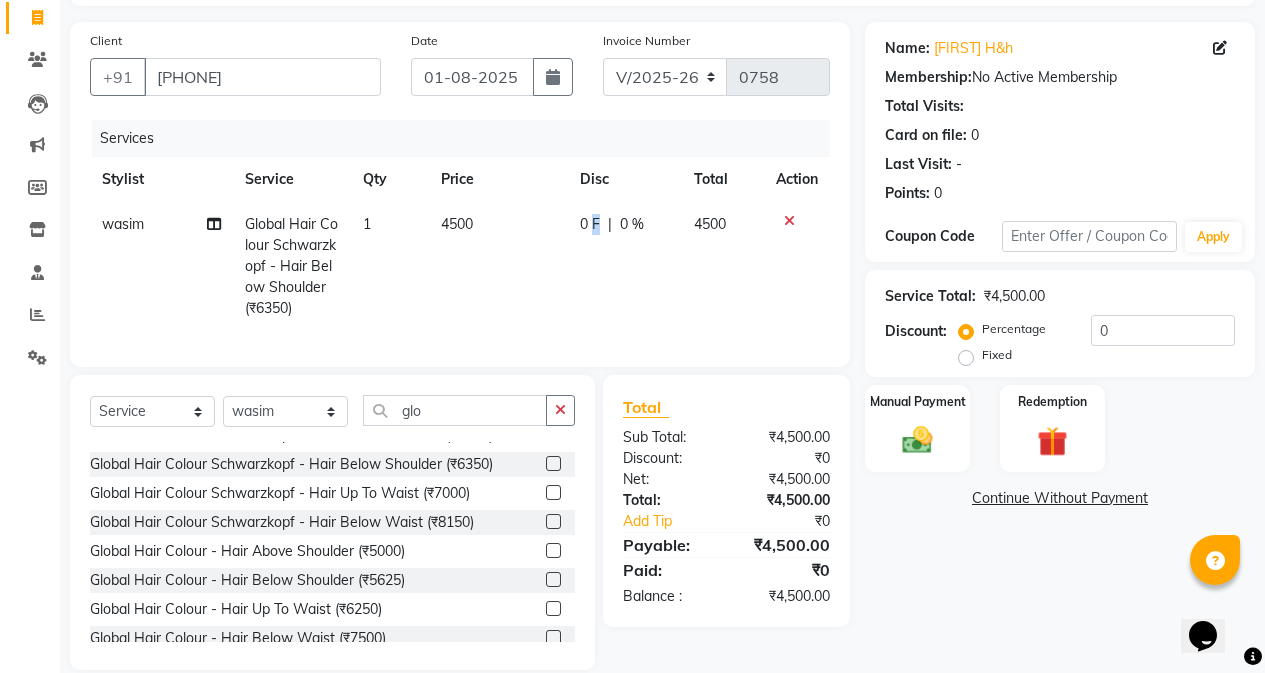 click on "0 F" 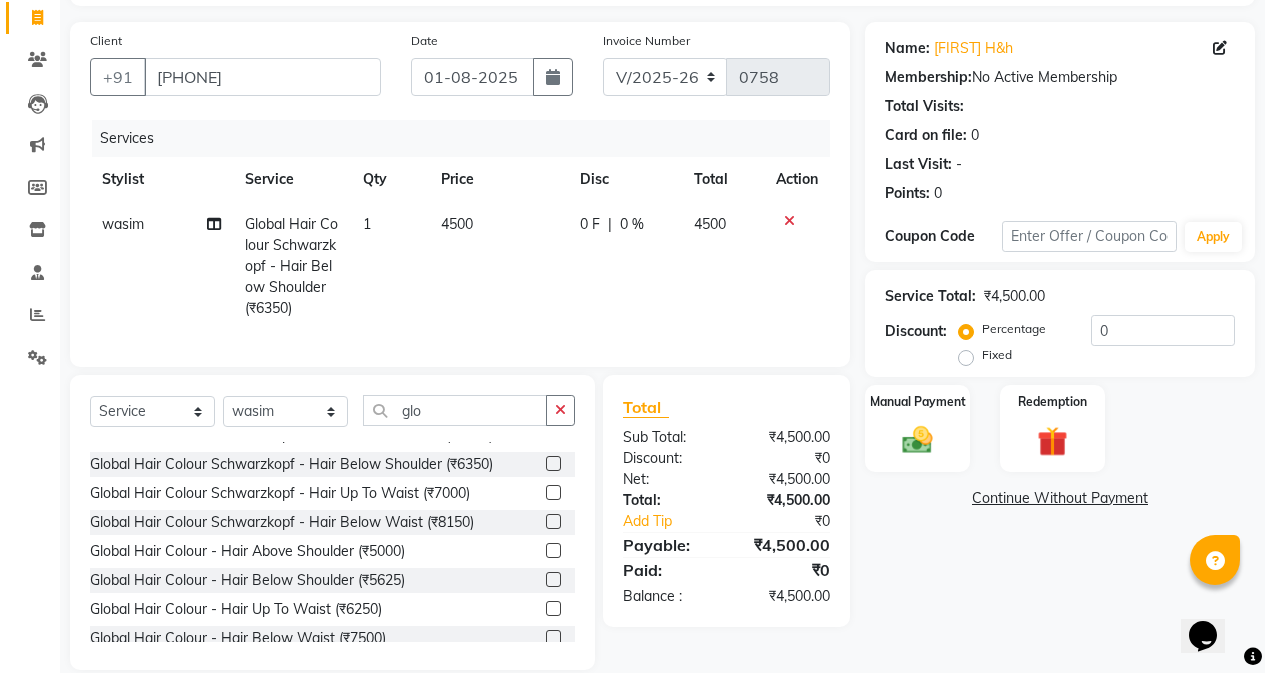 select on "42530" 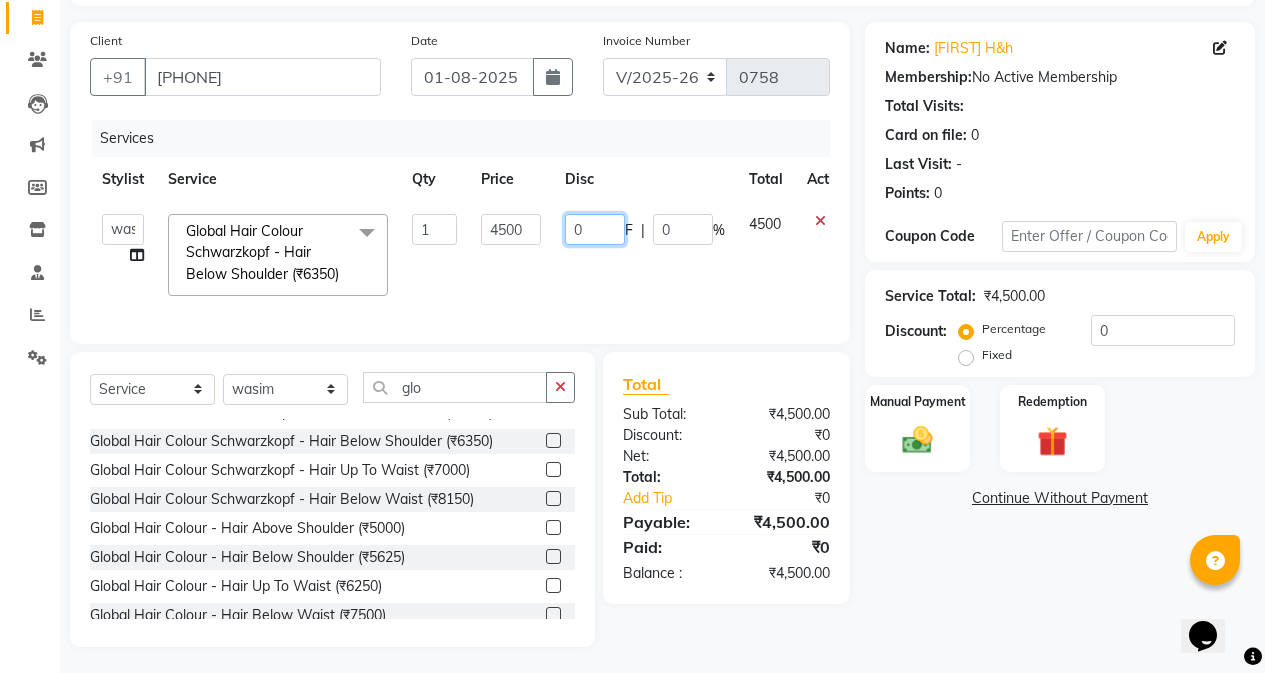 click on "0" 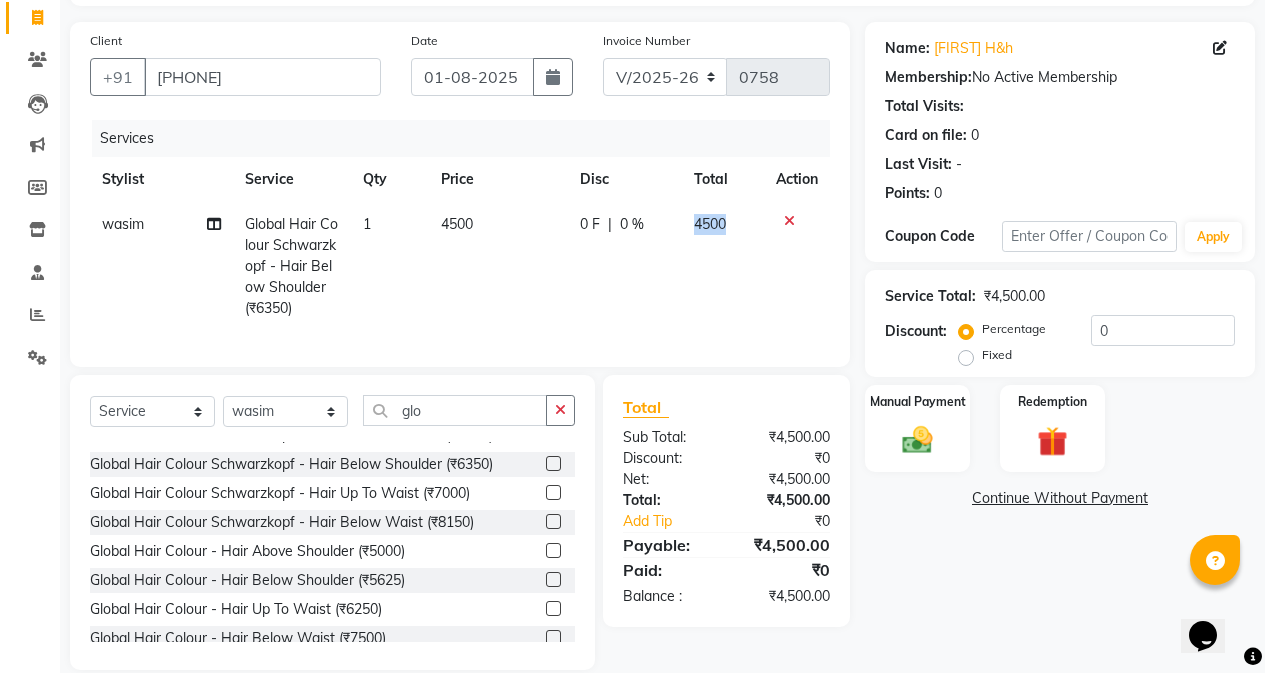 click on "4500" 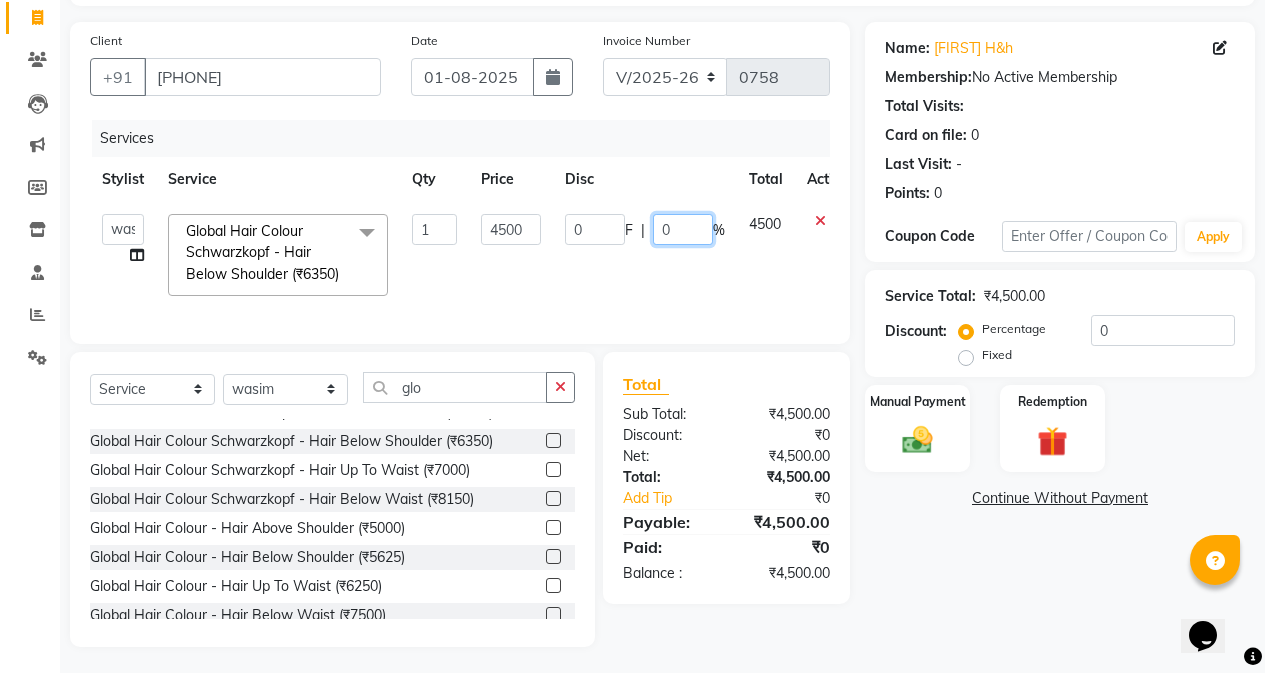 click on "0" 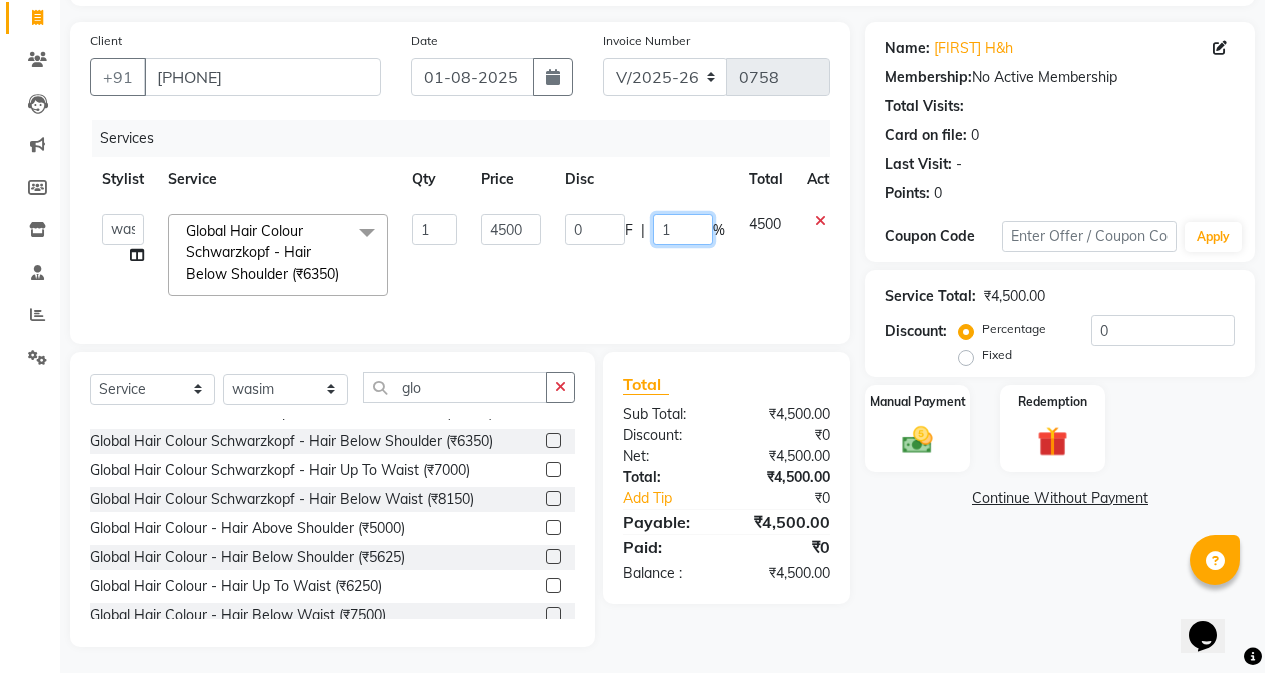 type on "10" 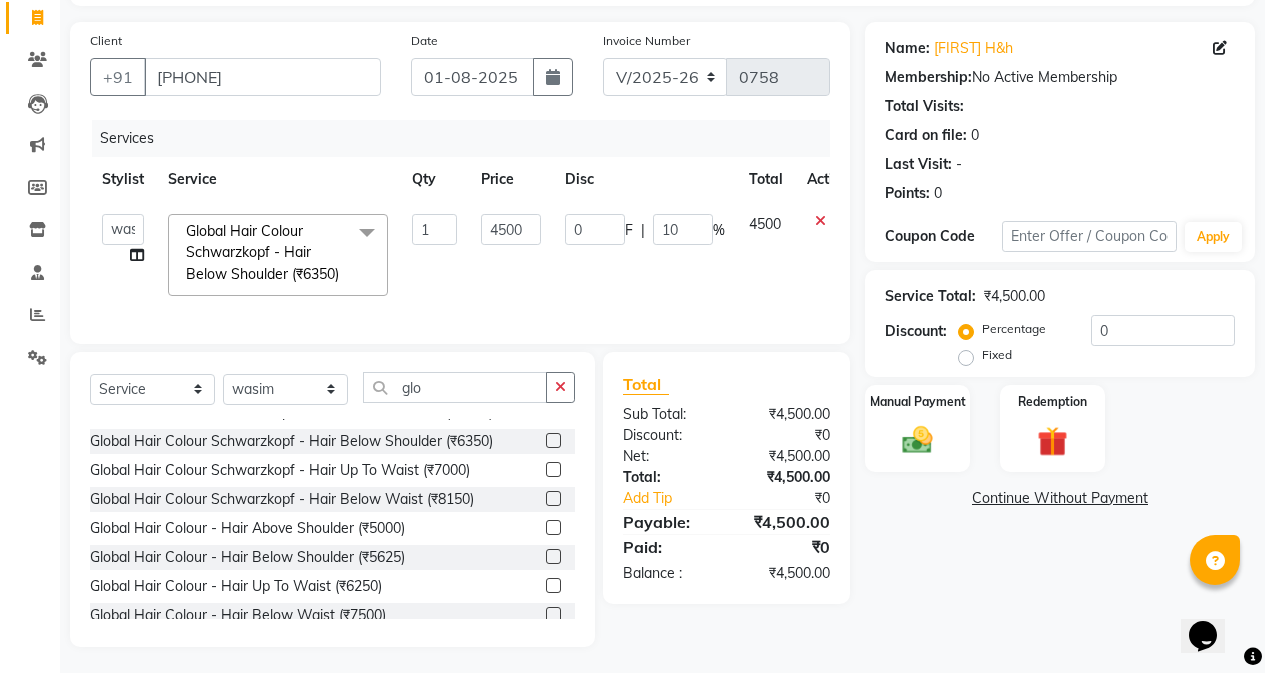 click on "0 F | 10 %" 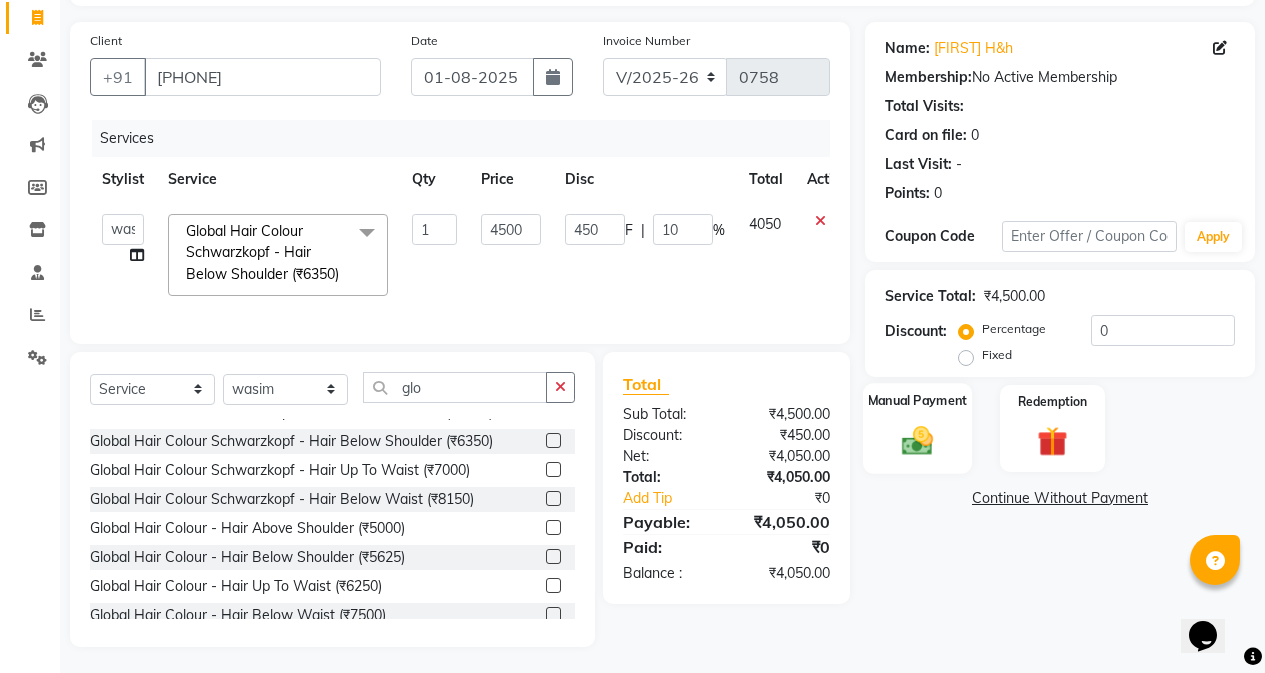 click 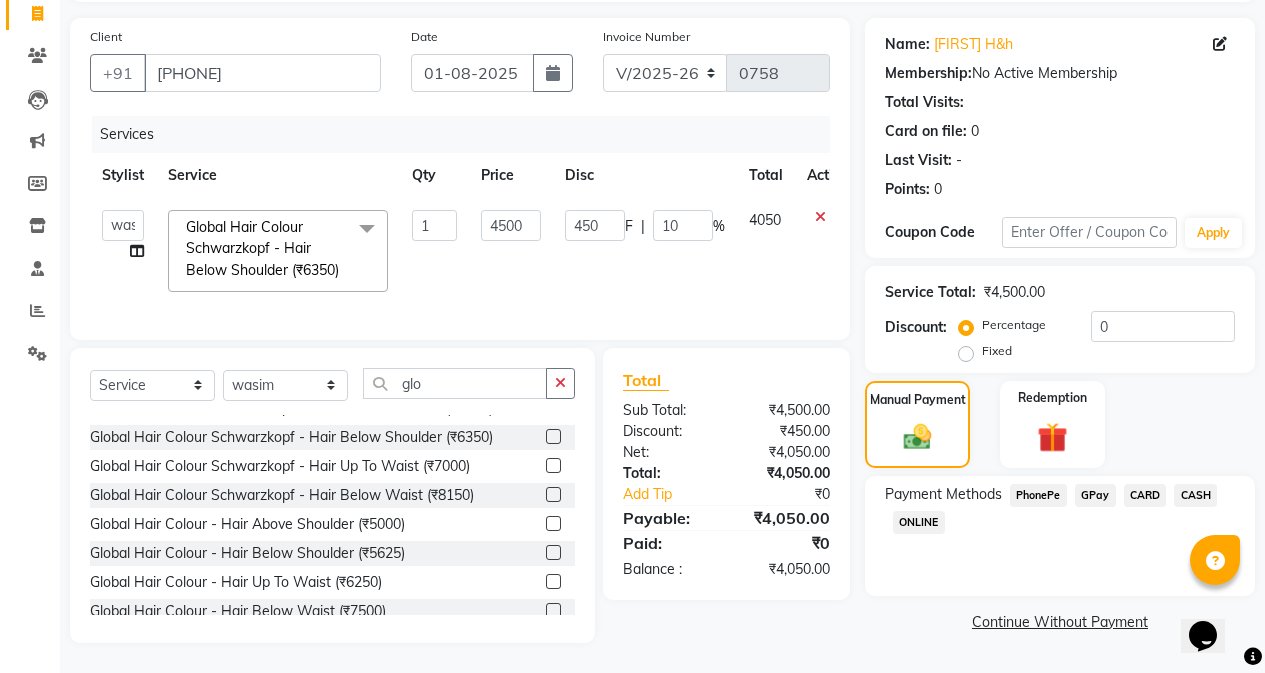 scroll, scrollTop: 169, scrollLeft: 0, axis: vertical 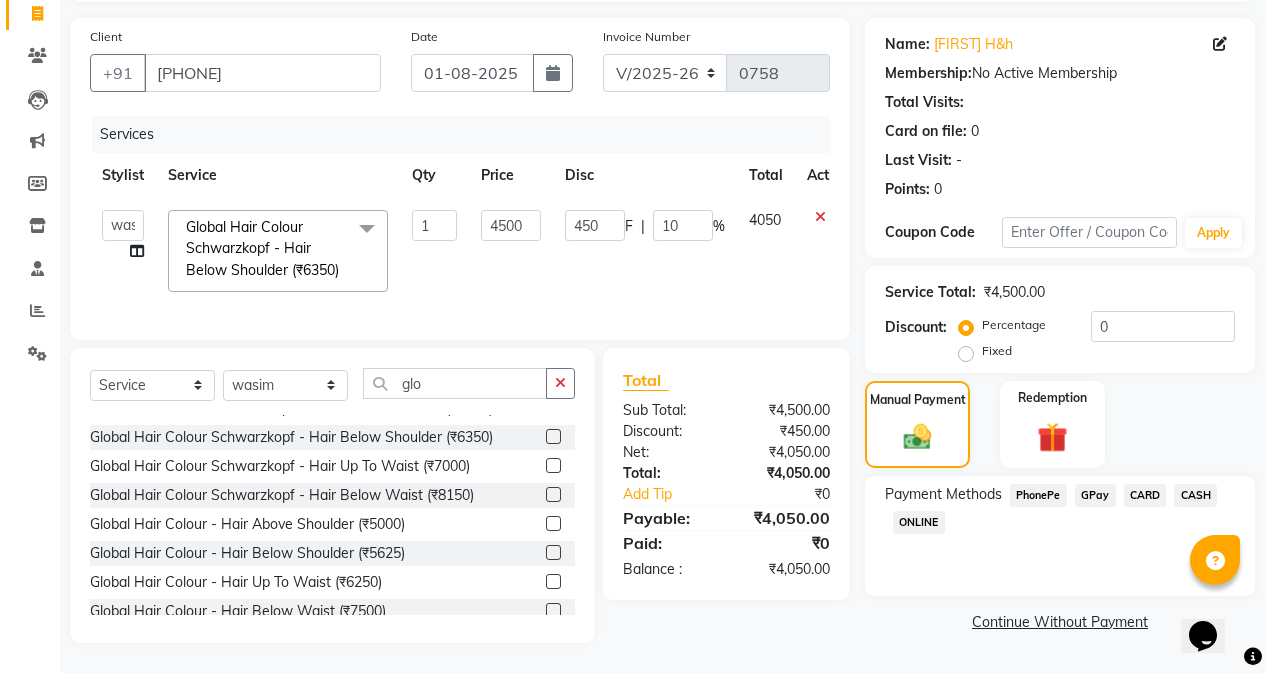 click on "GPay" 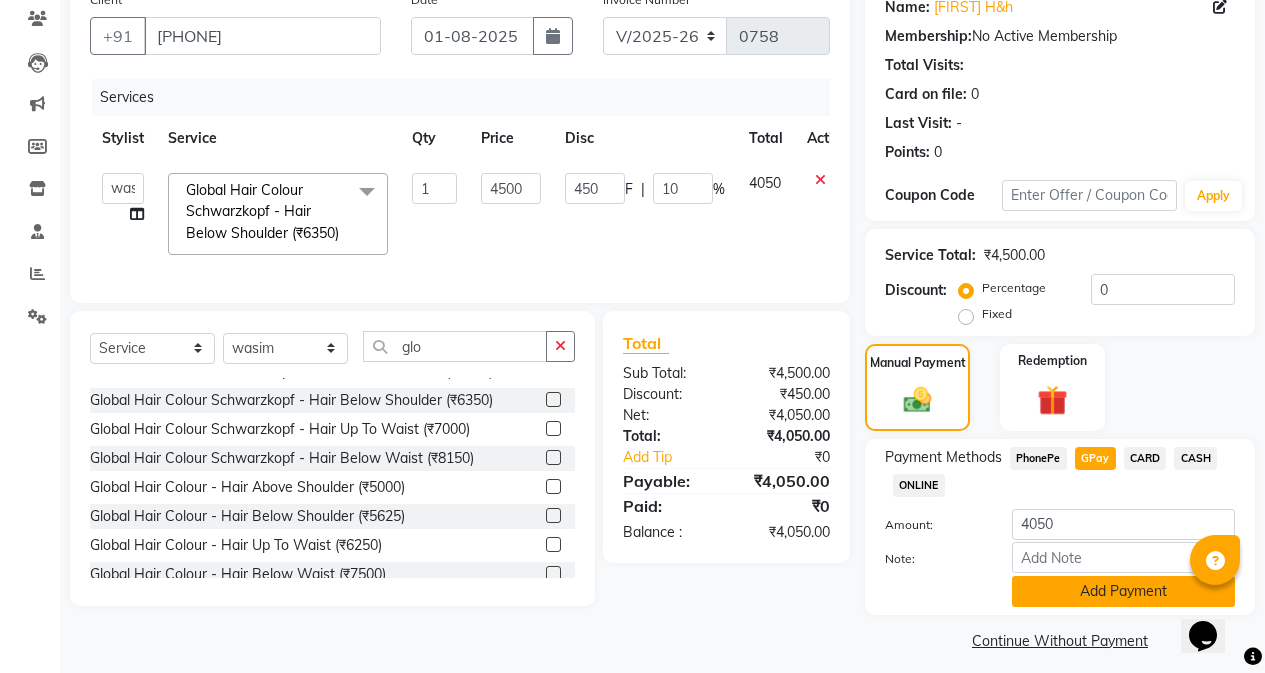 click on "Add Payment" 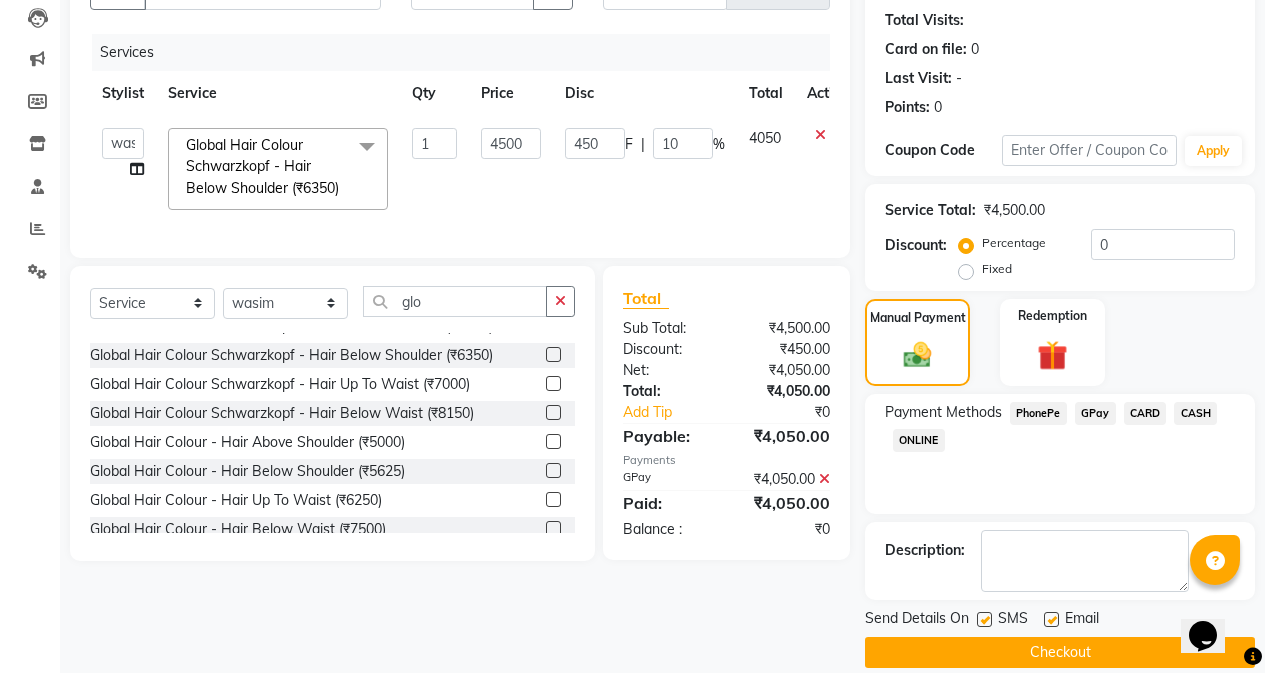 scroll, scrollTop: 239, scrollLeft: 0, axis: vertical 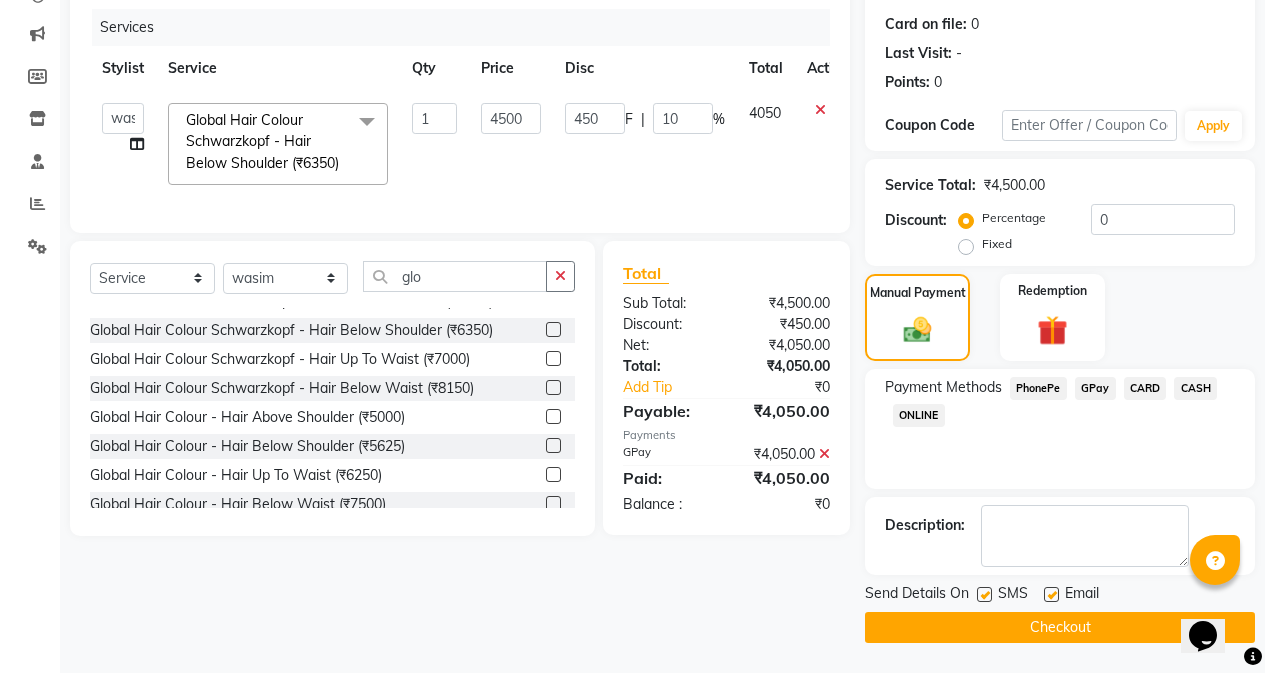 click 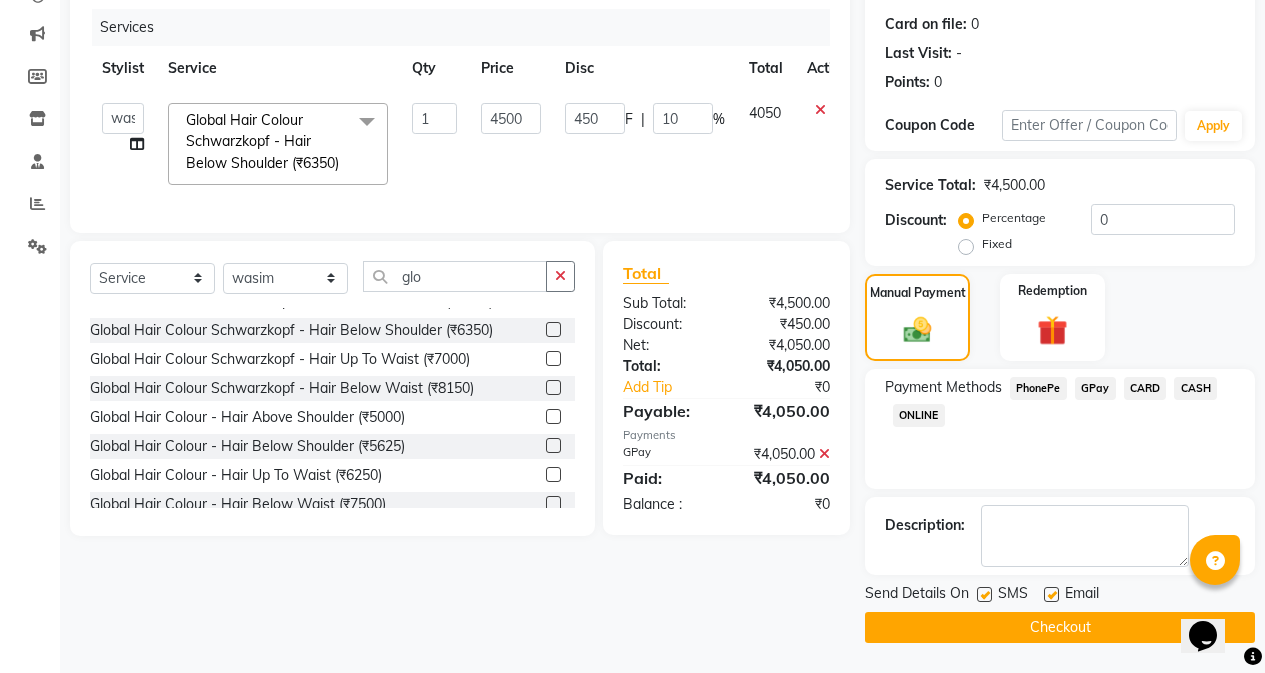 click at bounding box center [983, 595] 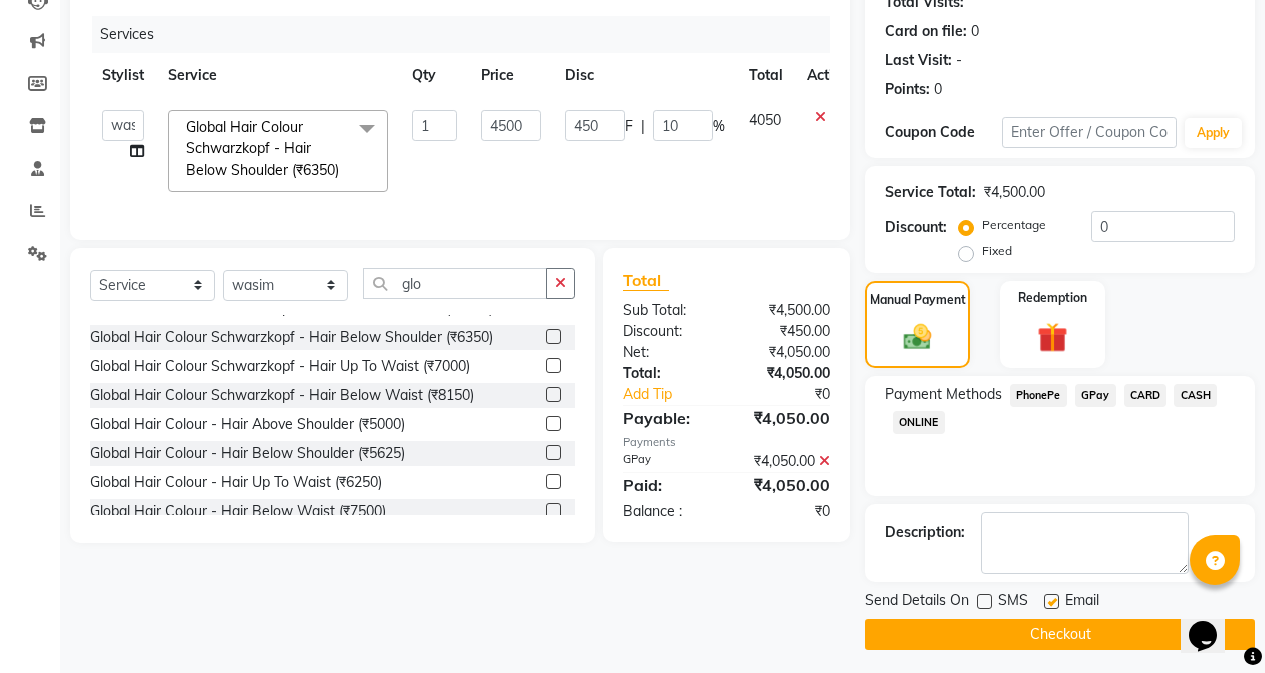 scroll, scrollTop: 0, scrollLeft: 0, axis: both 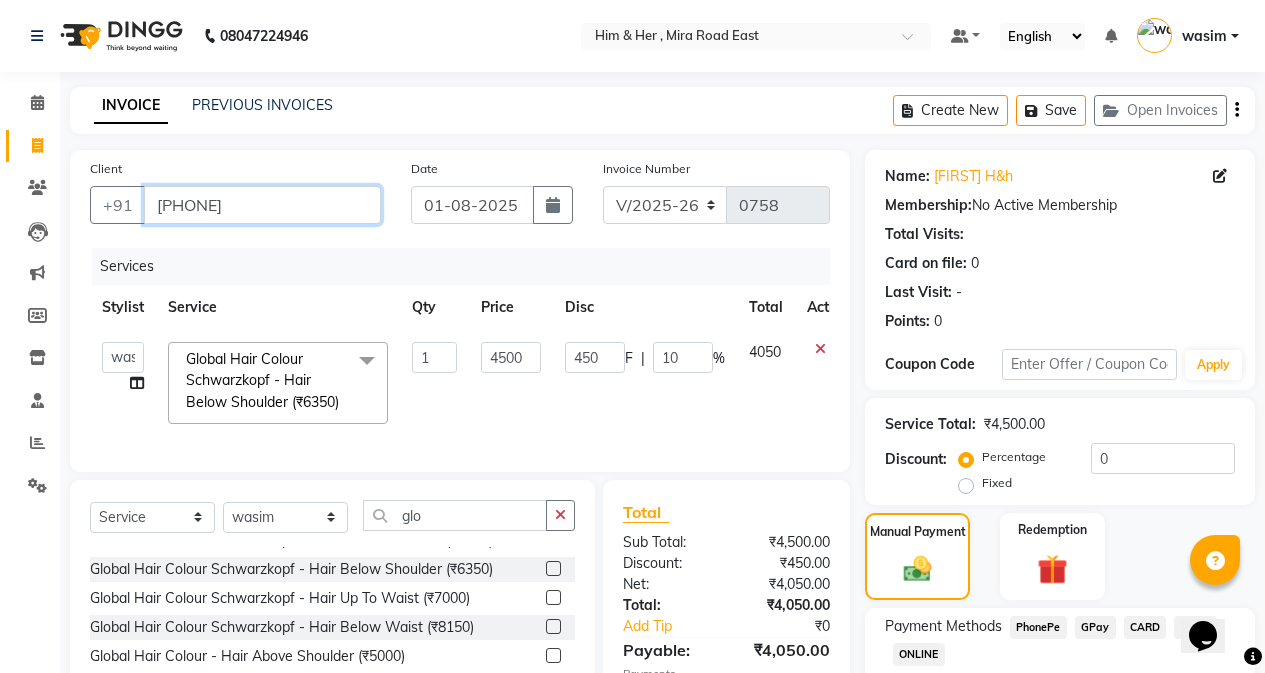 drag, startPoint x: 154, startPoint y: 204, endPoint x: 250, endPoint y: 213, distance: 96.42095 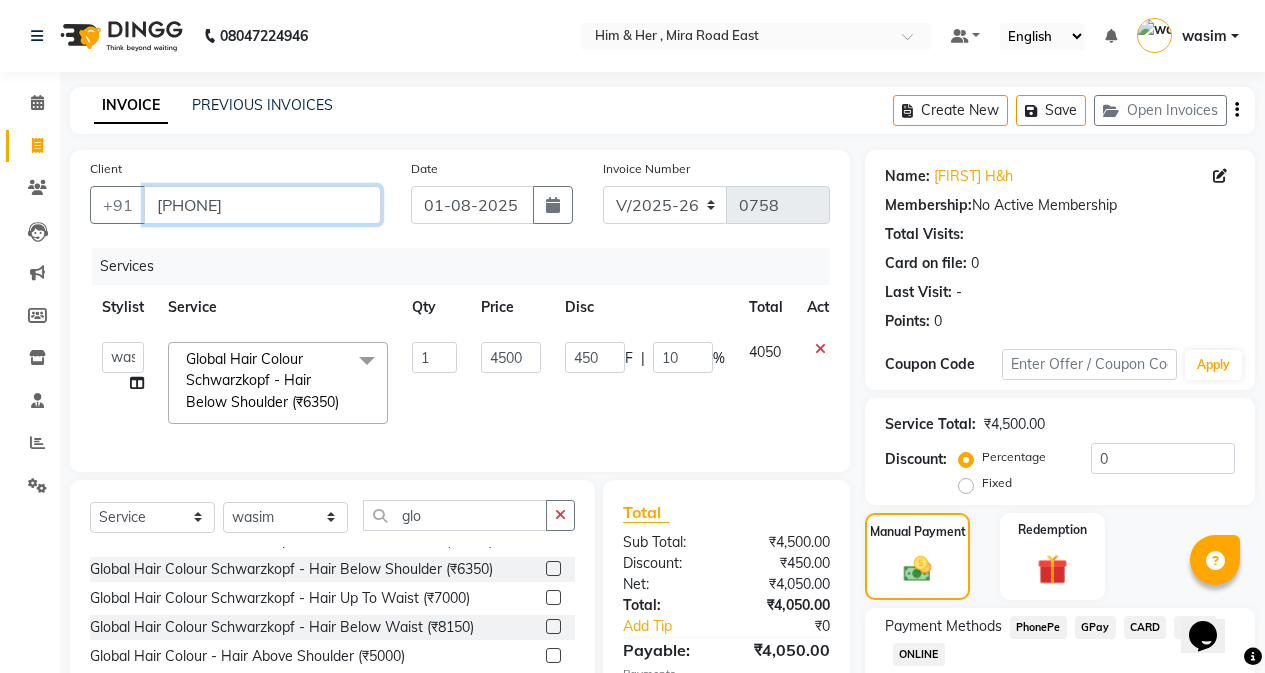 paste on "655558290" 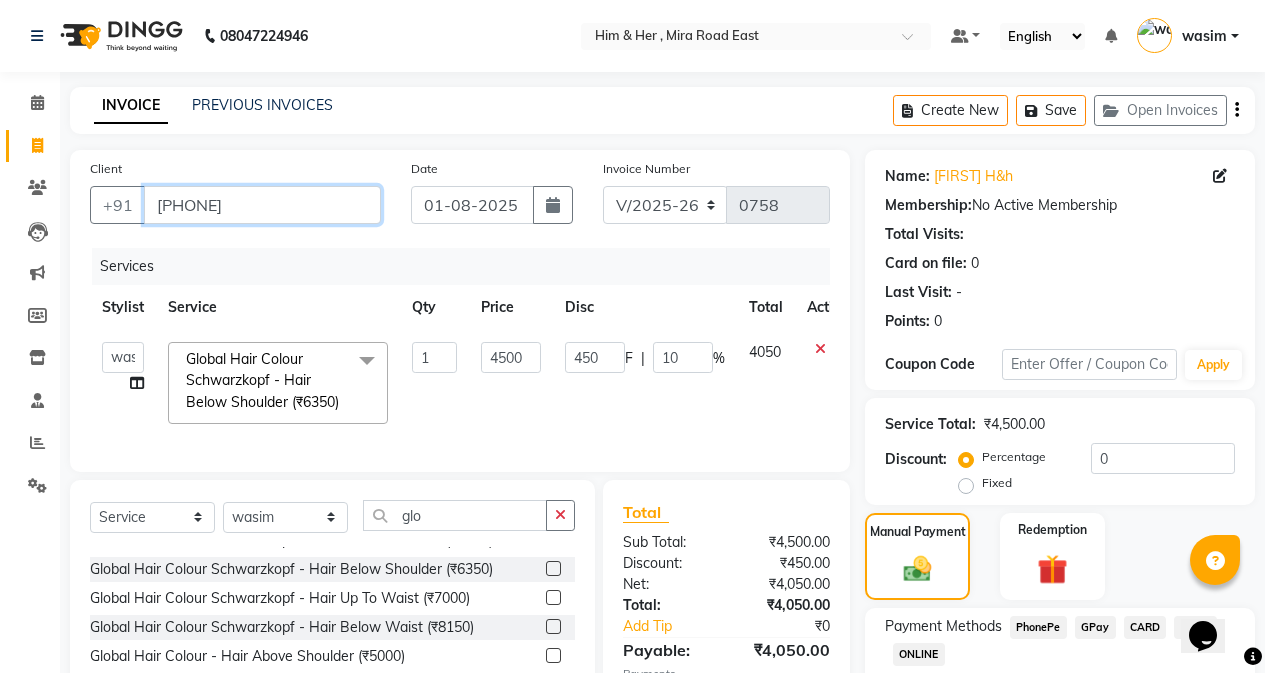 type on "[PHONE]" 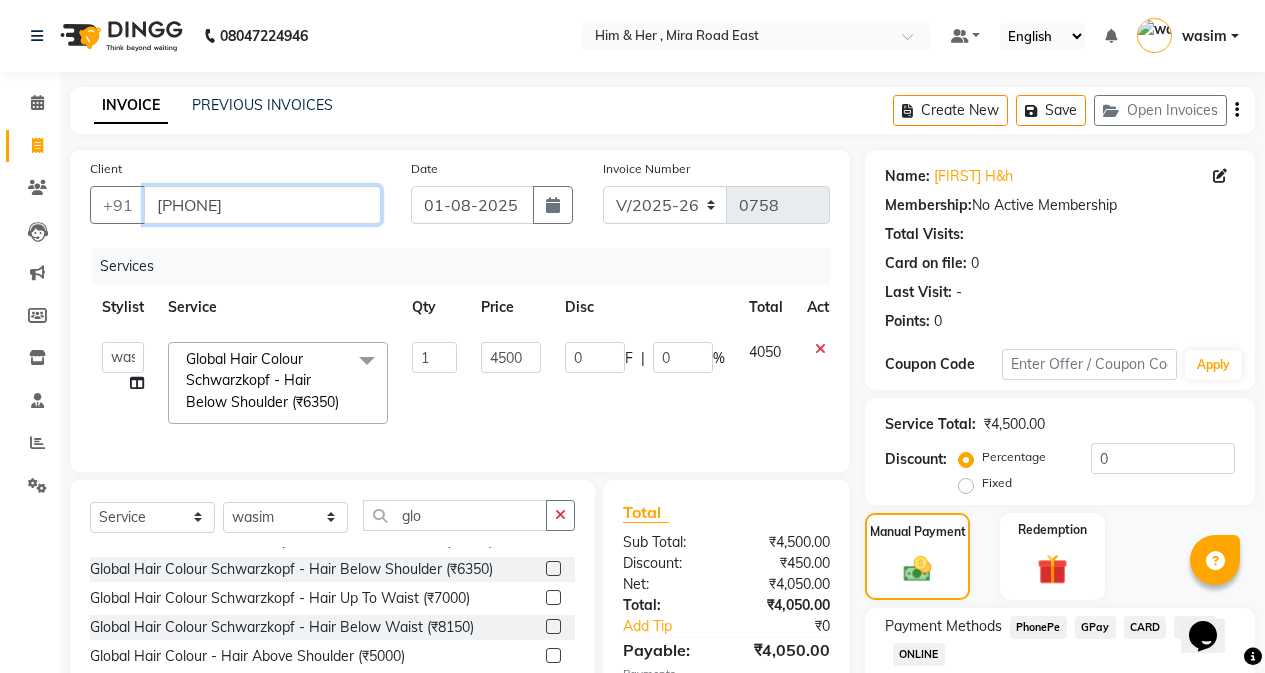 type on "[PHONE]" 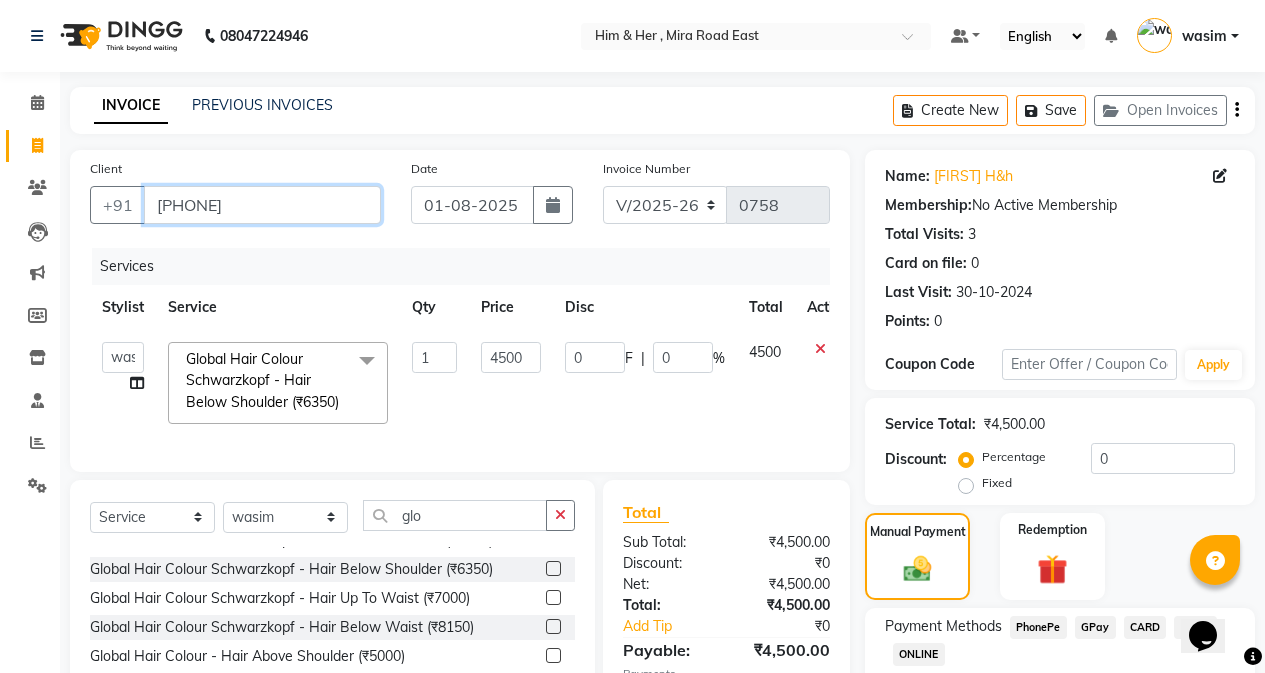 drag, startPoint x: 153, startPoint y: 204, endPoint x: 268, endPoint y: 203, distance: 115.00435 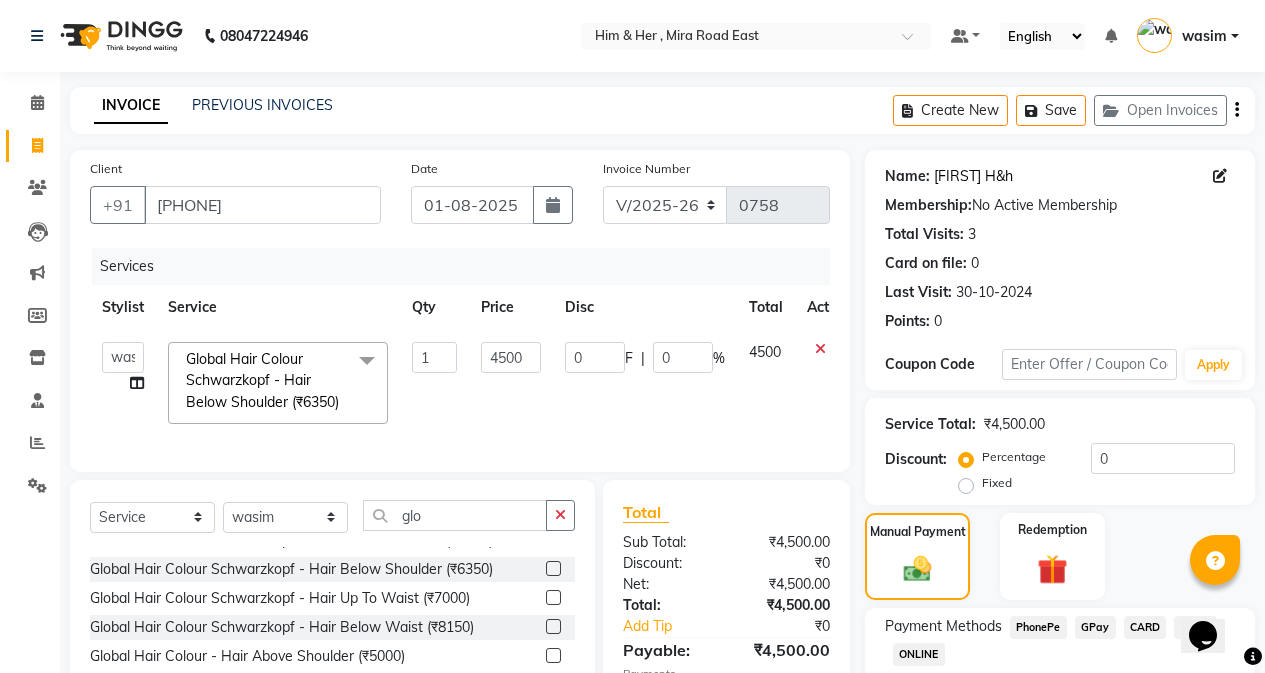 click on "[FIRST] H&h" 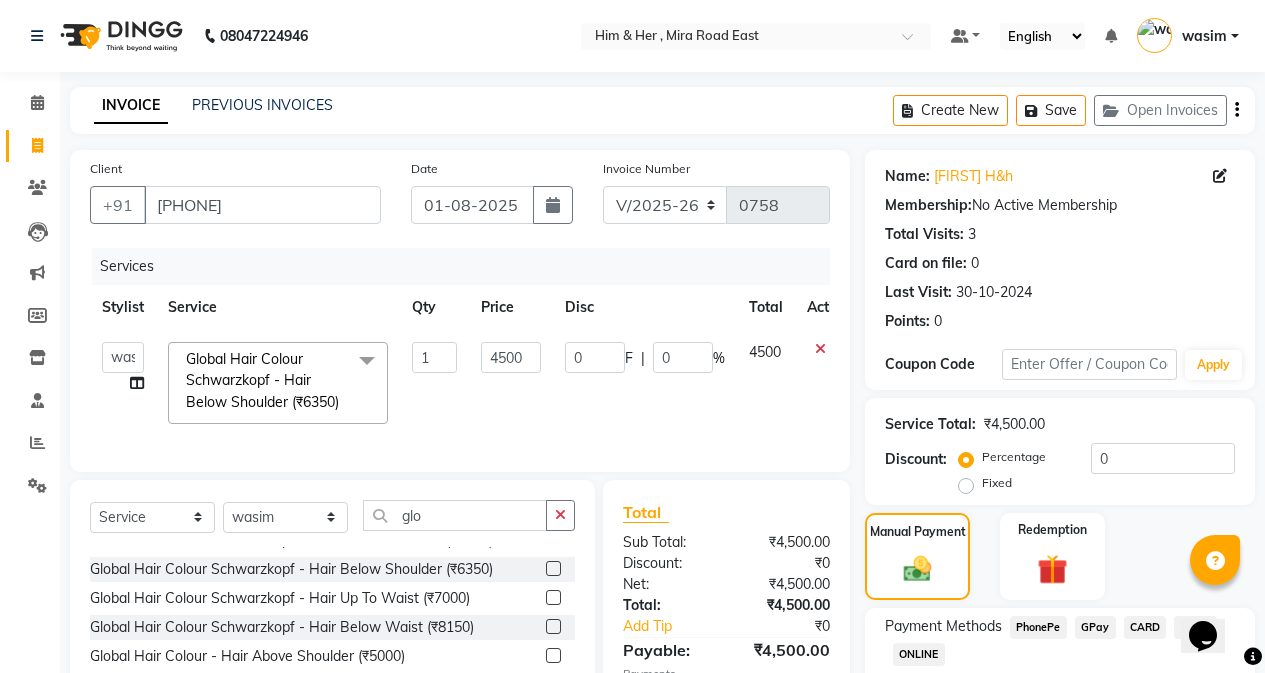 click 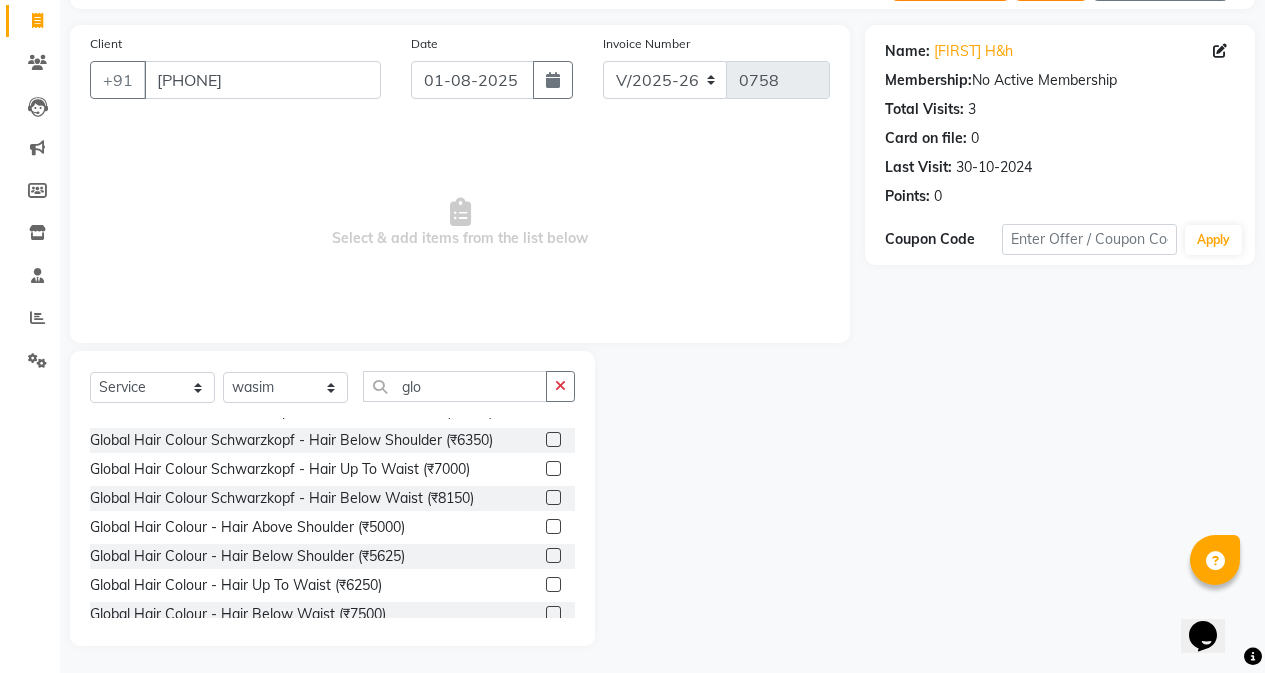 scroll, scrollTop: 128, scrollLeft: 0, axis: vertical 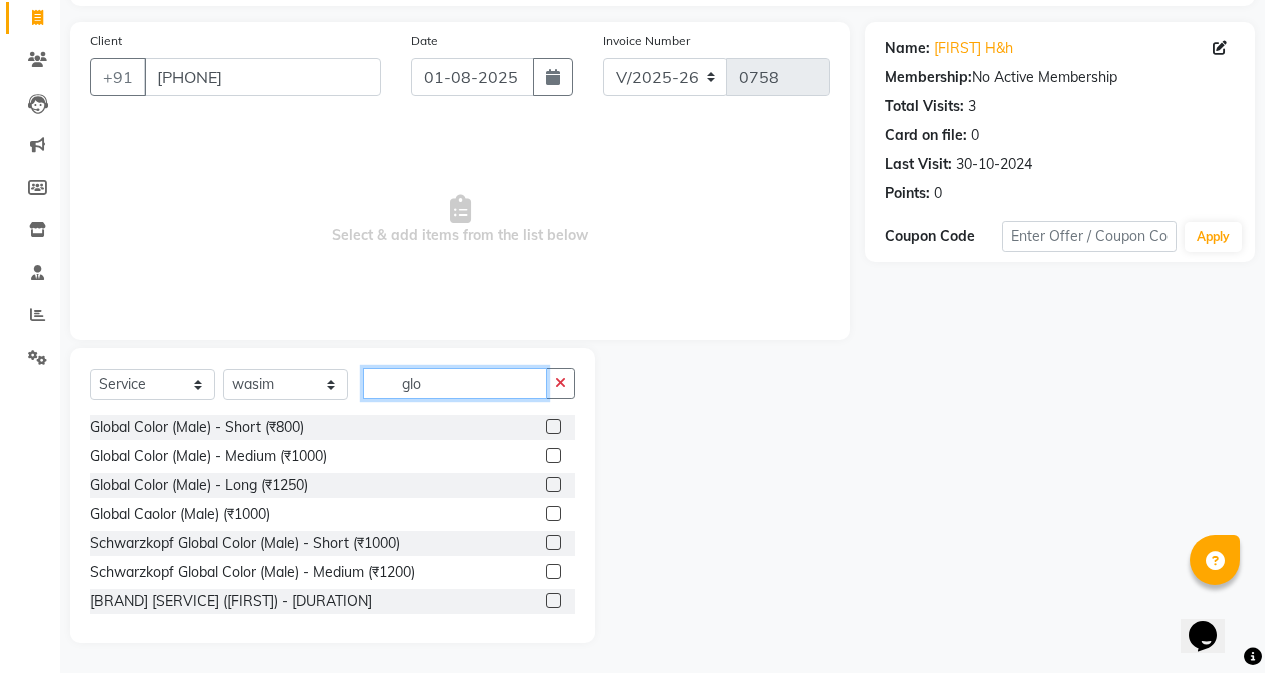 click on "glo" 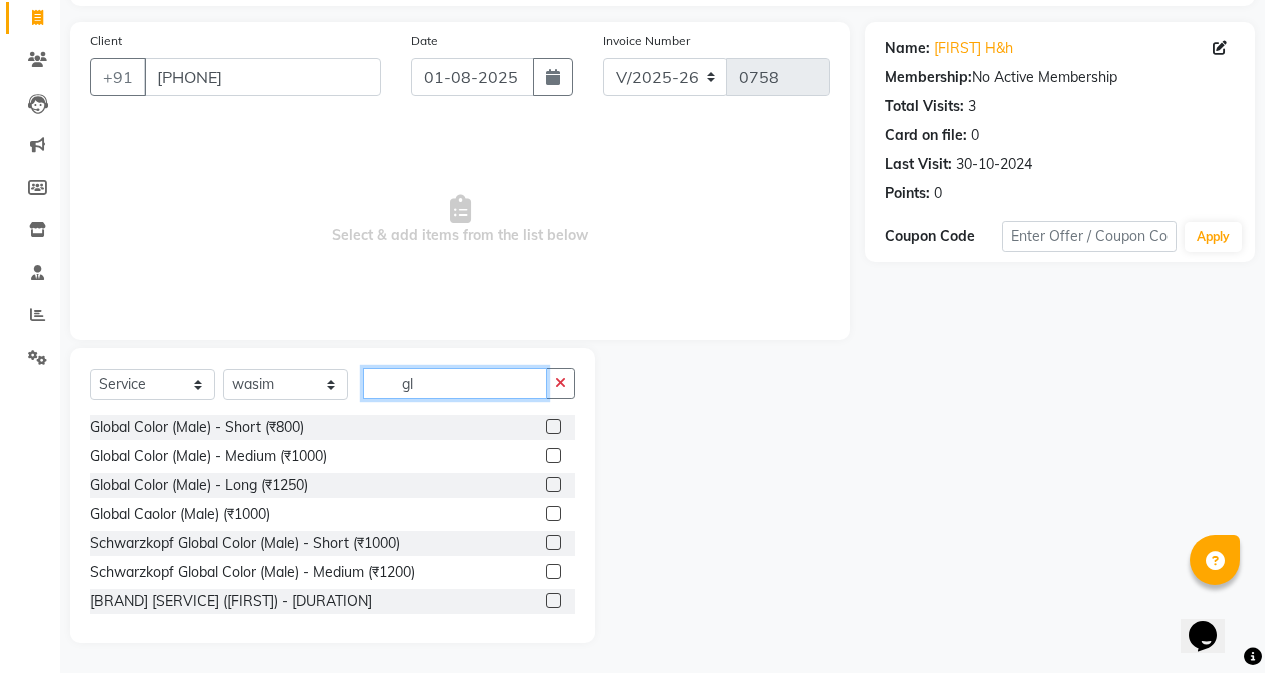 type on "g" 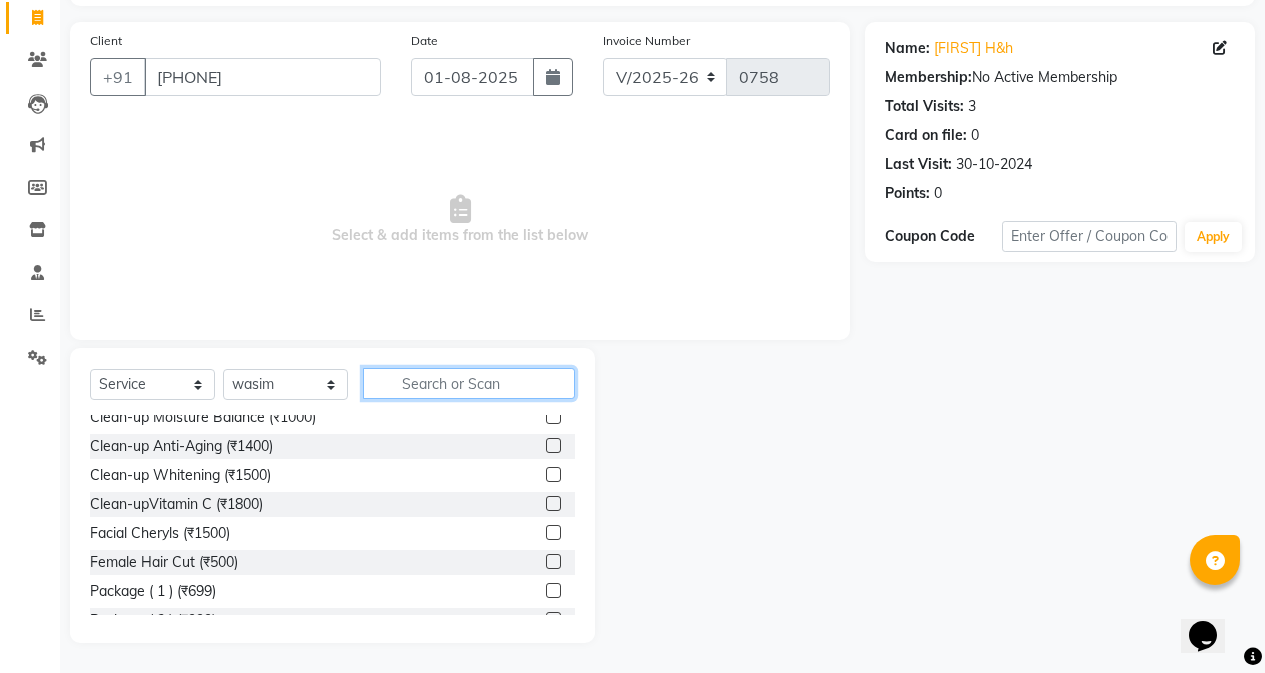 scroll, scrollTop: 200, scrollLeft: 0, axis: vertical 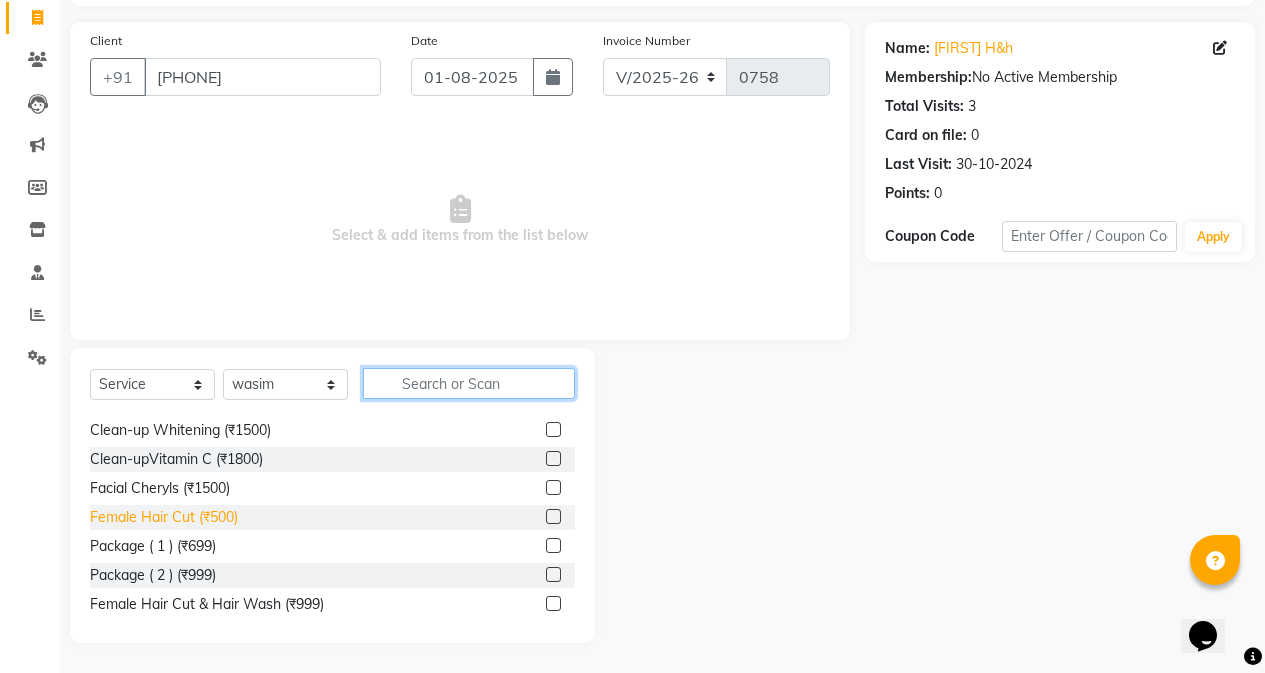type 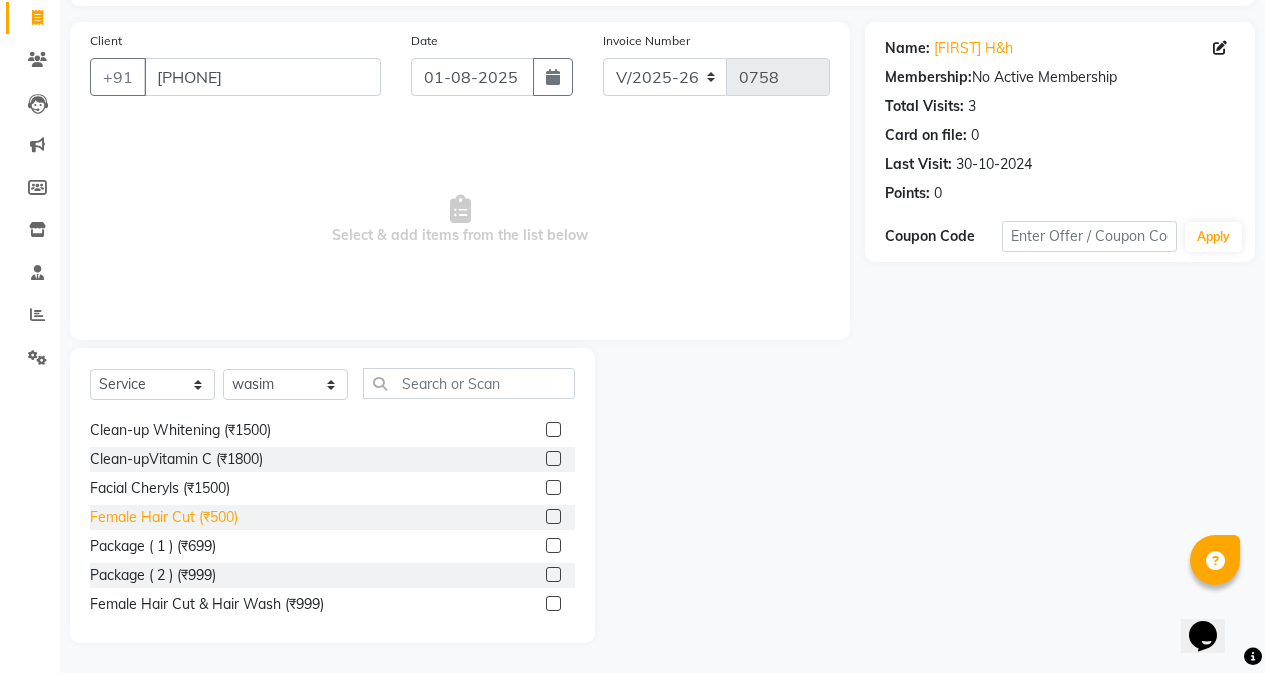 click on "Female Hair Cut (₹500)" 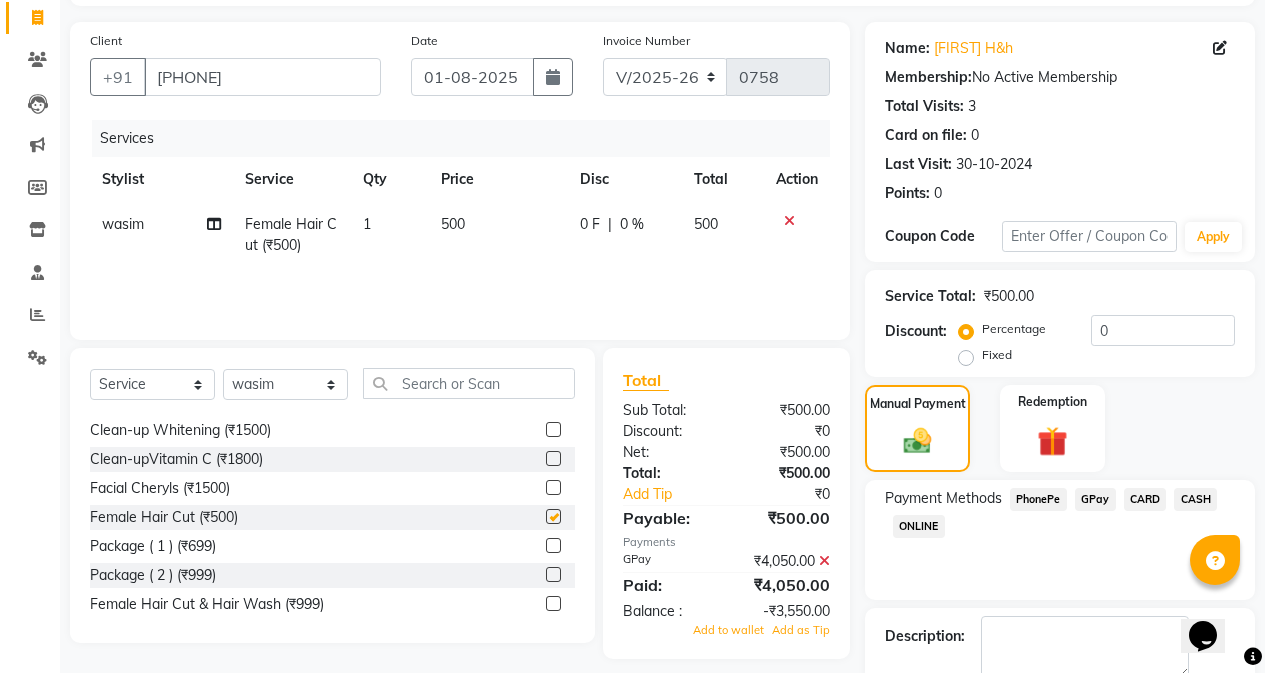 checkbox on "false" 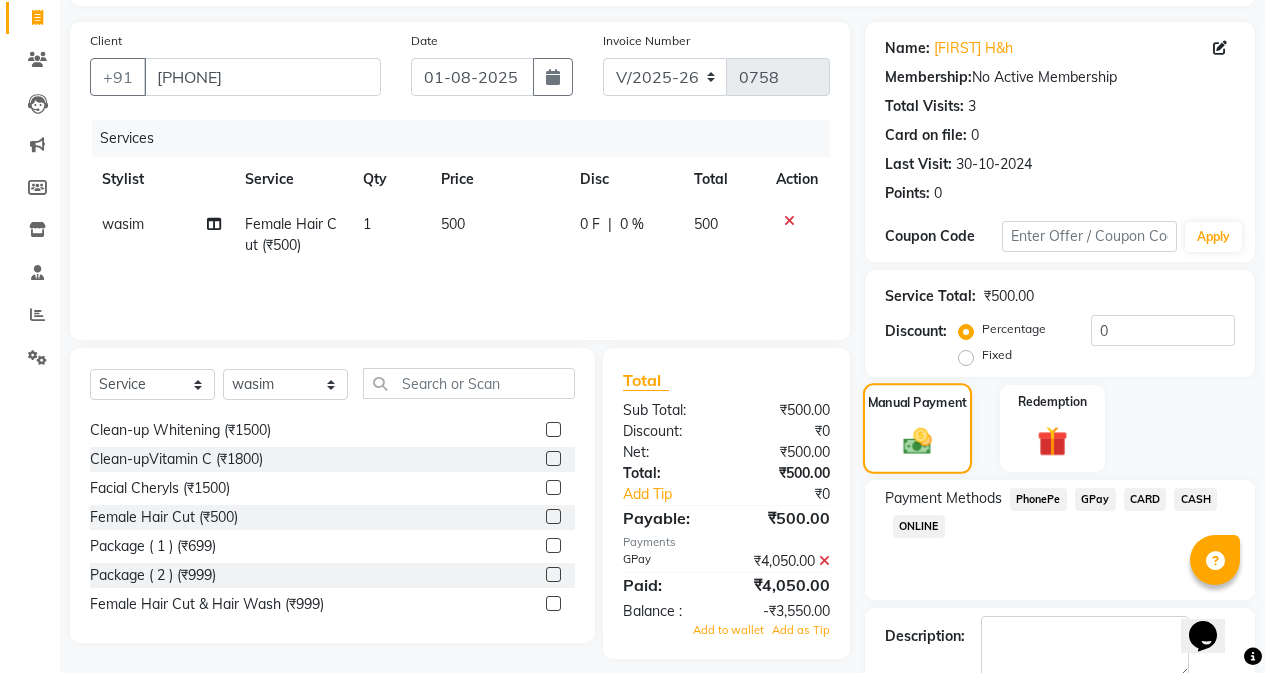 click on "Manual Payment" 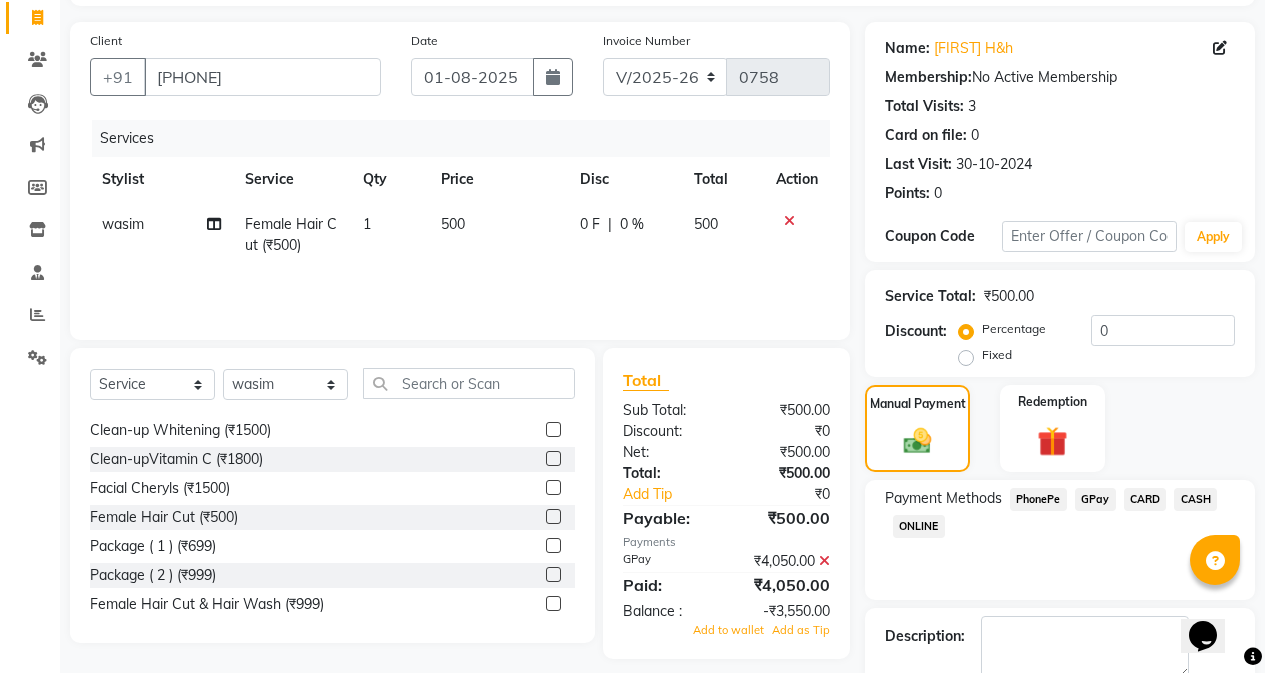 click 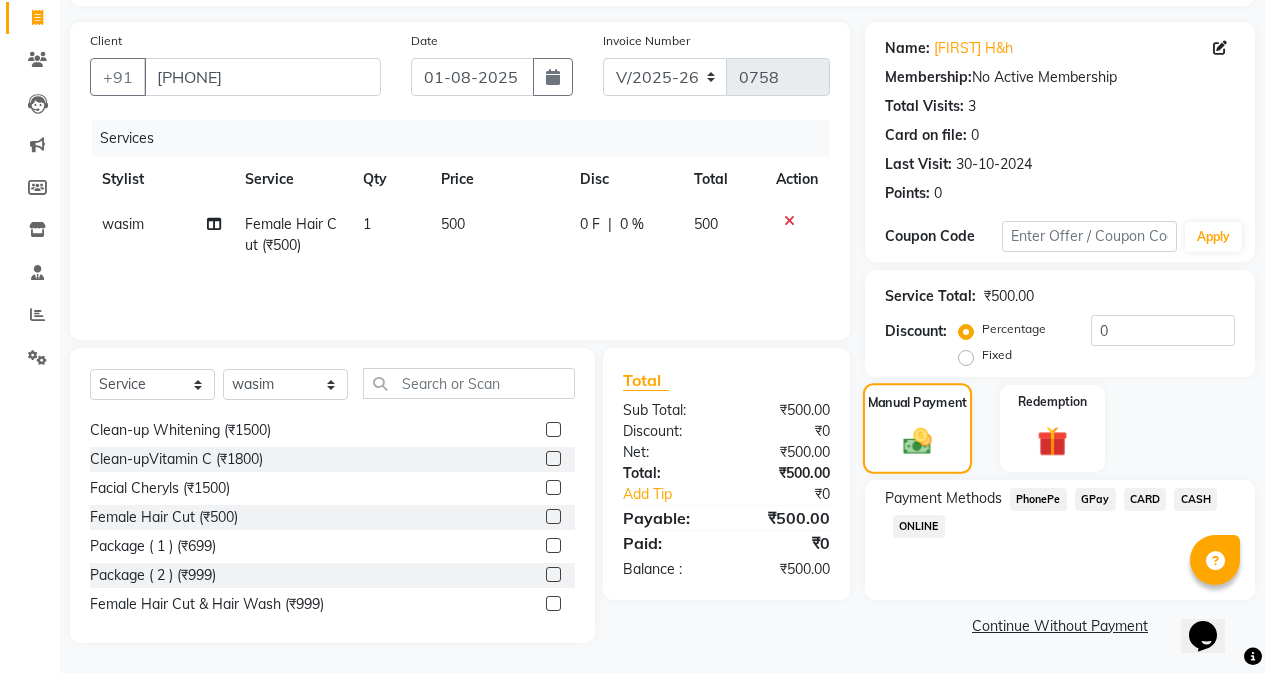 click on "Manual Payment" 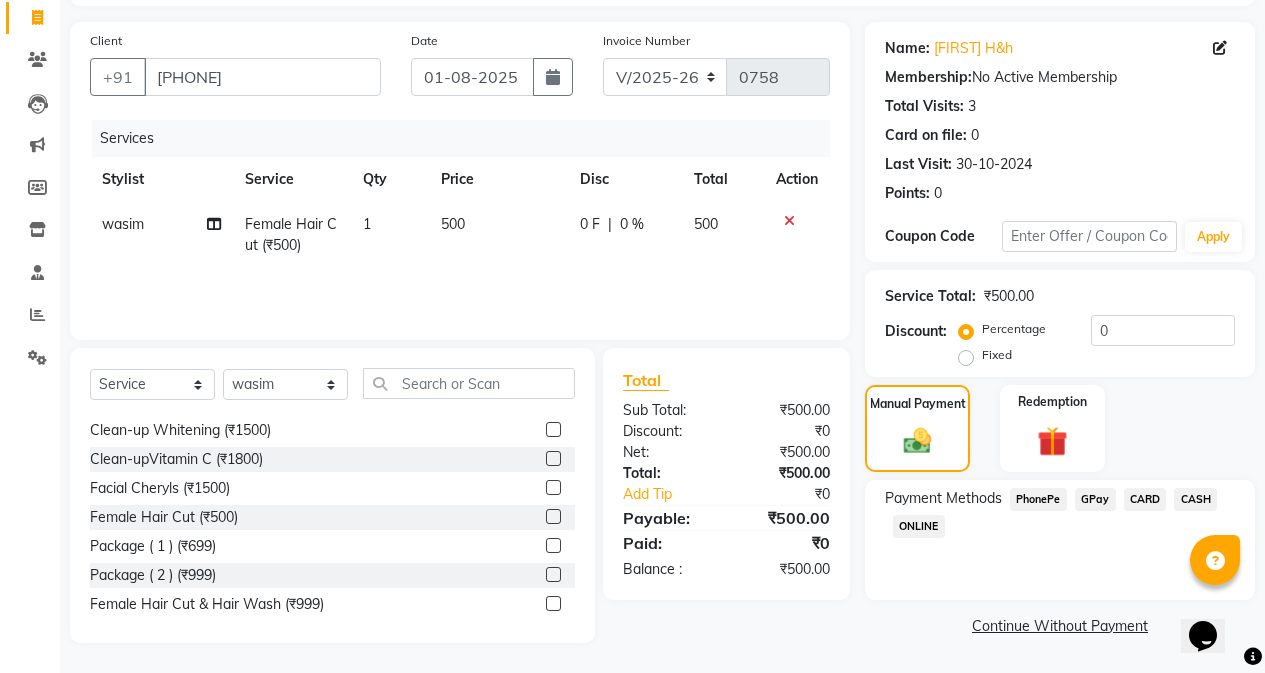 click on "GPay" 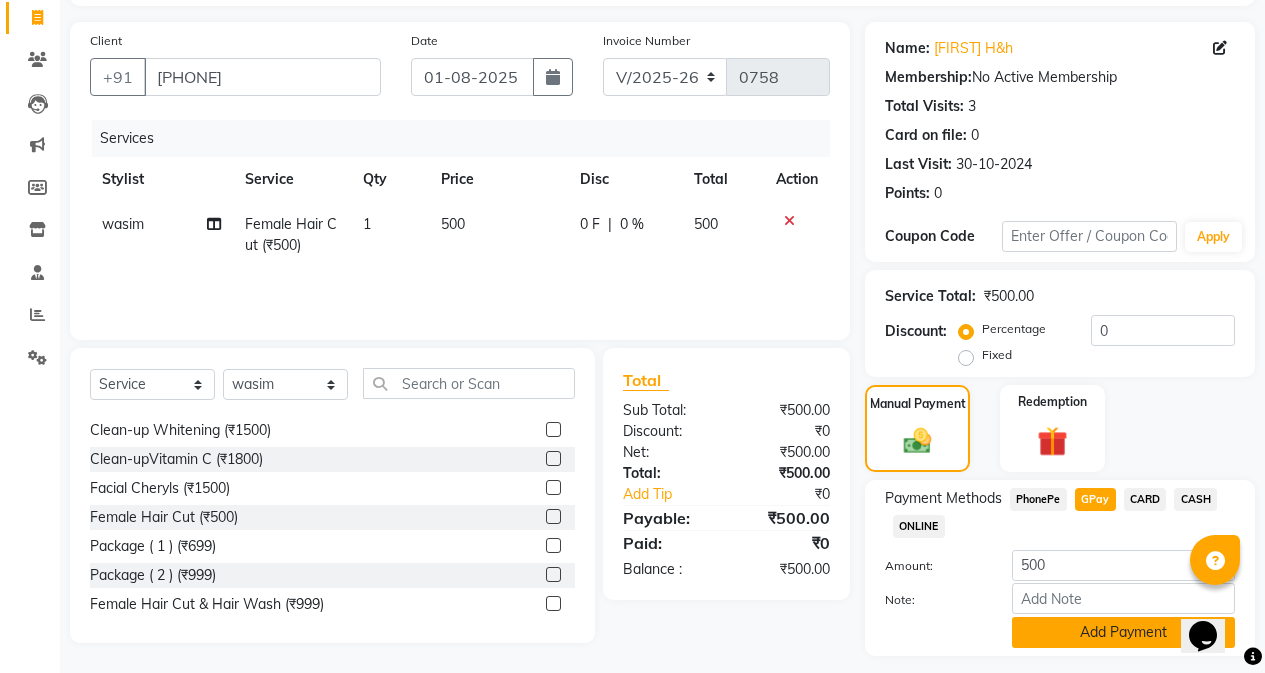 click on "Add Payment" 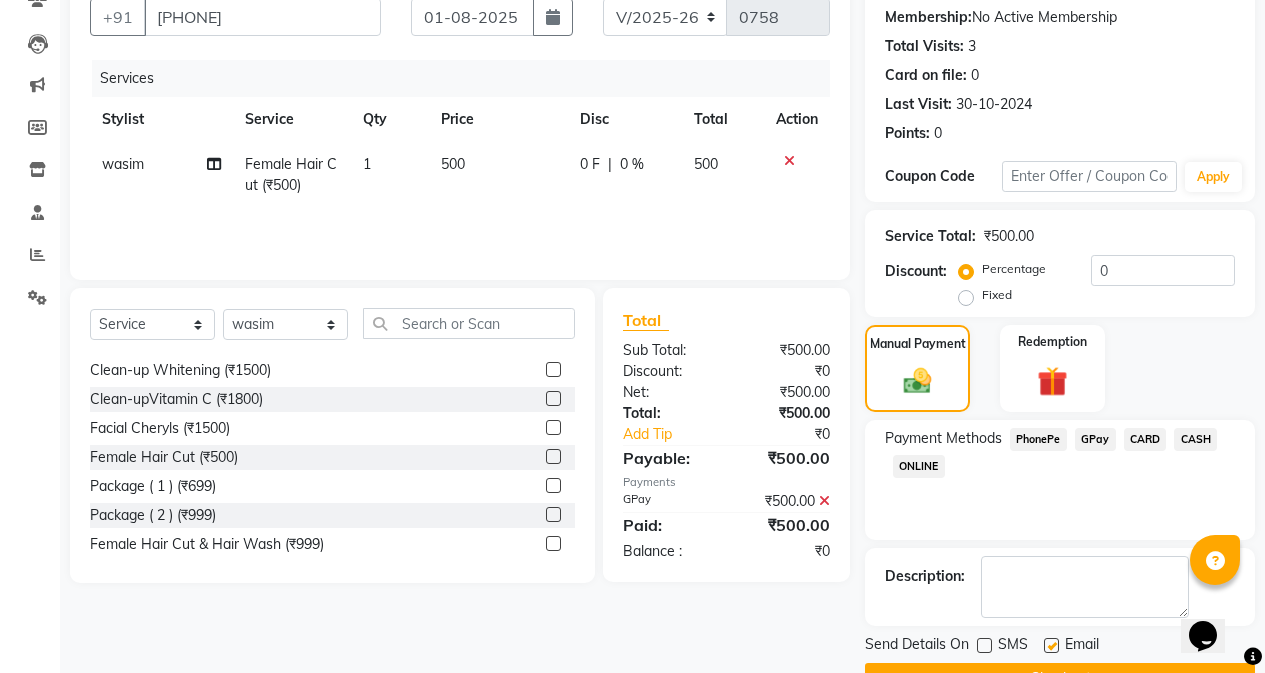 scroll, scrollTop: 239, scrollLeft: 0, axis: vertical 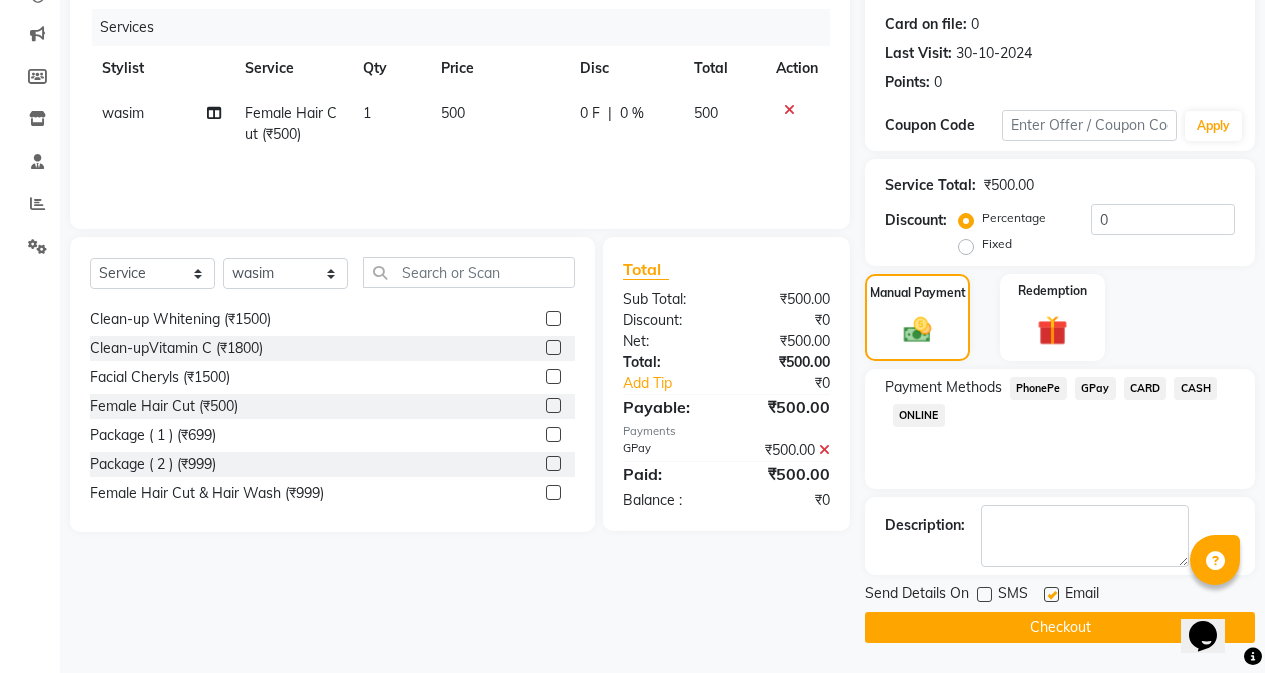 click on "Checkout" 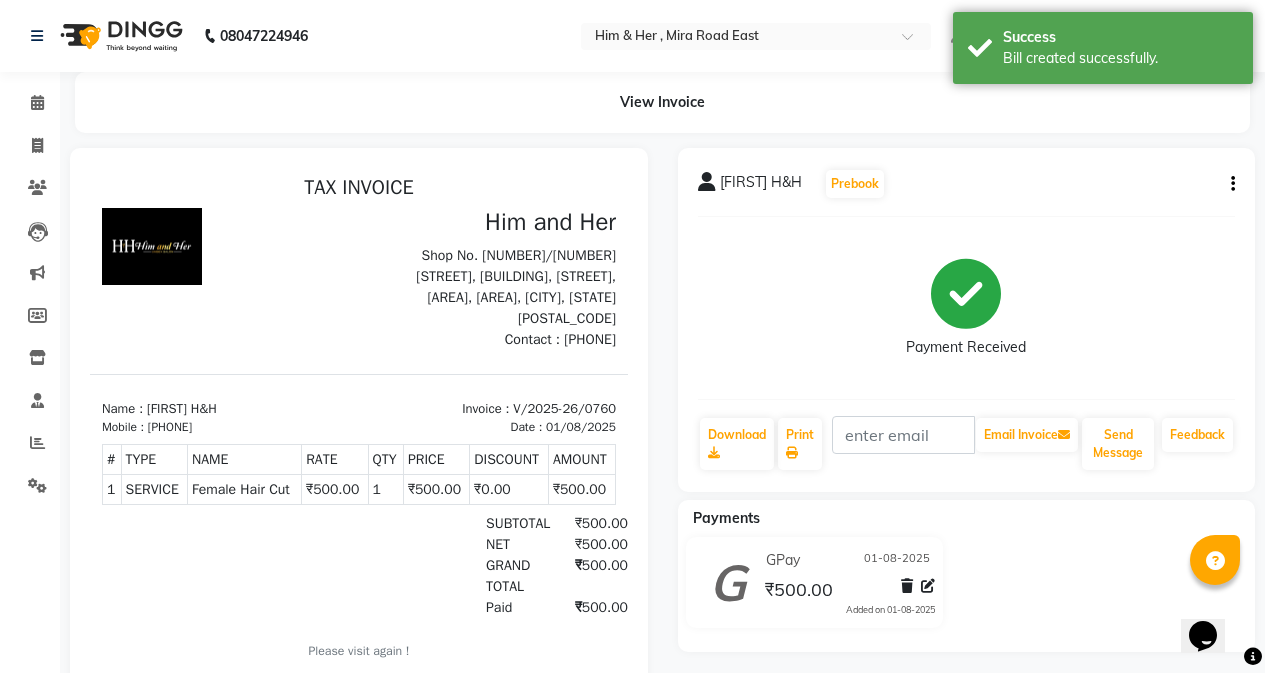 scroll, scrollTop: 0, scrollLeft: 0, axis: both 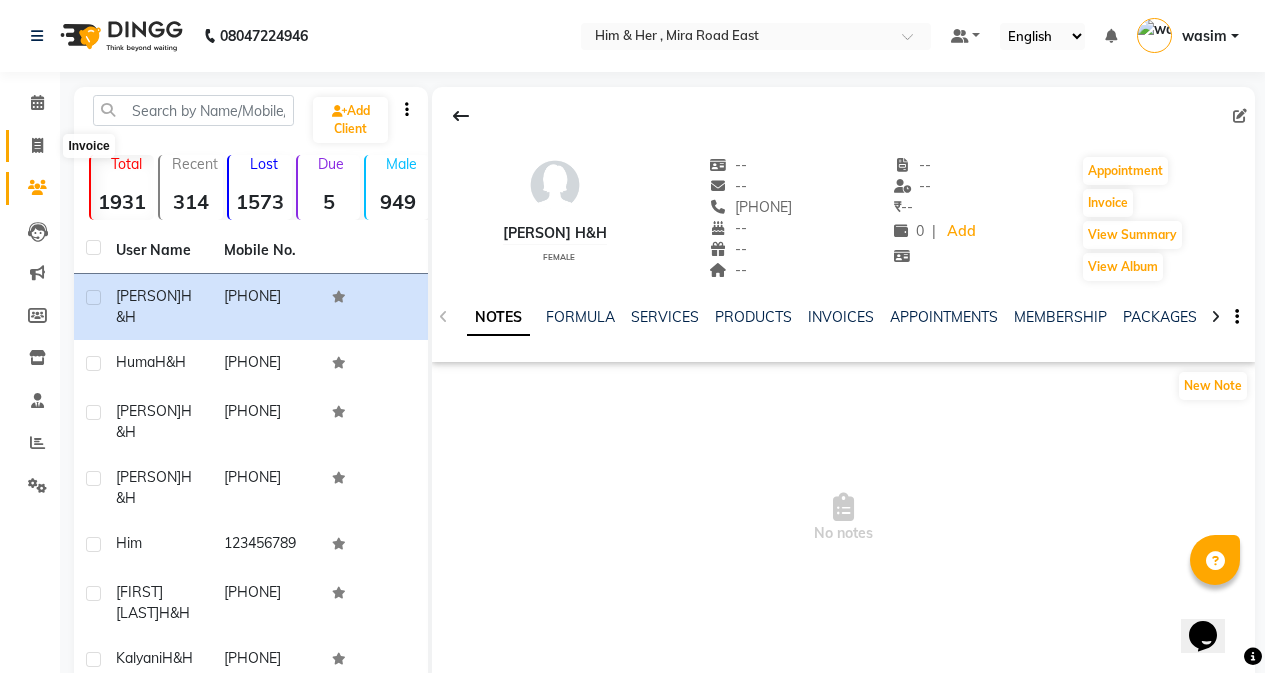 click 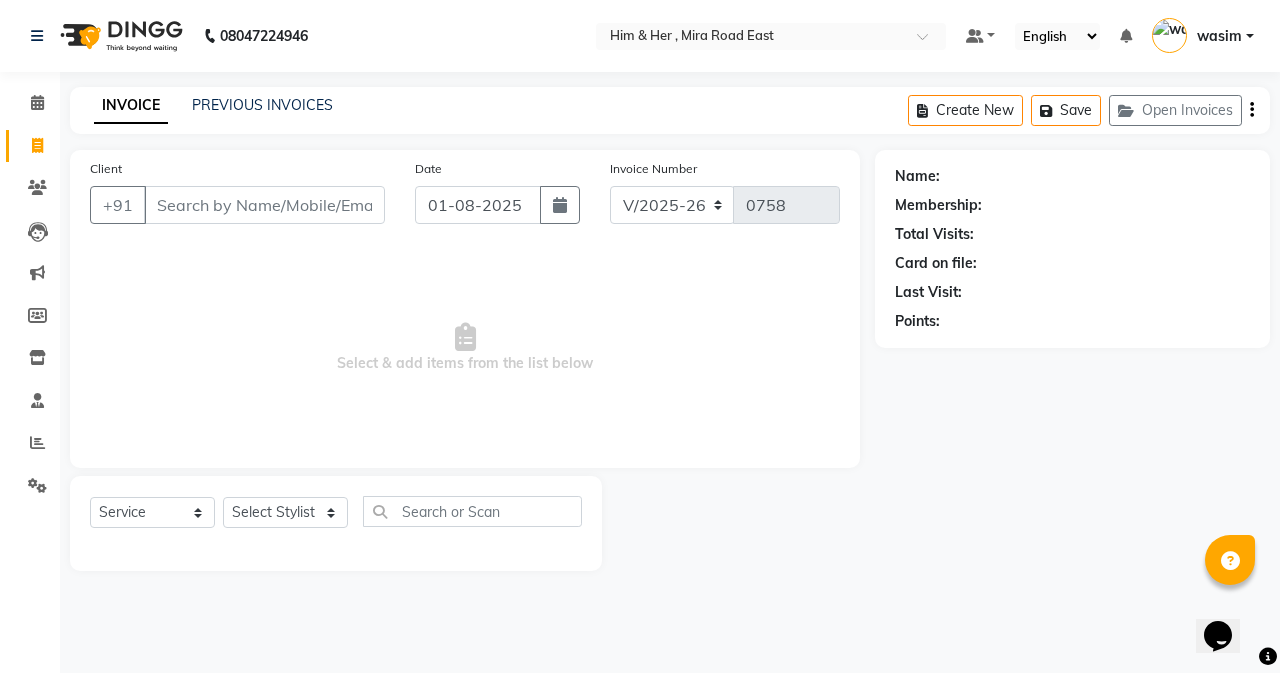 click on "Client" at bounding box center (264, 205) 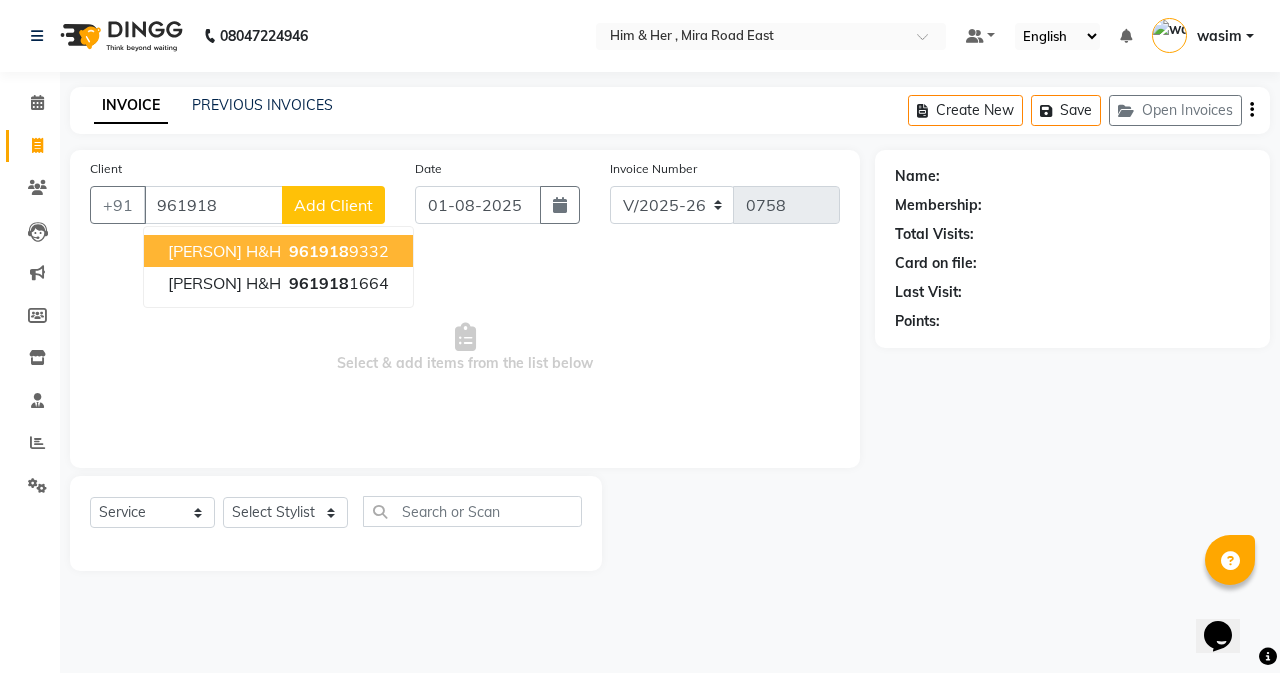 click on "[PERSON] H&H" at bounding box center [224, 251] 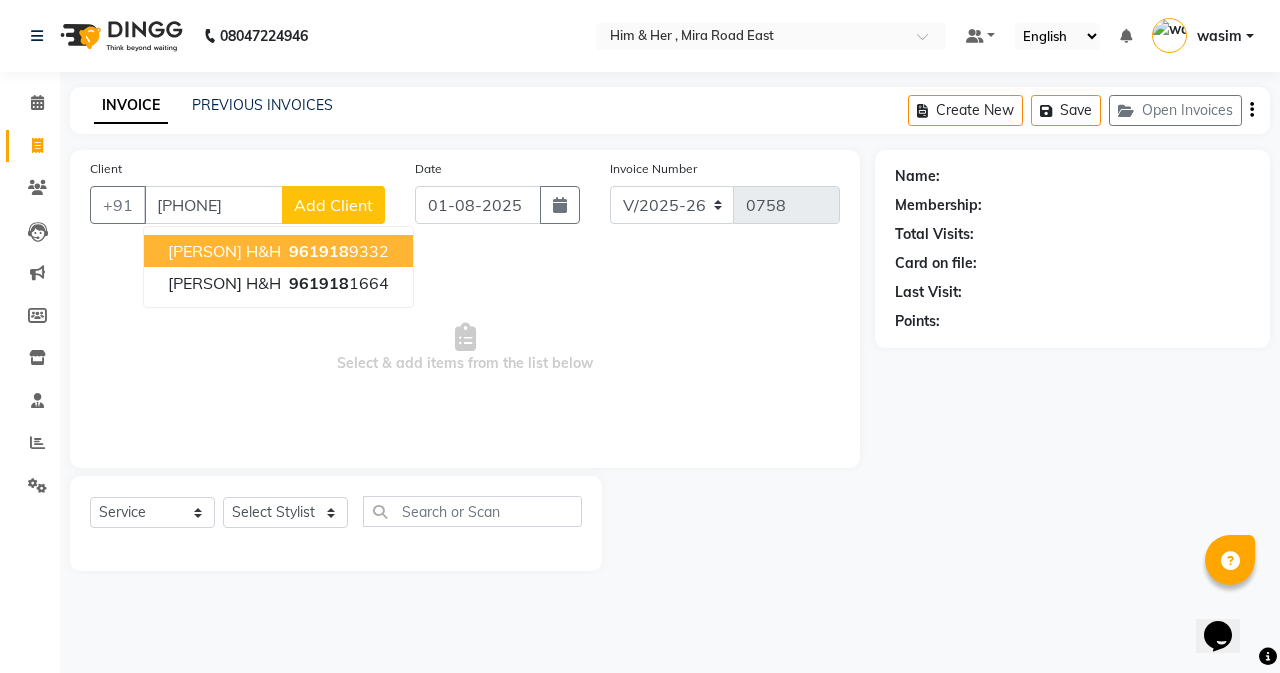 type on "[PHONE]" 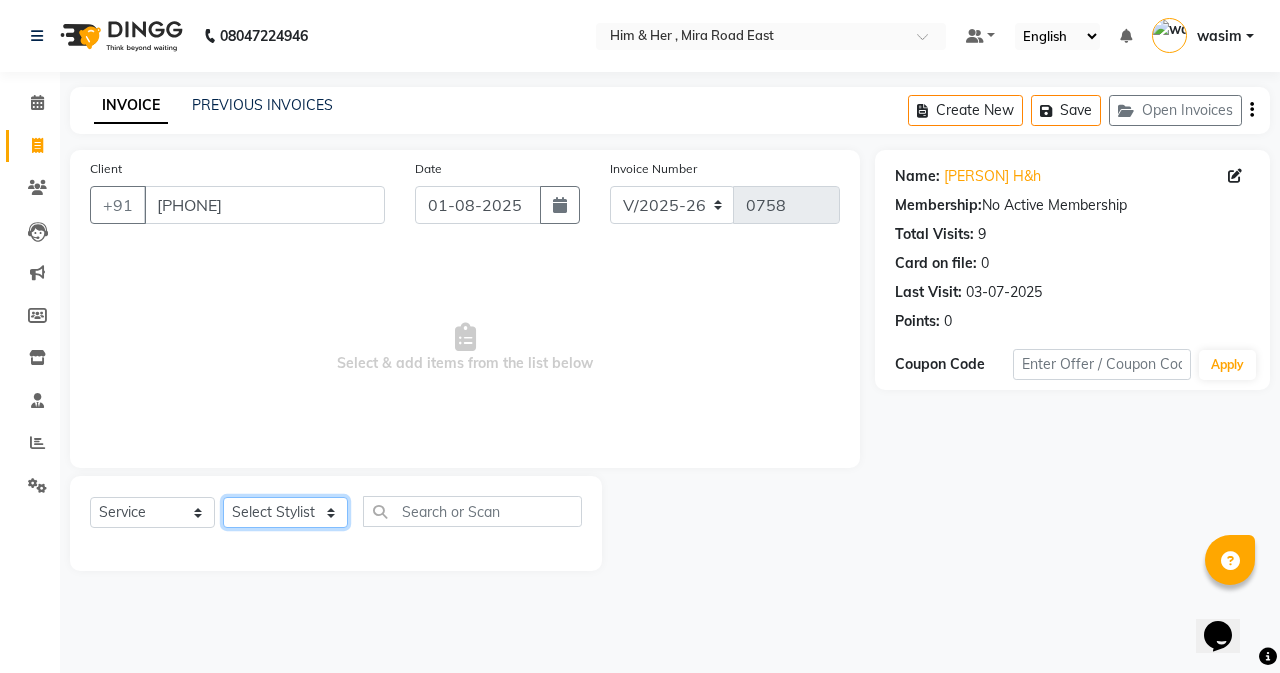 click on "Select Stylist Abdul Ahad Anam Banaz Shaikh Shivam Gaud wasim" 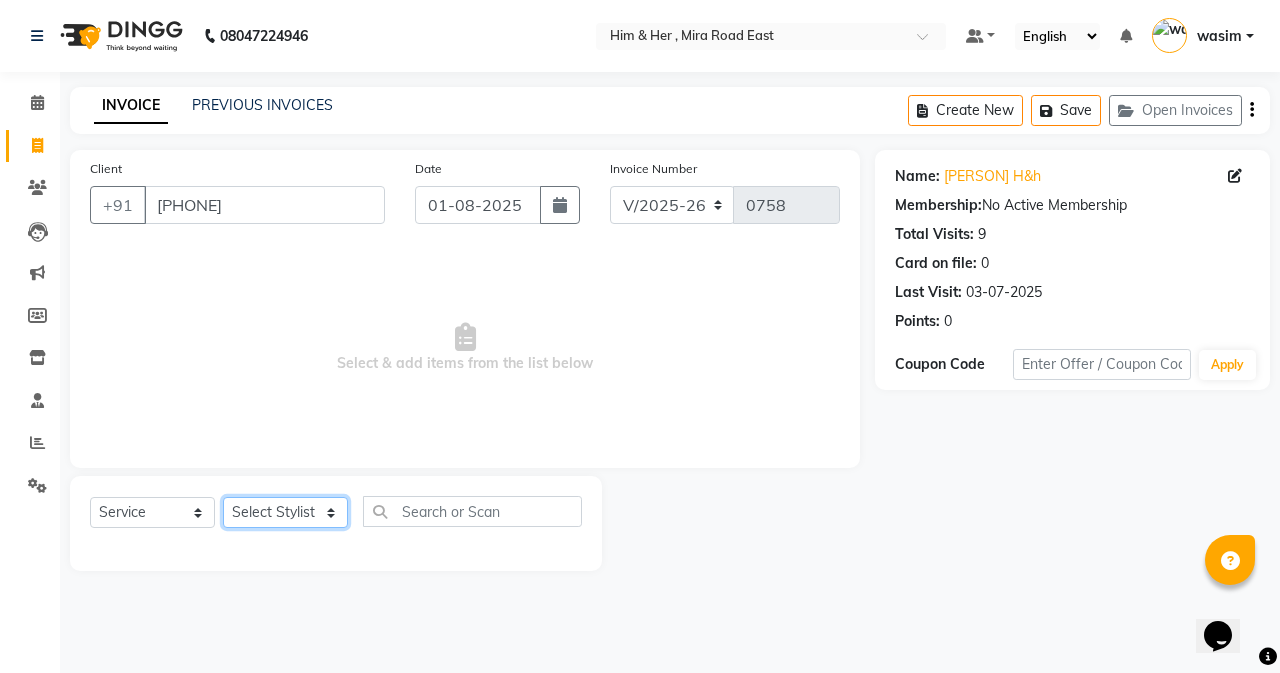 select on "47402" 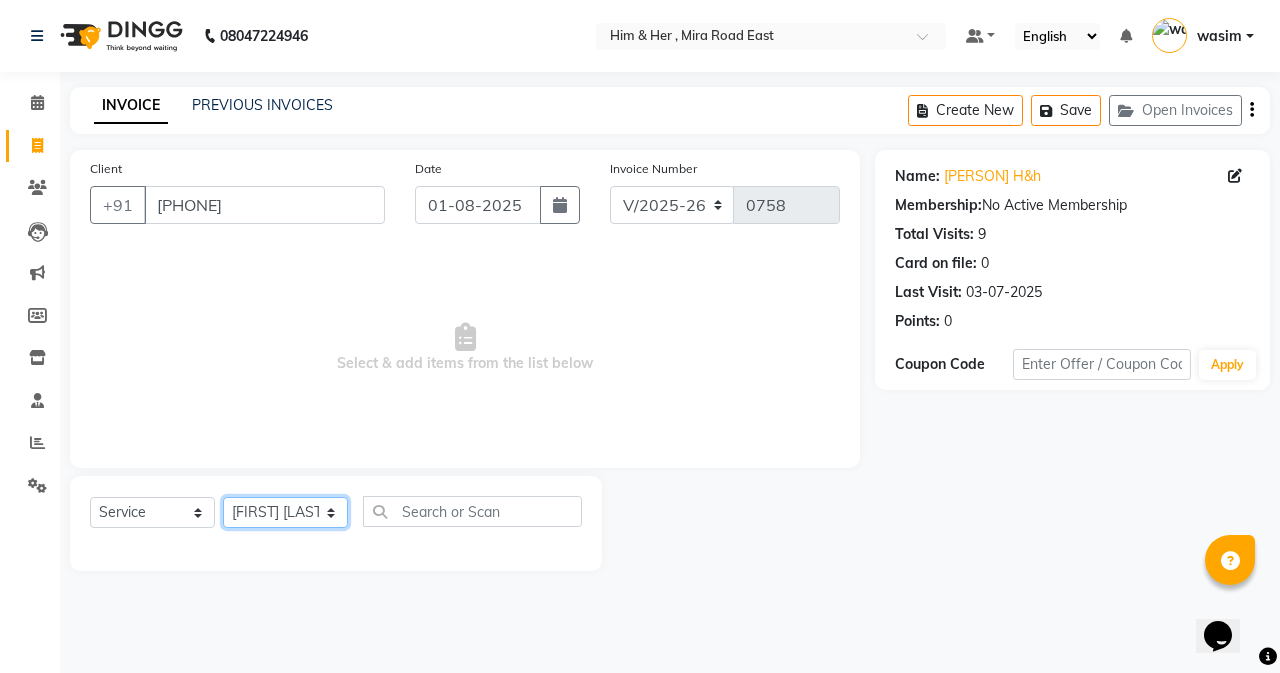 click on "Select Stylist Abdul Ahad Anam Banaz Shaikh Shivam Gaud wasim" 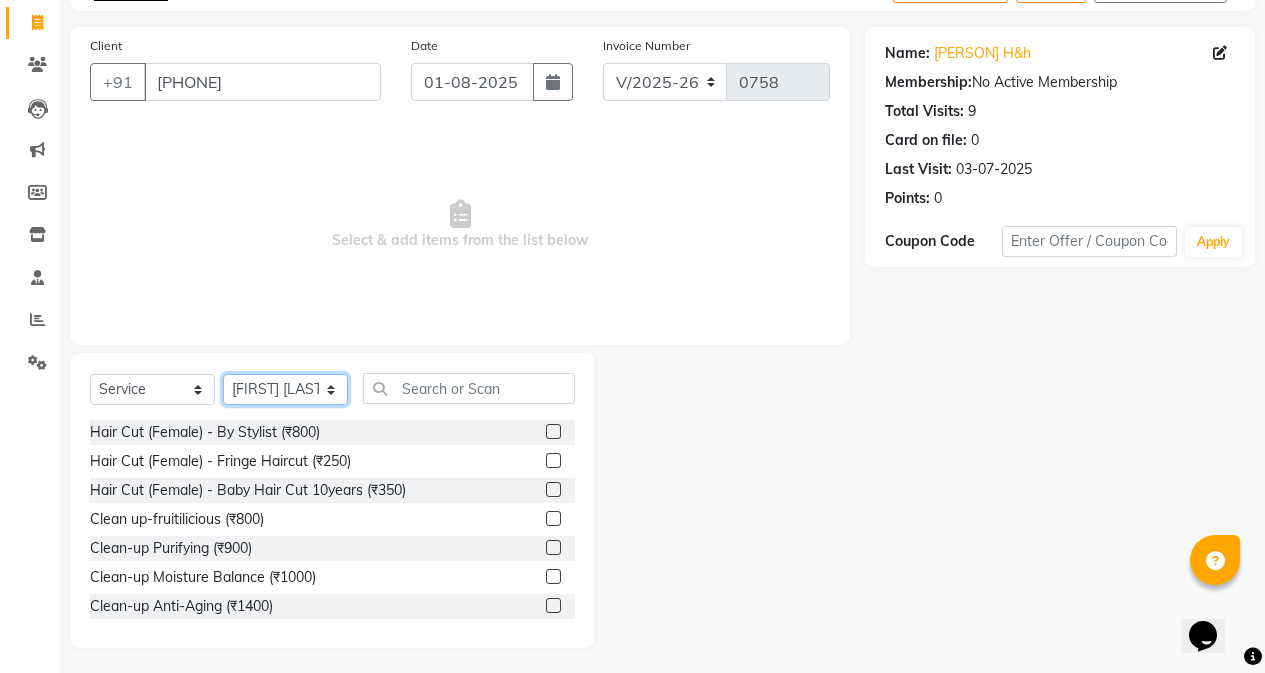 scroll, scrollTop: 128, scrollLeft: 0, axis: vertical 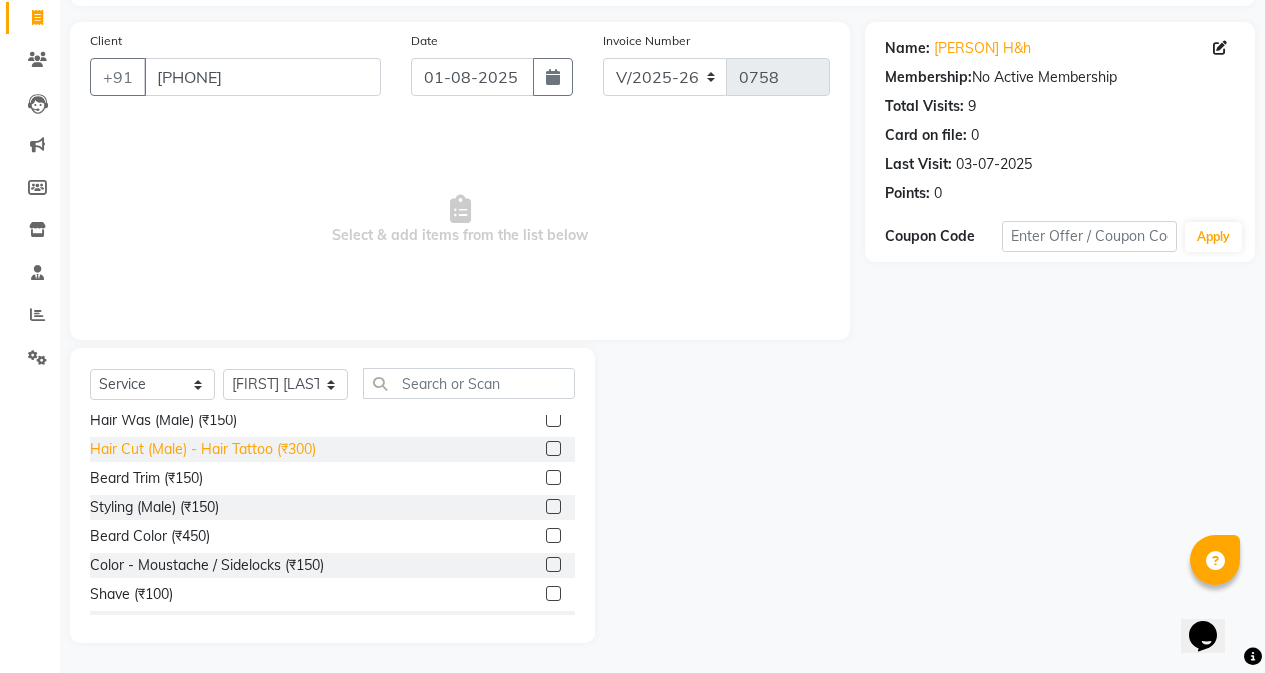click on "Hair Cut (Male) - Hair Tattoo (₹300)" 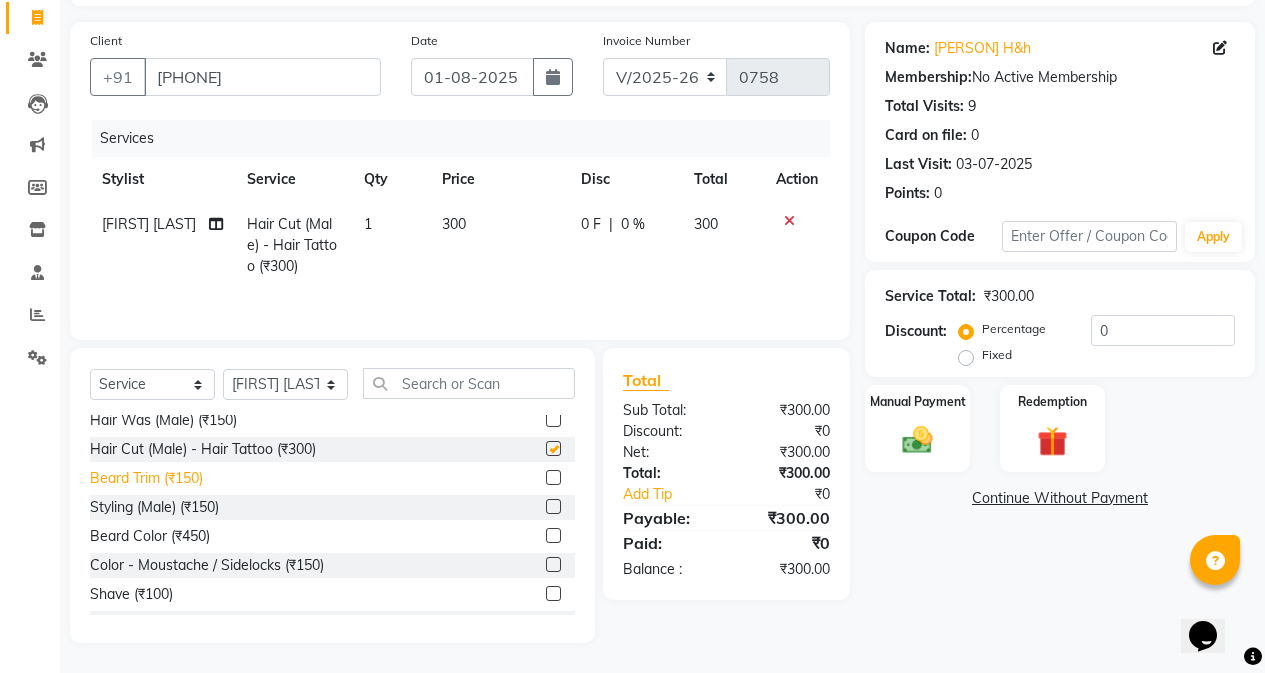 checkbox on "false" 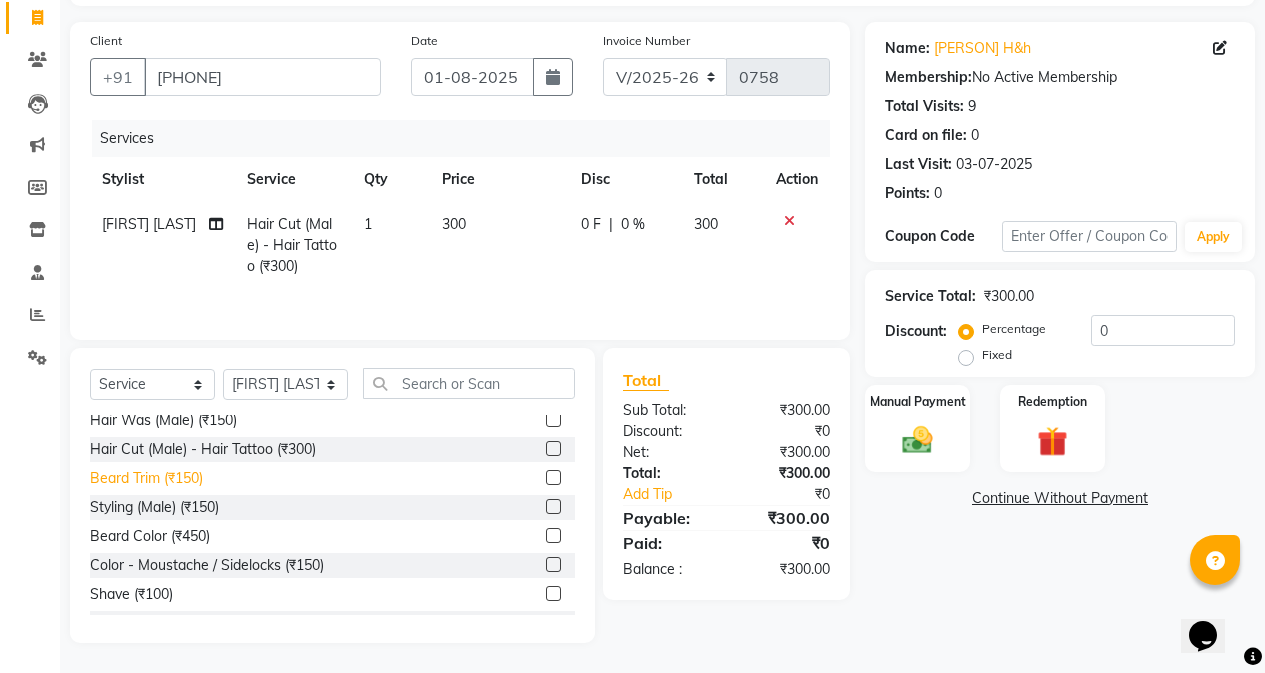 click on "Beard Trim (₹150)" 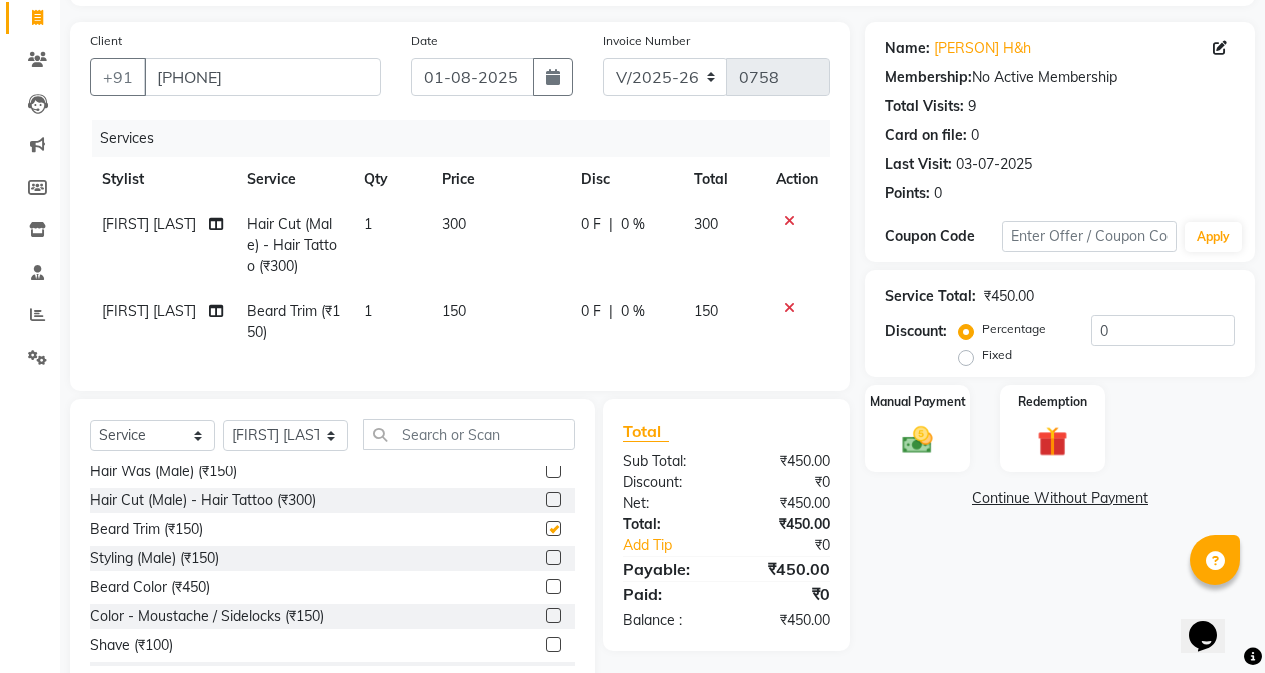 checkbox on "false" 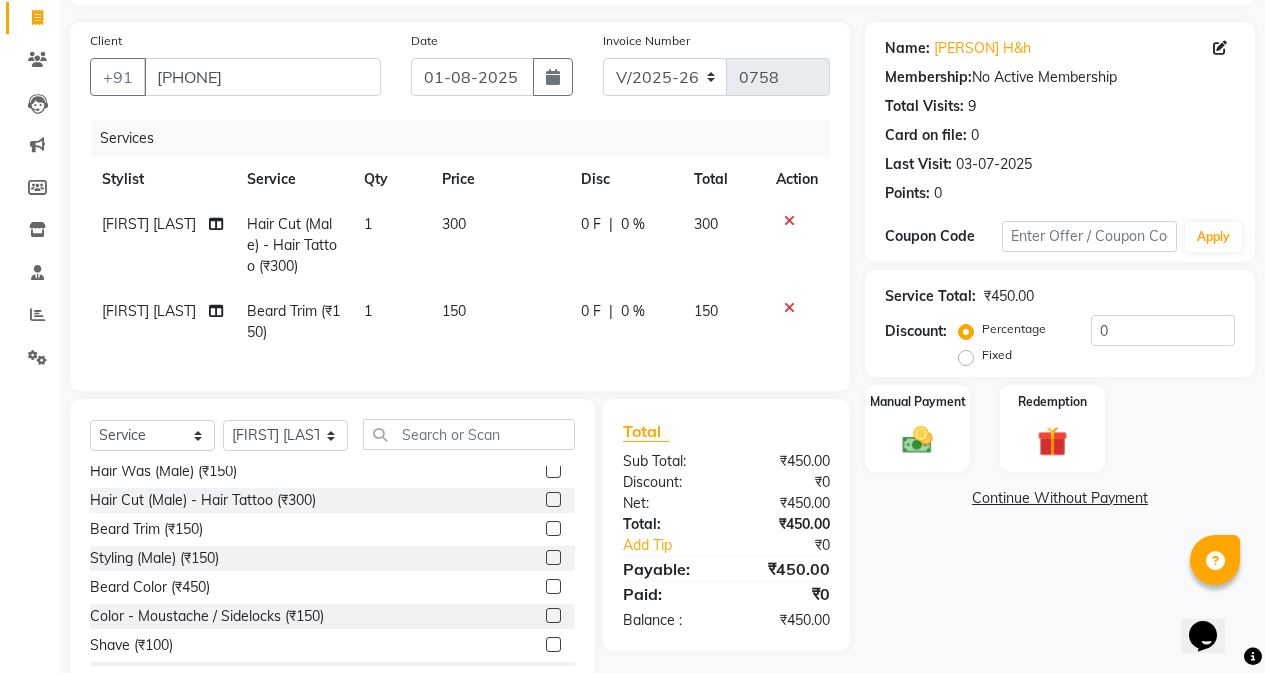 click on "300" 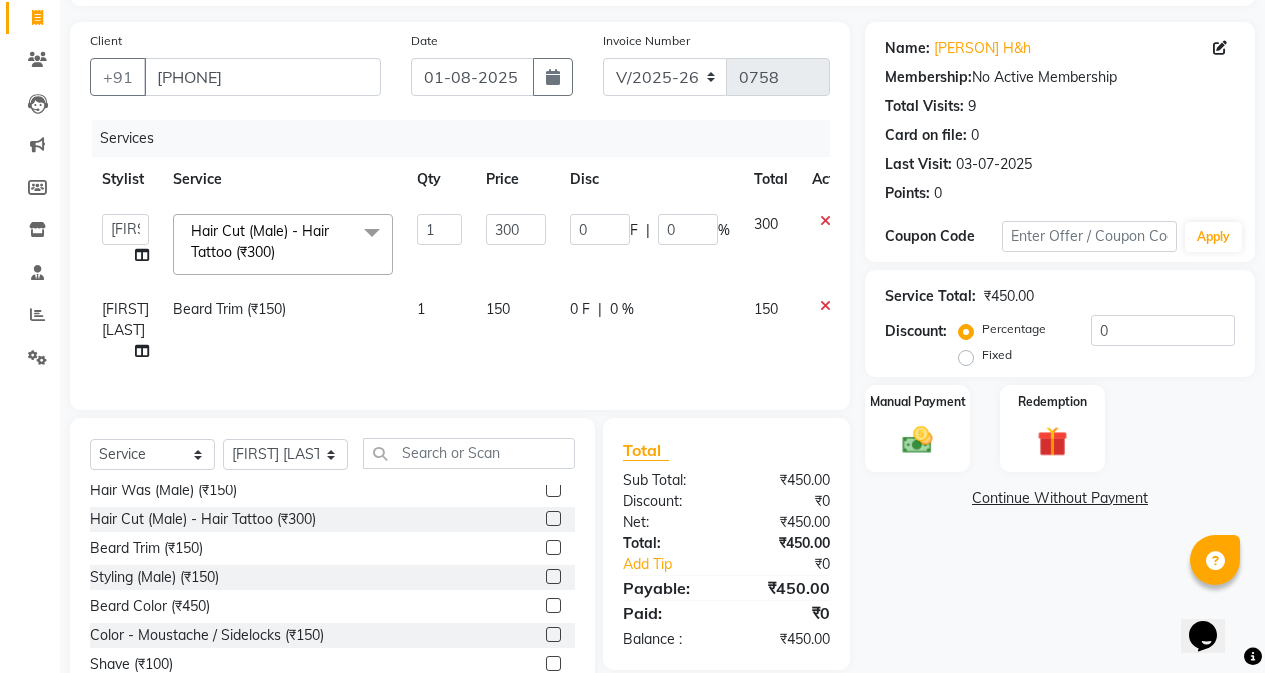 click on "150" 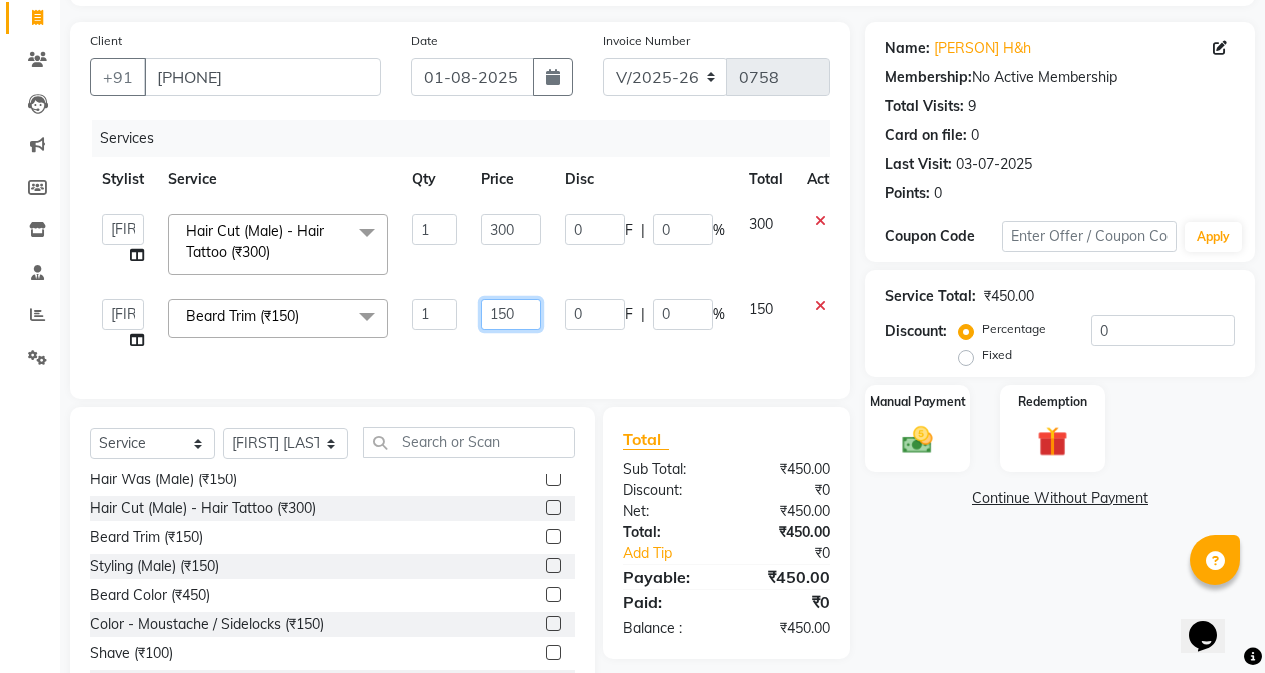click on "150" 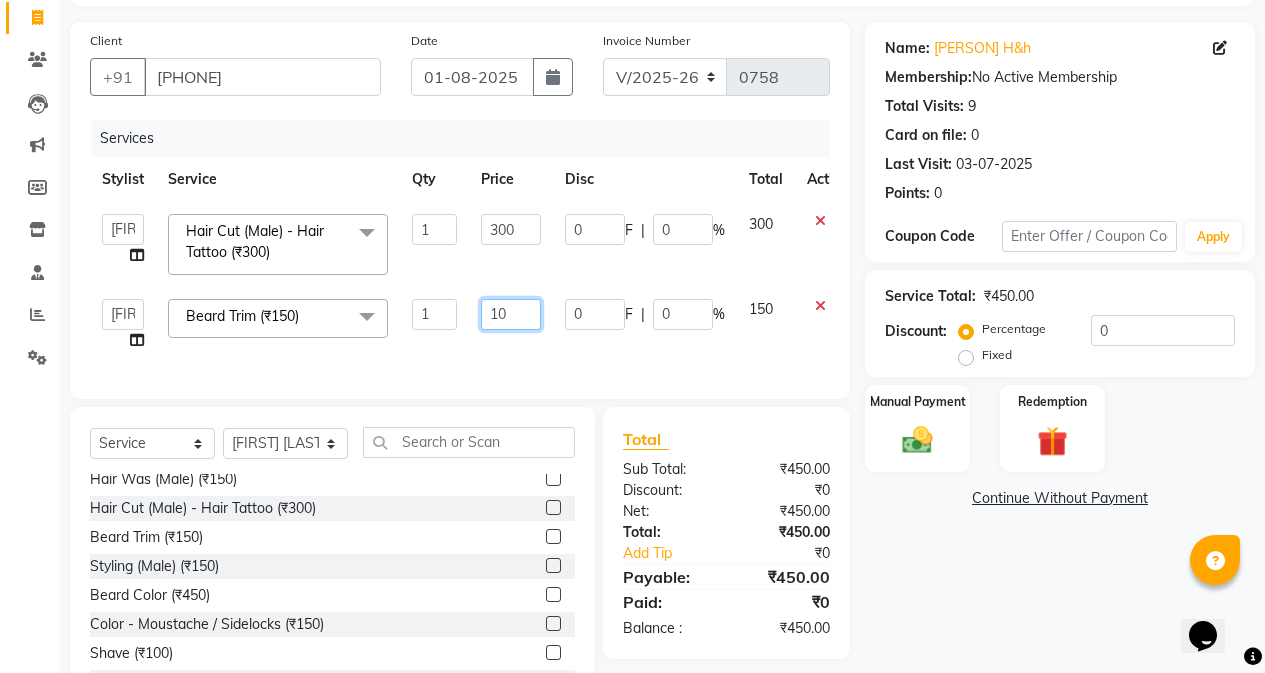 type on "100" 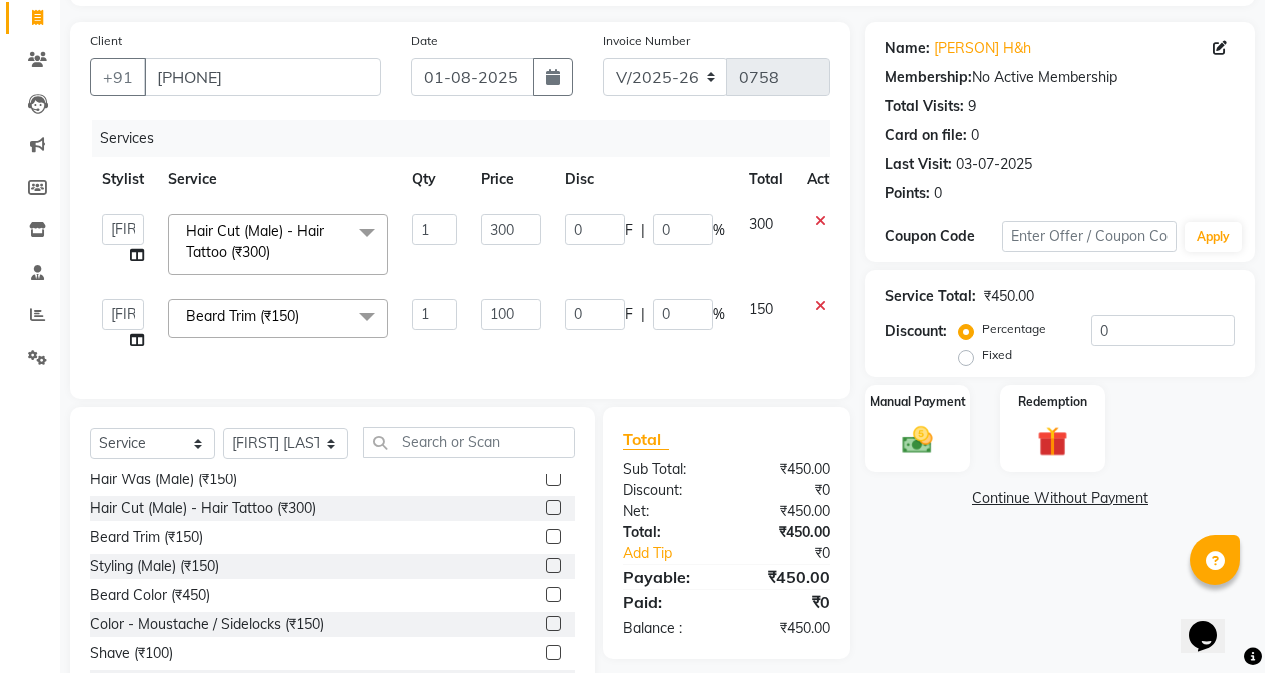 click on "300" 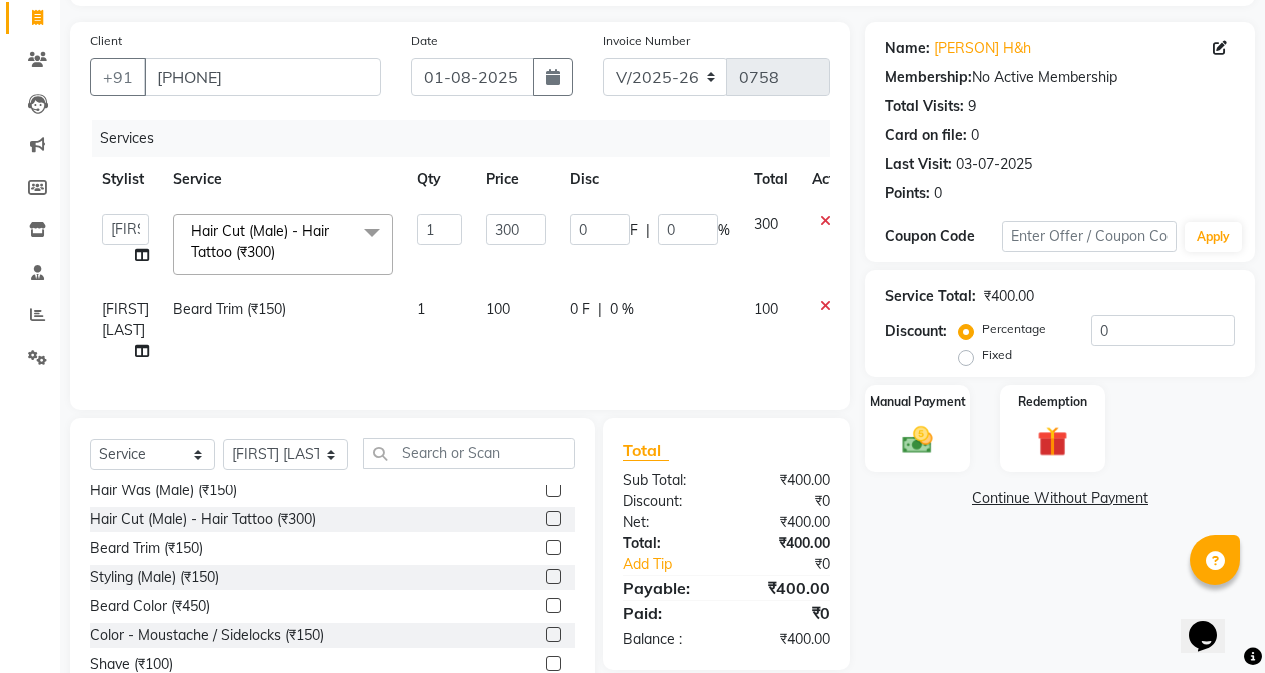 click on "300" 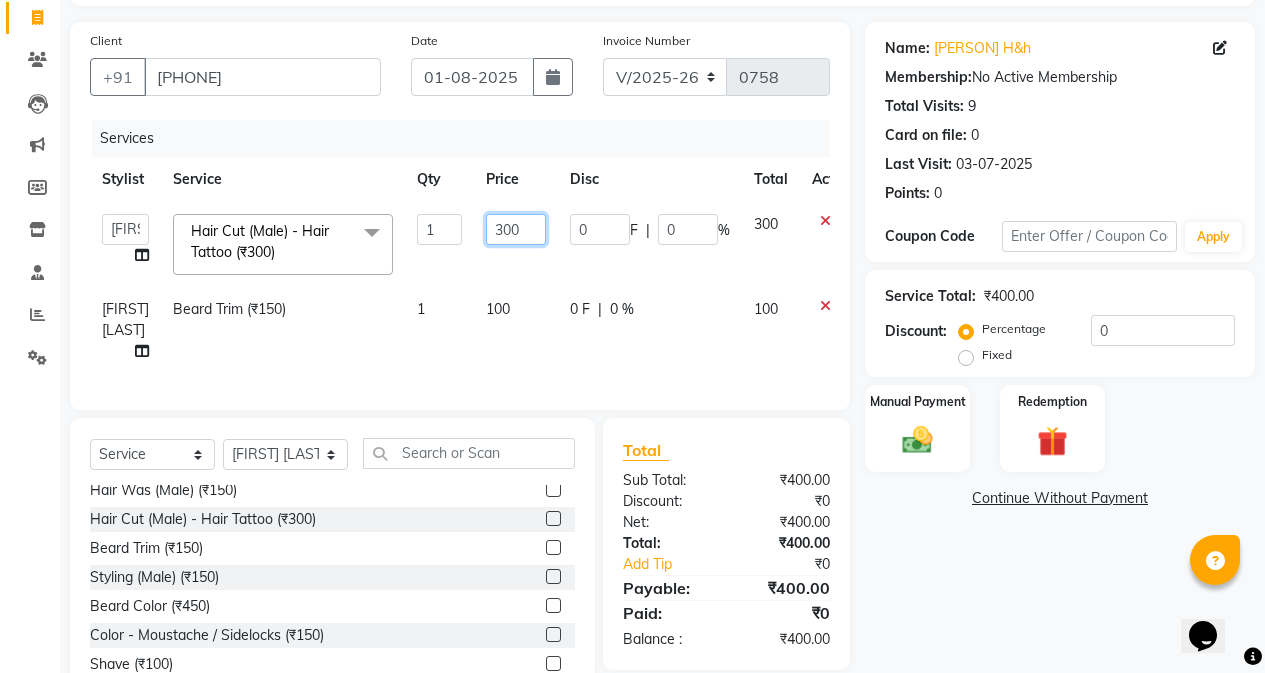 click on "300" 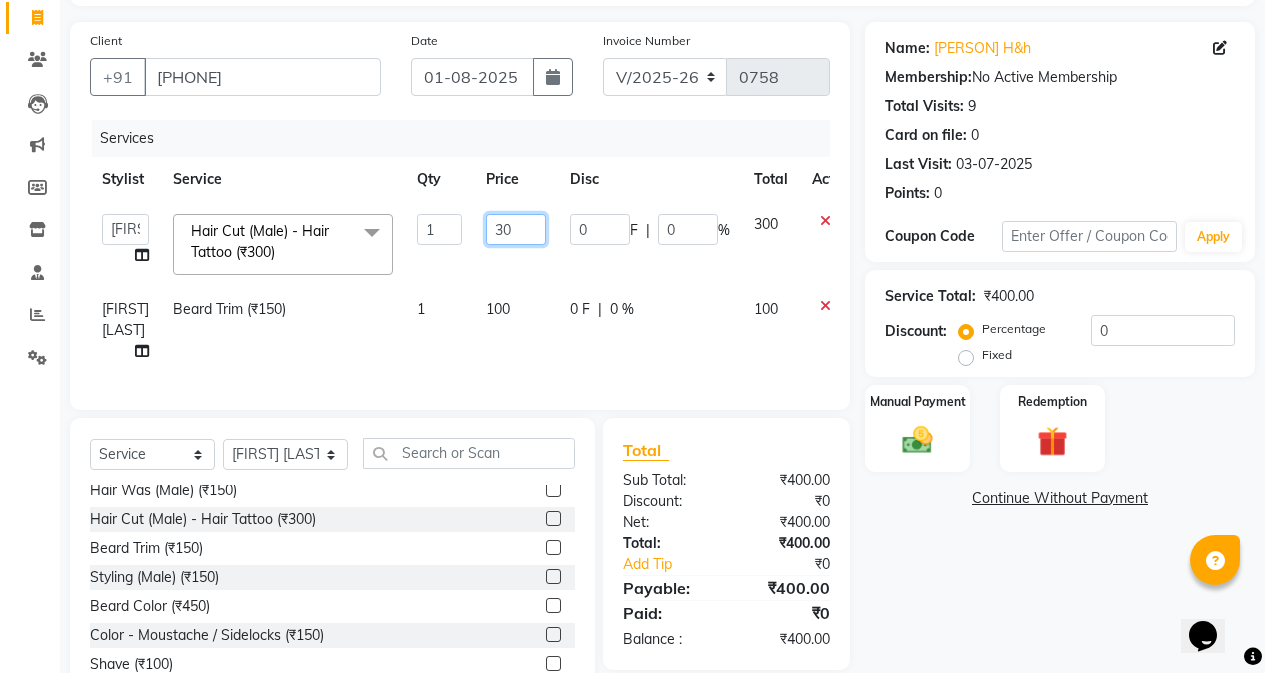 type on "3" 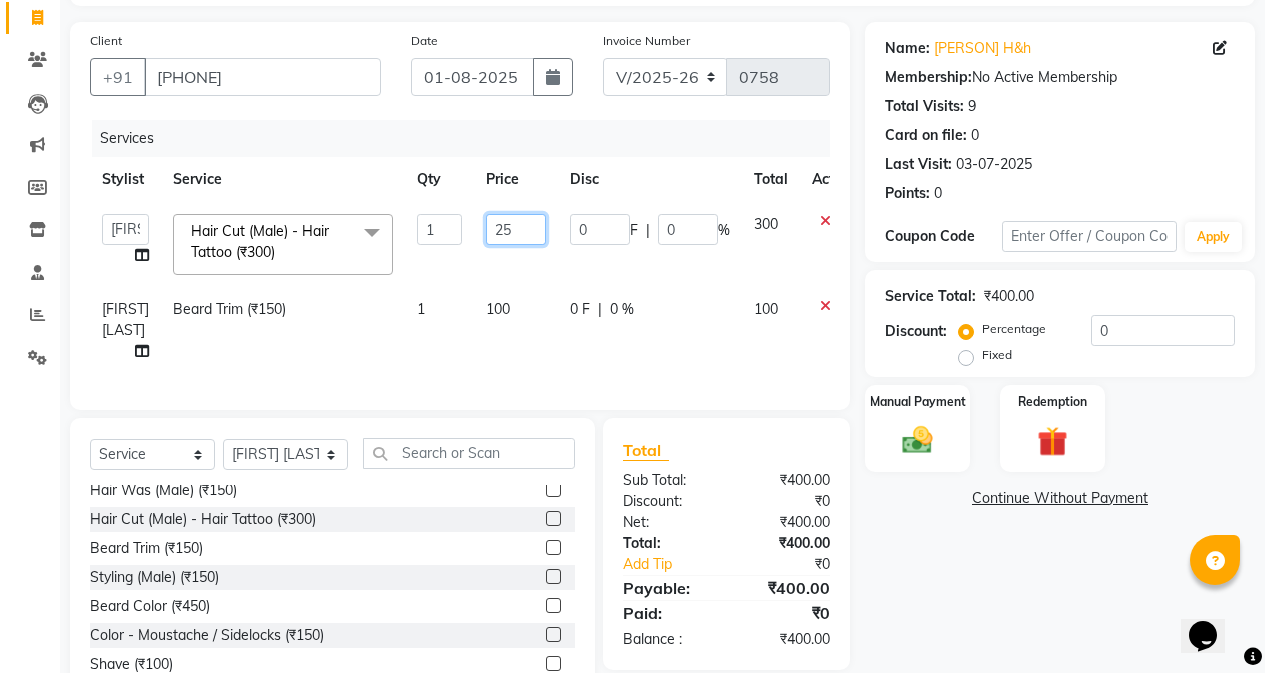 type on "250" 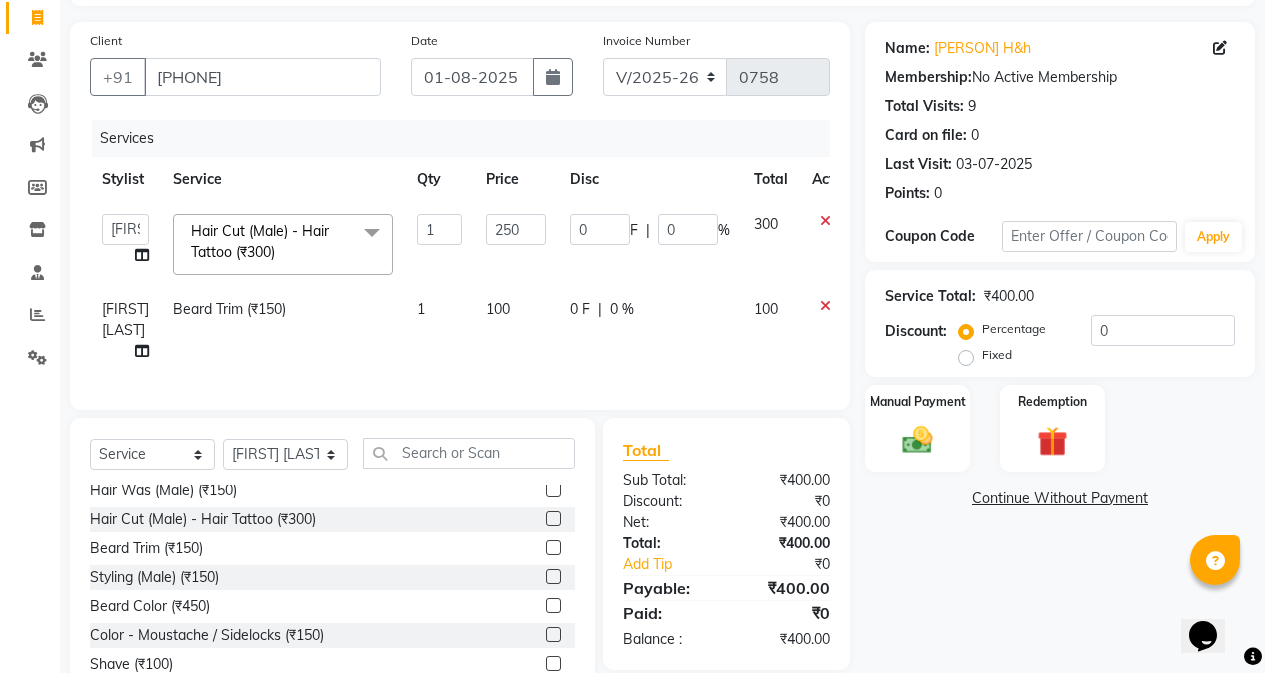 click on "0 F | 0 %" 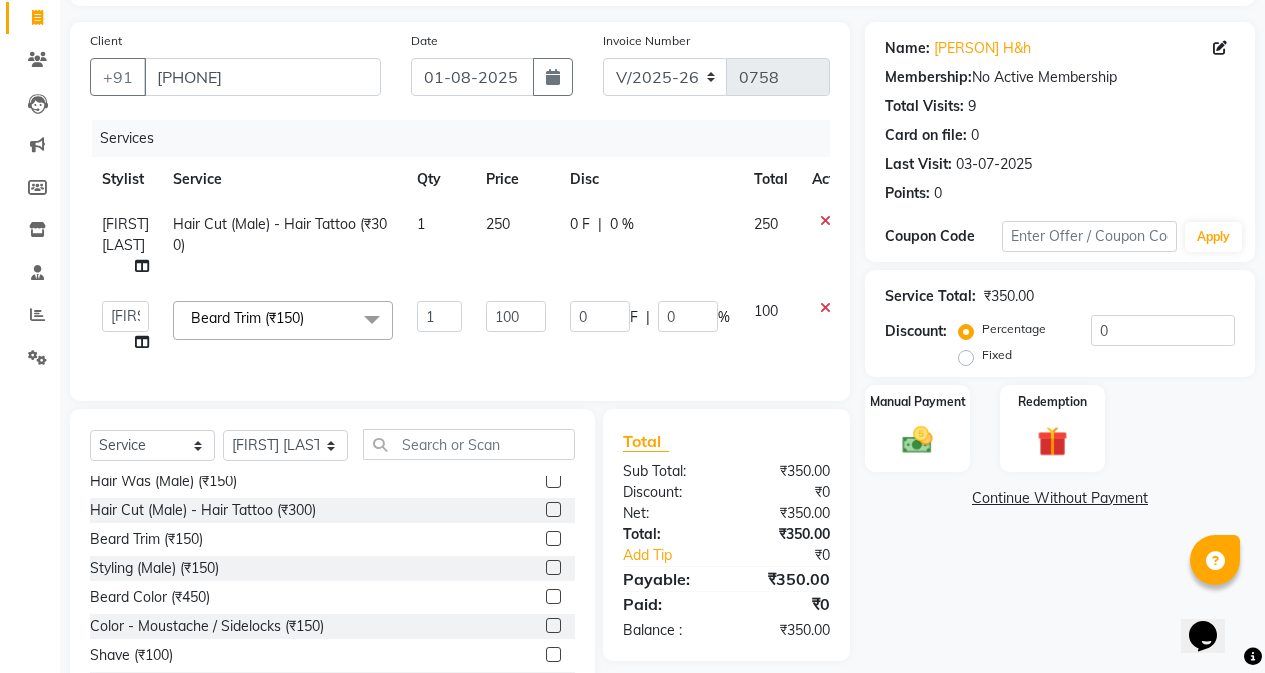 scroll, scrollTop: 204, scrollLeft: 0, axis: vertical 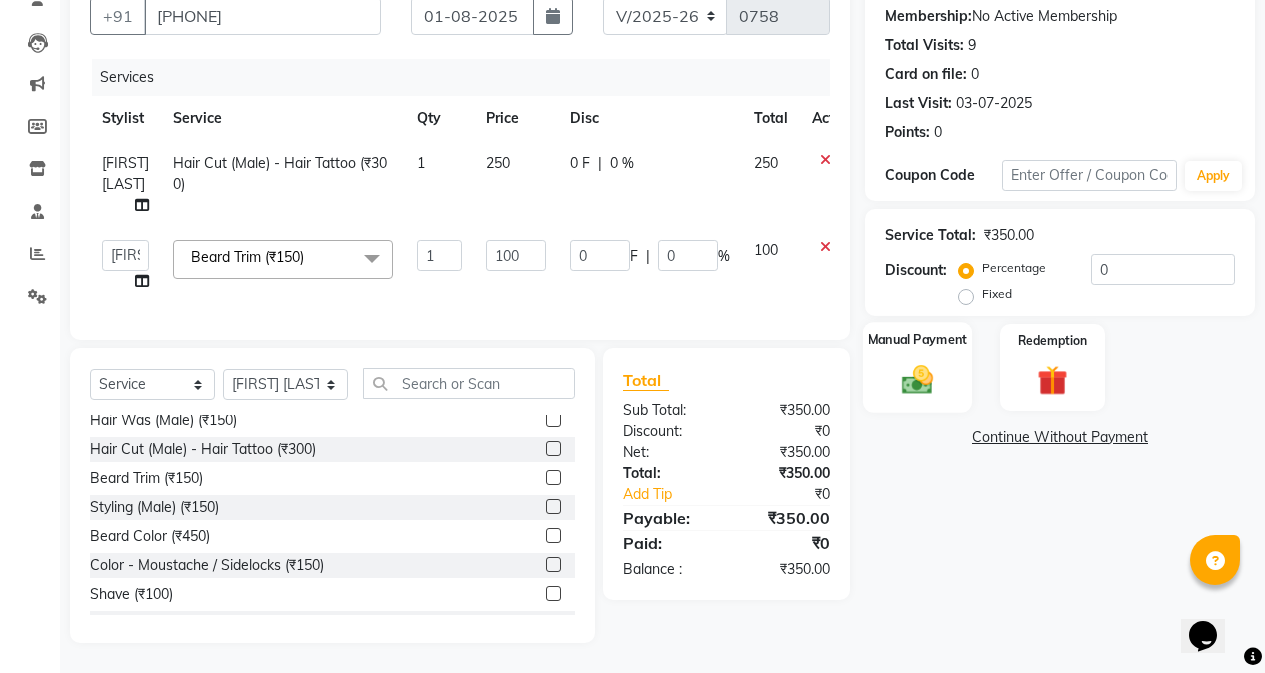 click 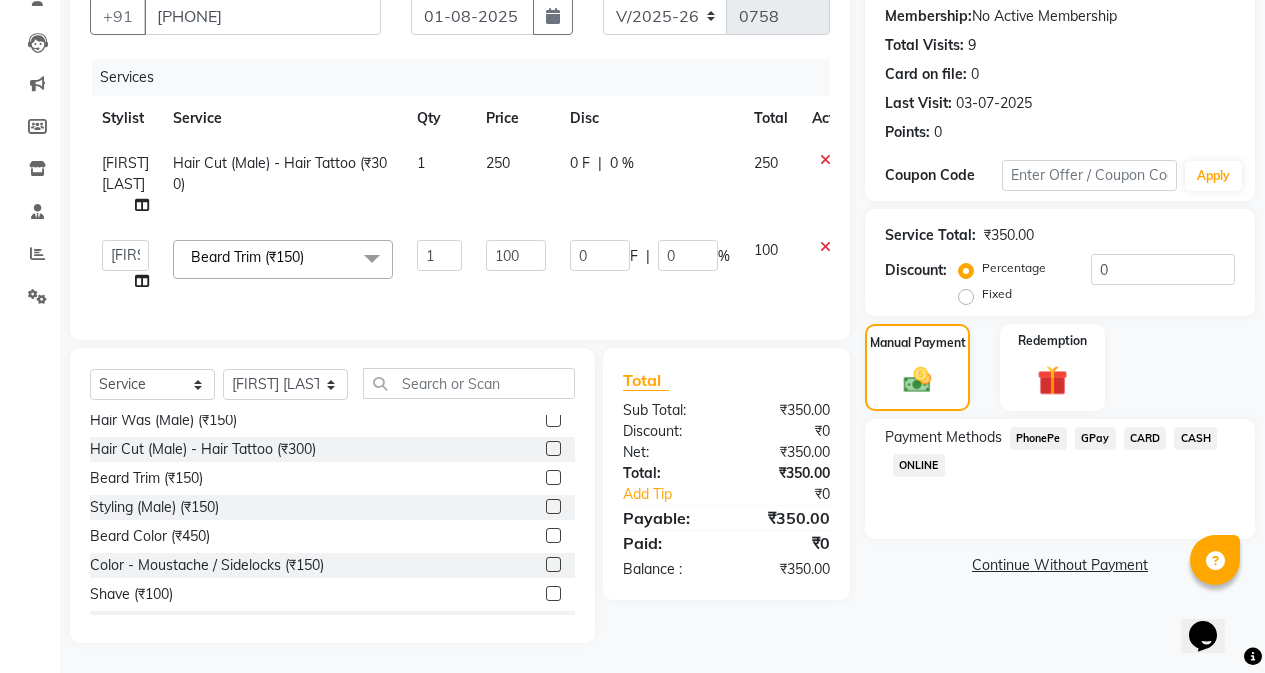 click on "Payment Methods  PhonePe   GPay   CARD   CASH   ONLINE" 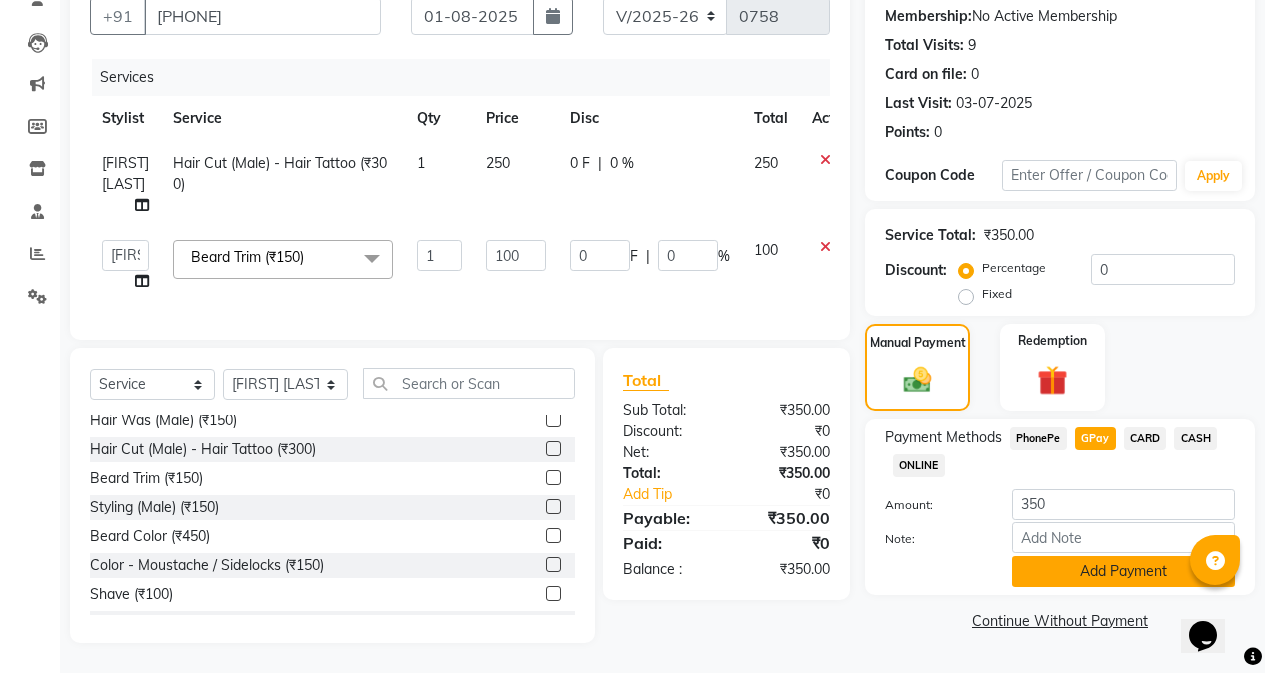 click on "Add Payment" 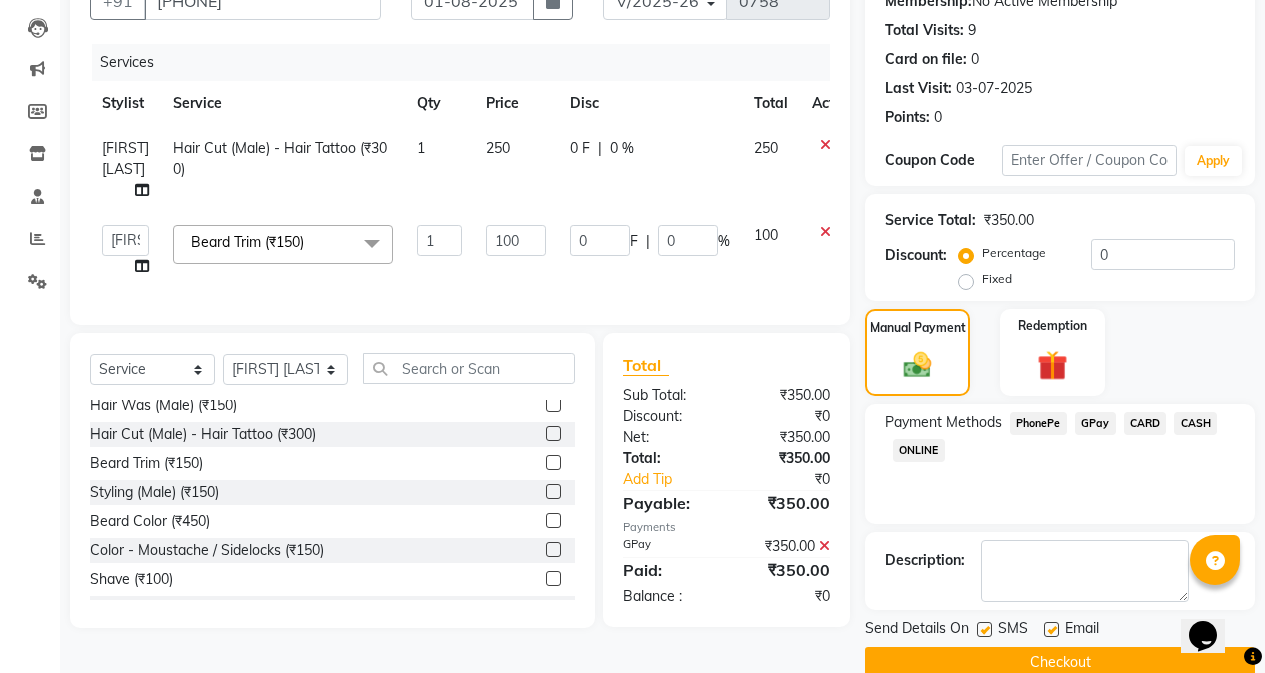 scroll, scrollTop: 239, scrollLeft: 0, axis: vertical 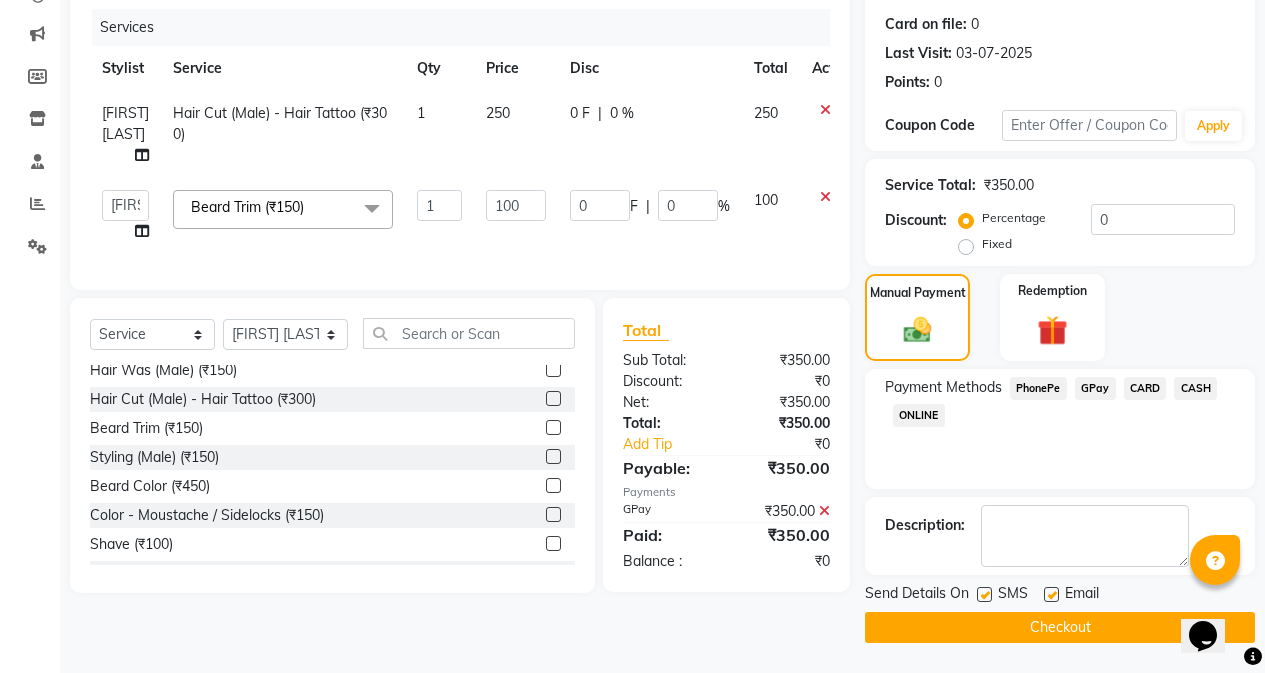 click 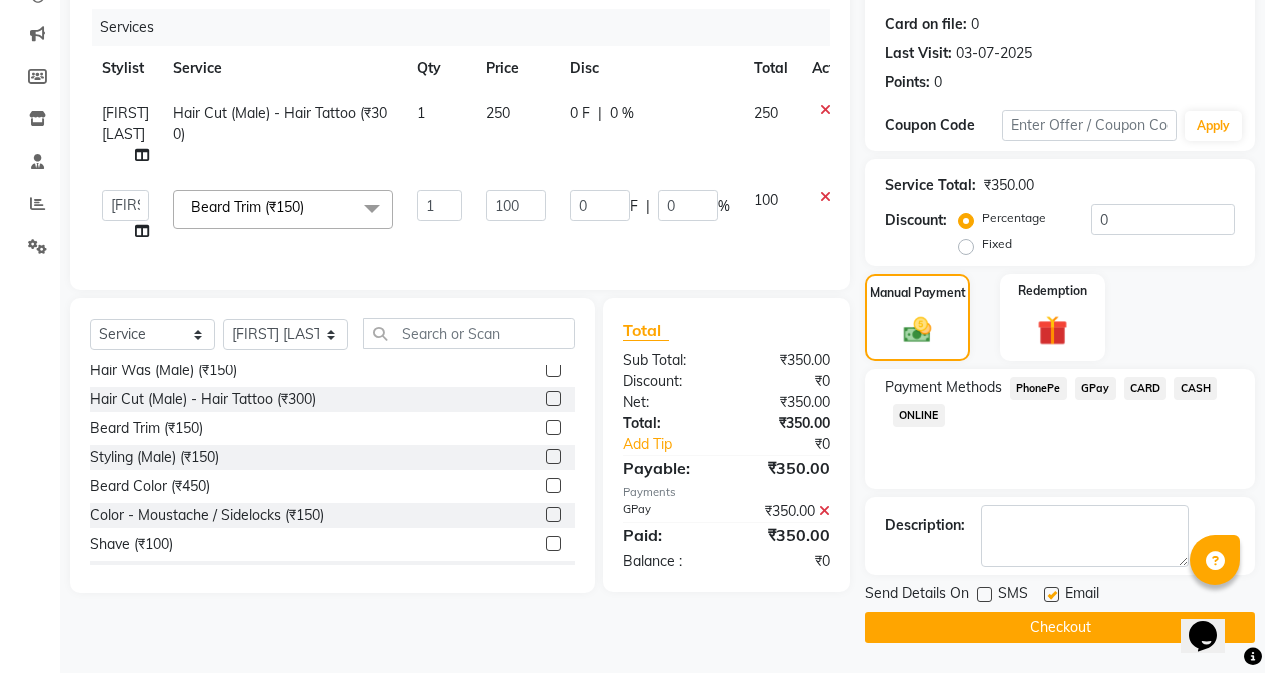 click on "Checkout" 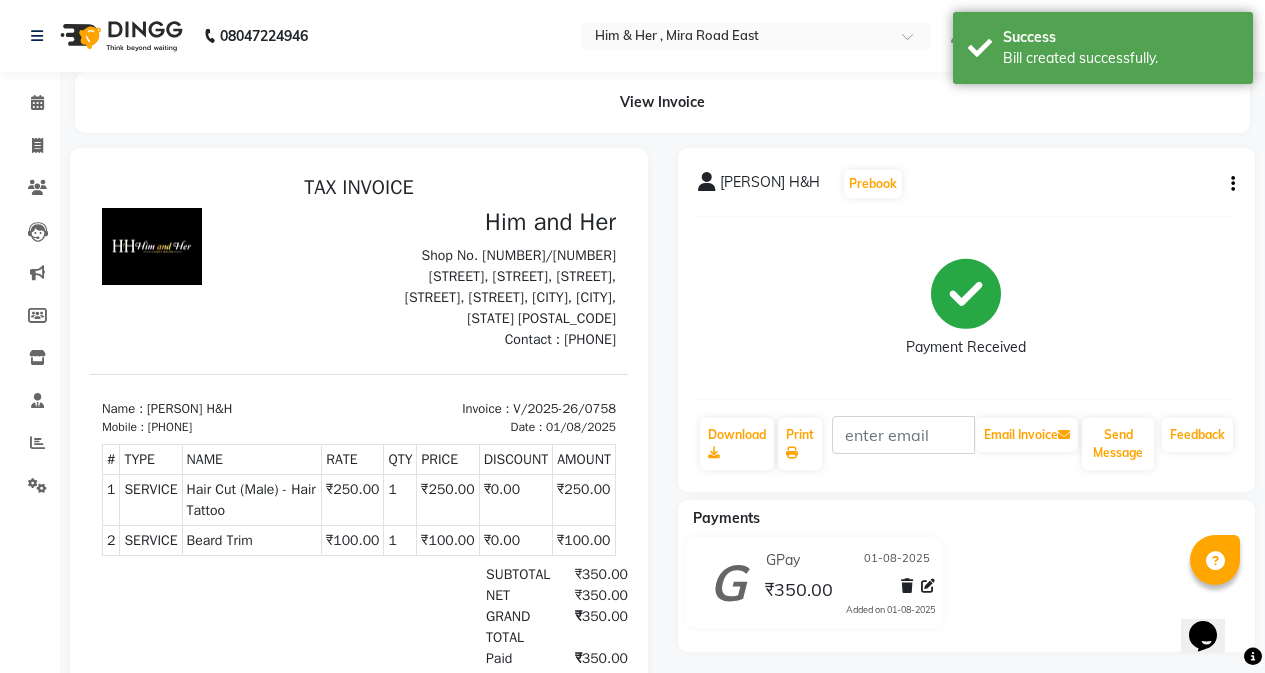 scroll, scrollTop: 0, scrollLeft: 0, axis: both 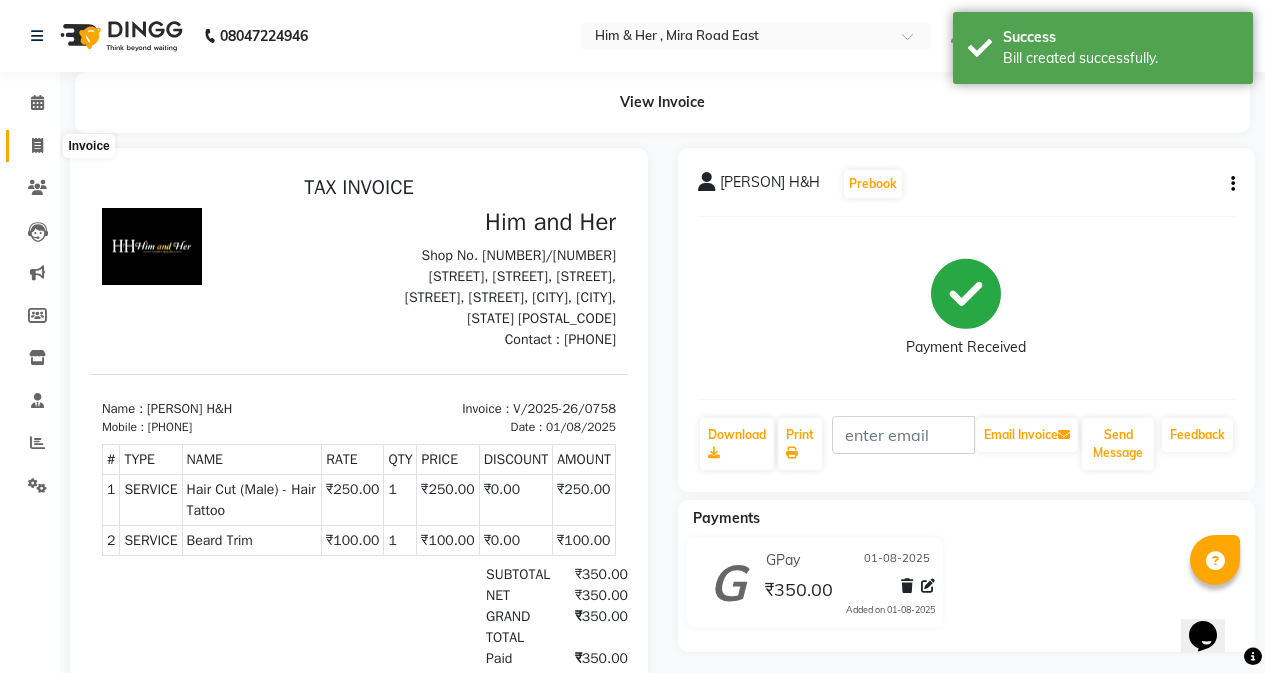 click 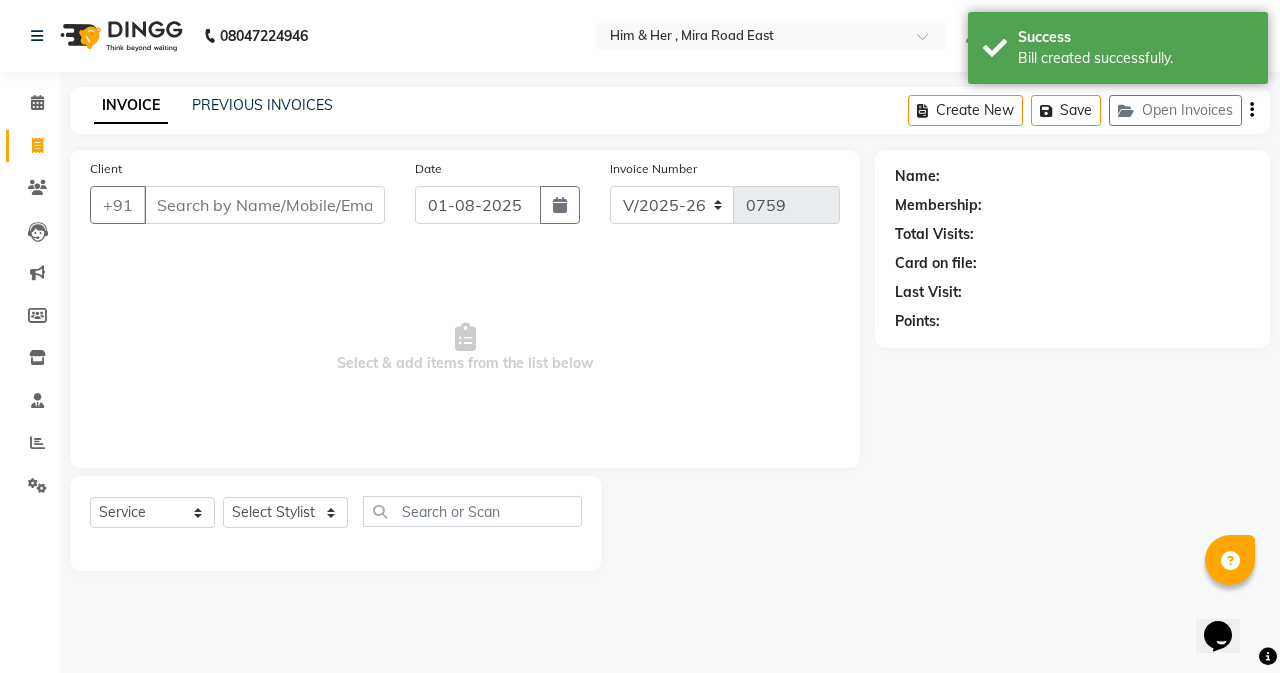 click on "Client" at bounding box center (264, 205) 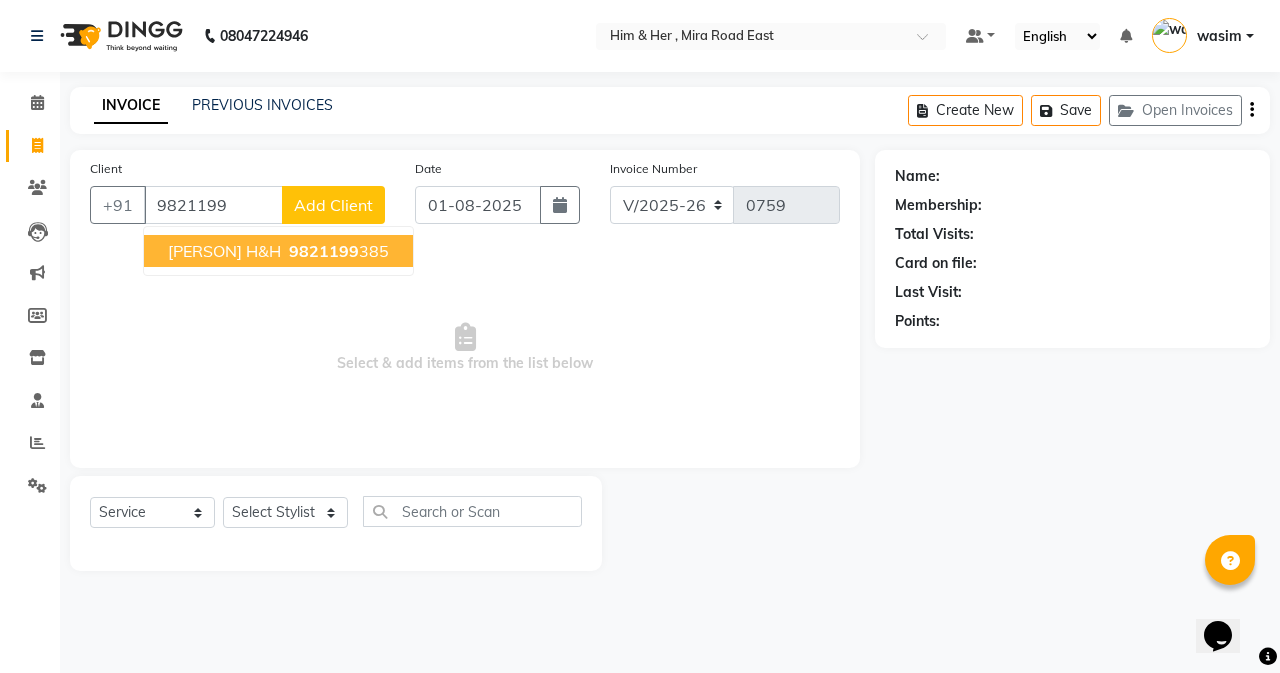 click on "9821199" at bounding box center (324, 251) 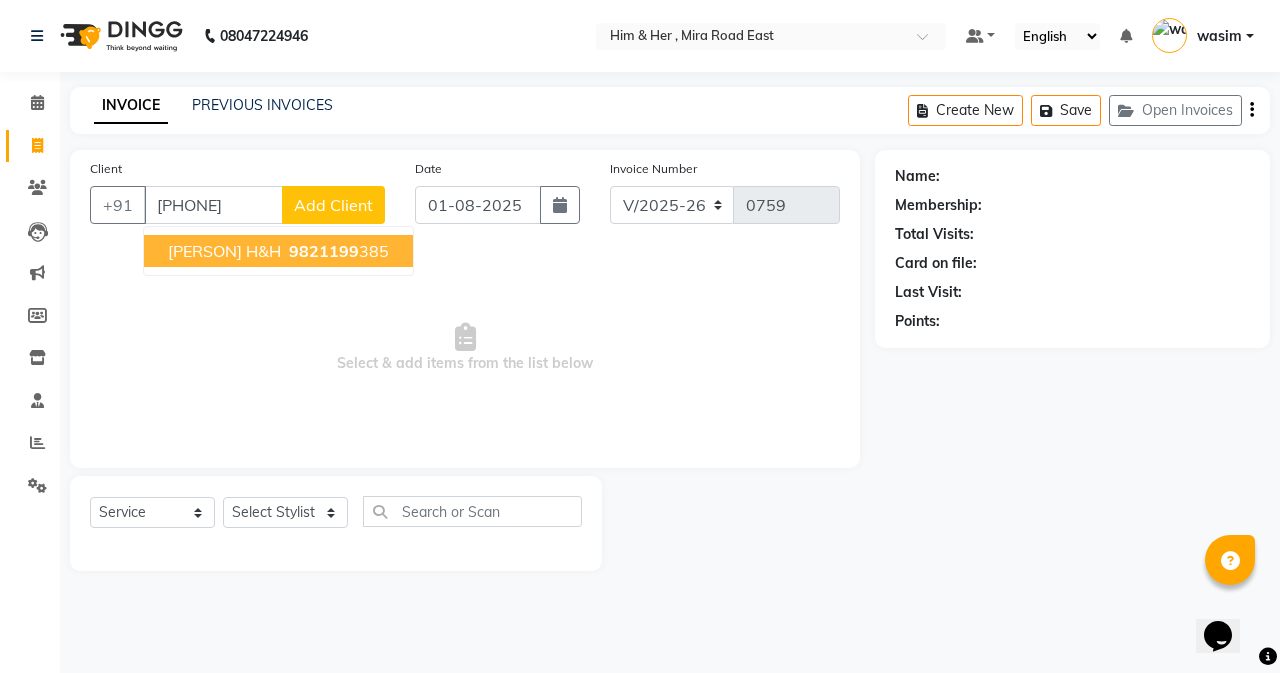 type on "[PHONE]" 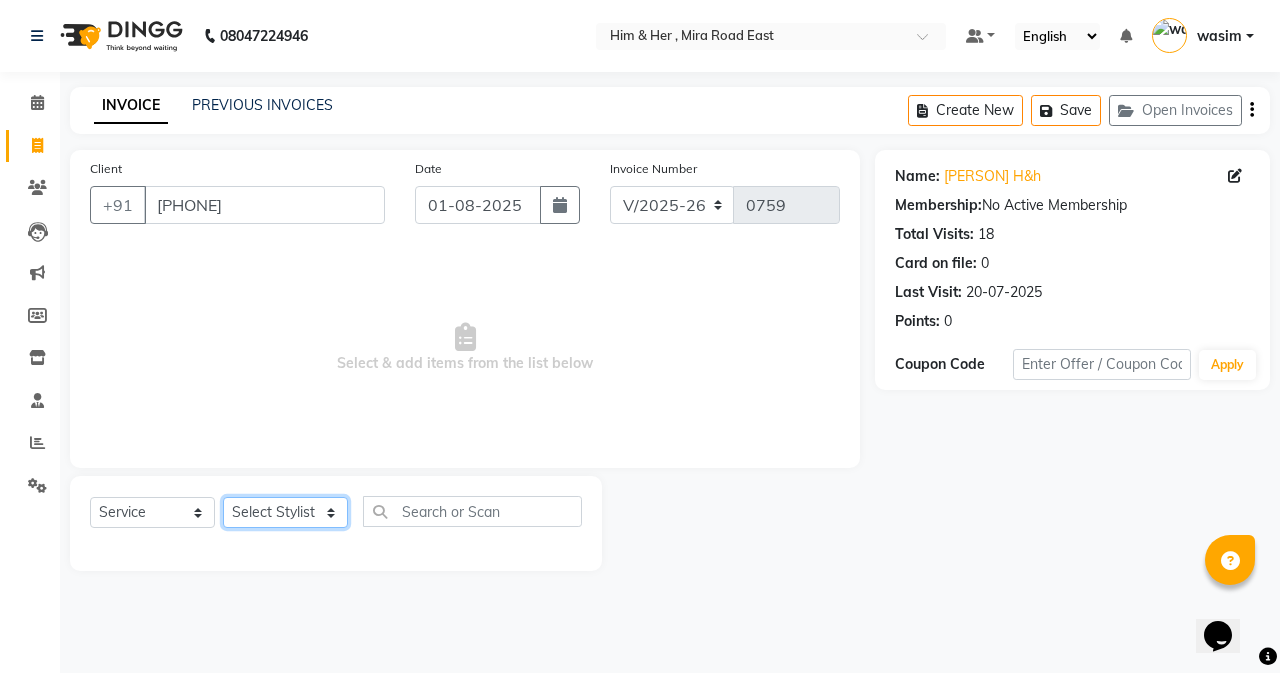 click on "Select Stylist Abdul Ahad Anam Banaz Shaikh Shivam Gaud wasim" 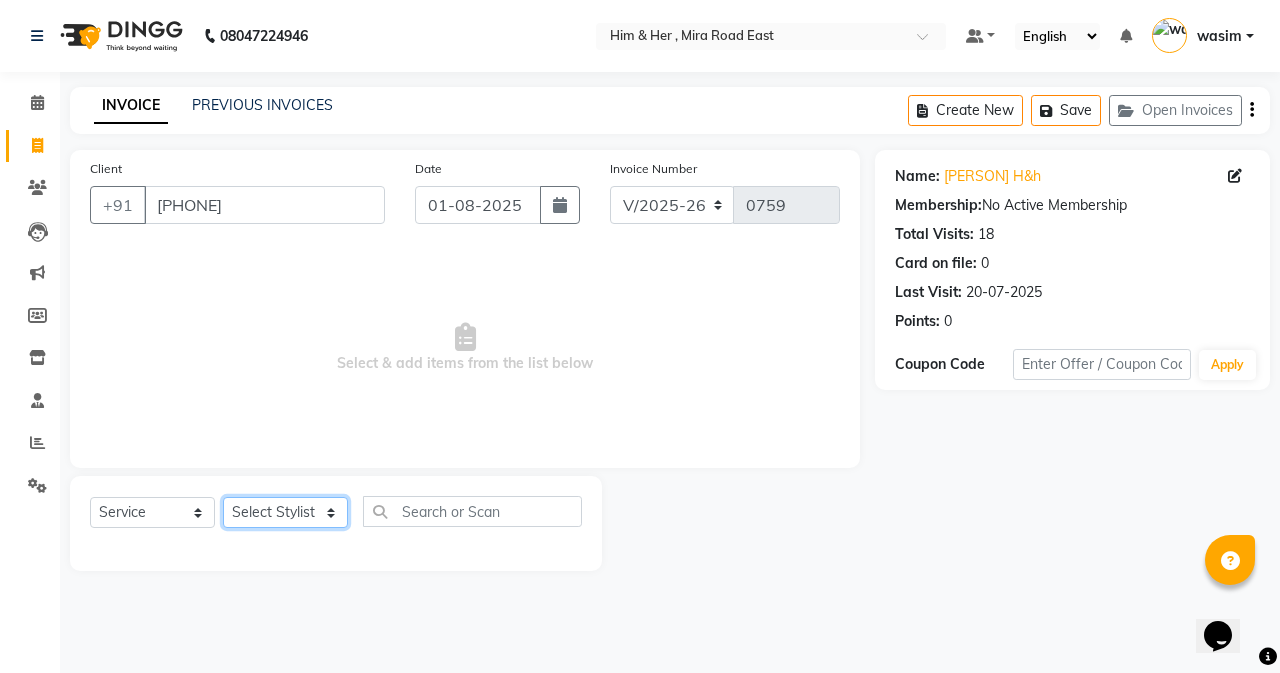 select on "47402" 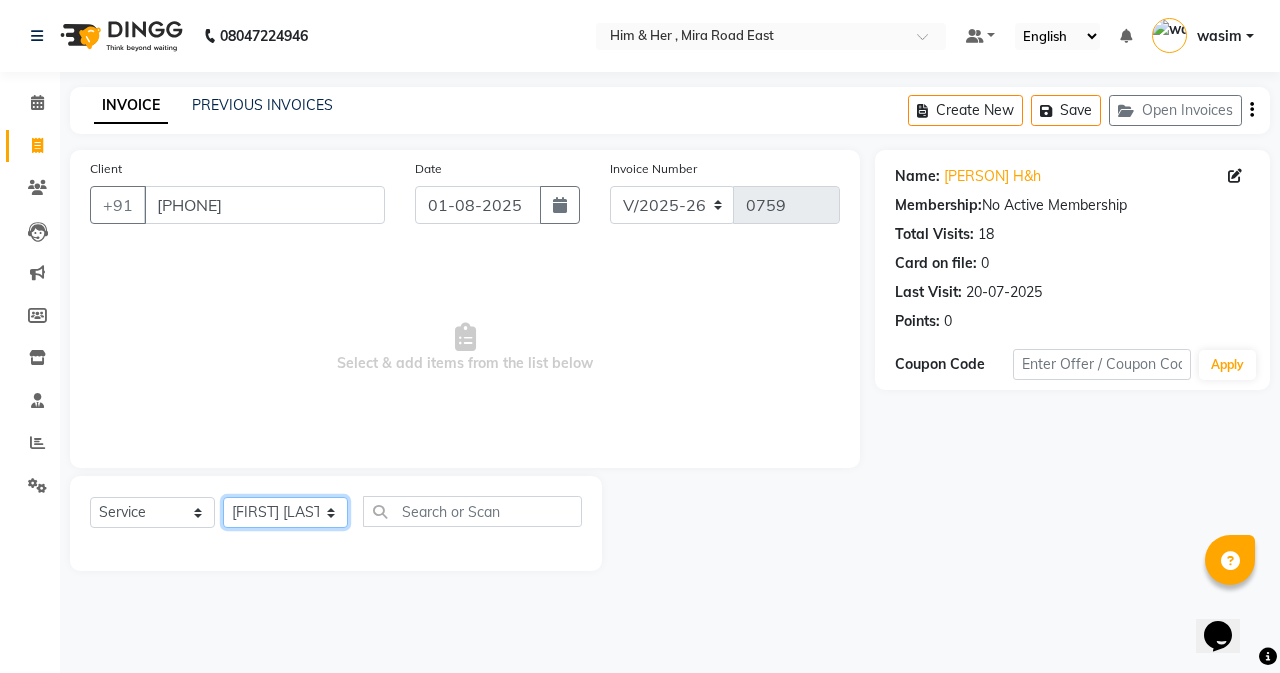 click on "Select Stylist Abdul Ahad Anam Banaz Shaikh Shivam Gaud wasim" 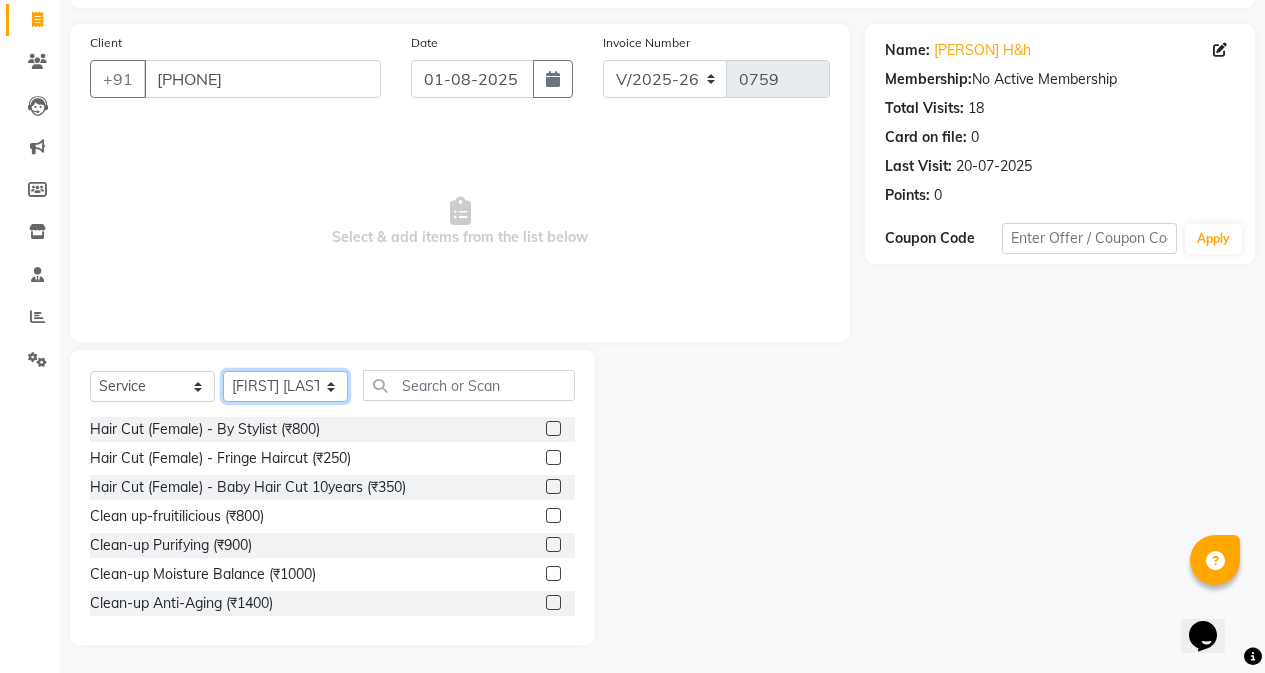 scroll, scrollTop: 128, scrollLeft: 0, axis: vertical 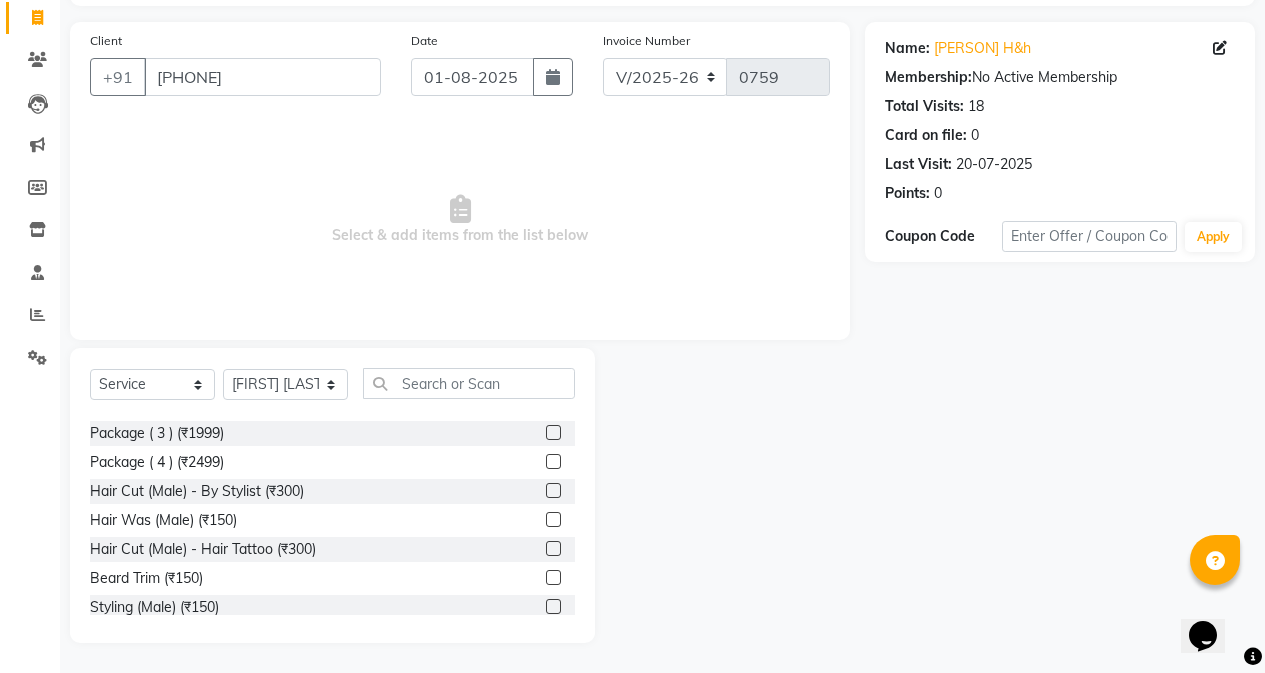 click on "Package ( 4 ) (₹2499)" 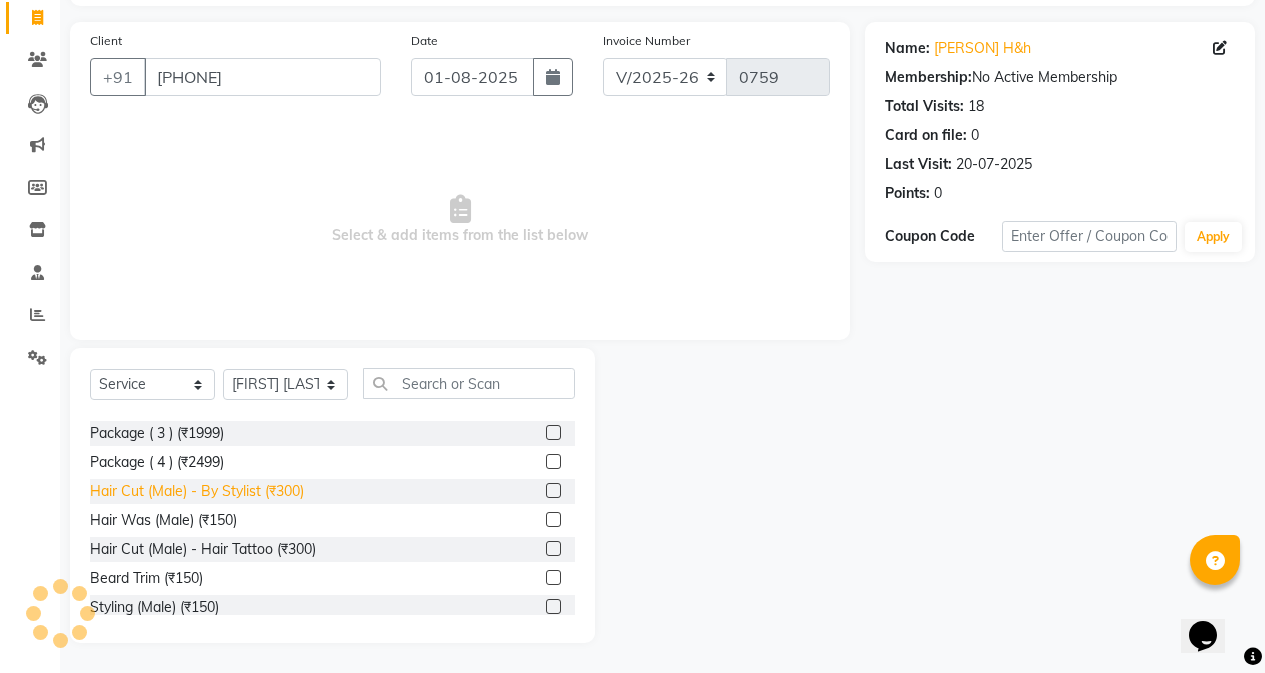 click on "Hair Cut (Male) - By Stylist (₹300)" 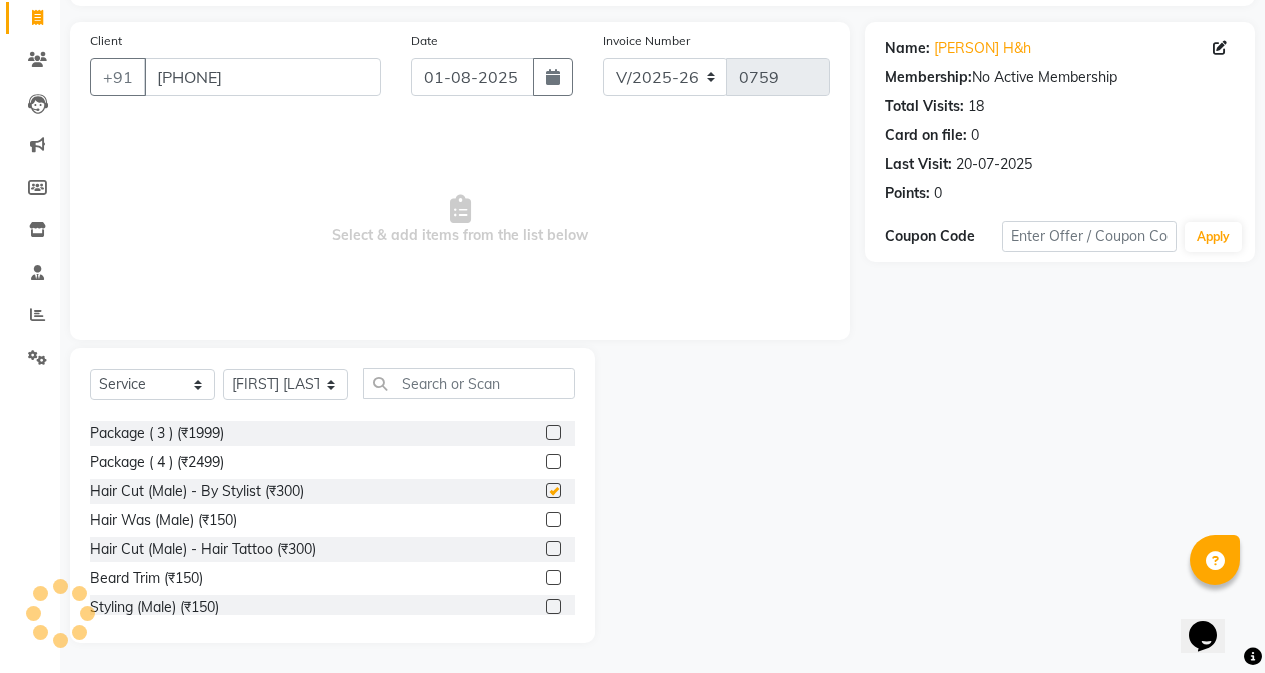 checkbox on "false" 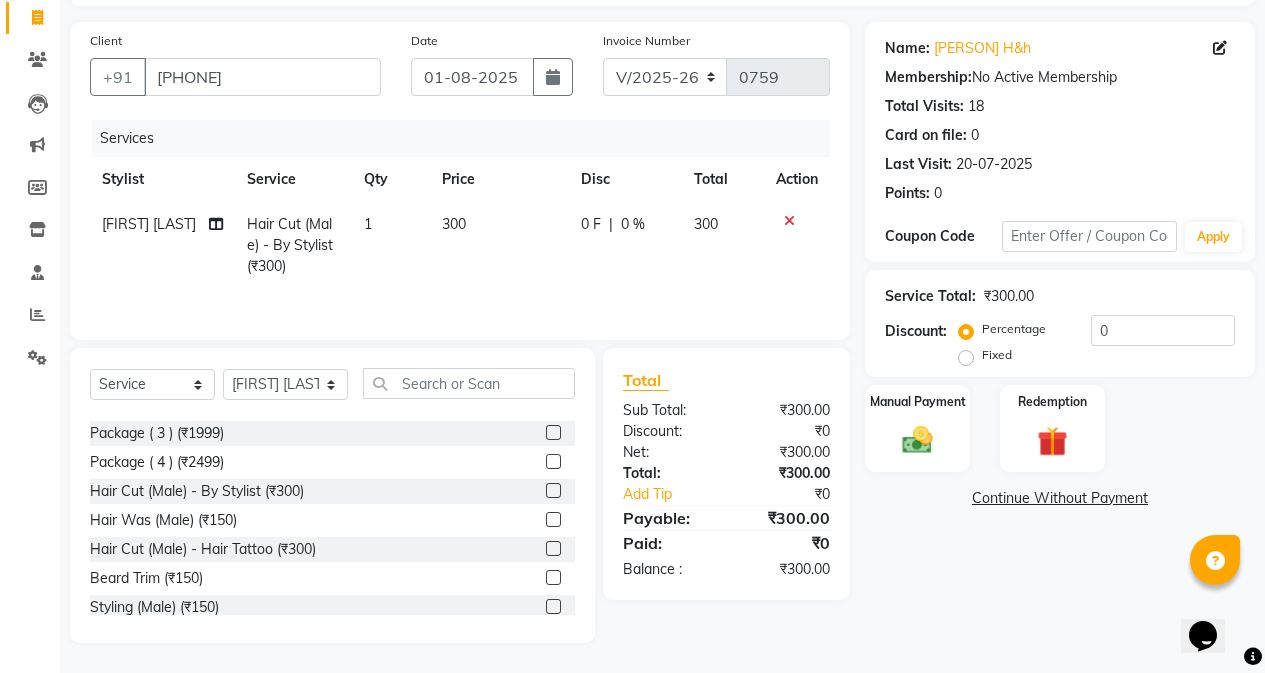click on "300" 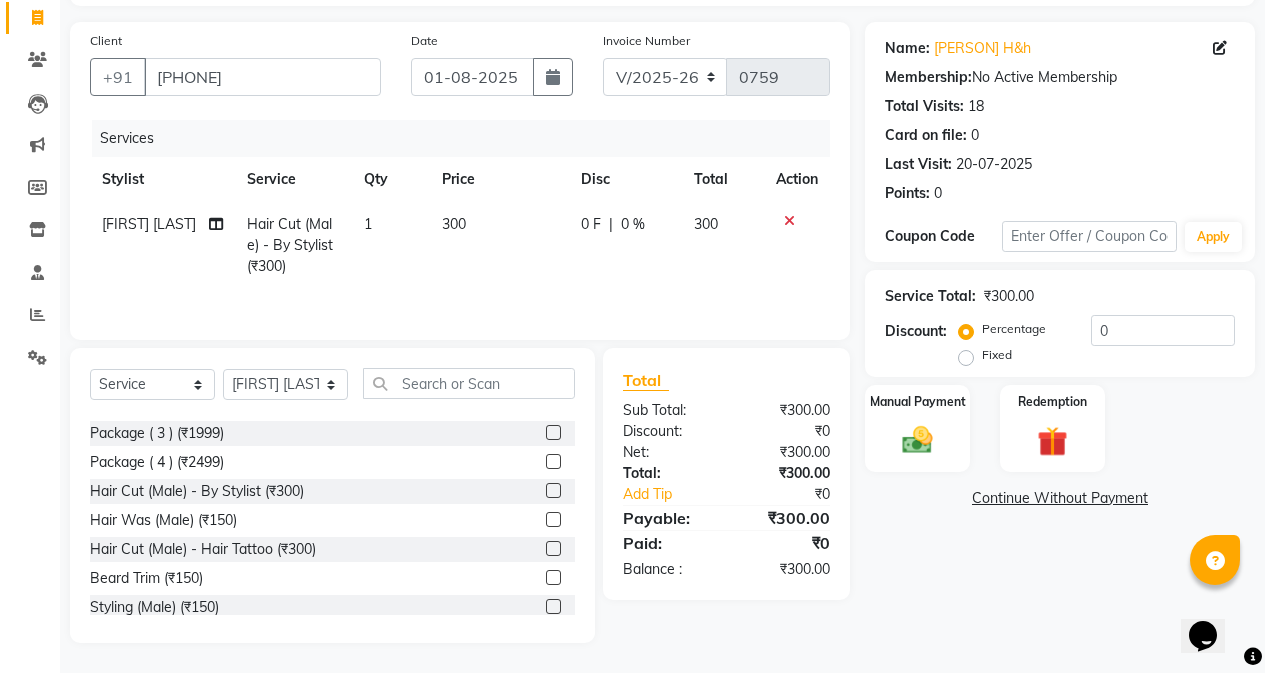 select on "47402" 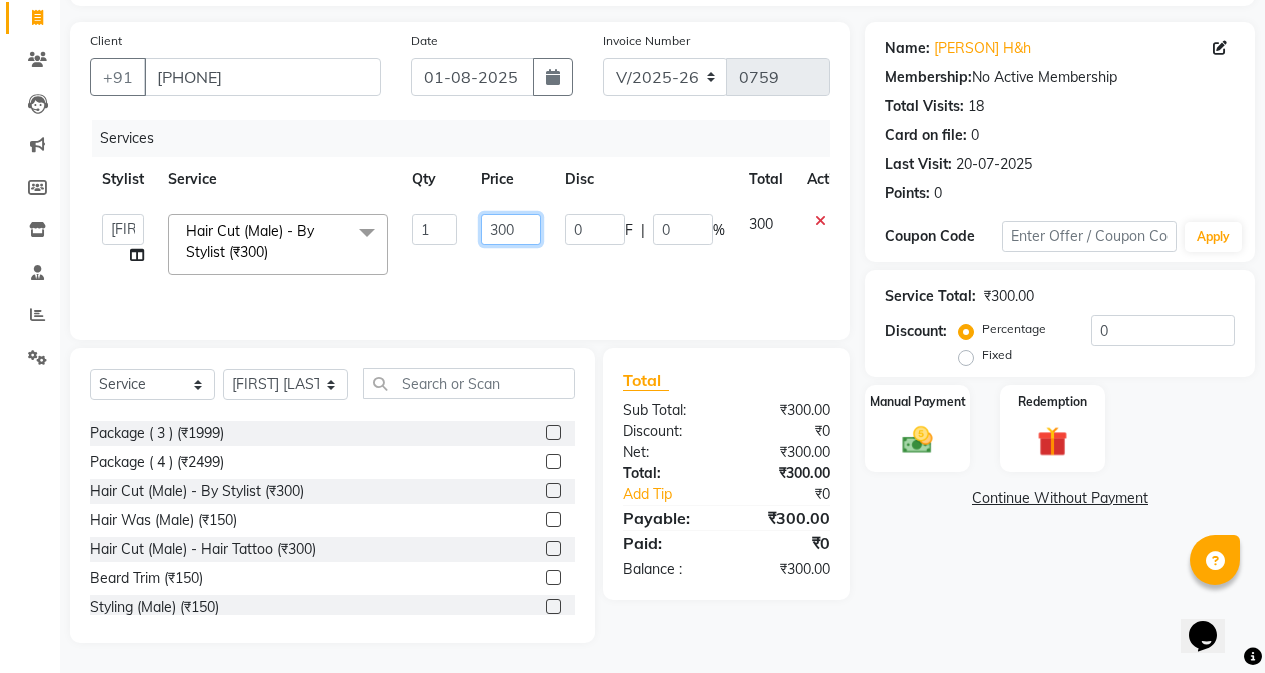 click on "300" 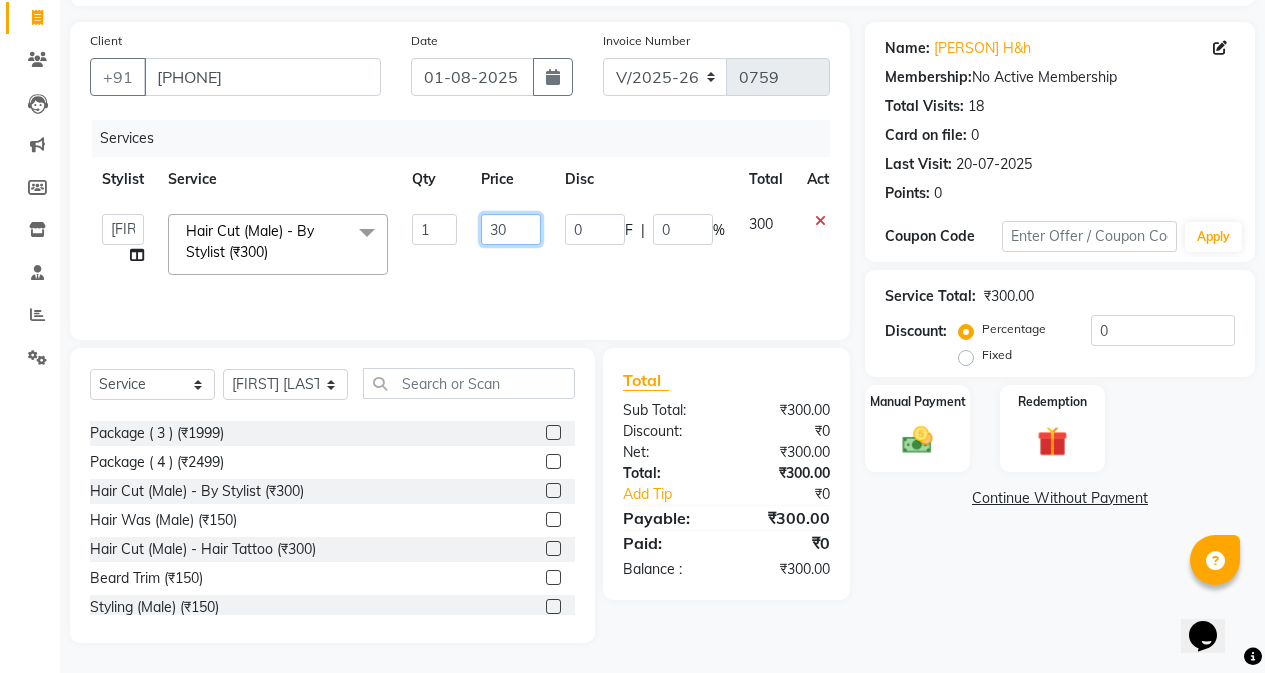 type on "3" 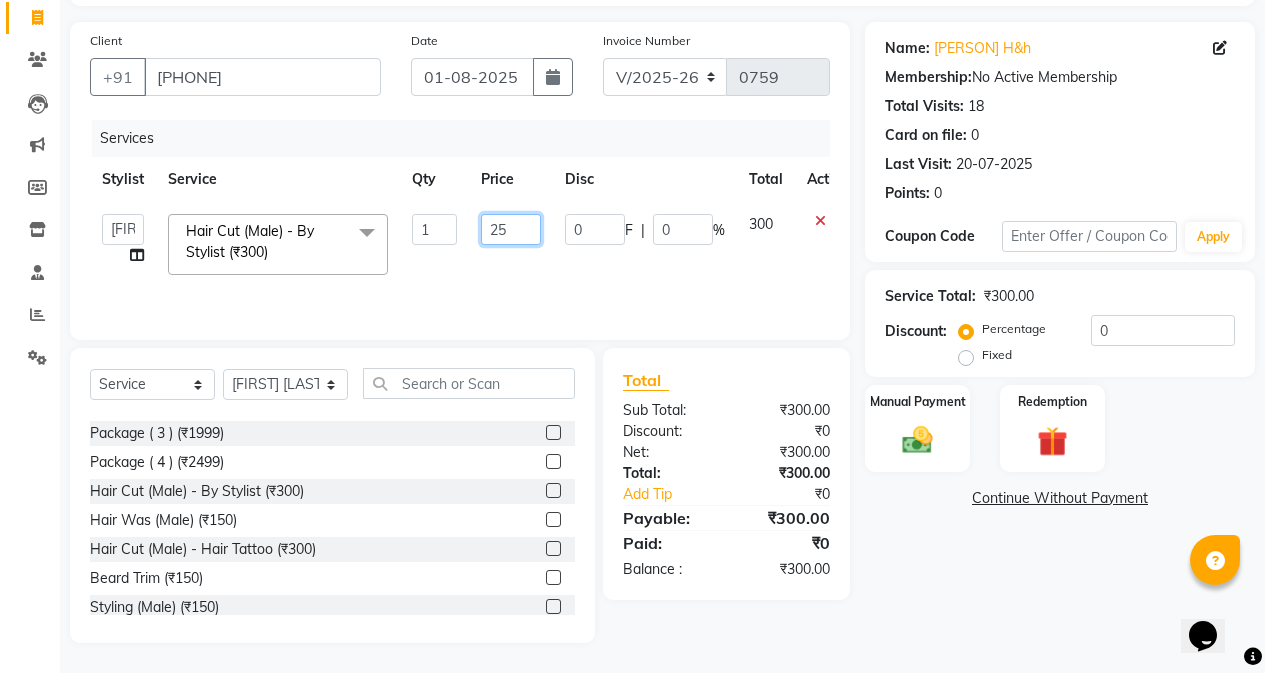 type on "250" 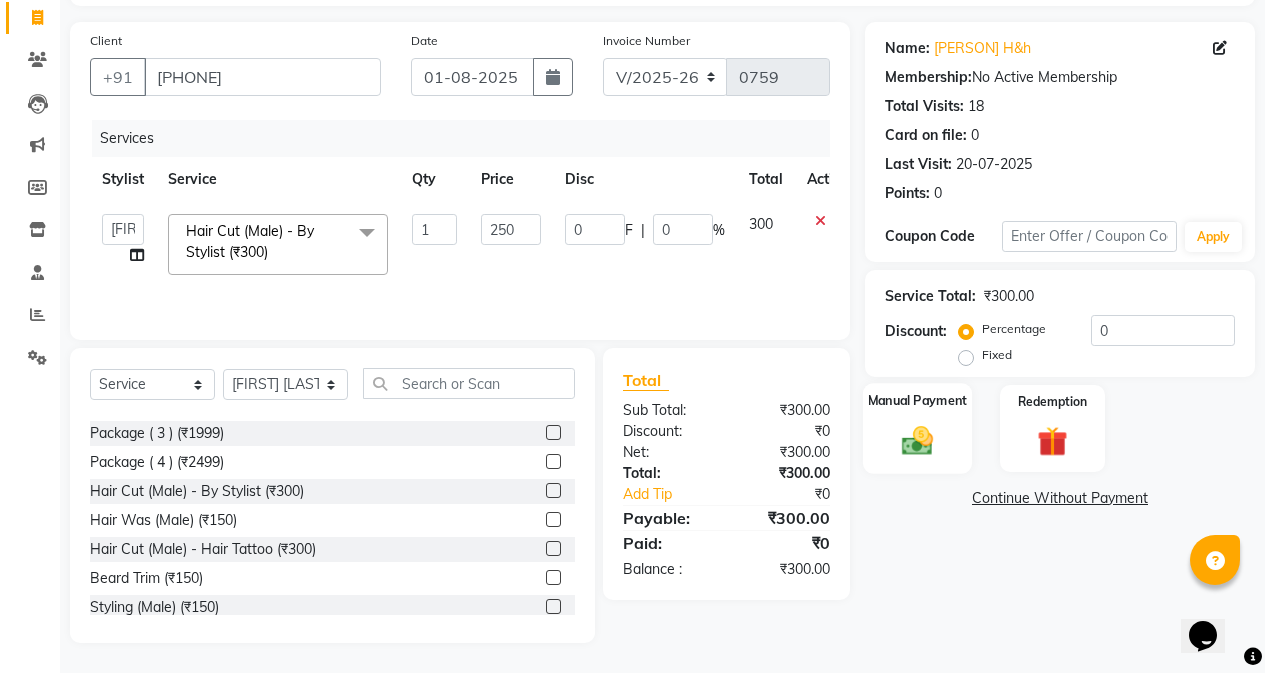 click 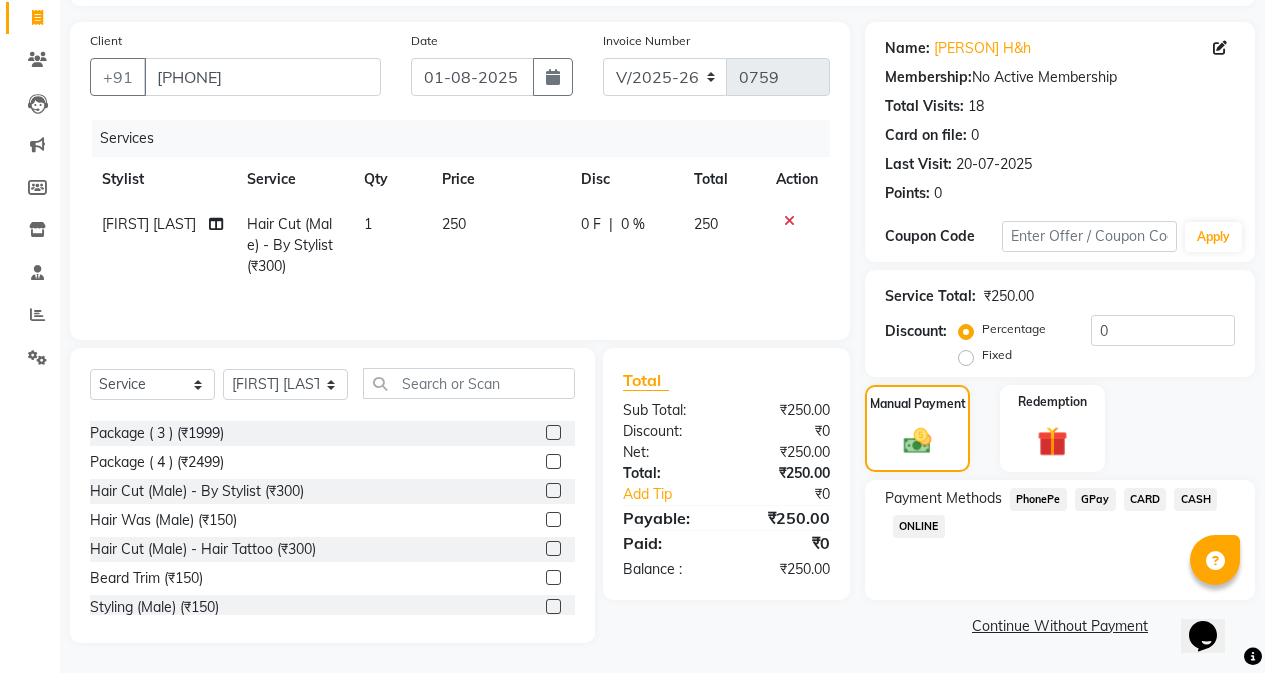 click on "GPay" 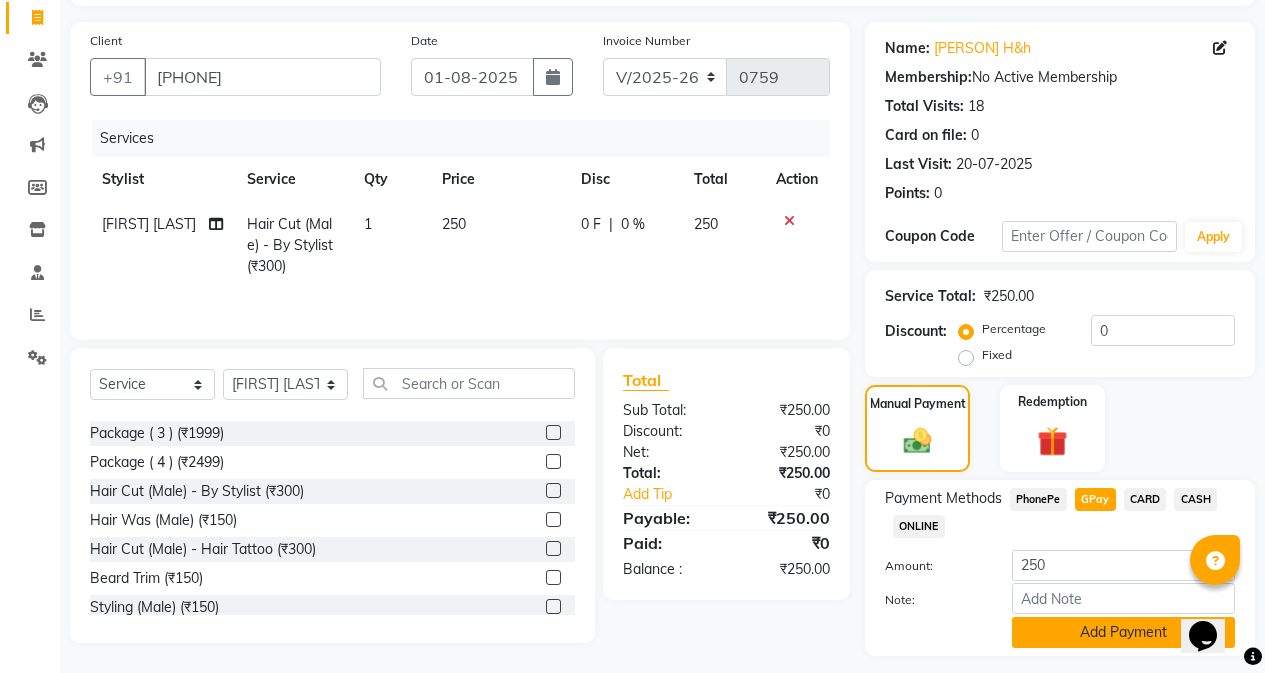 click on "Add Payment" 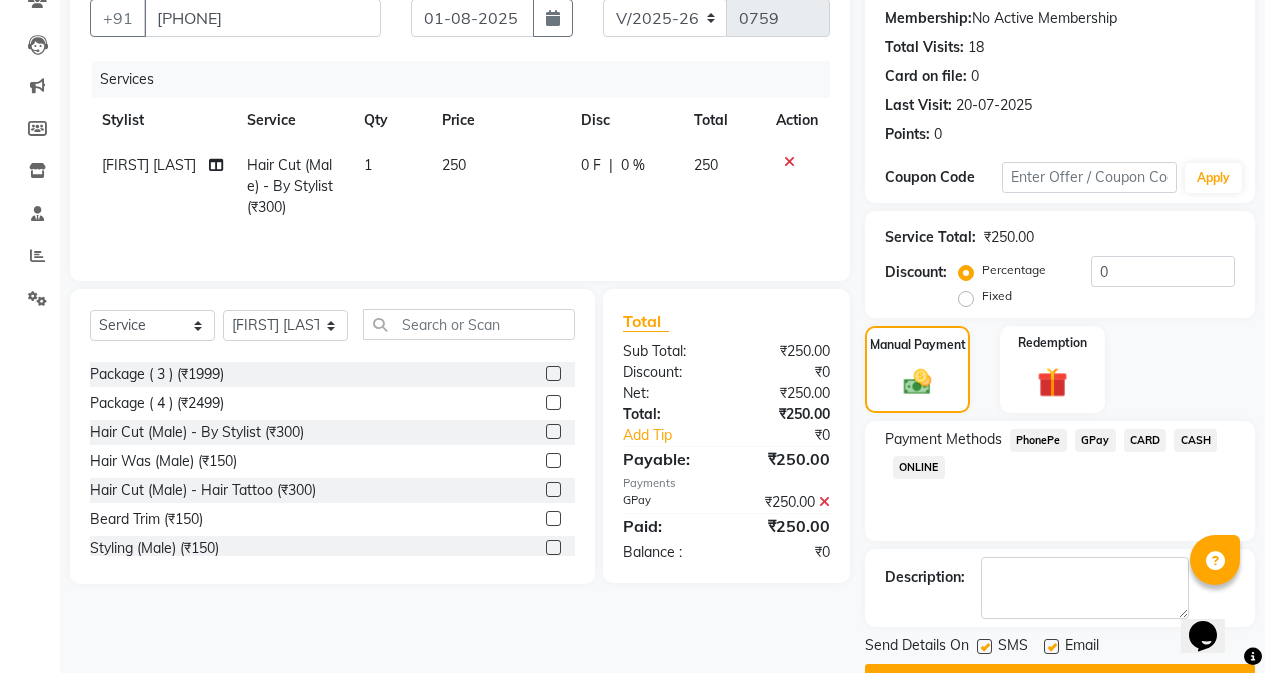 scroll, scrollTop: 239, scrollLeft: 0, axis: vertical 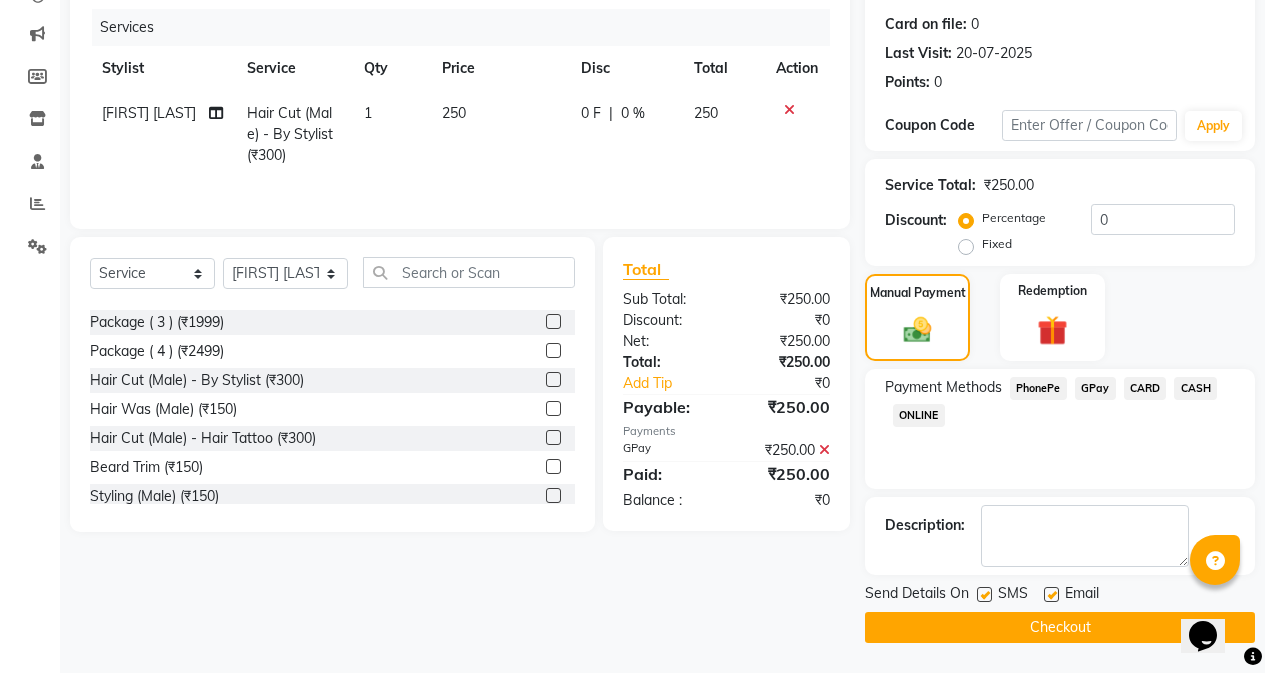 click 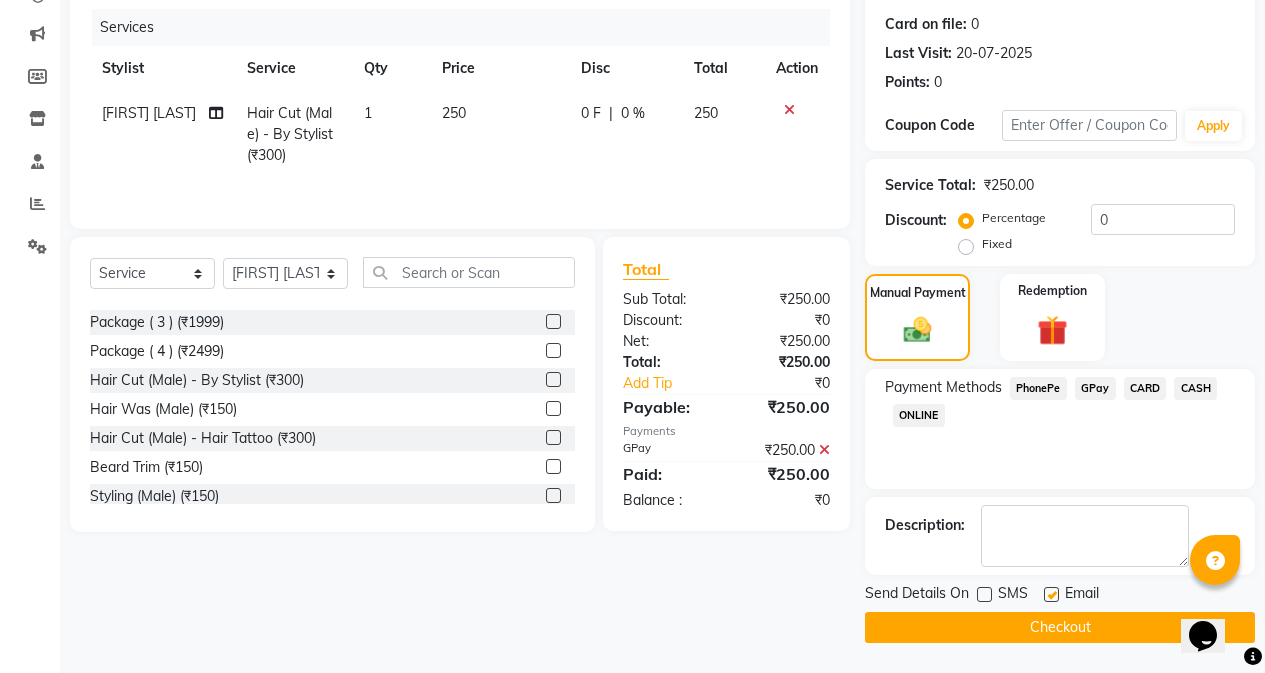click on "Checkout" 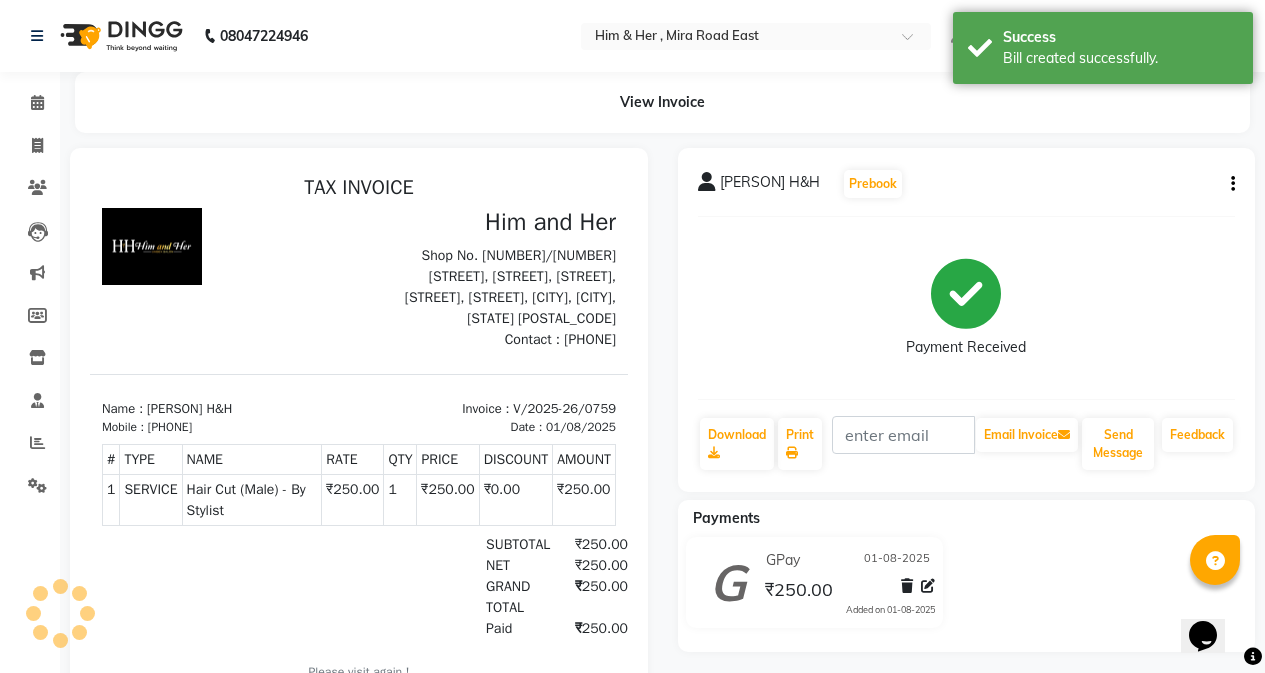 scroll, scrollTop: 0, scrollLeft: 0, axis: both 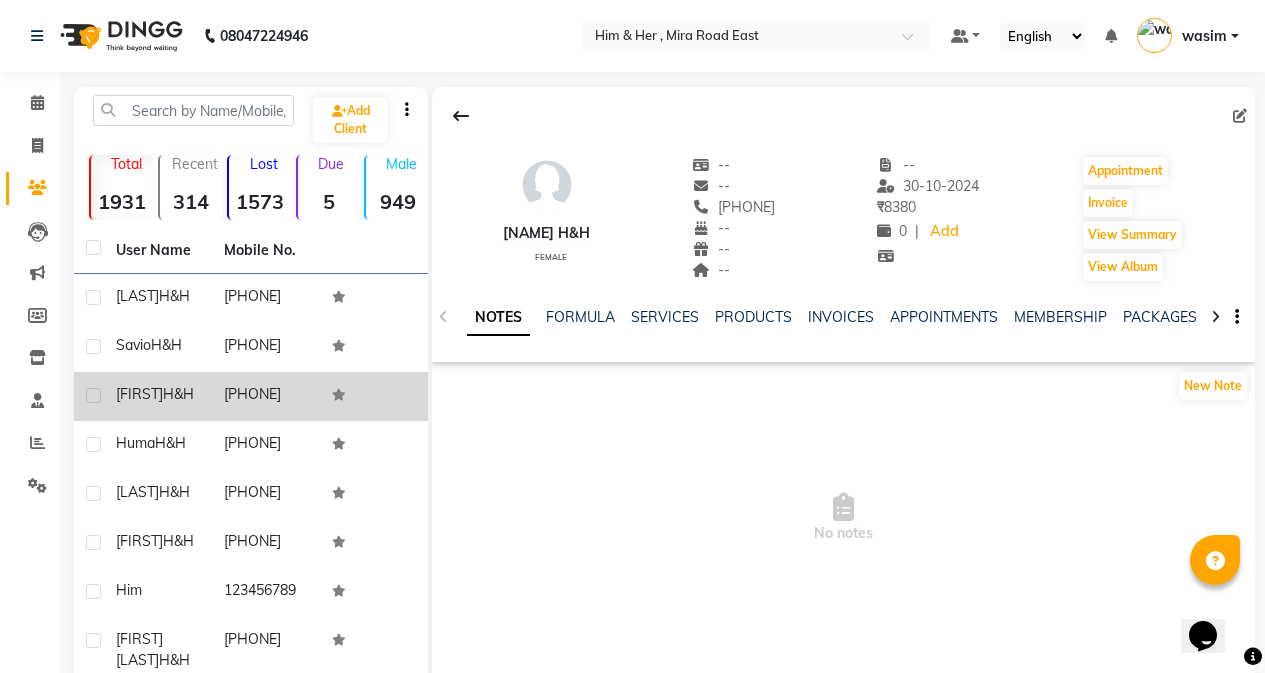 click on "H&H" 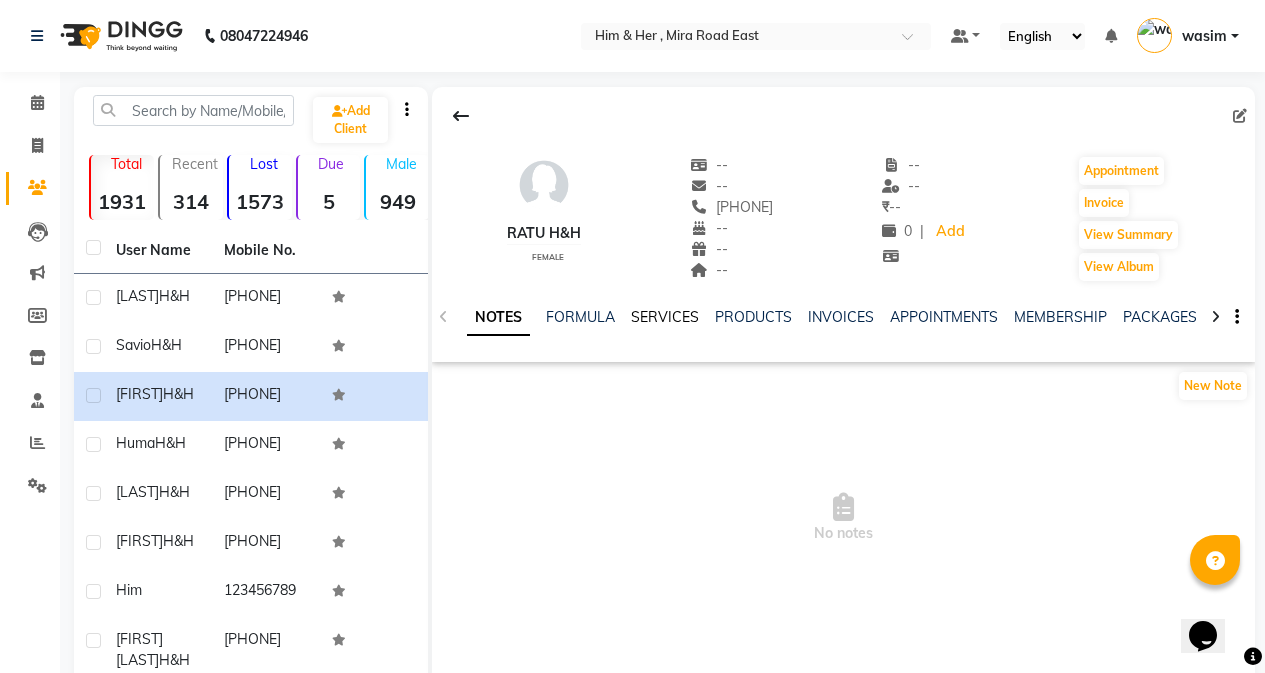 click on "SERVICES" 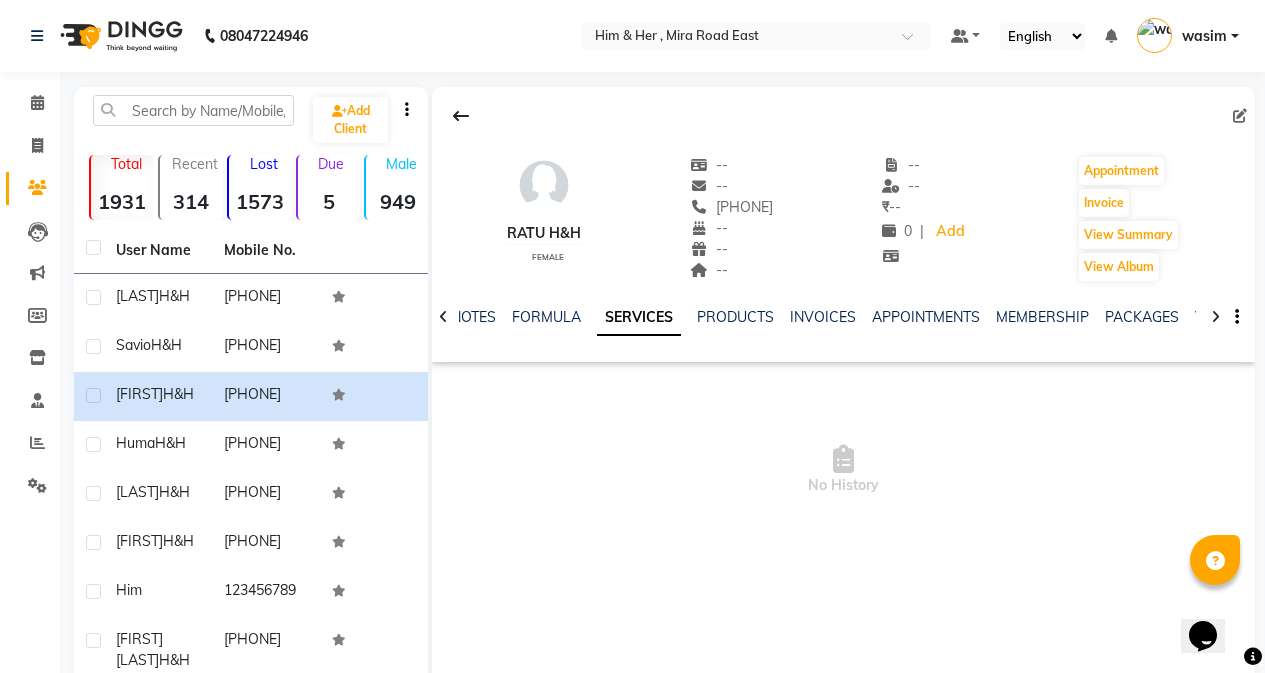 drag, startPoint x: 709, startPoint y: 201, endPoint x: 835, endPoint y: 208, distance: 126.1943 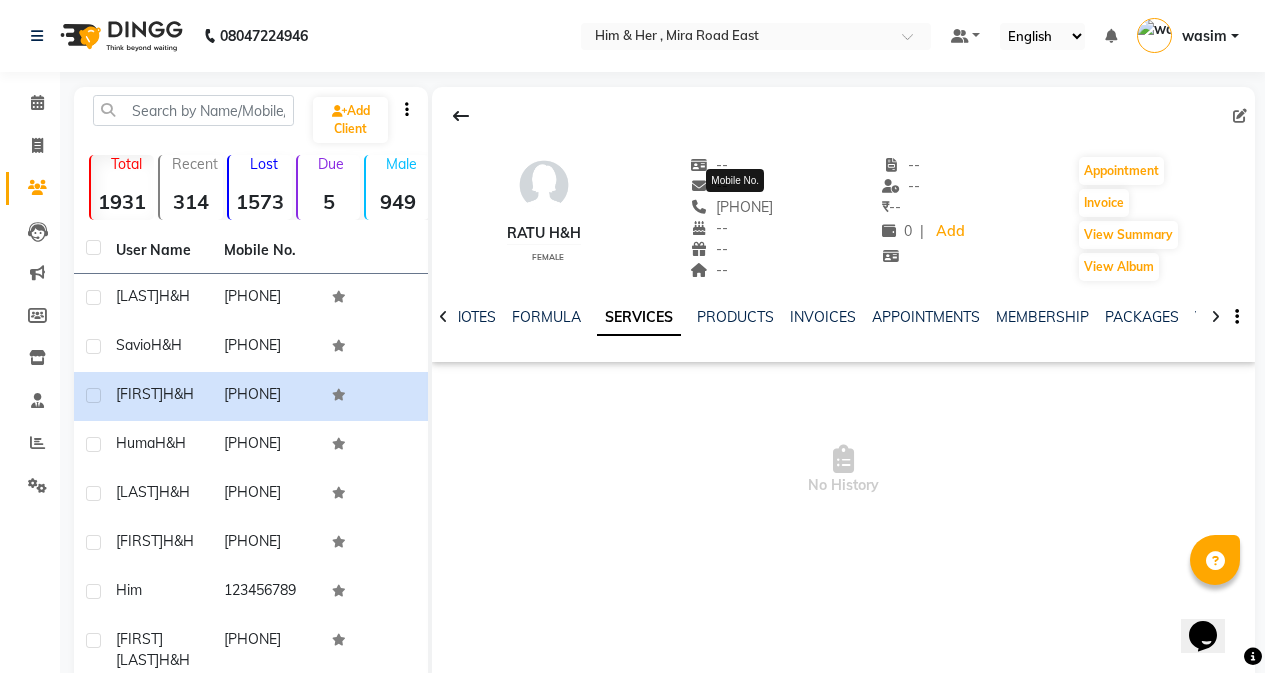 copy on "[PHONE]" 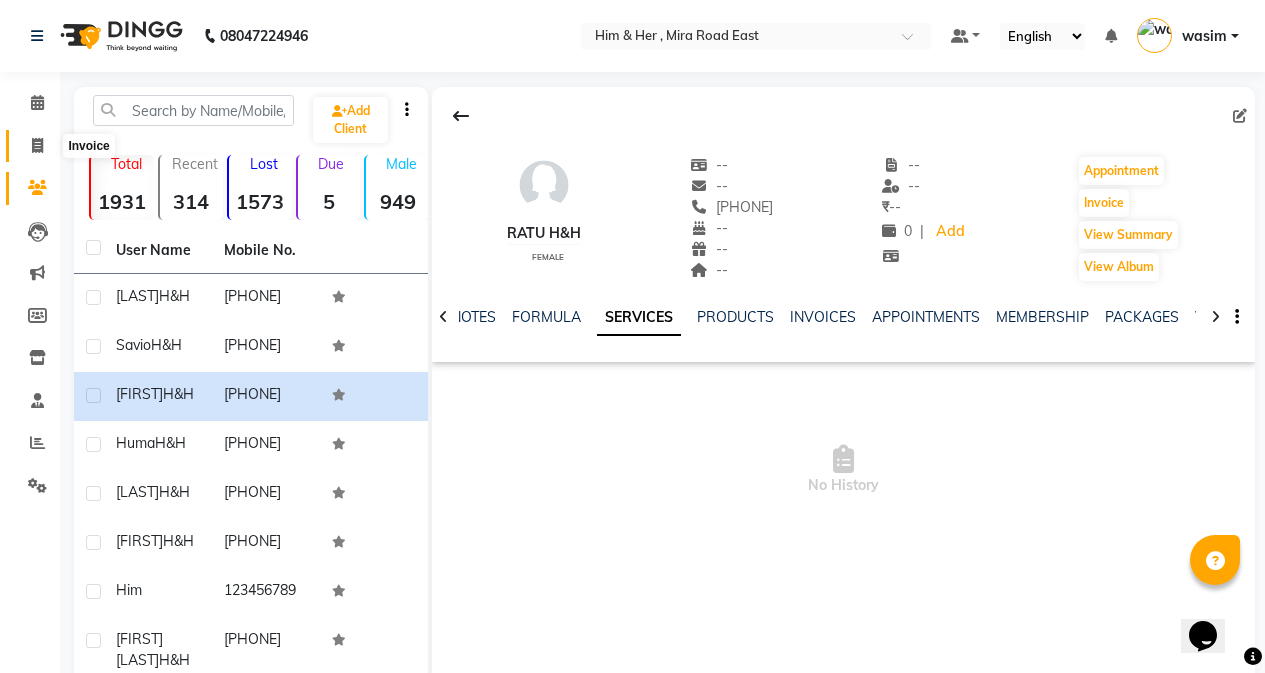 click 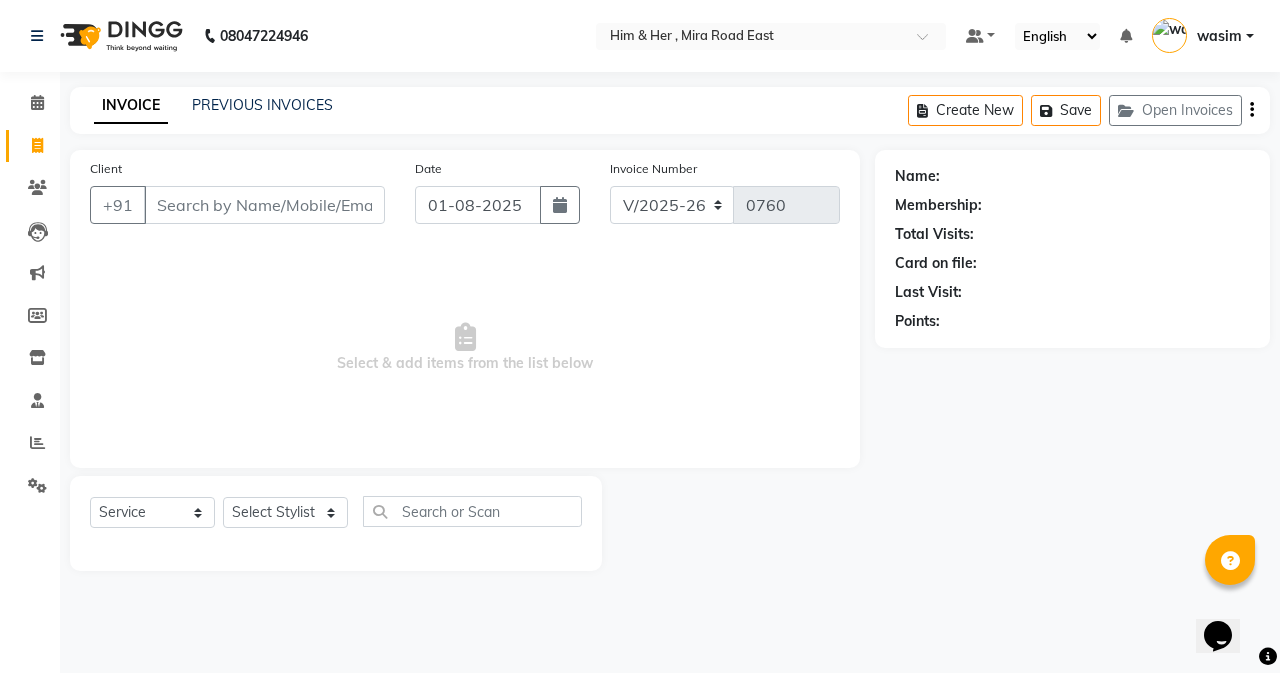 click on "Client" at bounding box center (264, 205) 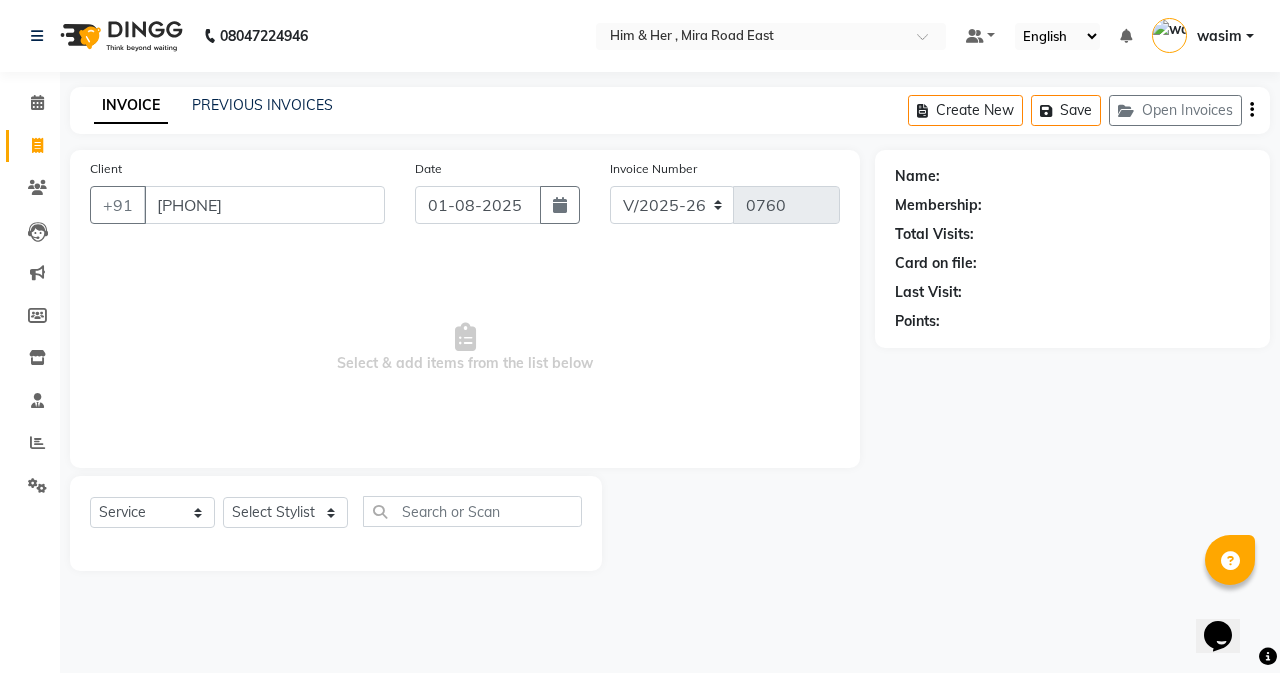 type on "[PHONE]" 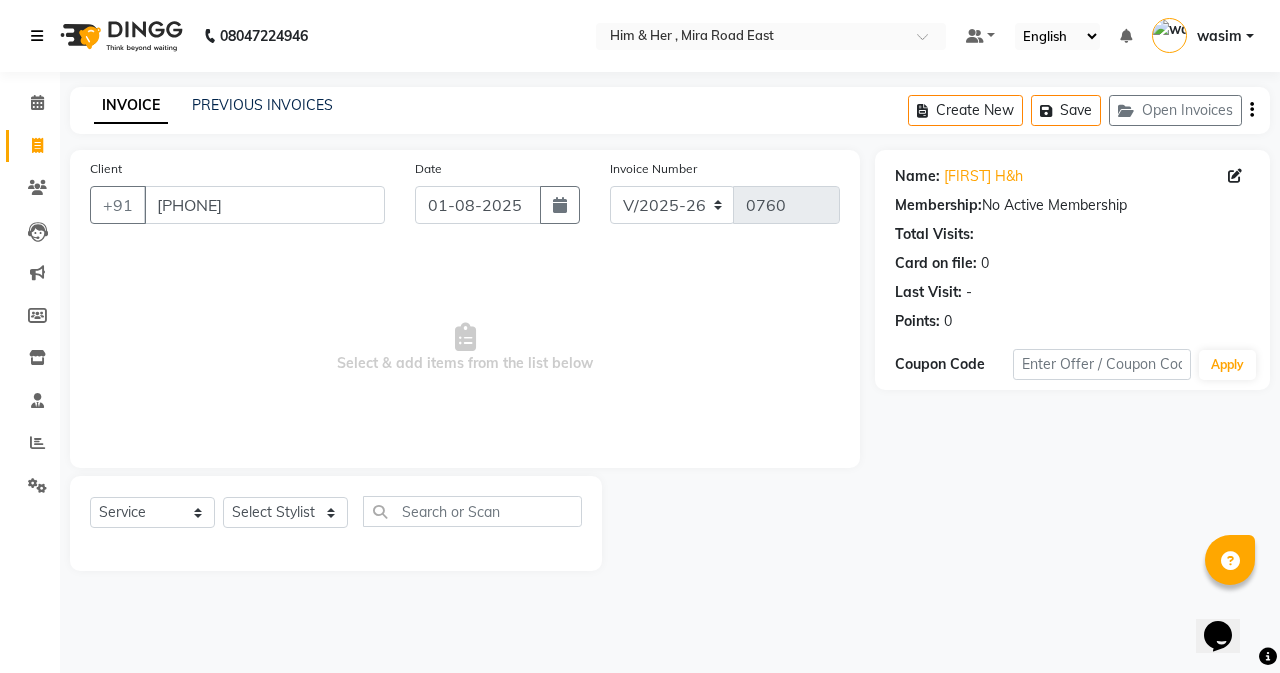 click at bounding box center [37, 36] 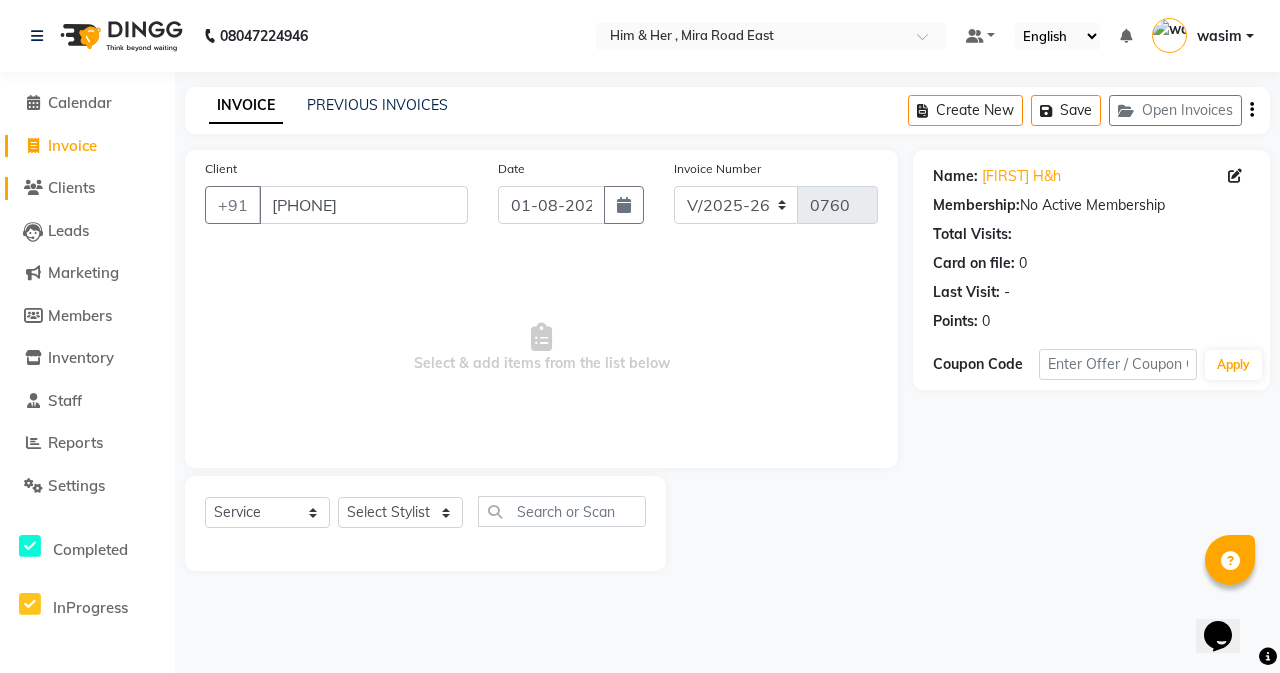 click on "Clients" 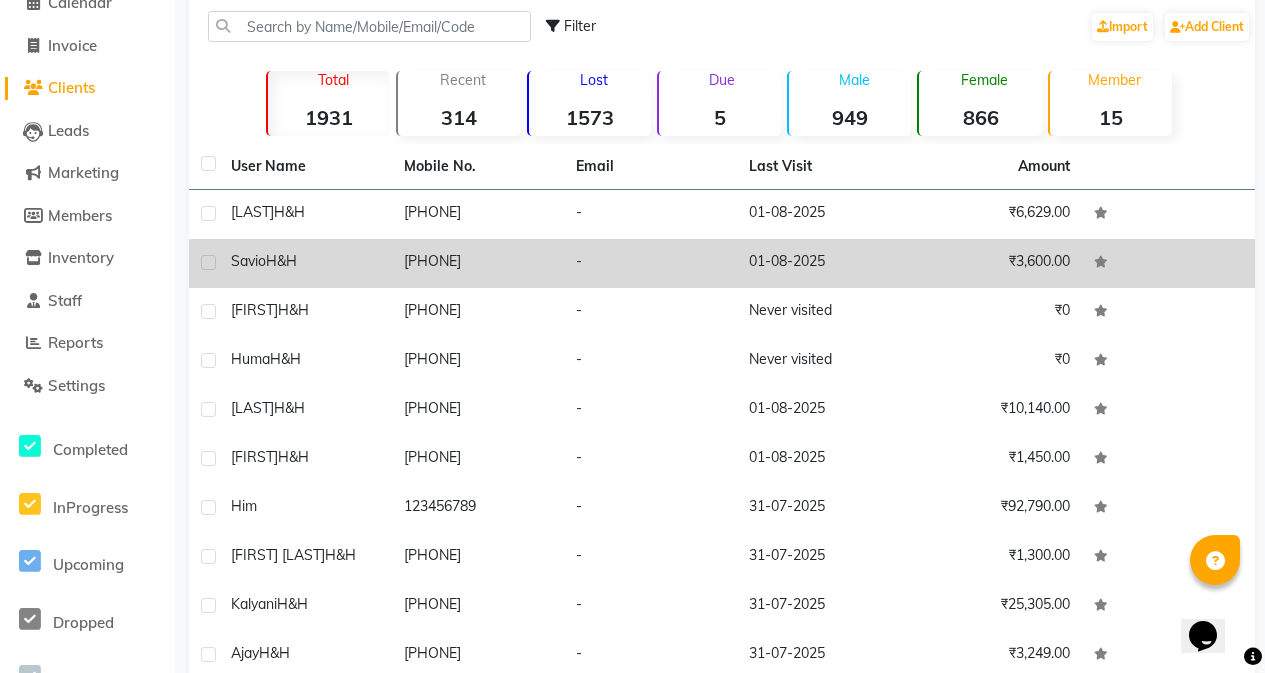 scroll, scrollTop: 0, scrollLeft: 0, axis: both 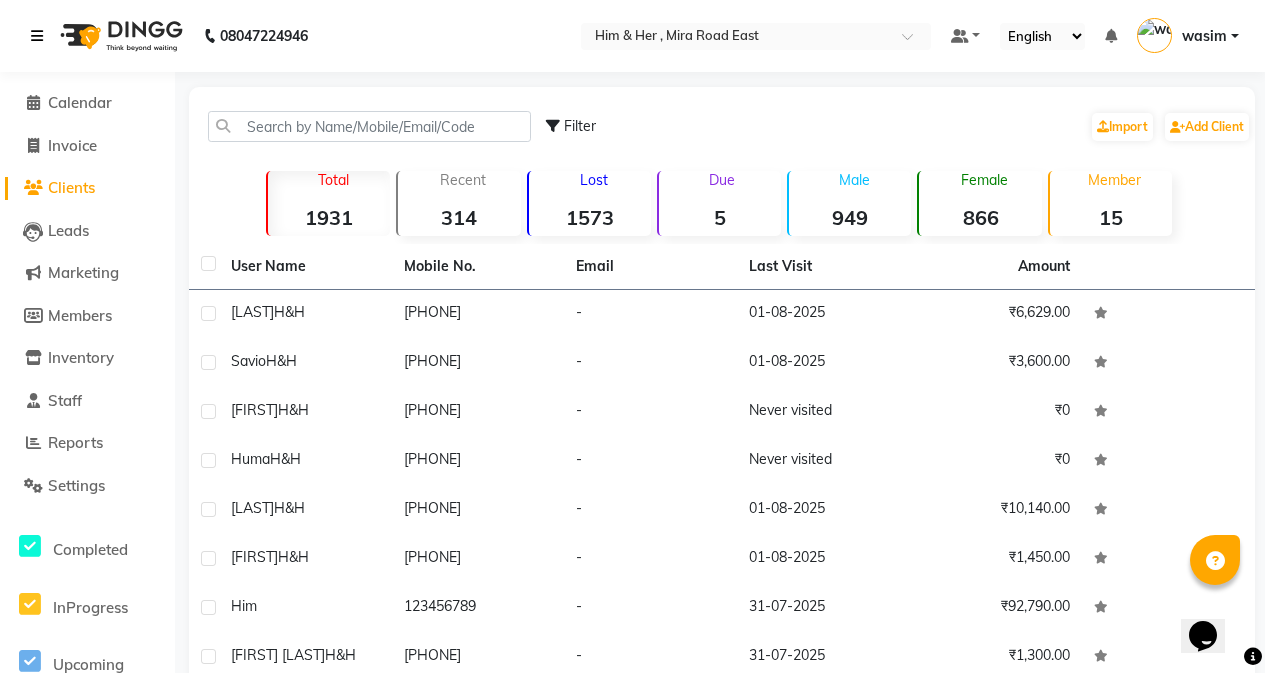 click at bounding box center [41, 36] 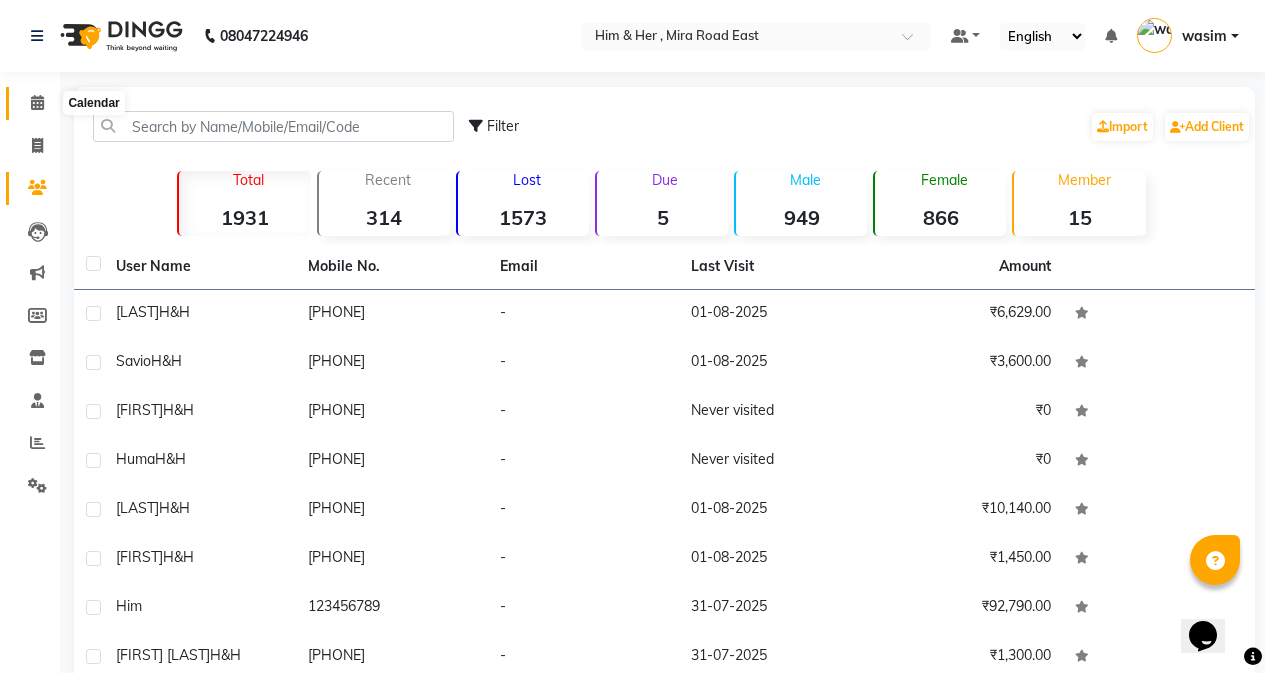 click 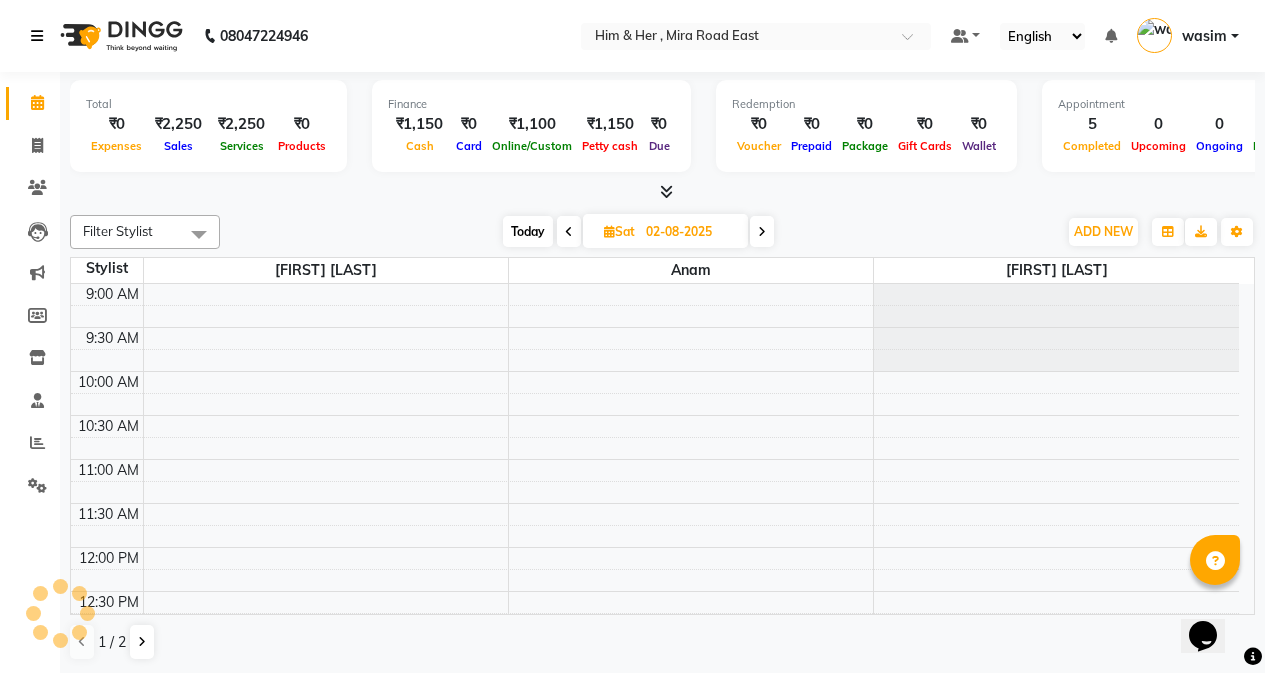 scroll, scrollTop: 0, scrollLeft: 0, axis: both 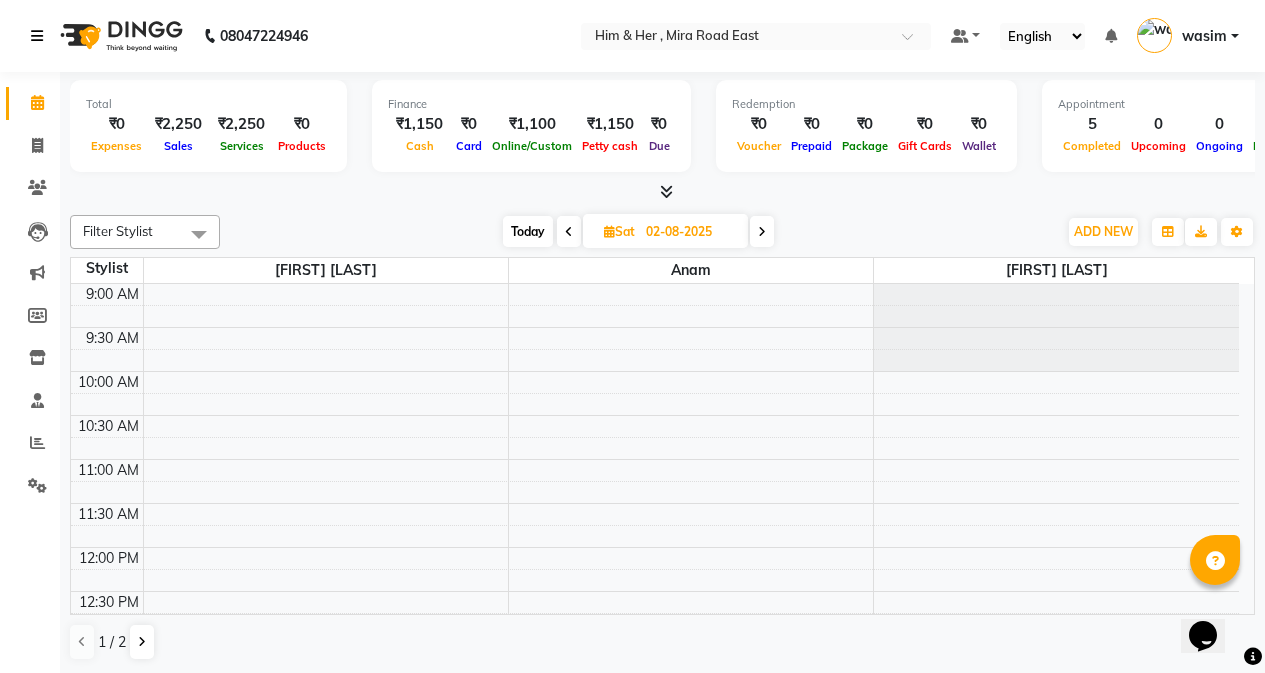 click at bounding box center [41, 36] 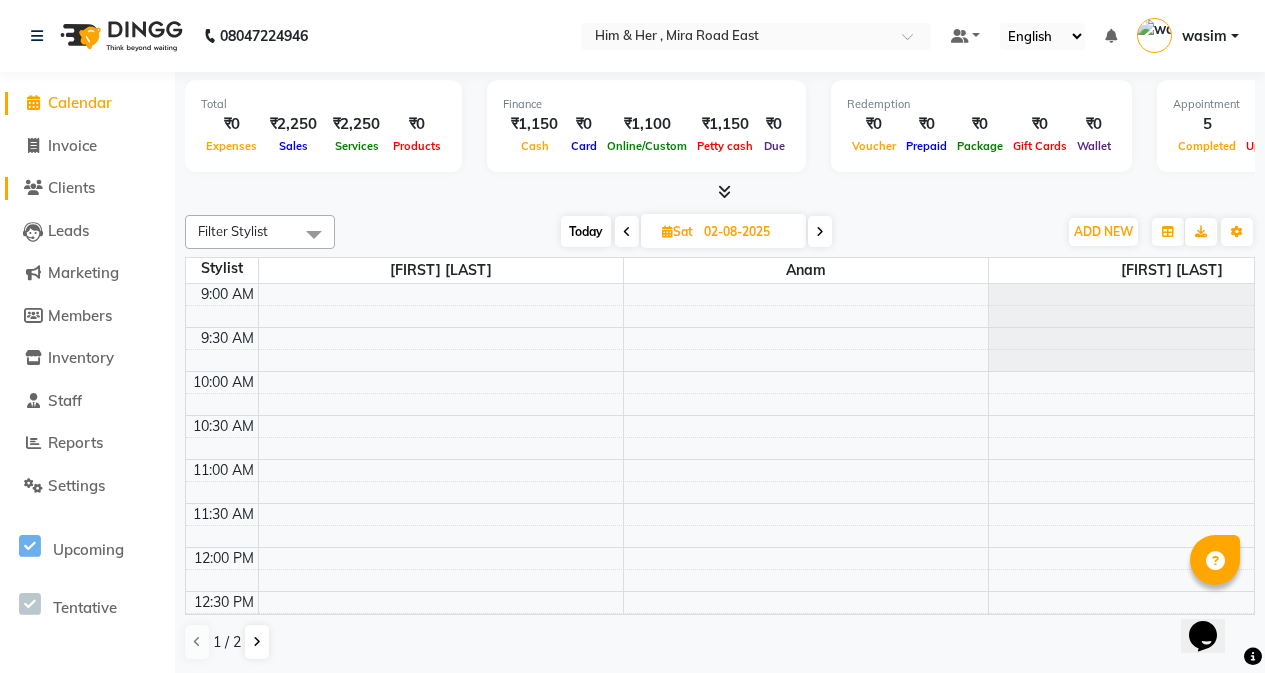 click on "Clients" 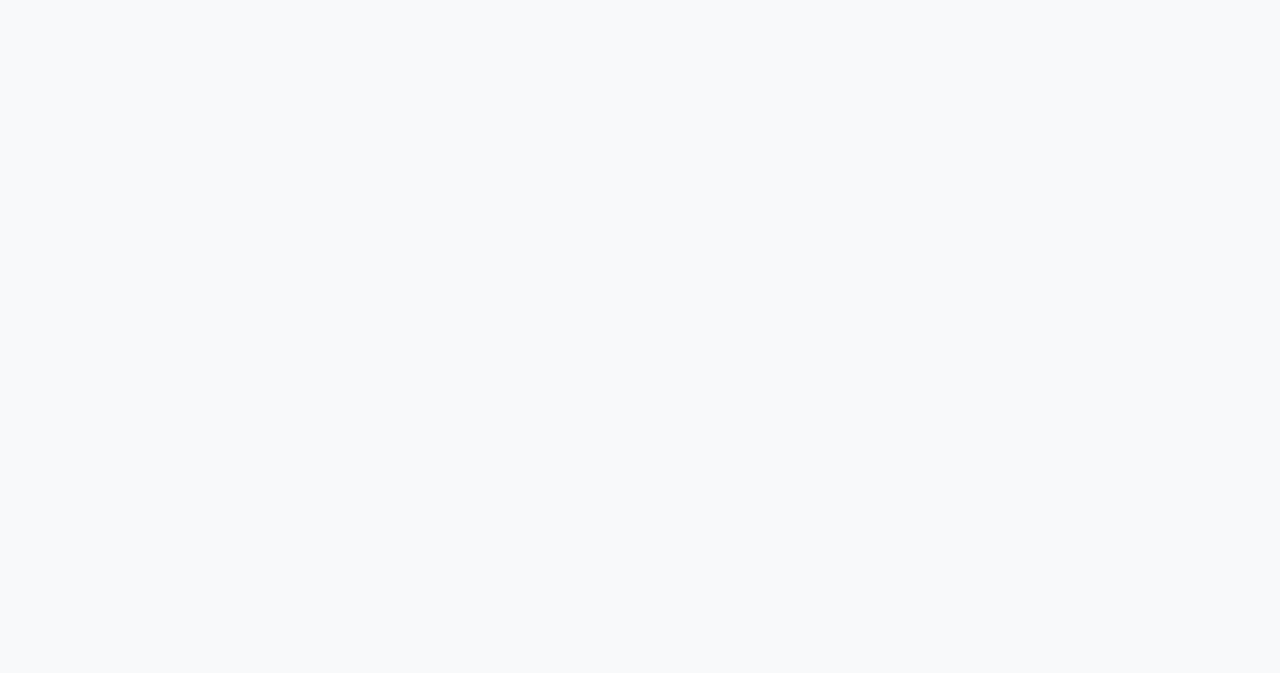 scroll, scrollTop: 0, scrollLeft: 0, axis: both 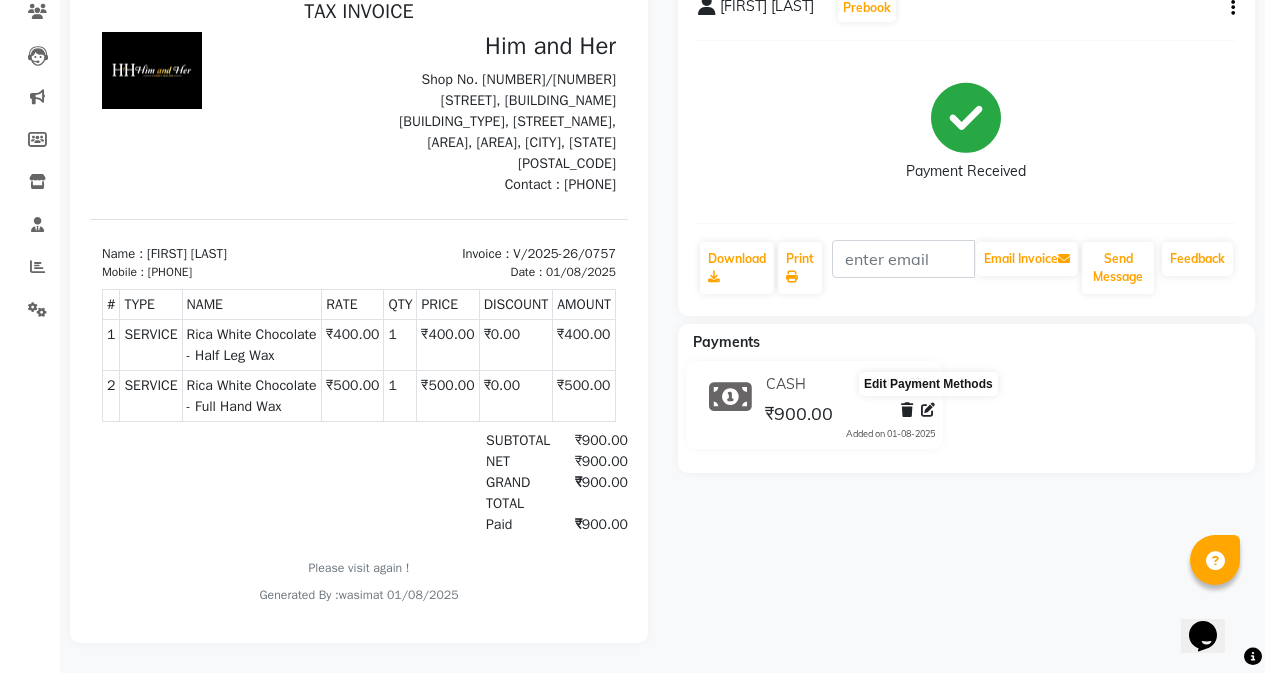 click 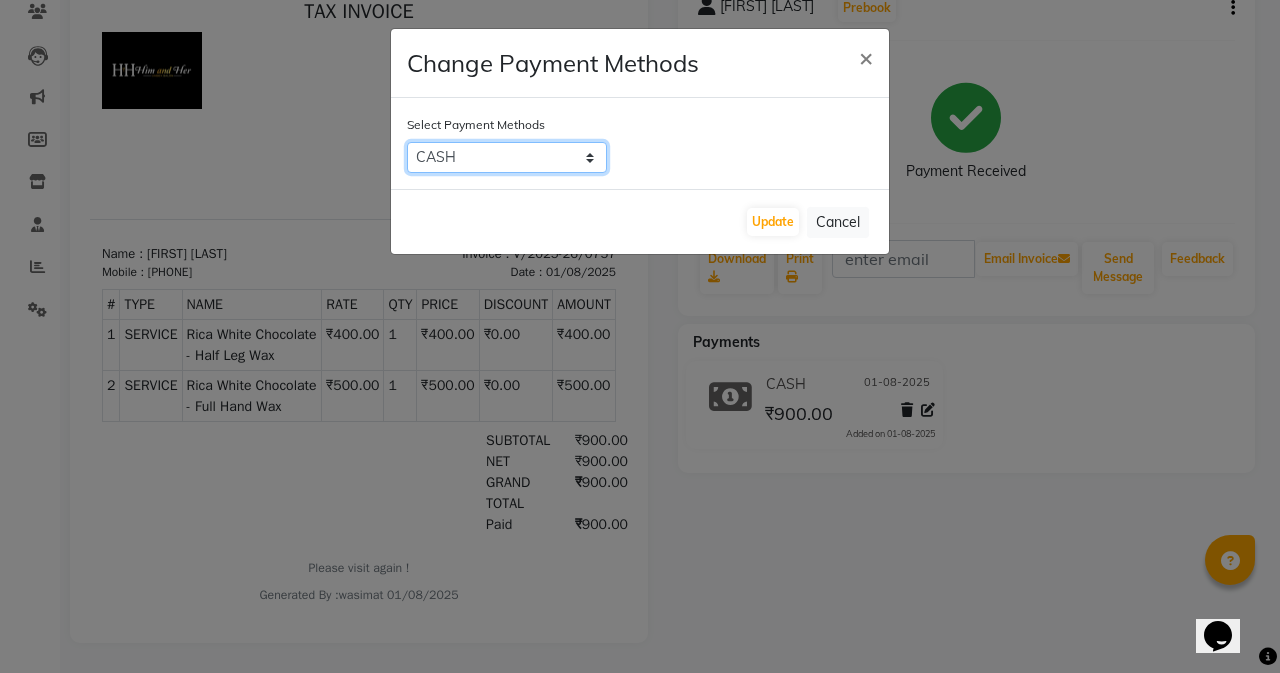click on "PhonePe   GPay   CARD   CASH   ONLINE" 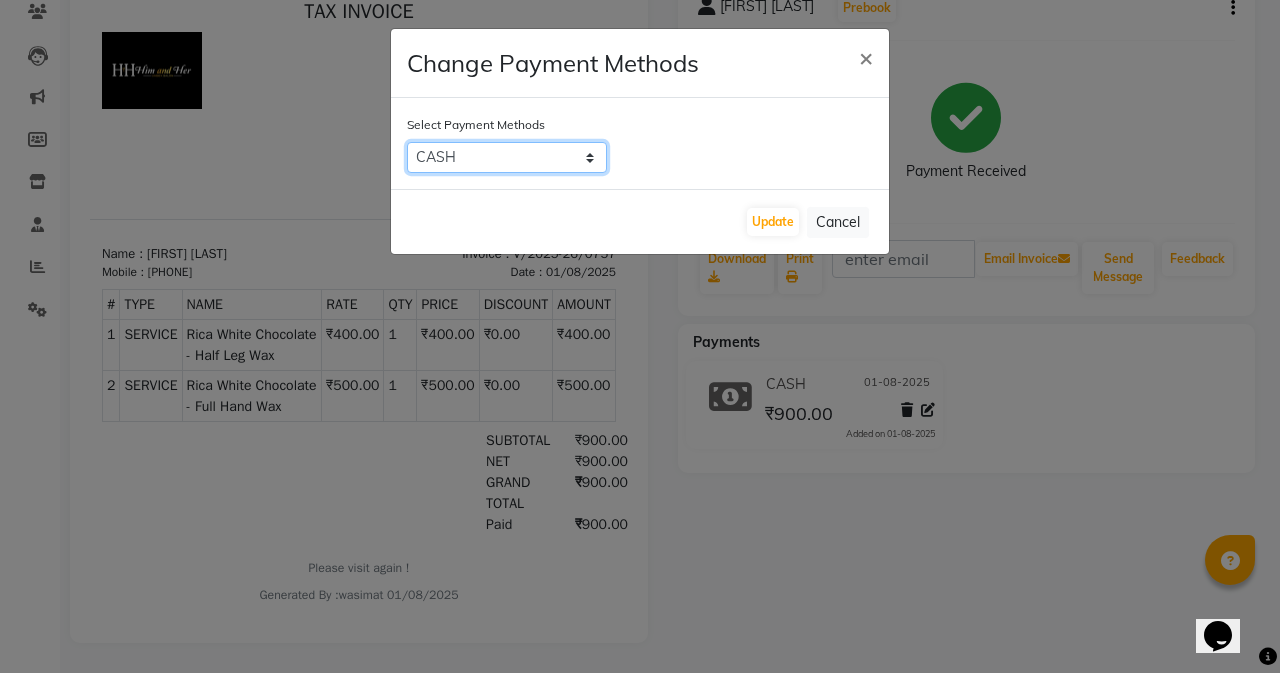 select on "5" 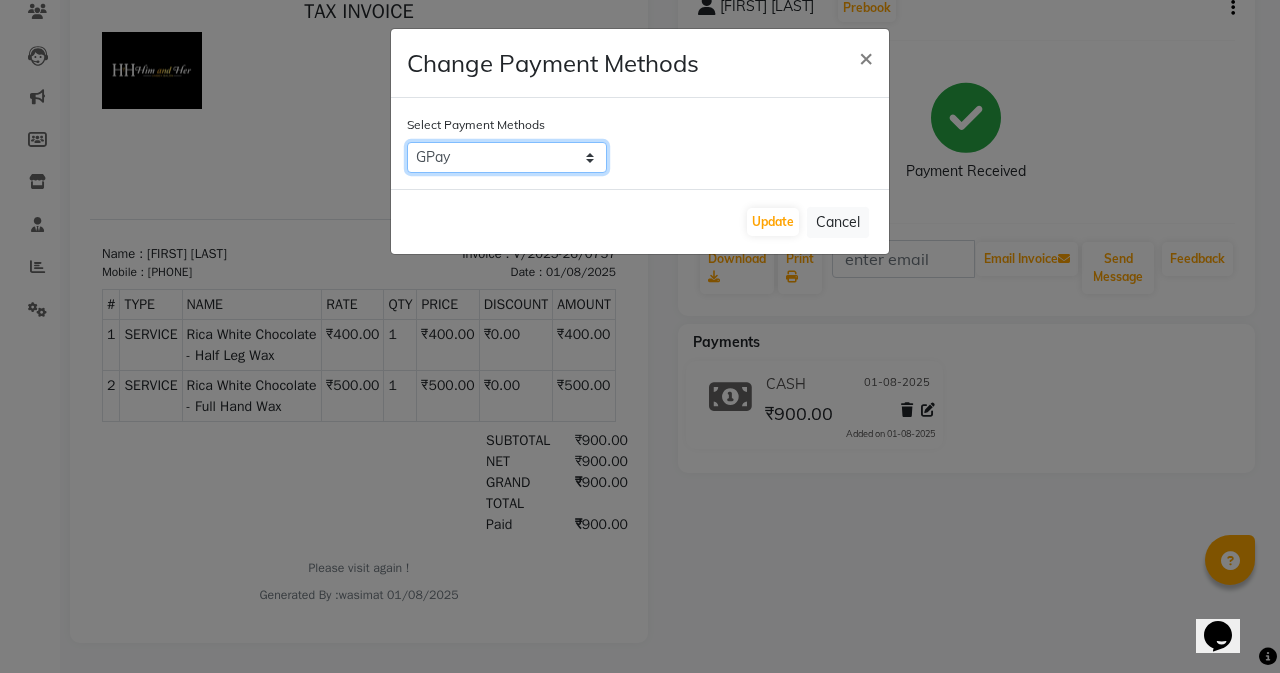 click on "PhonePe   GPay   CARD   CASH   ONLINE" 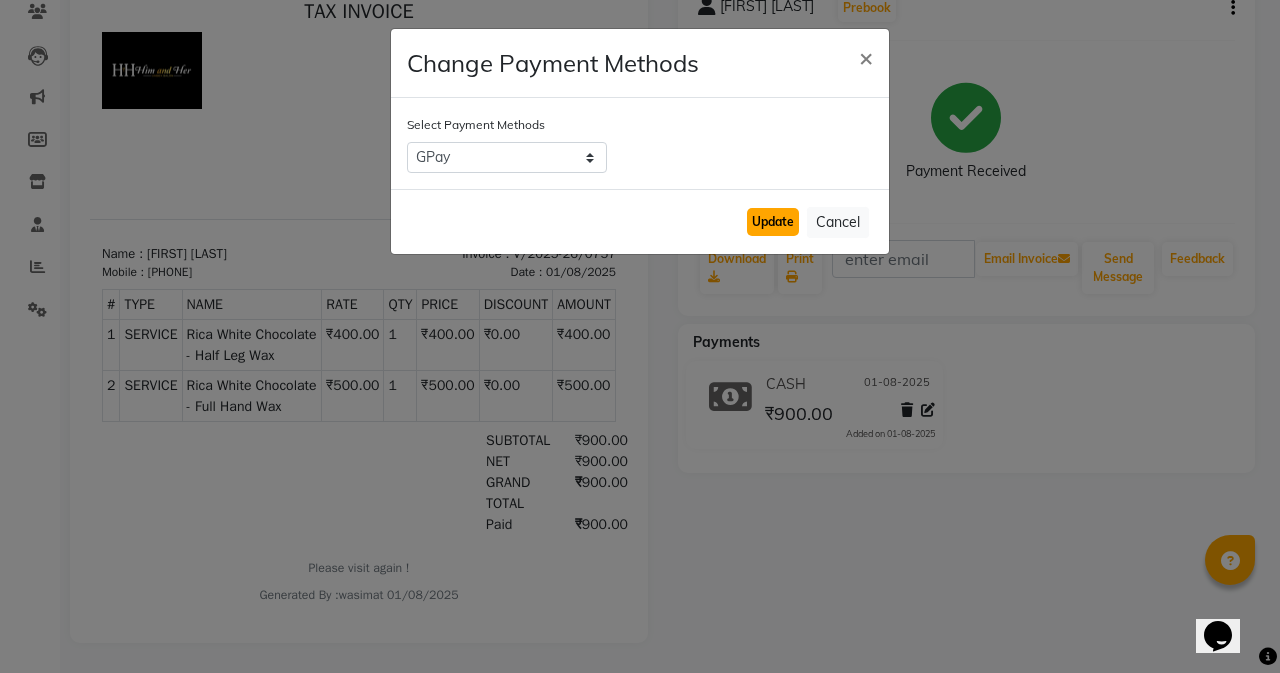 click on "Update" 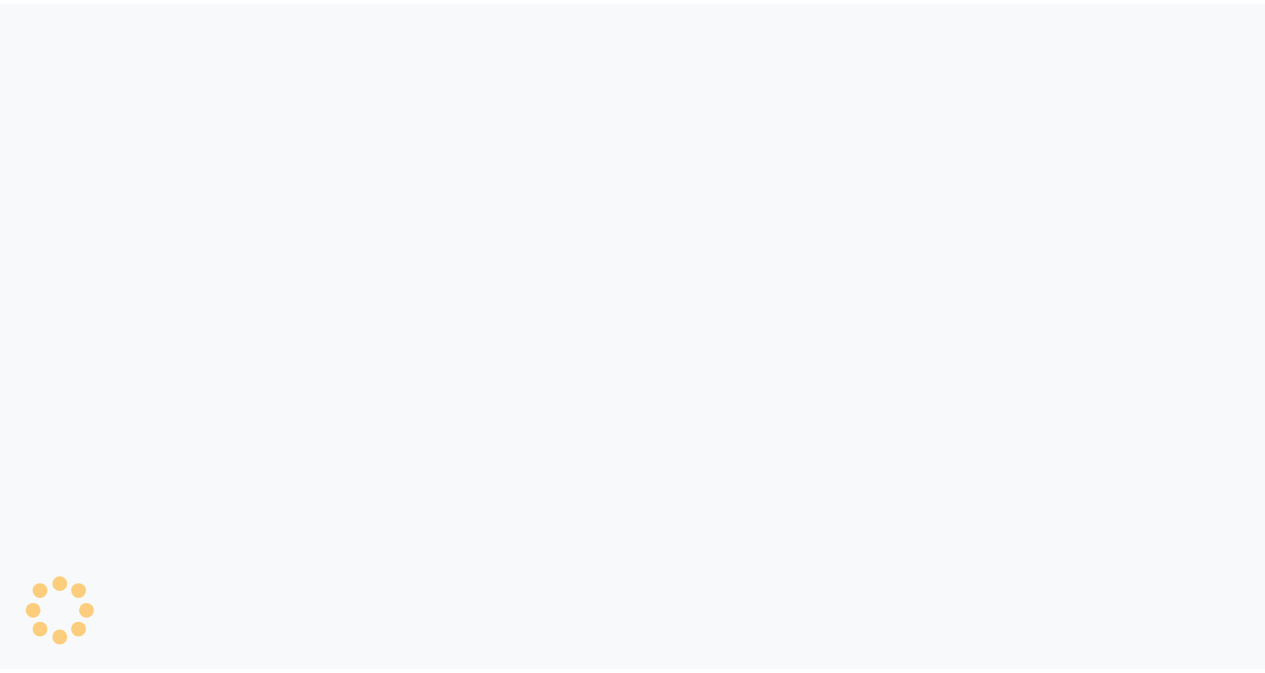 scroll, scrollTop: 0, scrollLeft: 0, axis: both 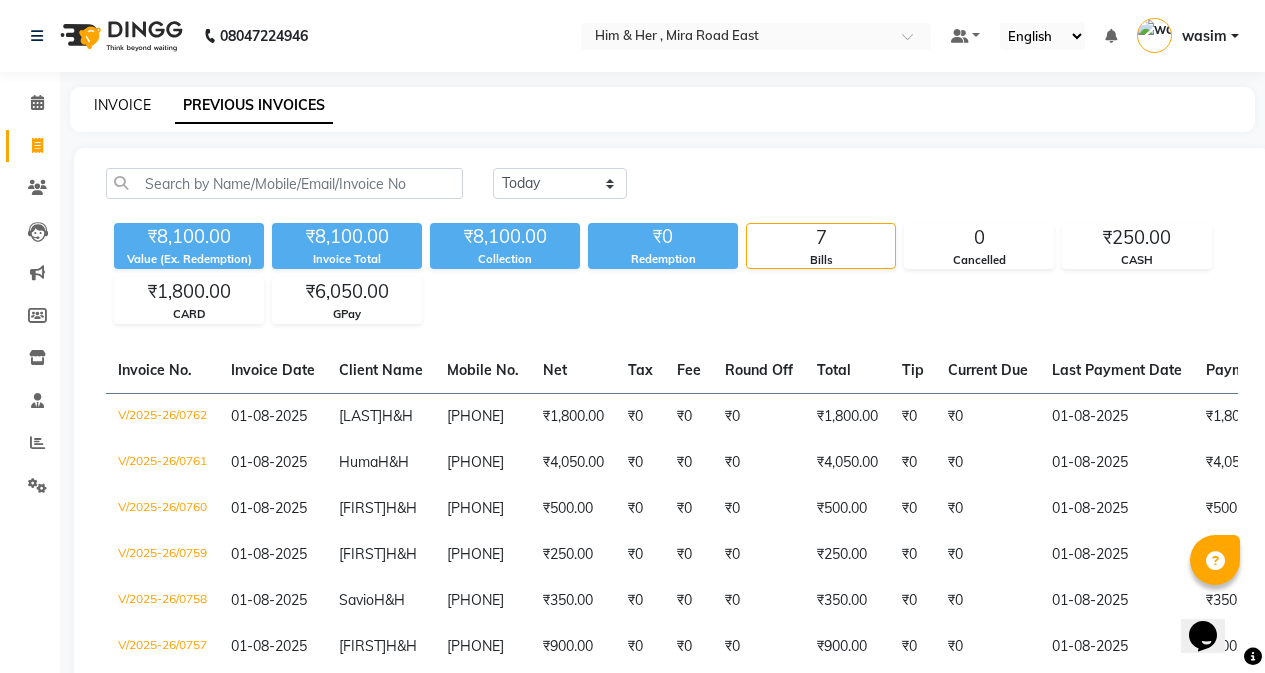 click on "INVOICE" 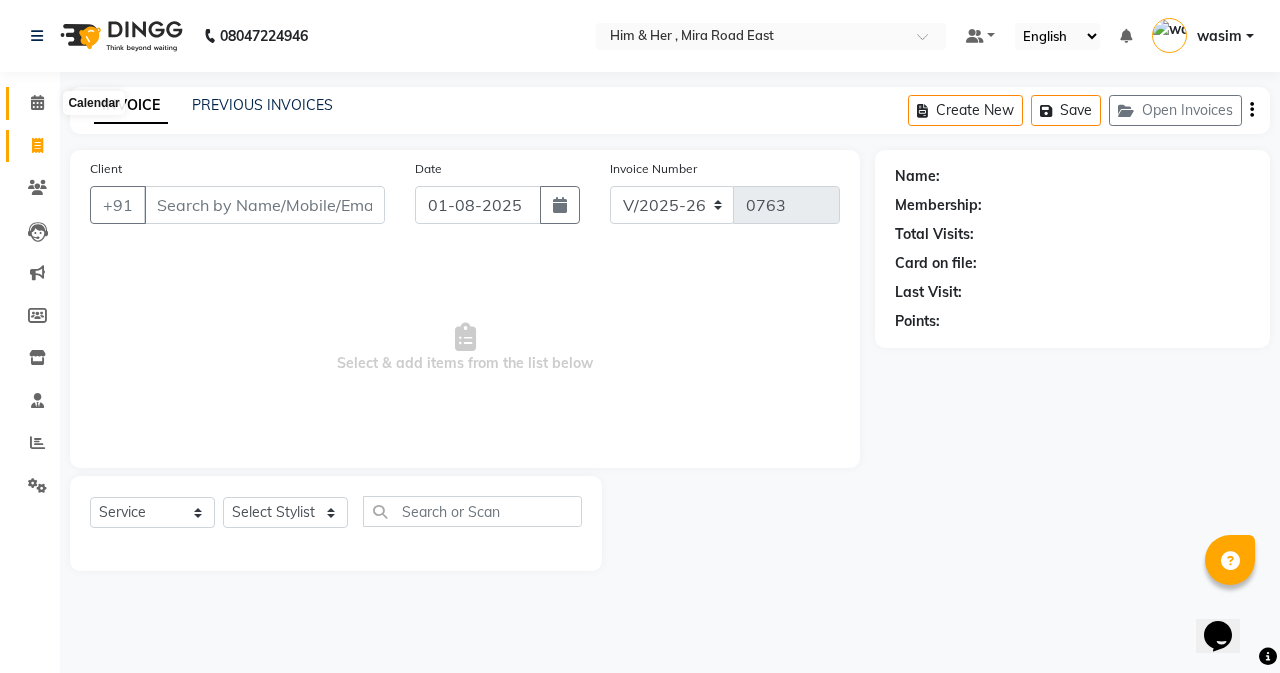 click 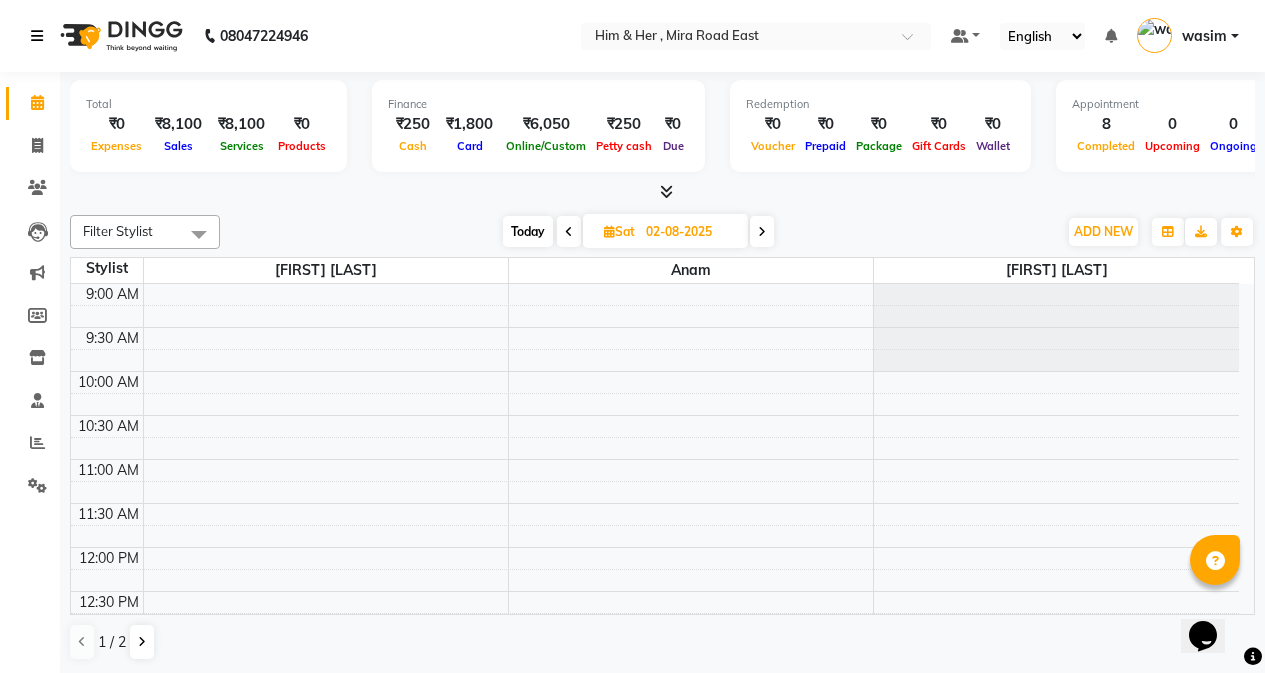 click at bounding box center [37, 36] 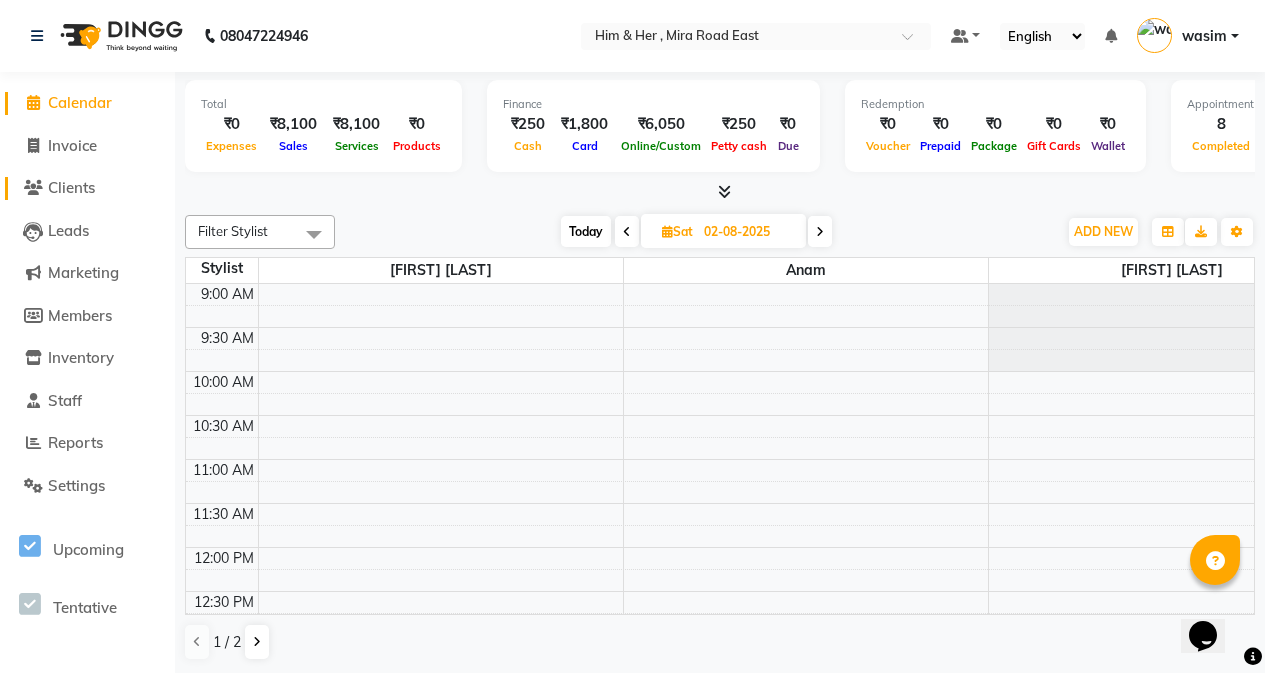 click on "Clients" 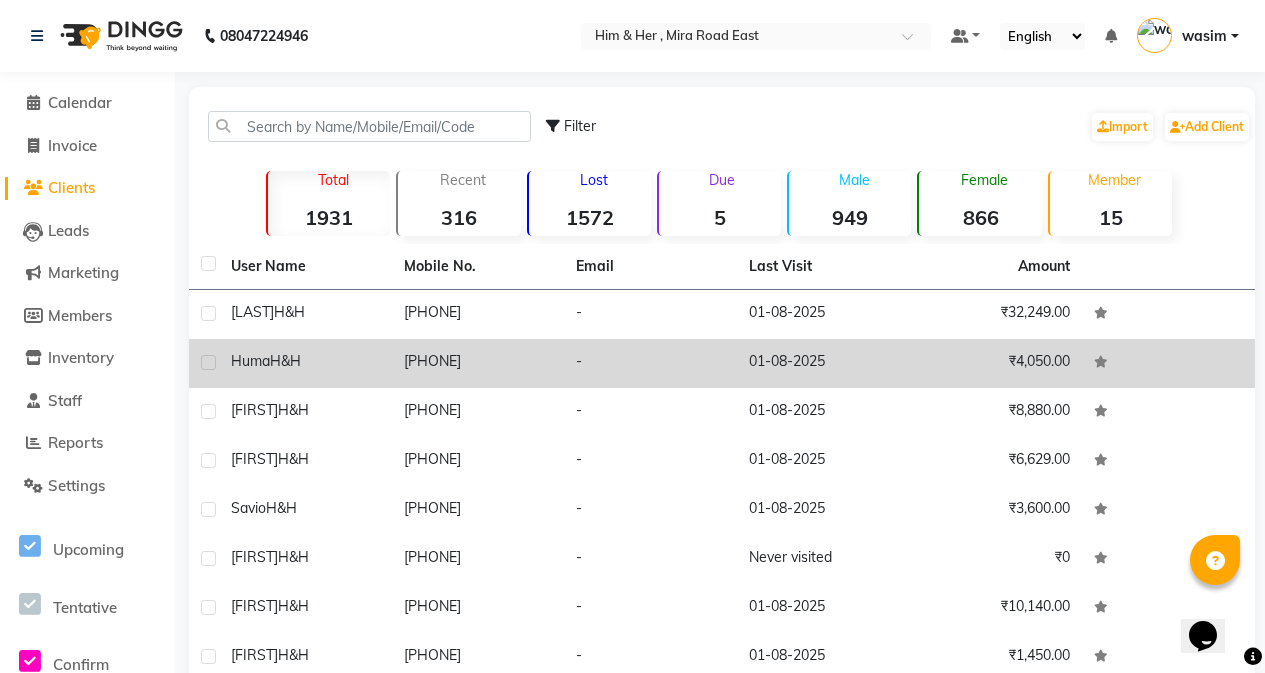 click on "[FIRST] H&H" 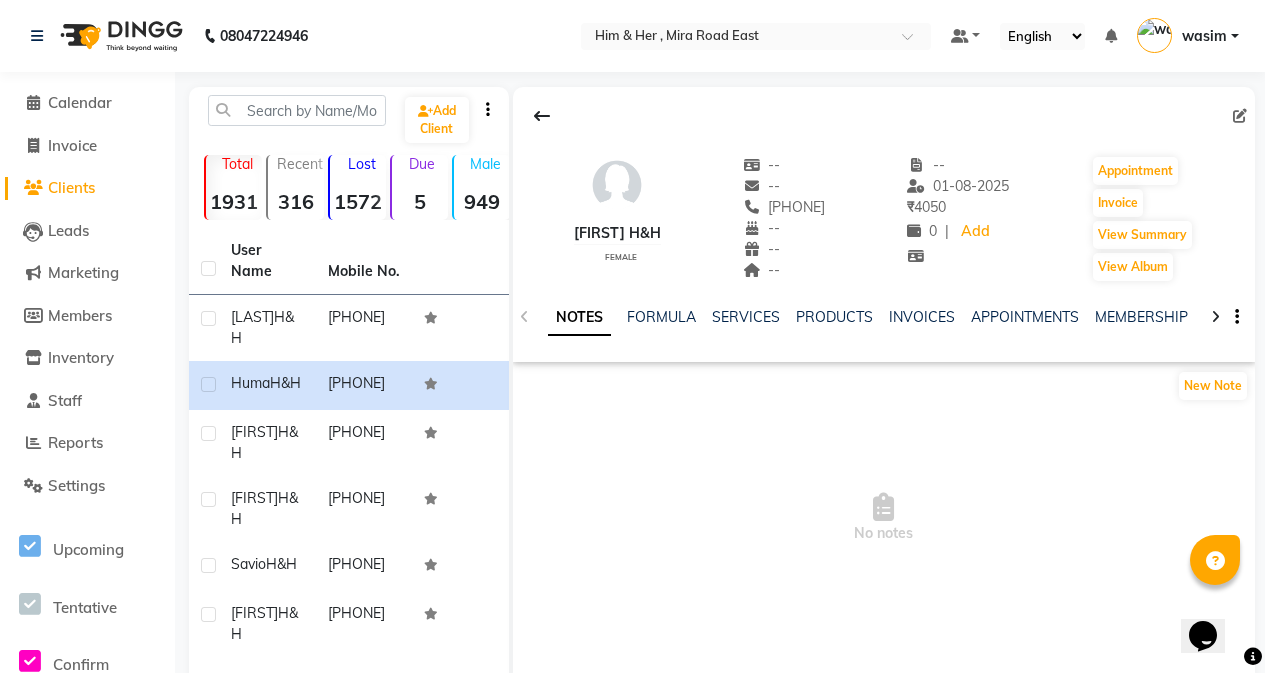 drag, startPoint x: 759, startPoint y: 211, endPoint x: 851, endPoint y: 196, distance: 93.214806 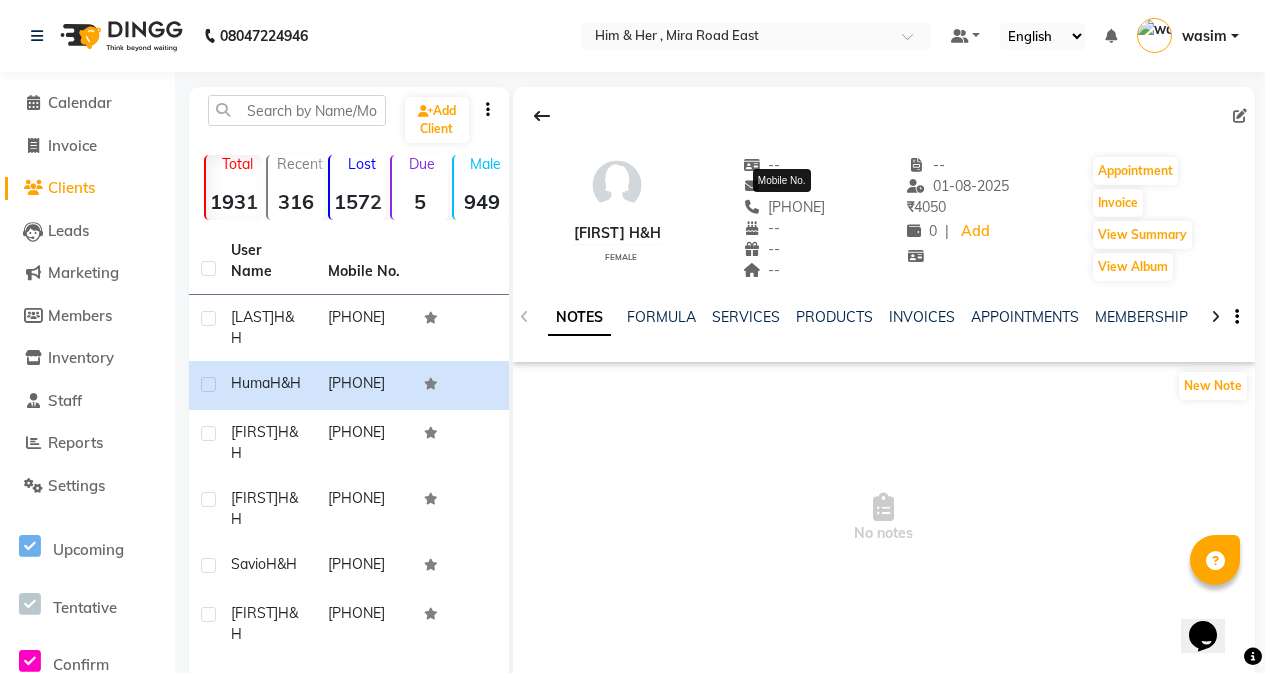 click on "[PHONE]" 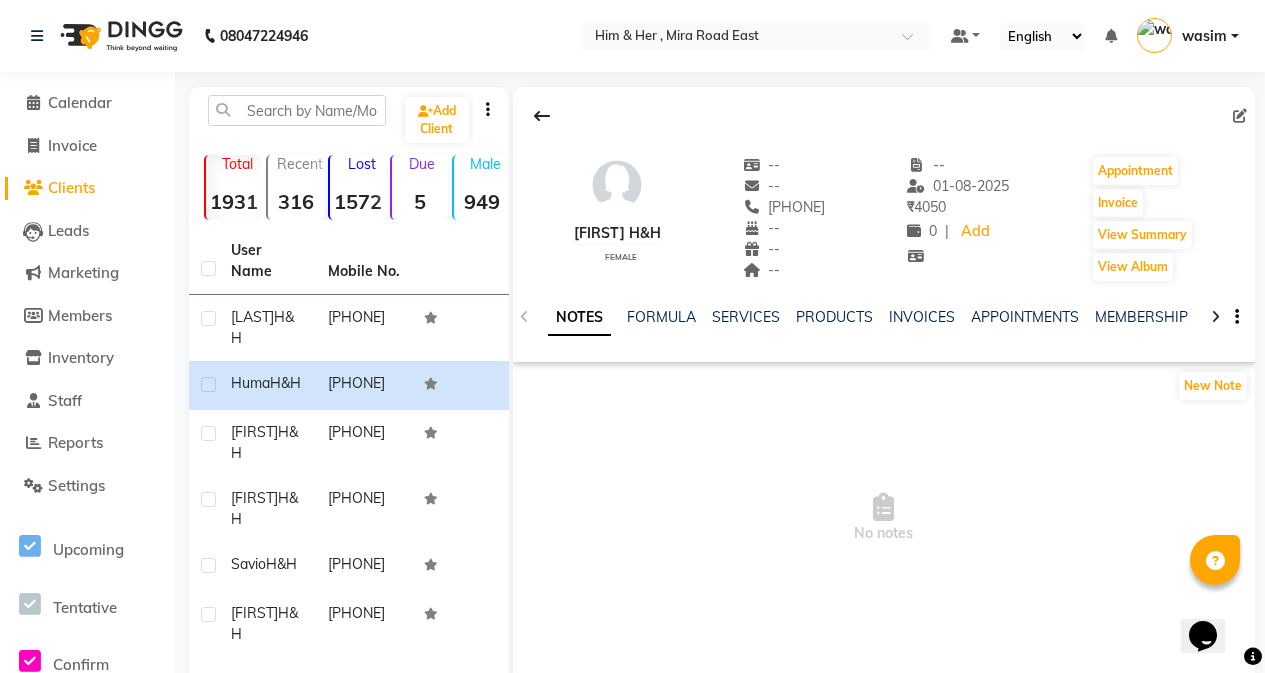 drag, startPoint x: 753, startPoint y: 209, endPoint x: 843, endPoint y: 203, distance: 90.199776 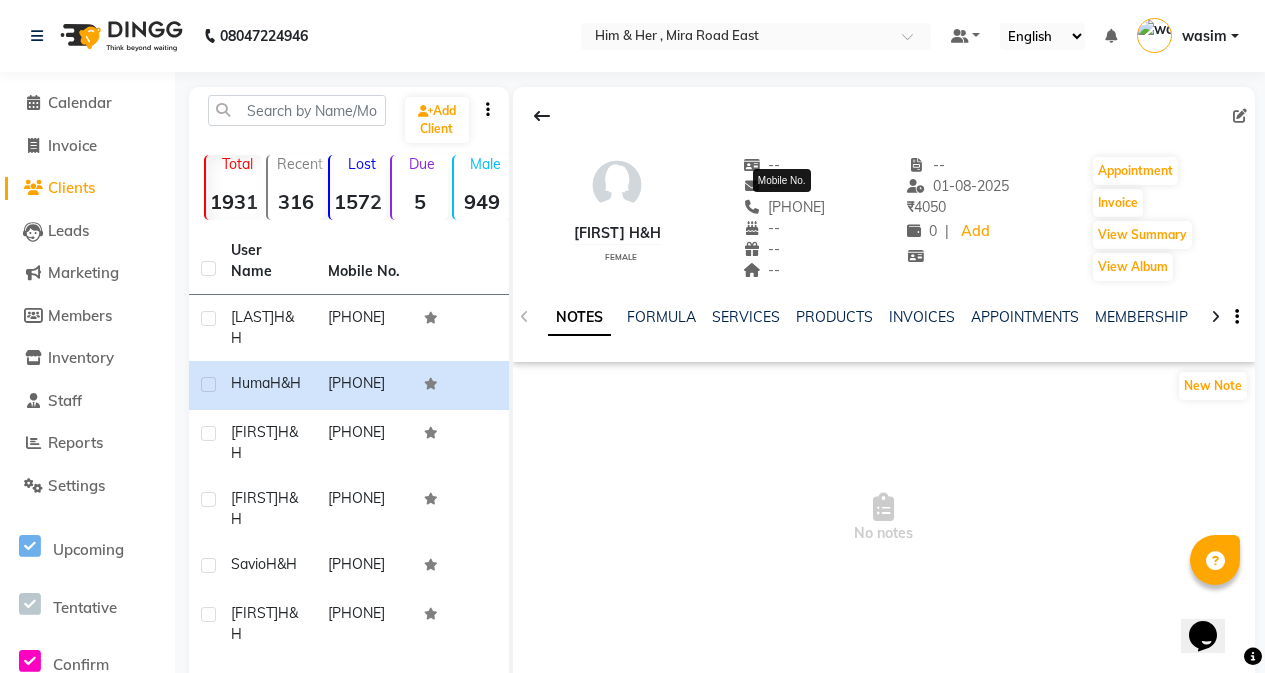 copy on "[PHONE]" 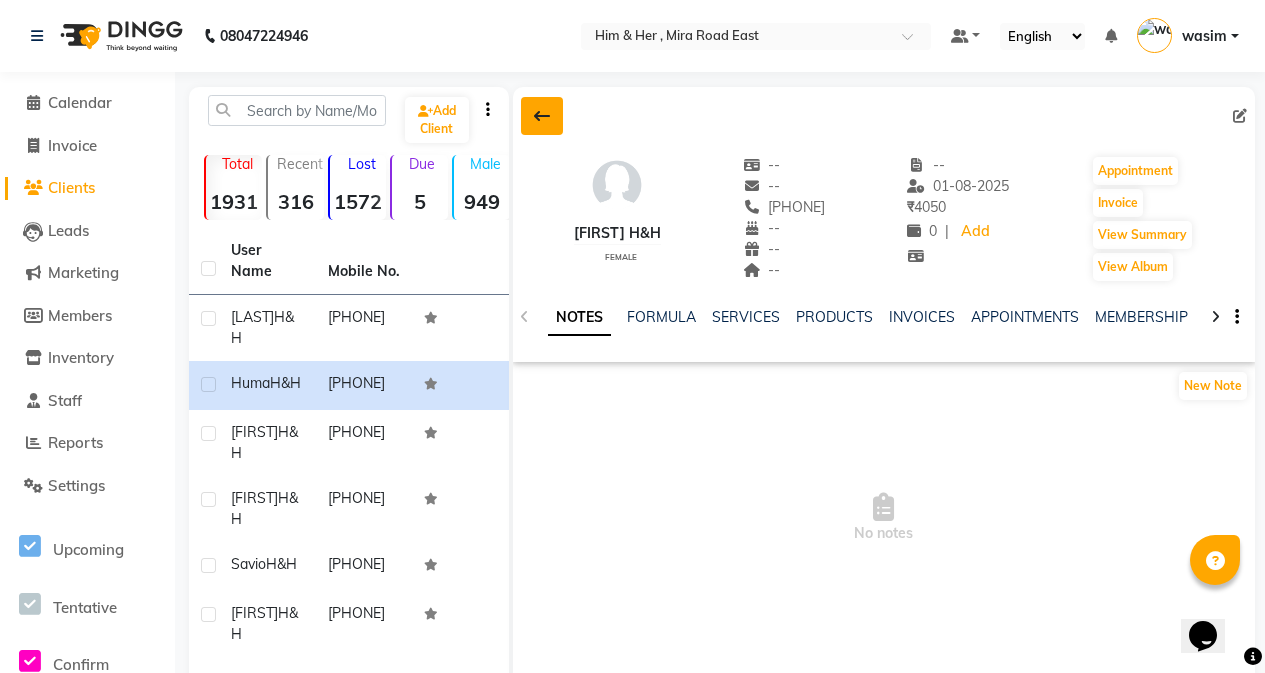 click 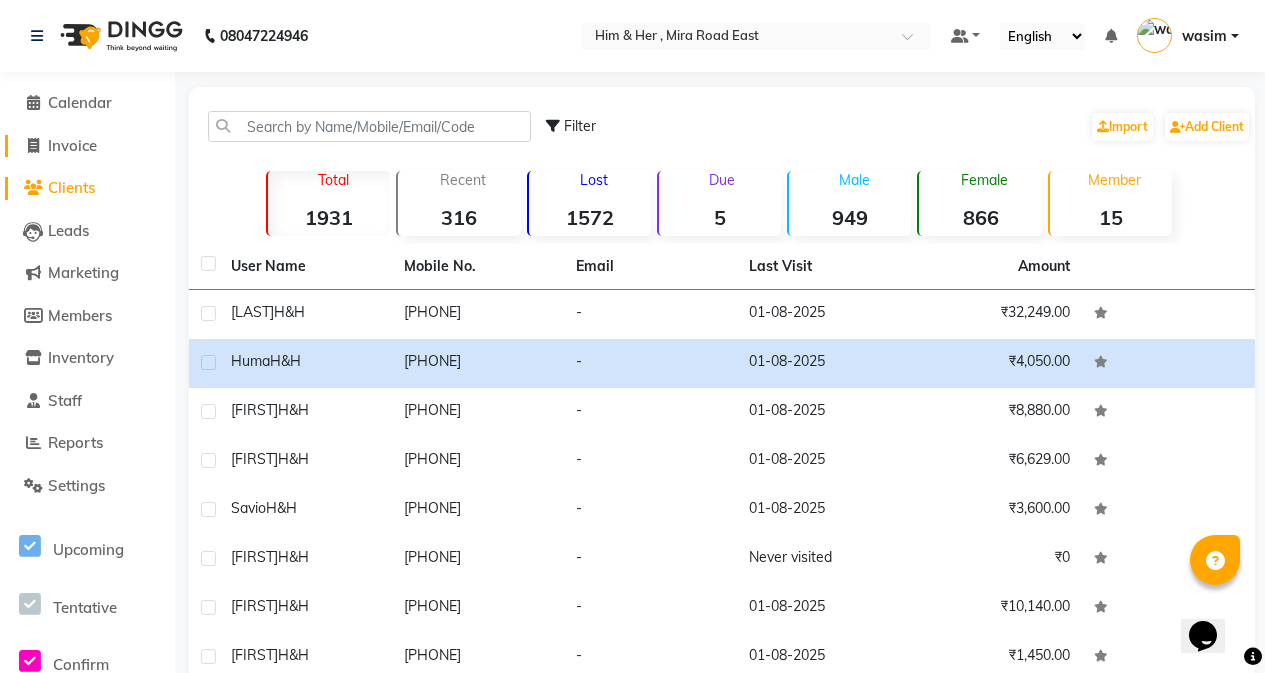 click on "Invoice" 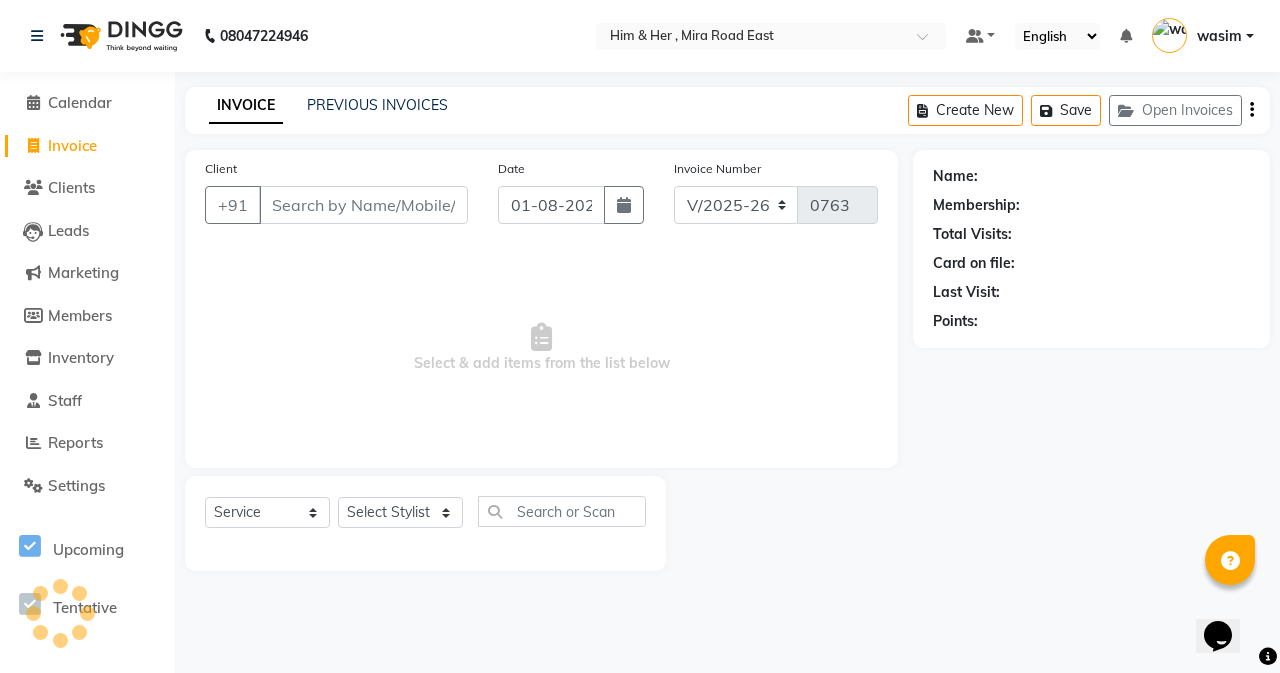 click on "Client" at bounding box center [363, 205] 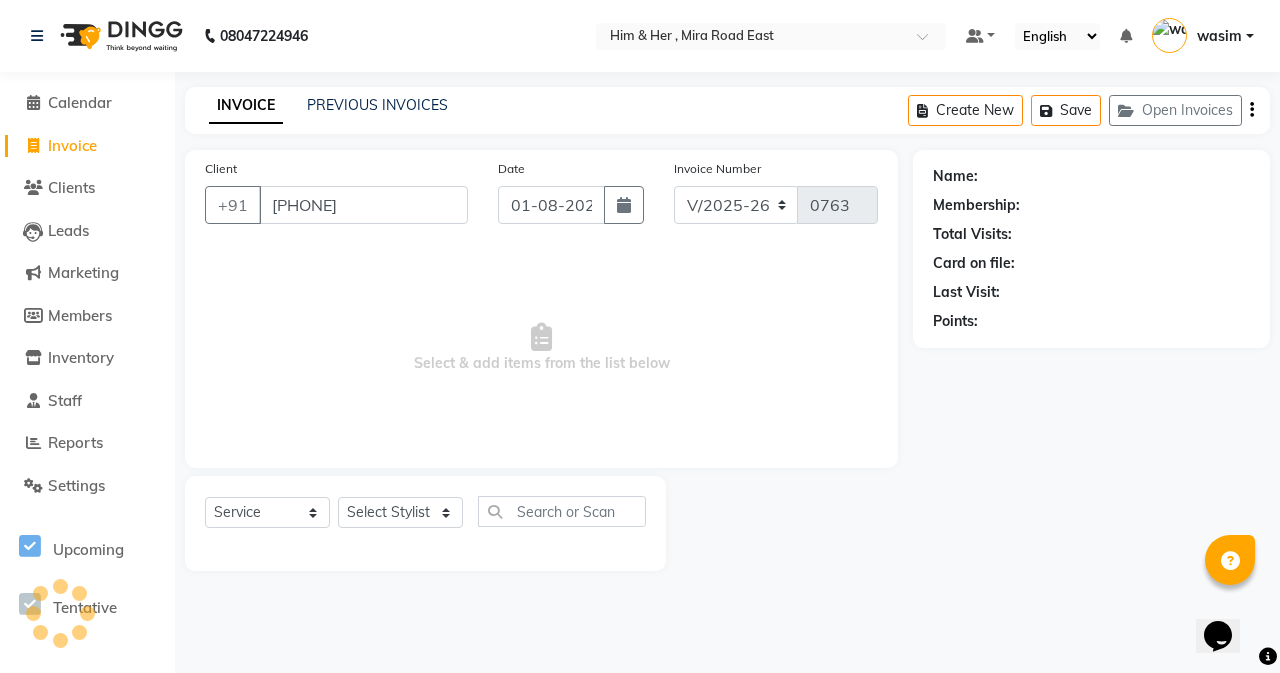 type on "[PHONE]" 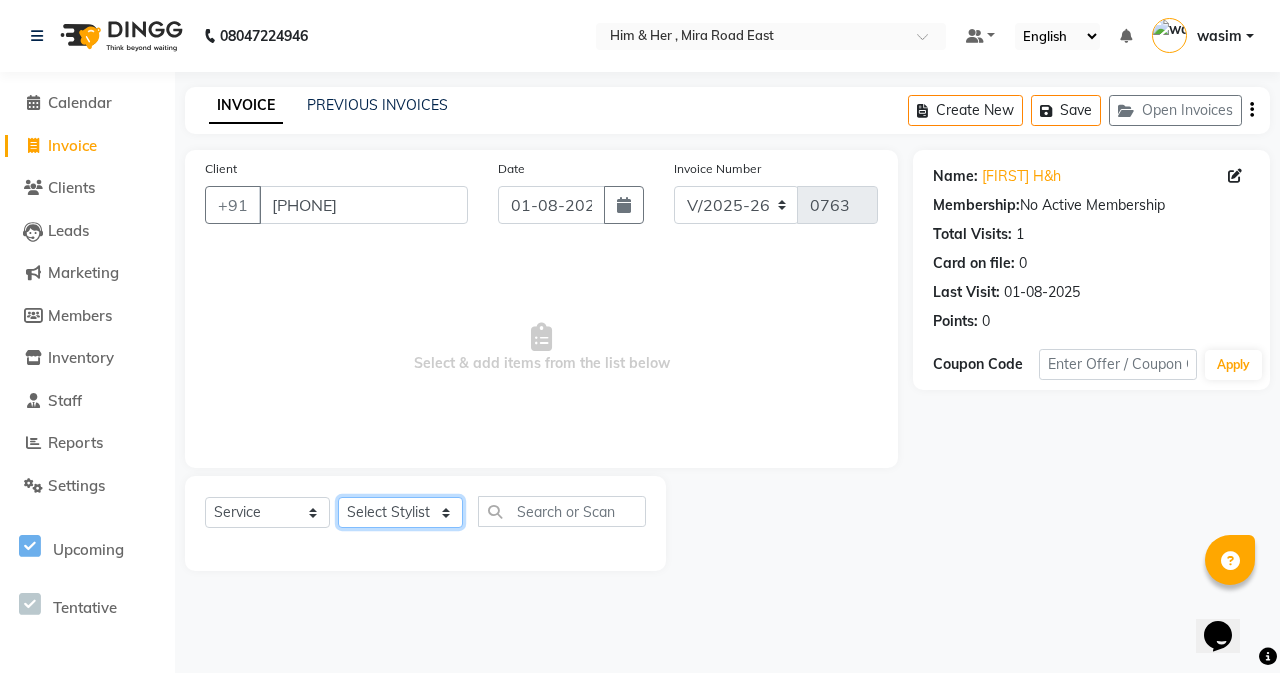 click on "Select Stylist Abdul Ahad Anam Banaz Shaikh Shivam Gaud wasim" 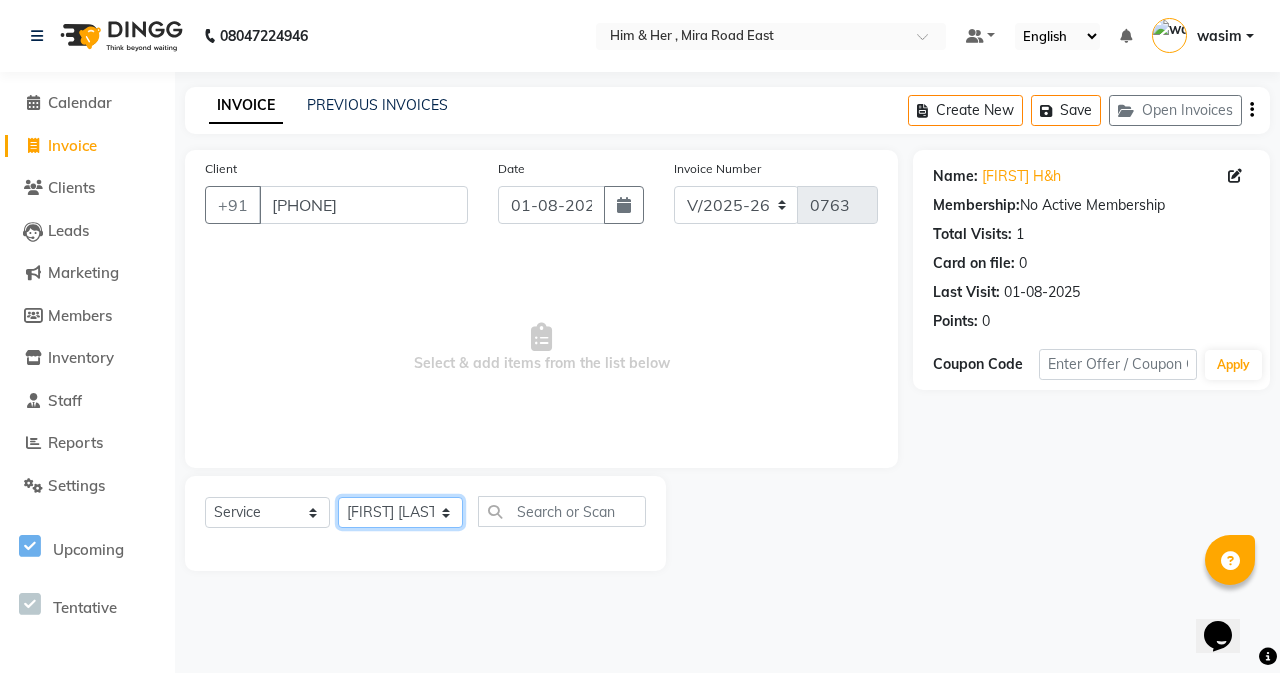 click on "Select Stylist Abdul Ahad Anam Banaz Shaikh Shivam Gaud wasim" 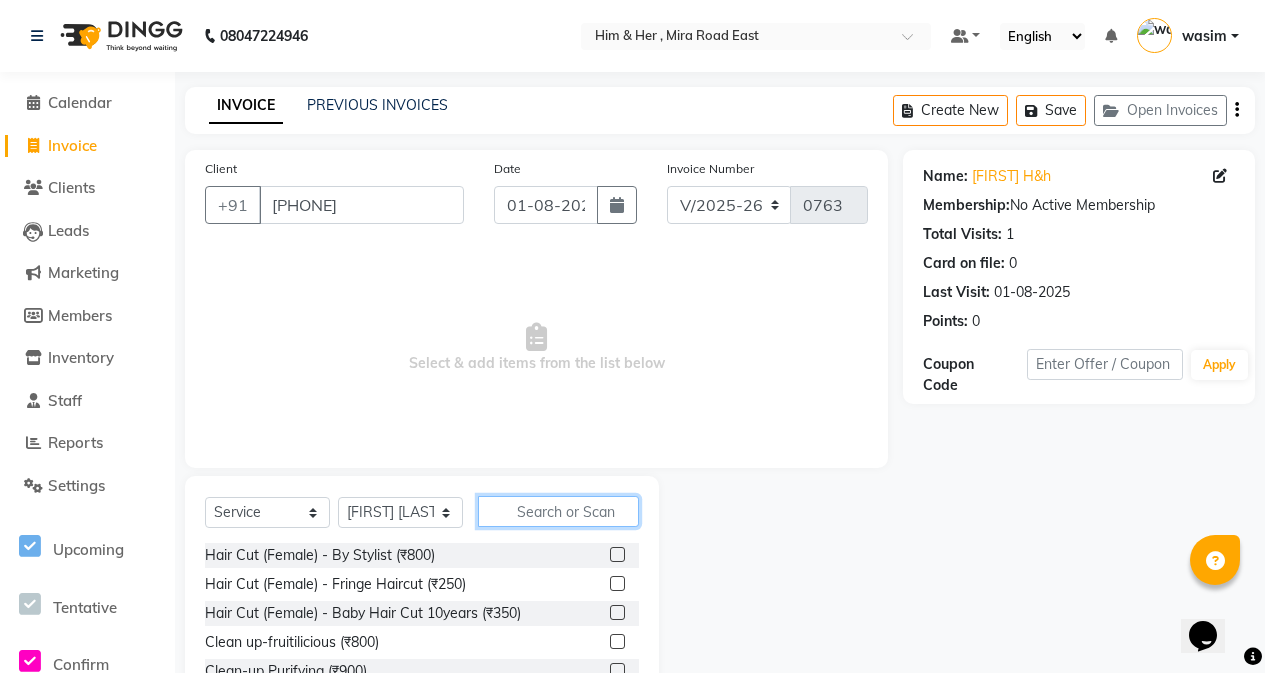 click 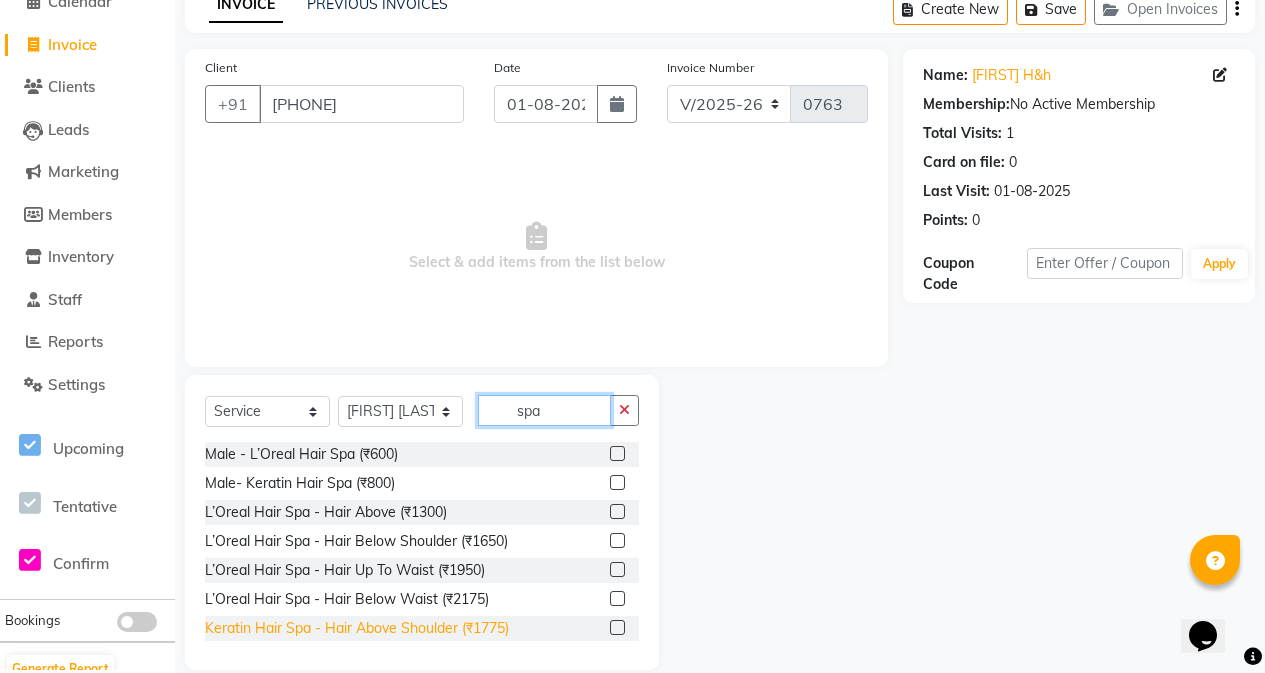 scroll, scrollTop: 128, scrollLeft: 0, axis: vertical 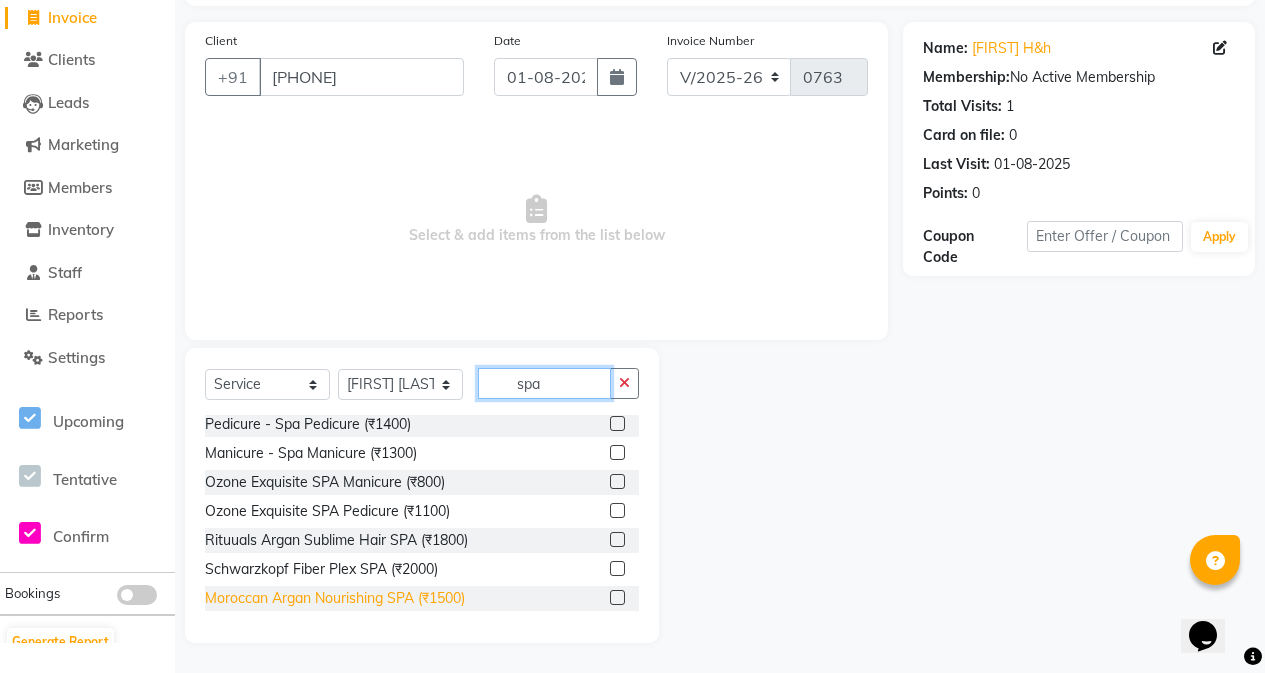 type on "spa" 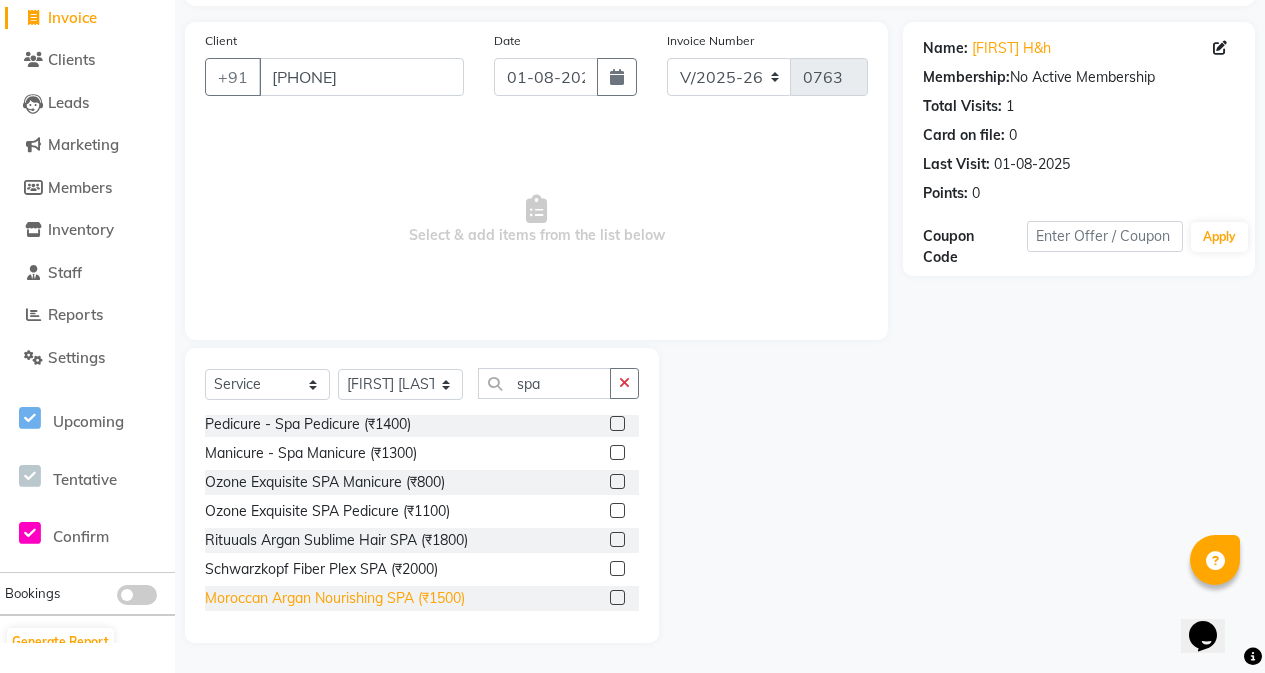 click on "Moroccan Argan Nourishing SPA (₹1500)" 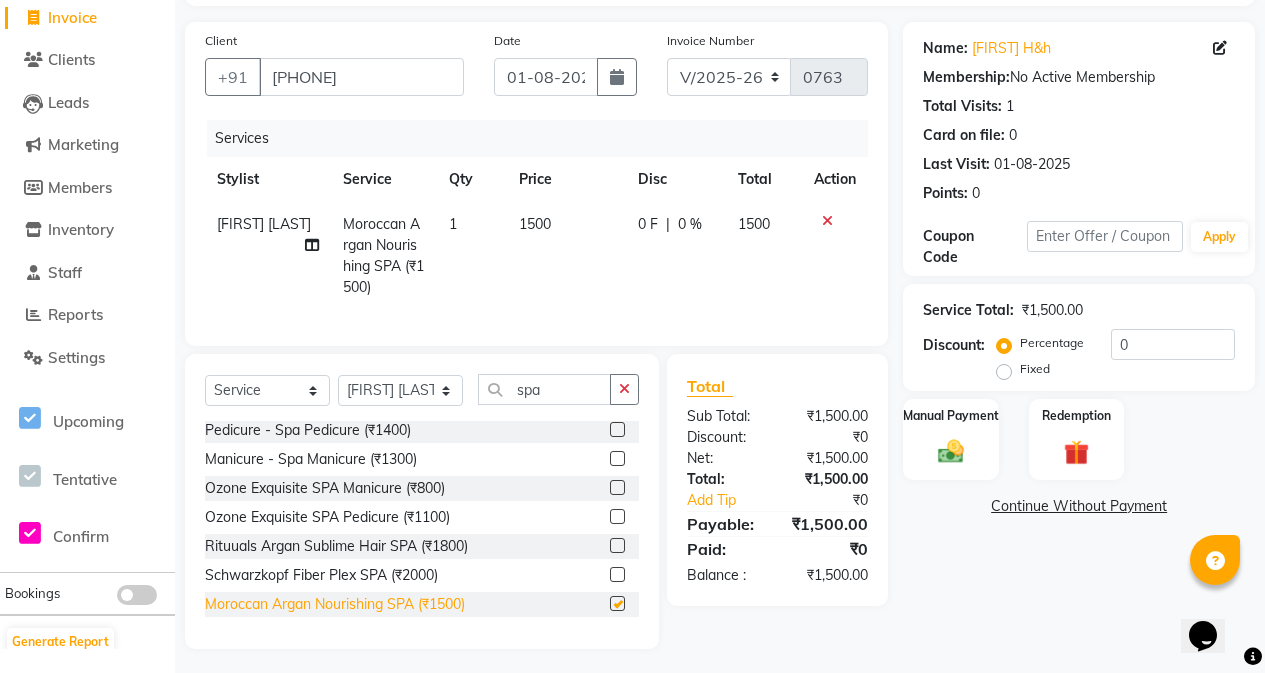 checkbox on "false" 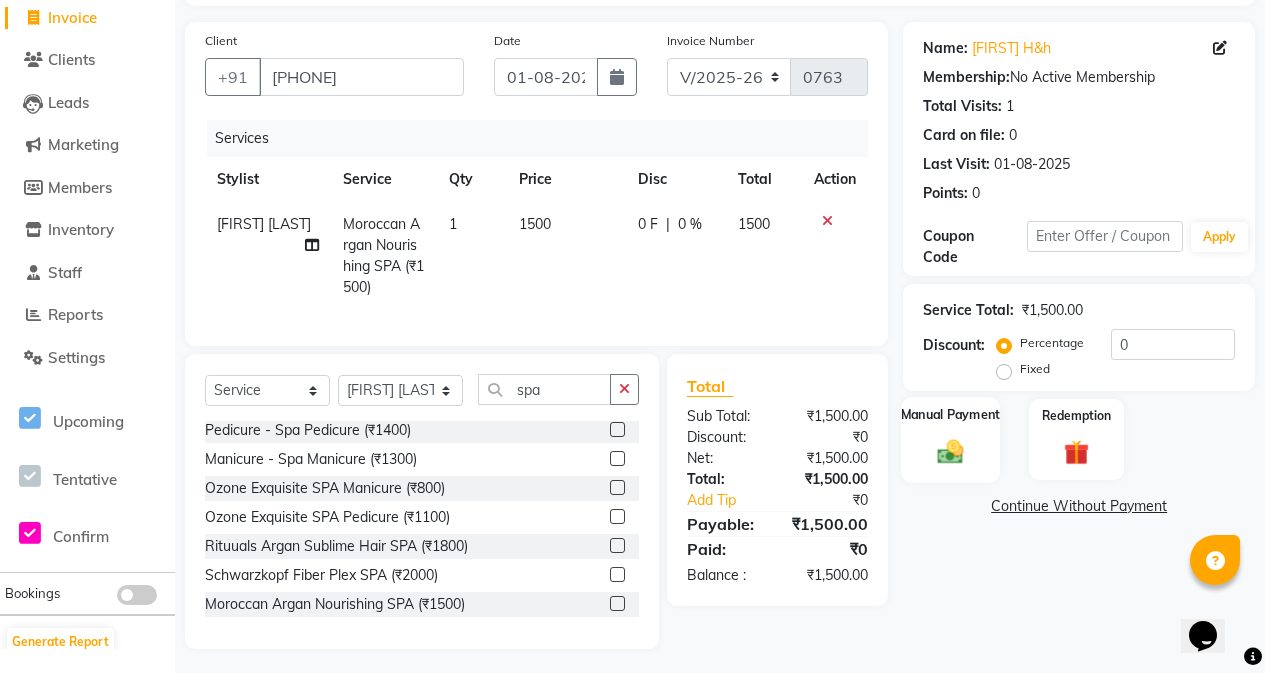 click 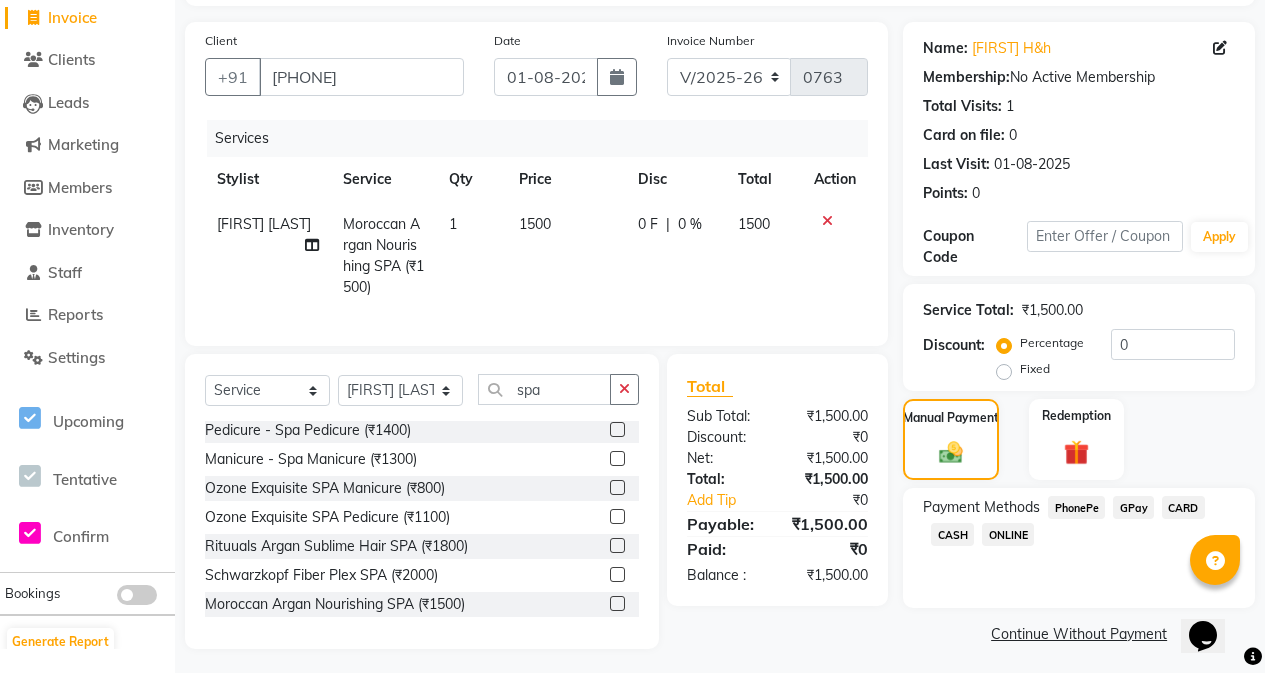 click on "GPay" 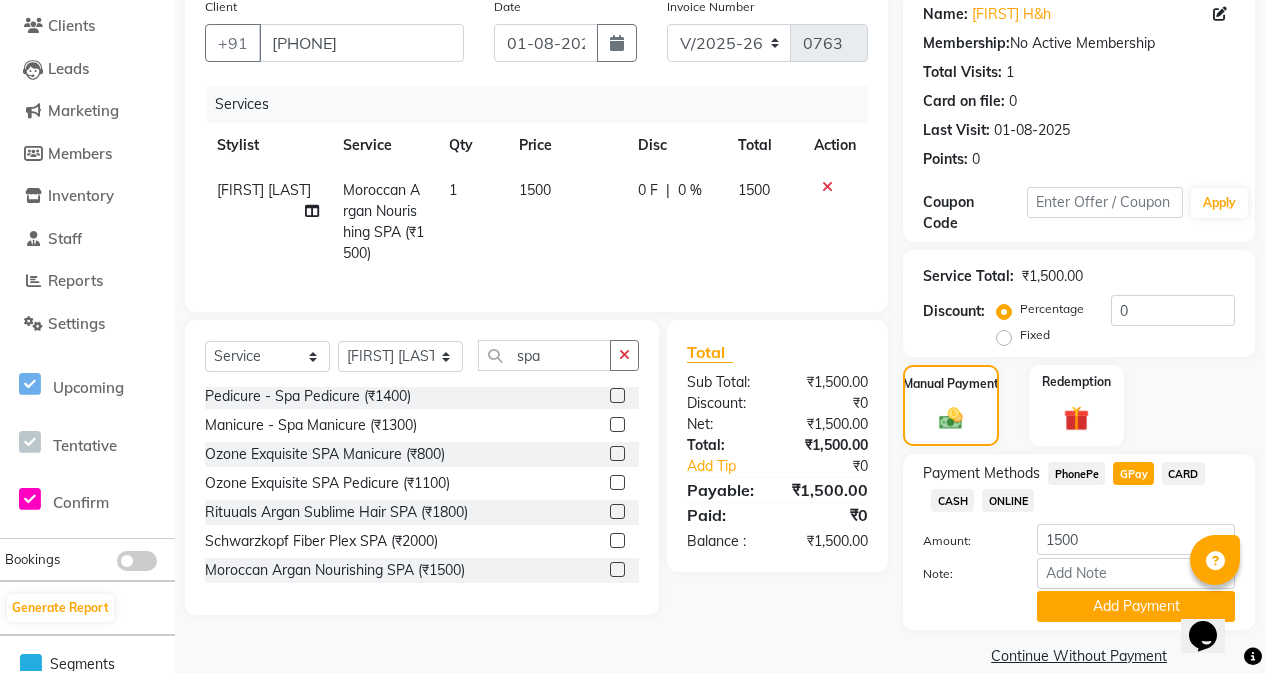 scroll, scrollTop: 190, scrollLeft: 0, axis: vertical 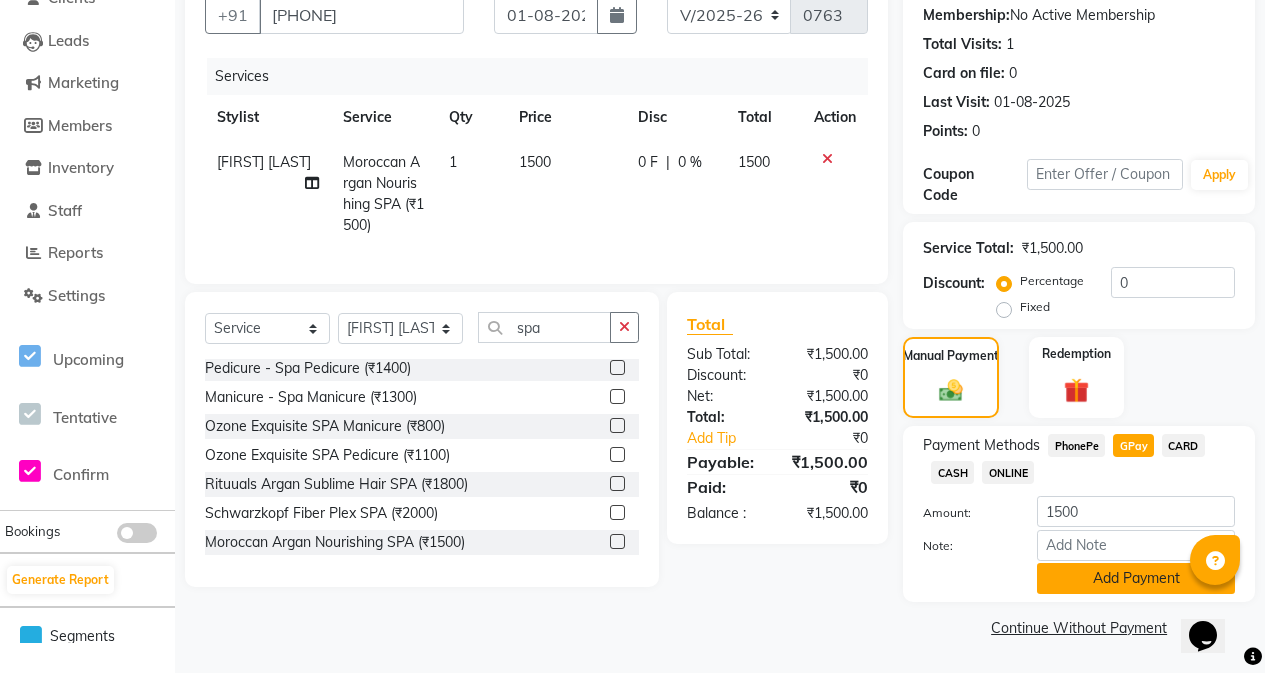 click on "Add Payment" 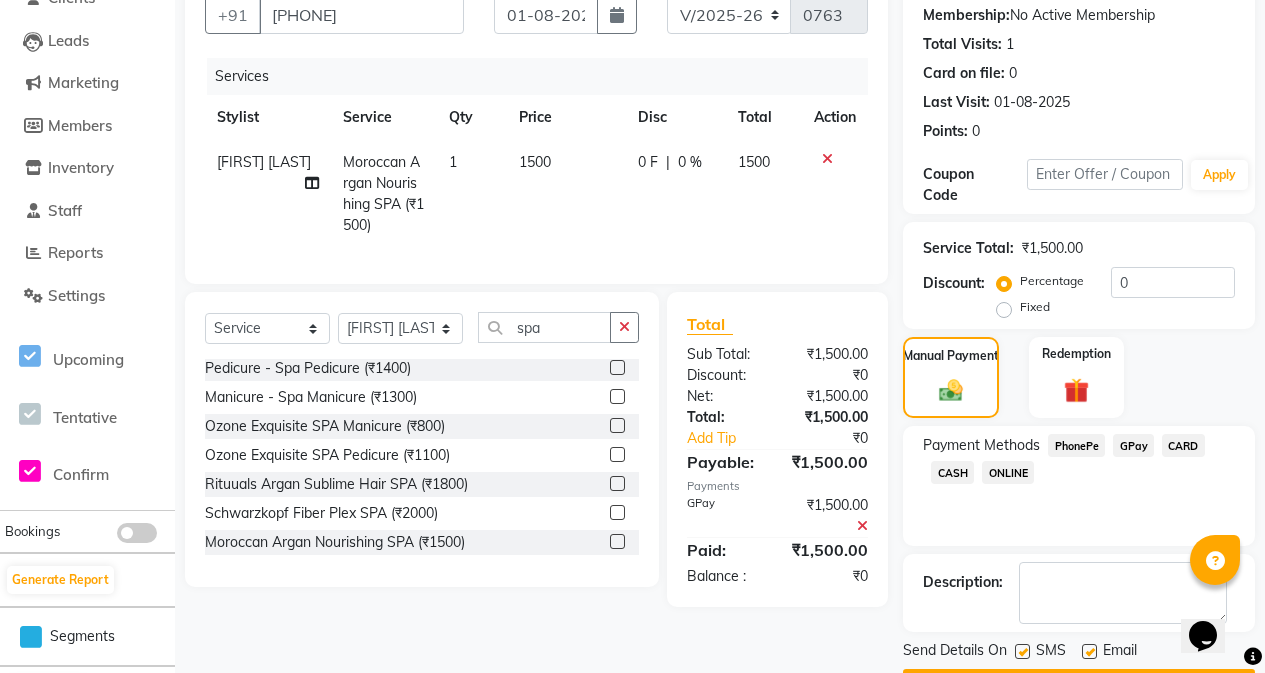 scroll, scrollTop: 247, scrollLeft: 0, axis: vertical 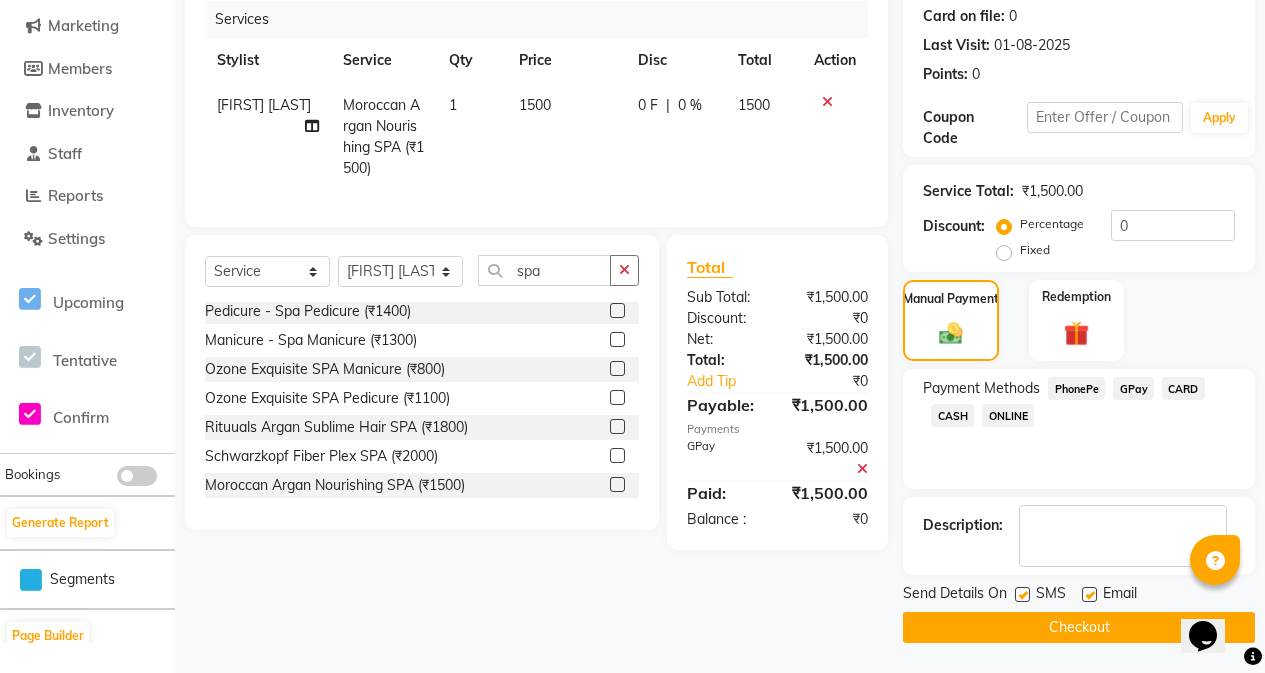 click 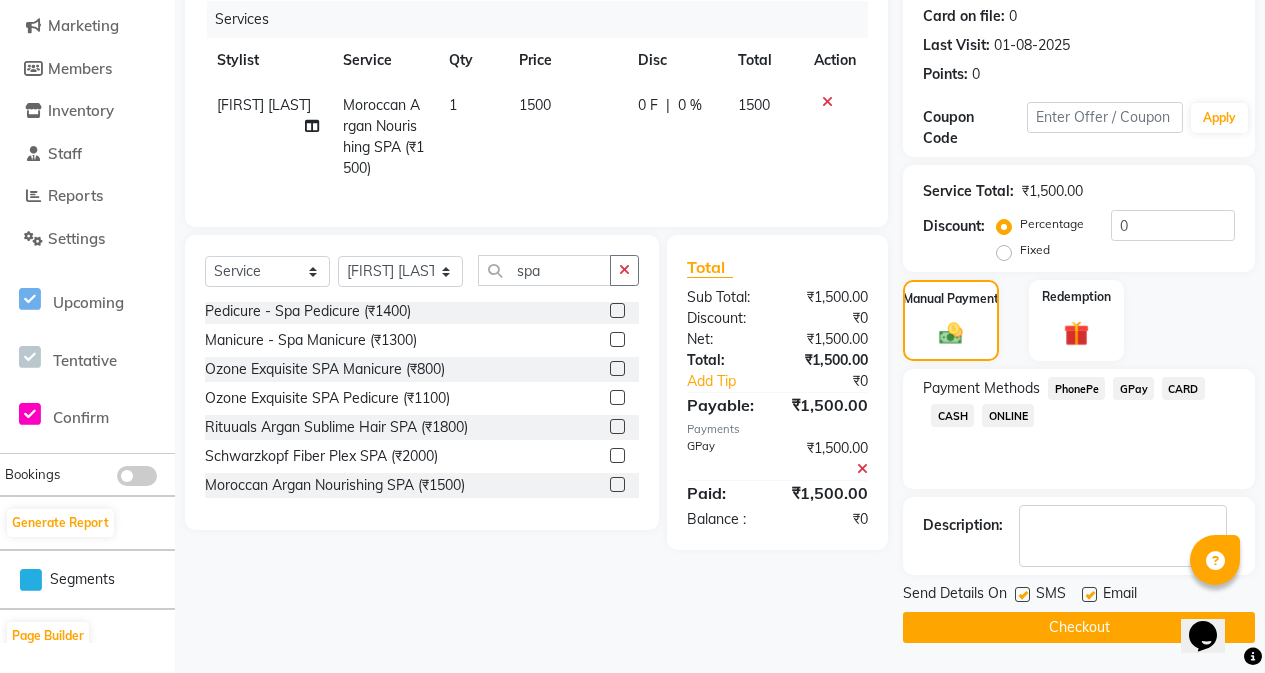 click at bounding box center [1021, 595] 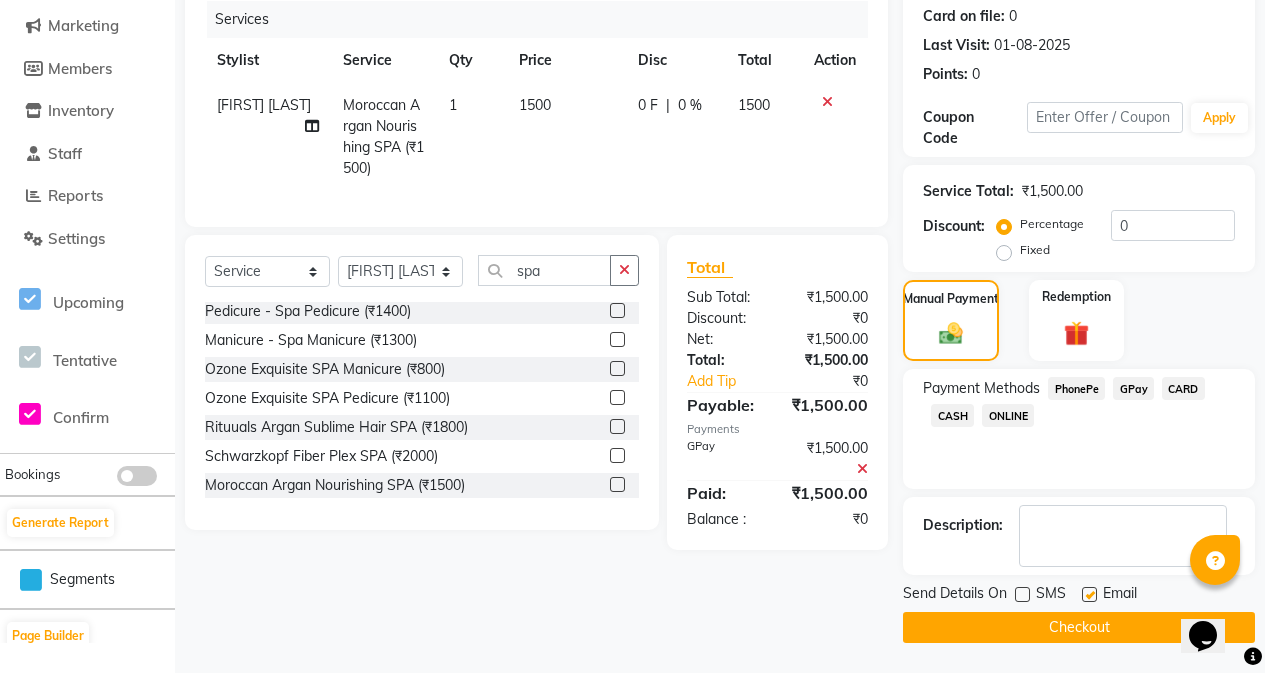 click on "Checkout" 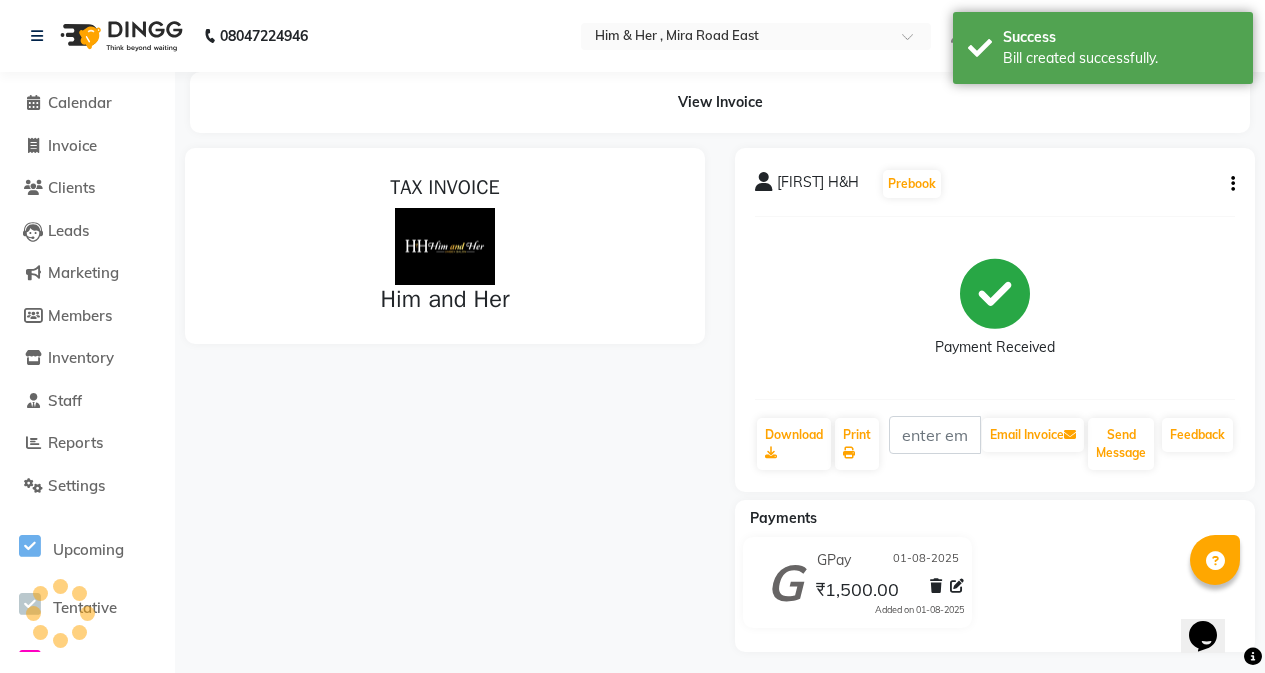 scroll, scrollTop: 0, scrollLeft: 0, axis: both 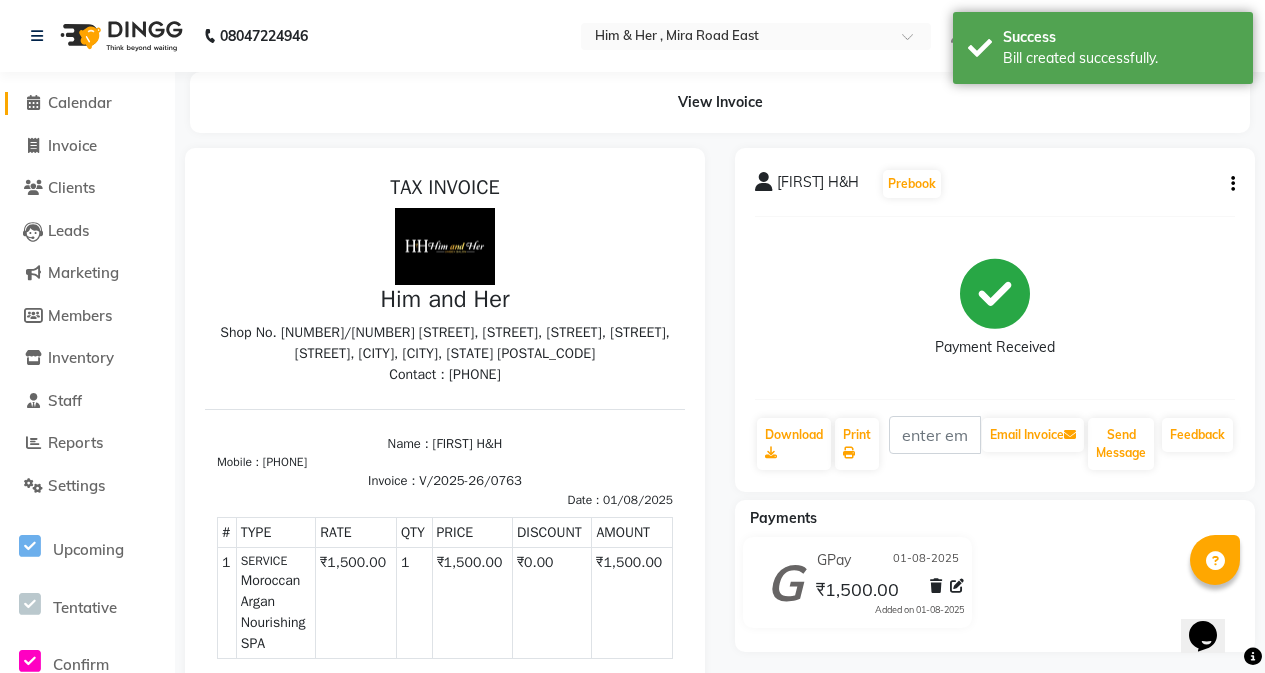 click on "Calendar" 